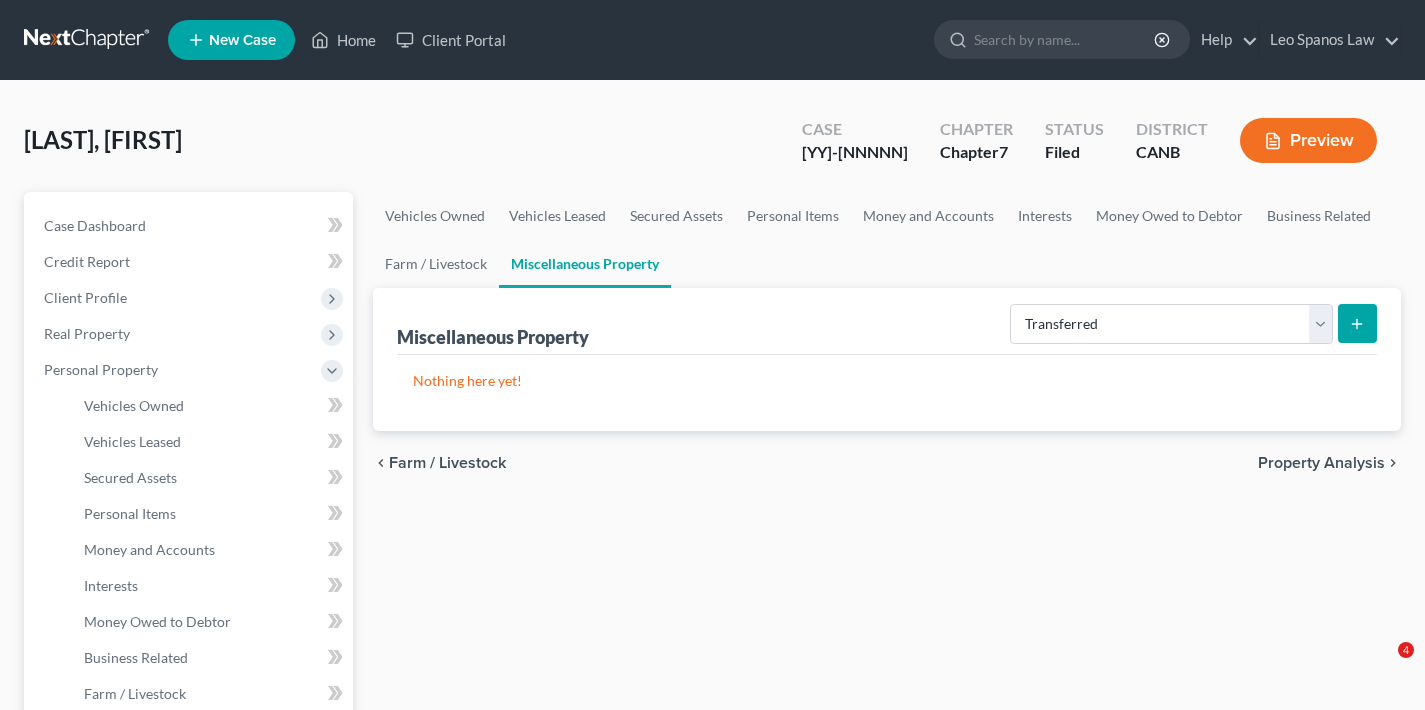 select on "transferred" 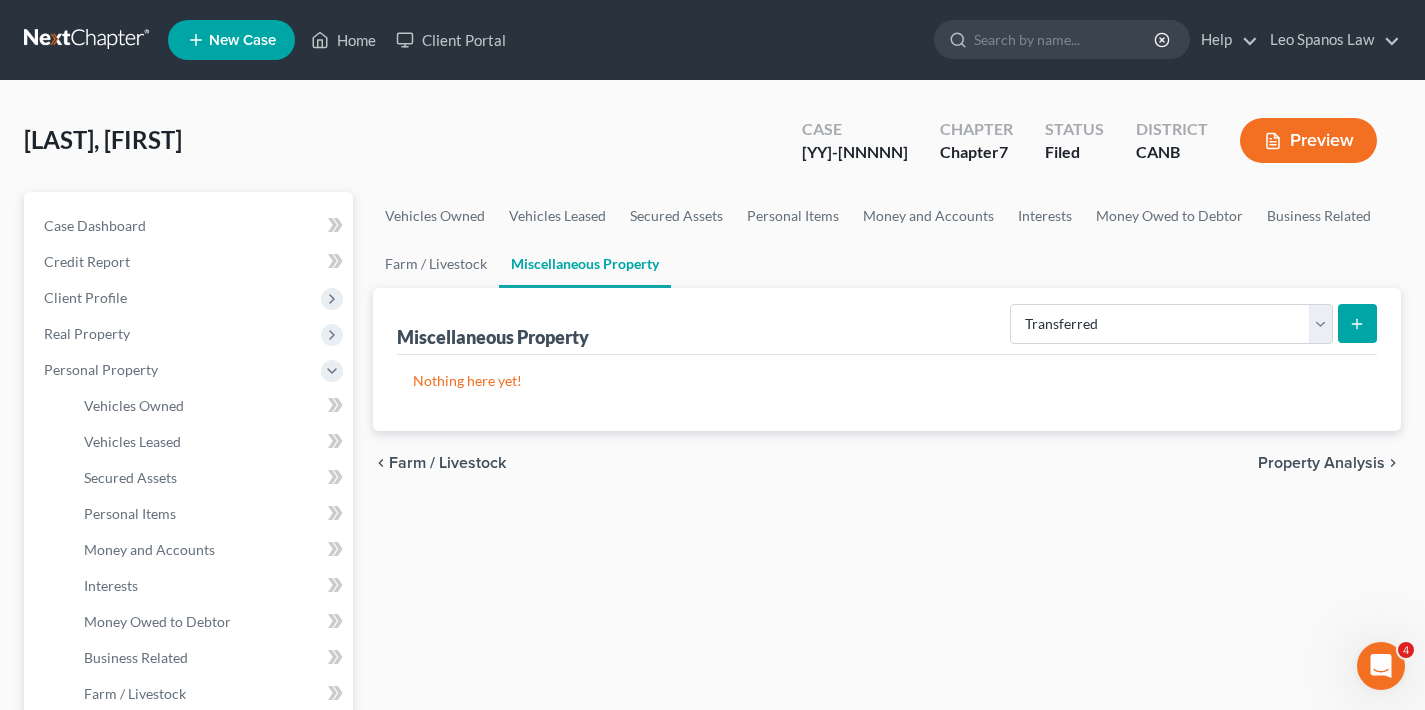 scroll, scrollTop: 0, scrollLeft: 0, axis: both 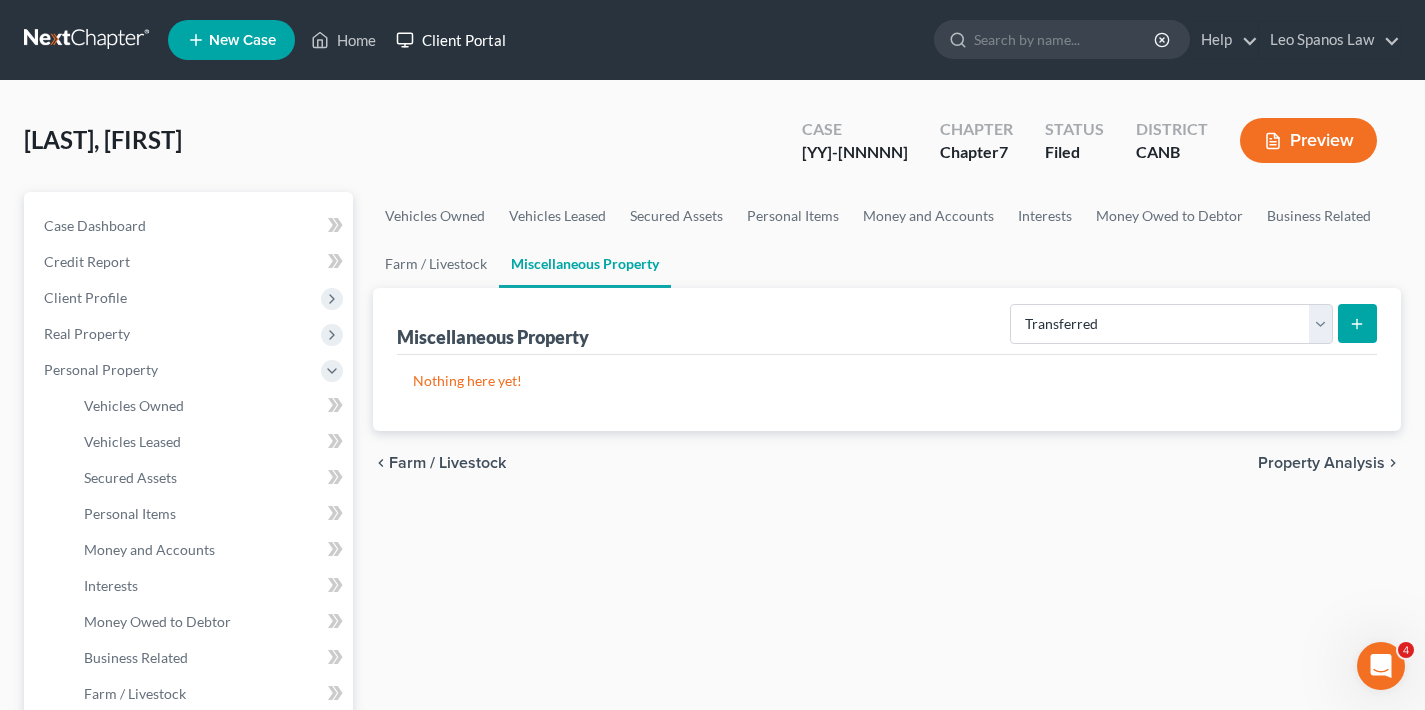 click on "Client Portal" at bounding box center (451, 40) 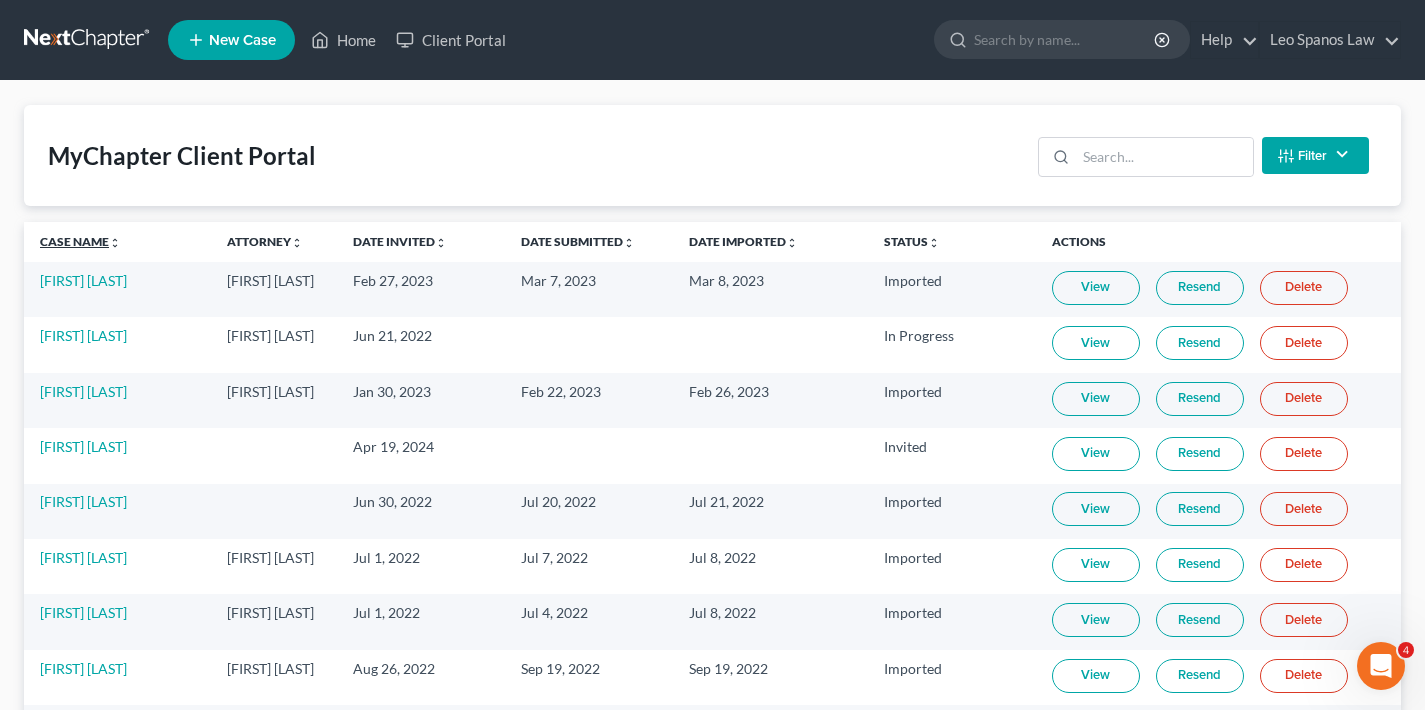 click on "Case Name
unfold_more
expand_more
expand_less" at bounding box center (80, 241) 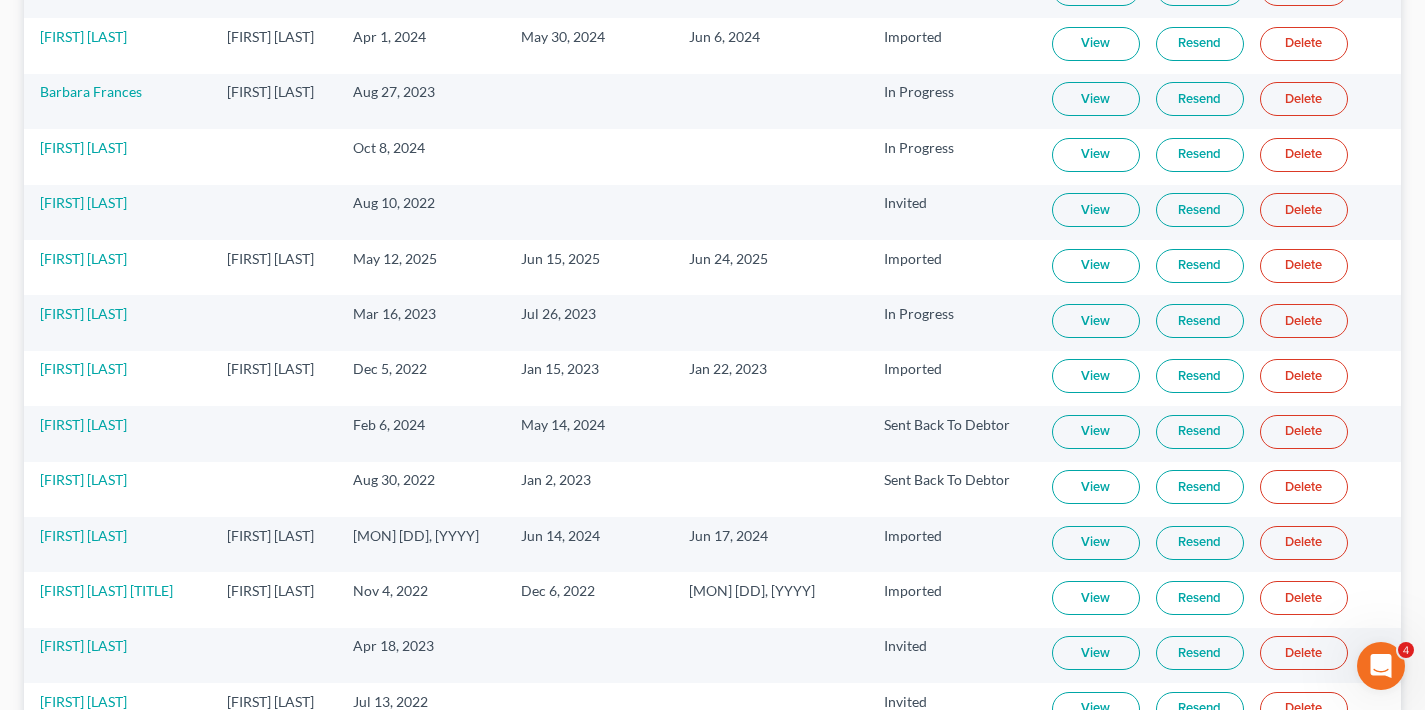 scroll, scrollTop: 1159, scrollLeft: 0, axis: vertical 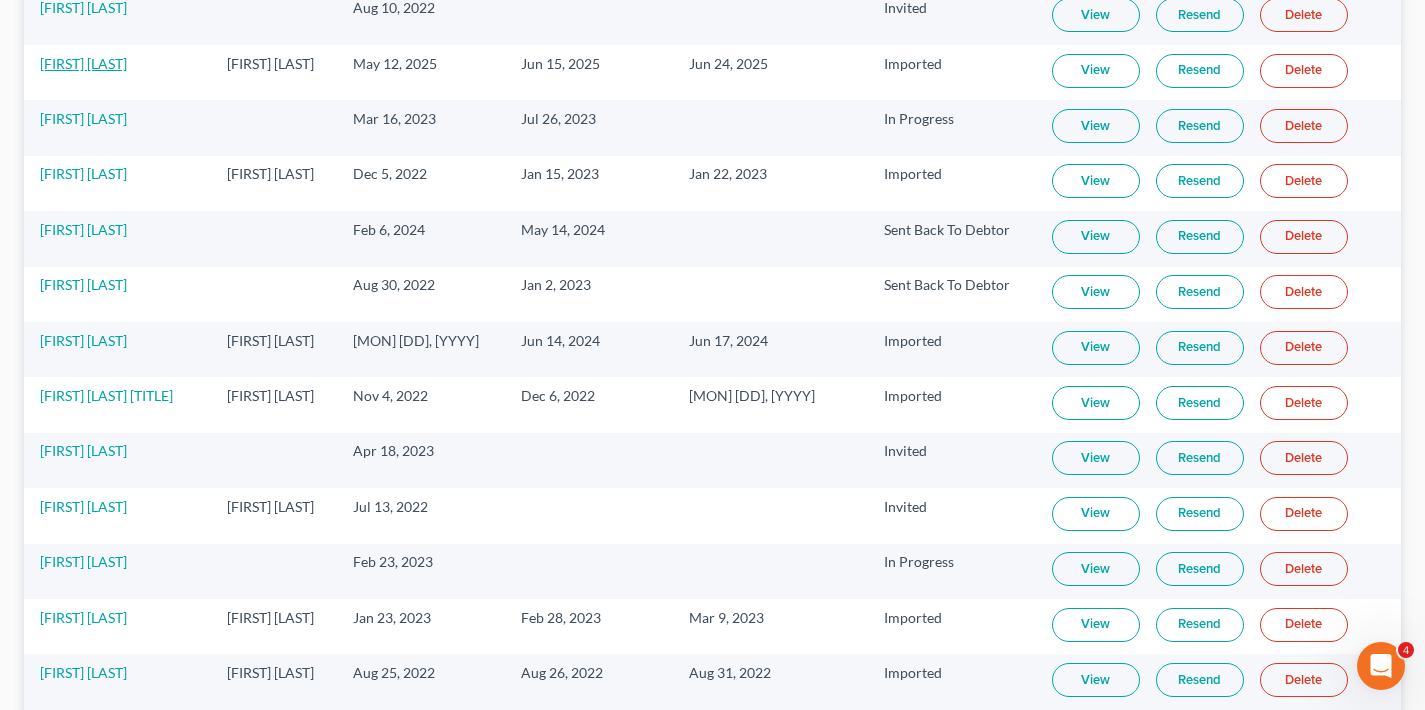 click on "[FIRST] [LAST]" at bounding box center [83, 63] 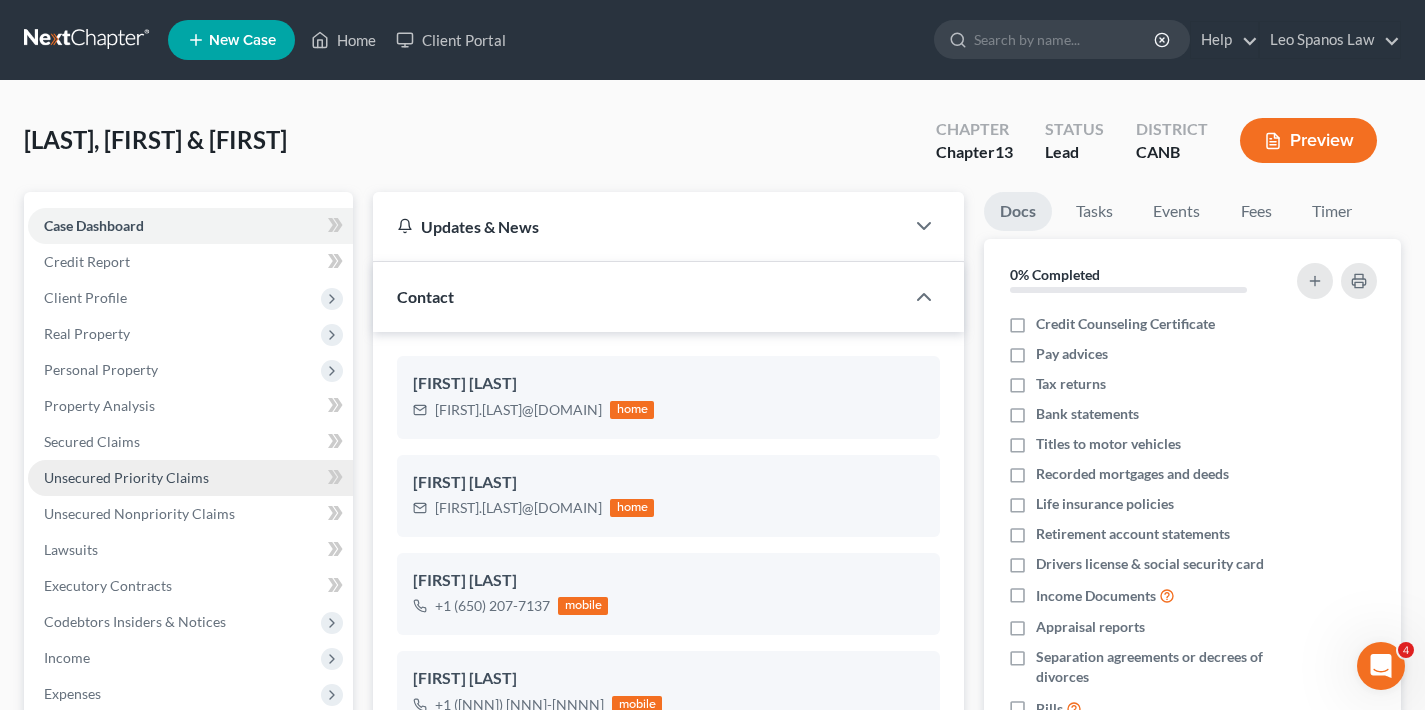 scroll, scrollTop: 4, scrollLeft: 0, axis: vertical 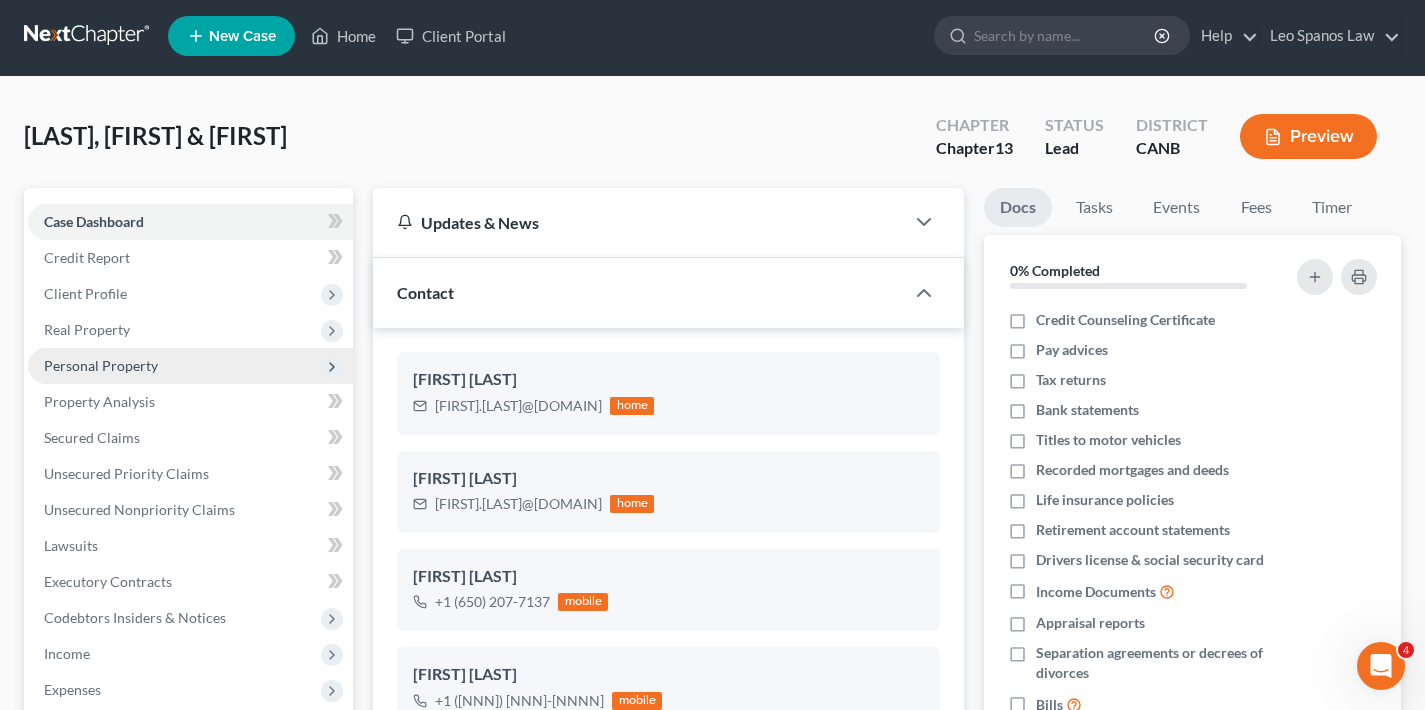 click on "Personal Property" at bounding box center [190, 366] 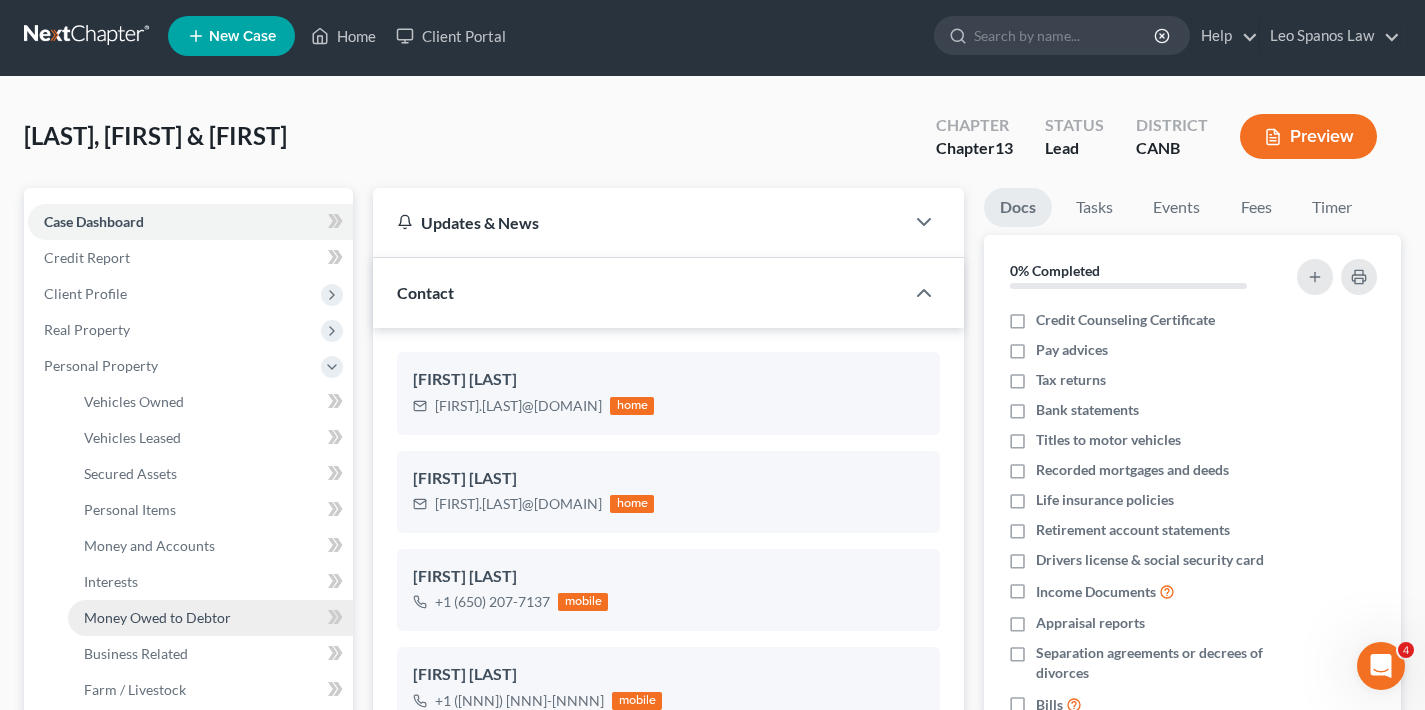 click on "Money Owed to Debtor" at bounding box center [157, 617] 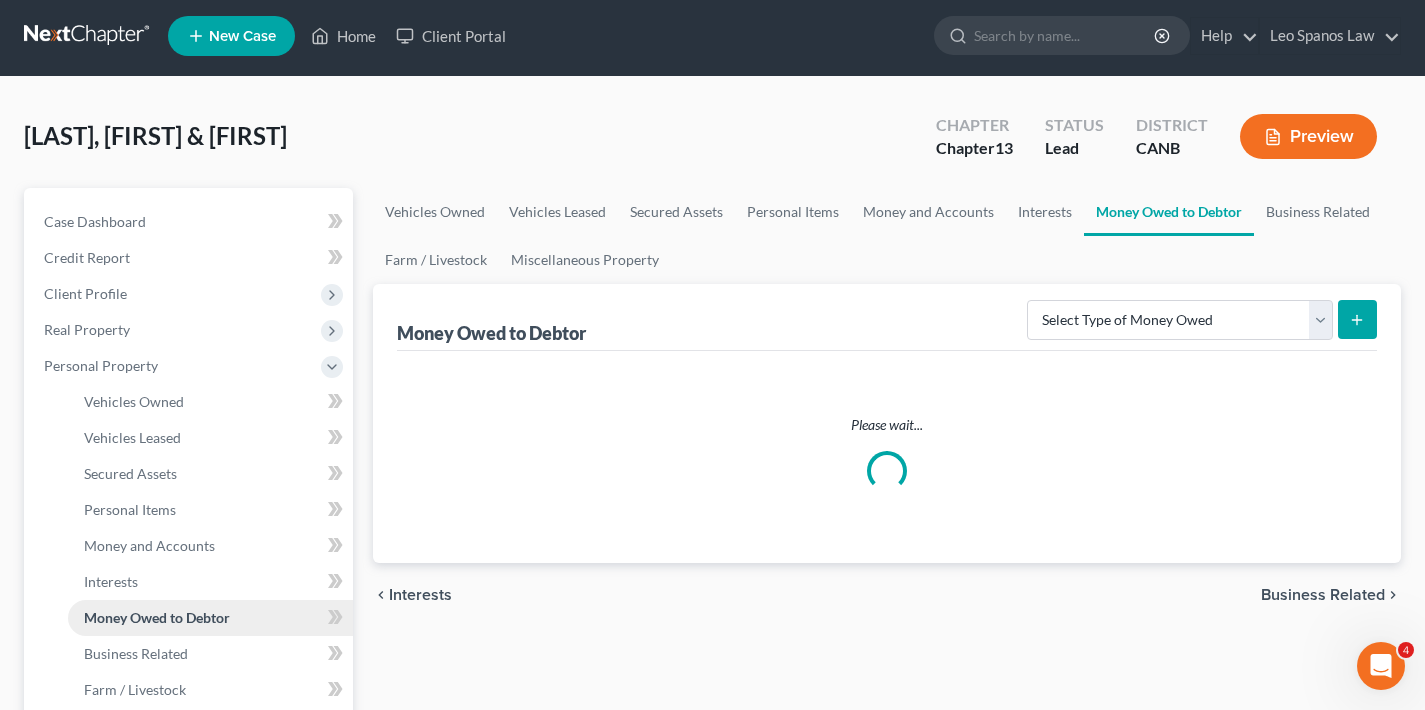 scroll, scrollTop: 0, scrollLeft: 0, axis: both 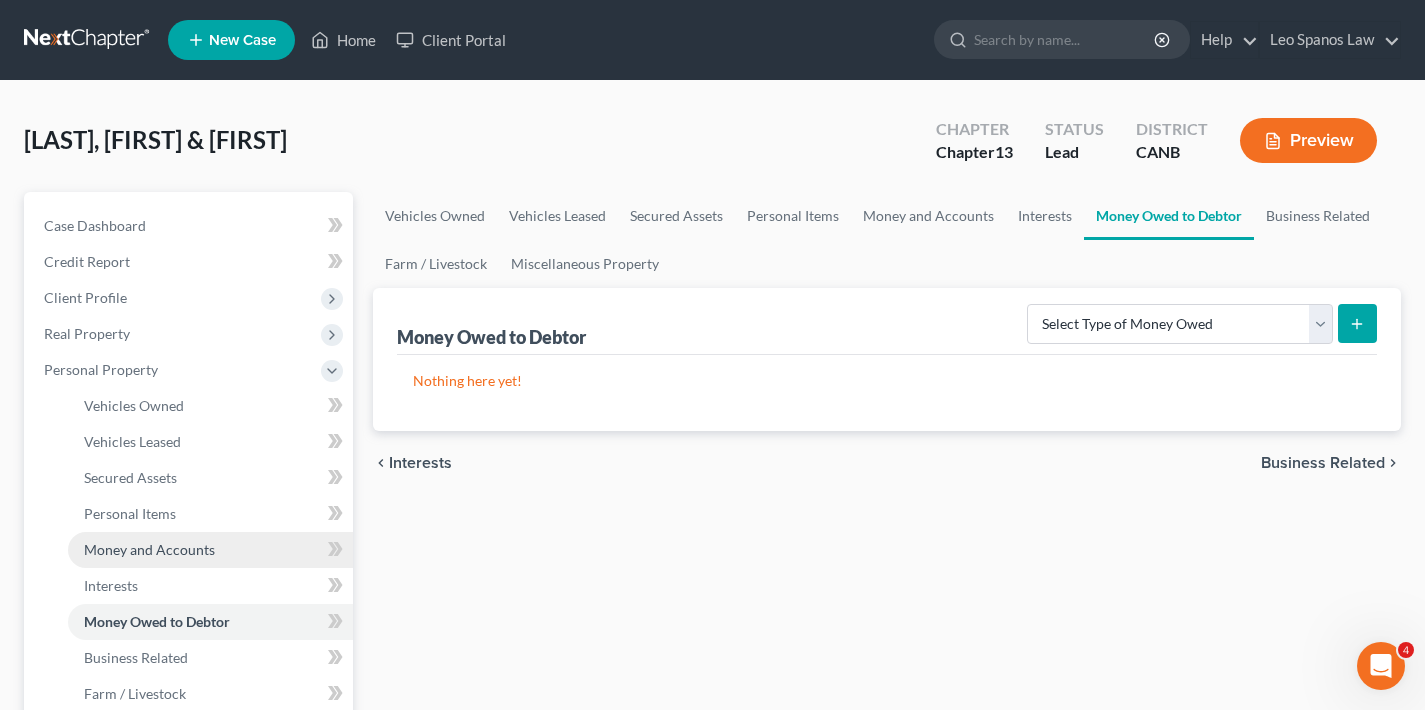 click on "Money and Accounts" at bounding box center (210, 550) 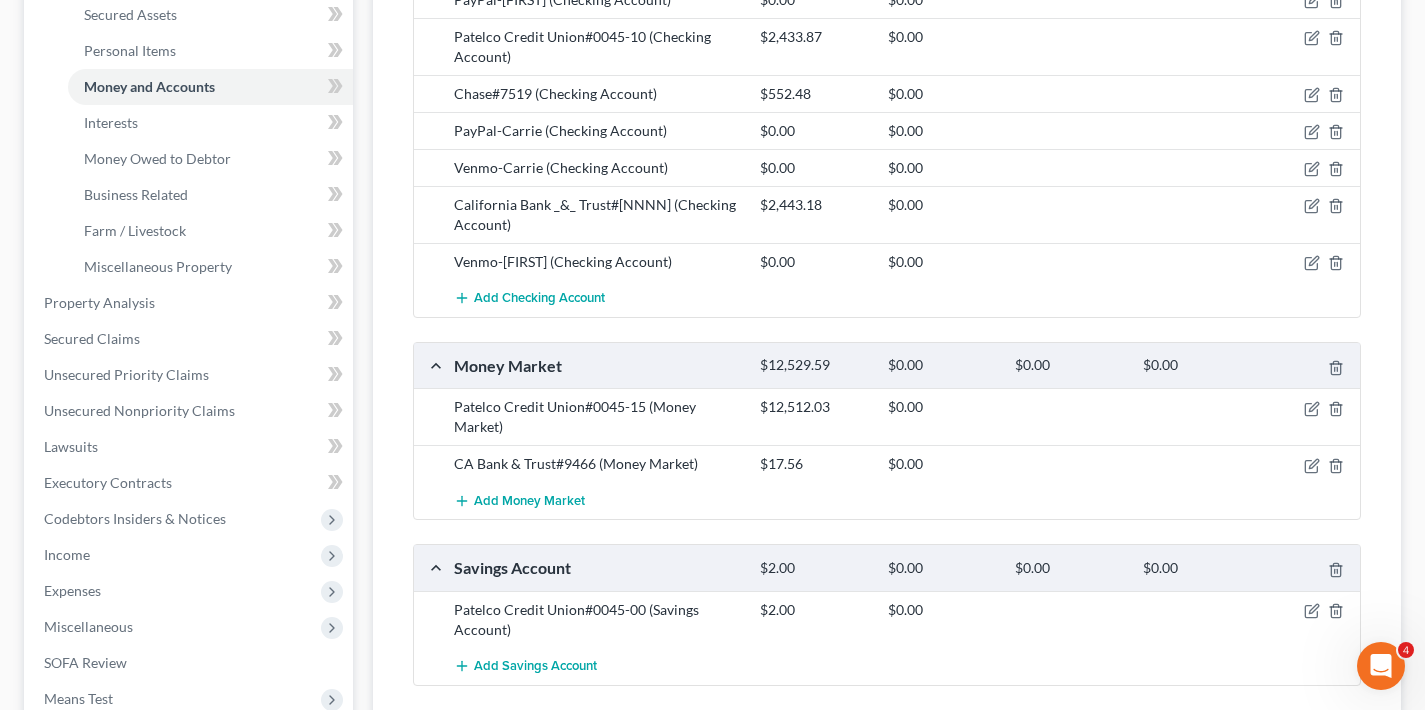 scroll, scrollTop: 467, scrollLeft: 0, axis: vertical 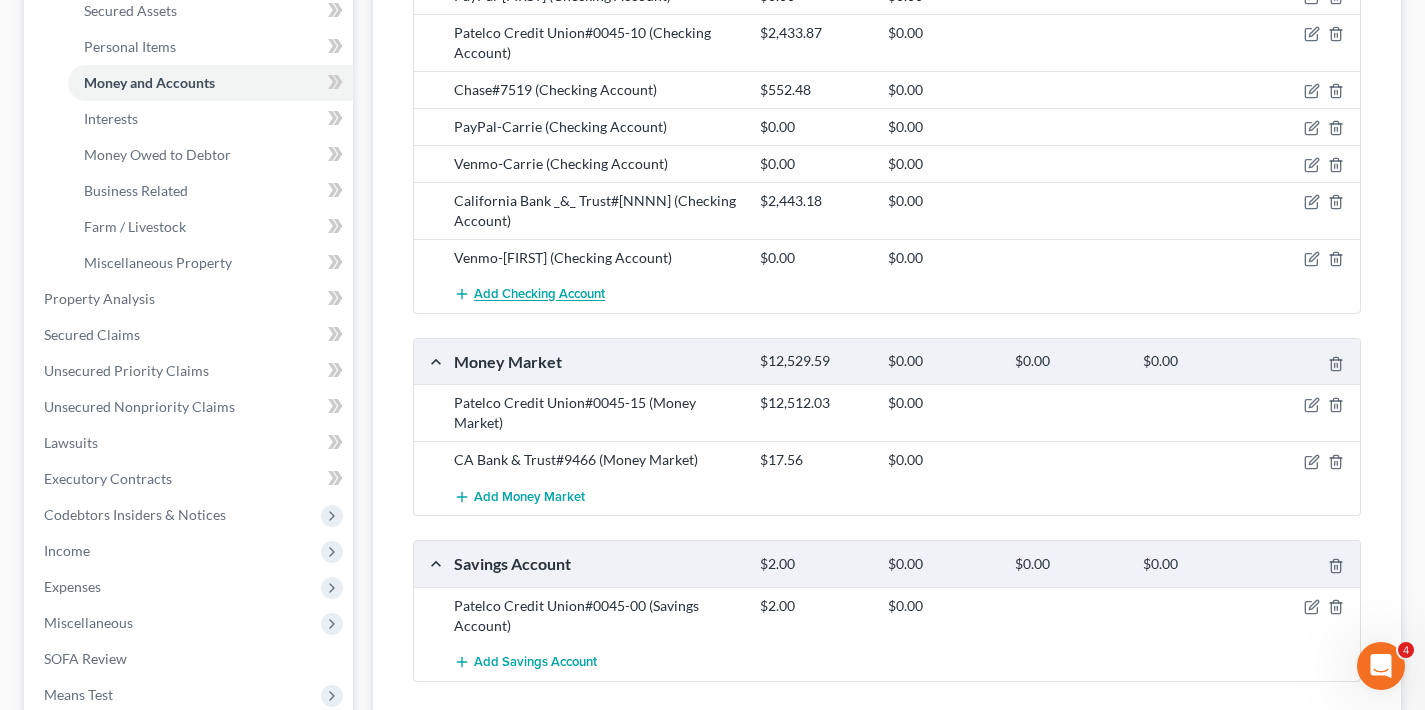 click on "Add Checking Account" at bounding box center (539, 295) 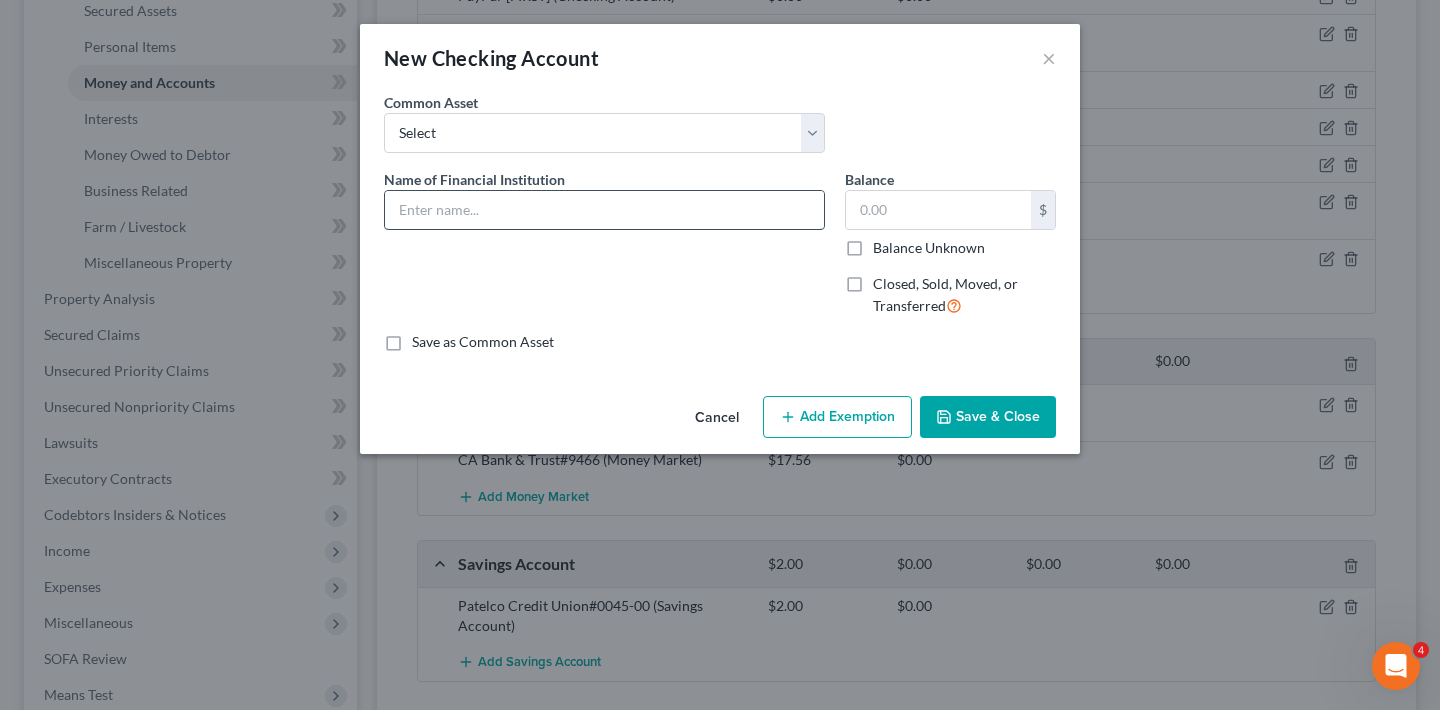 click at bounding box center (604, 210) 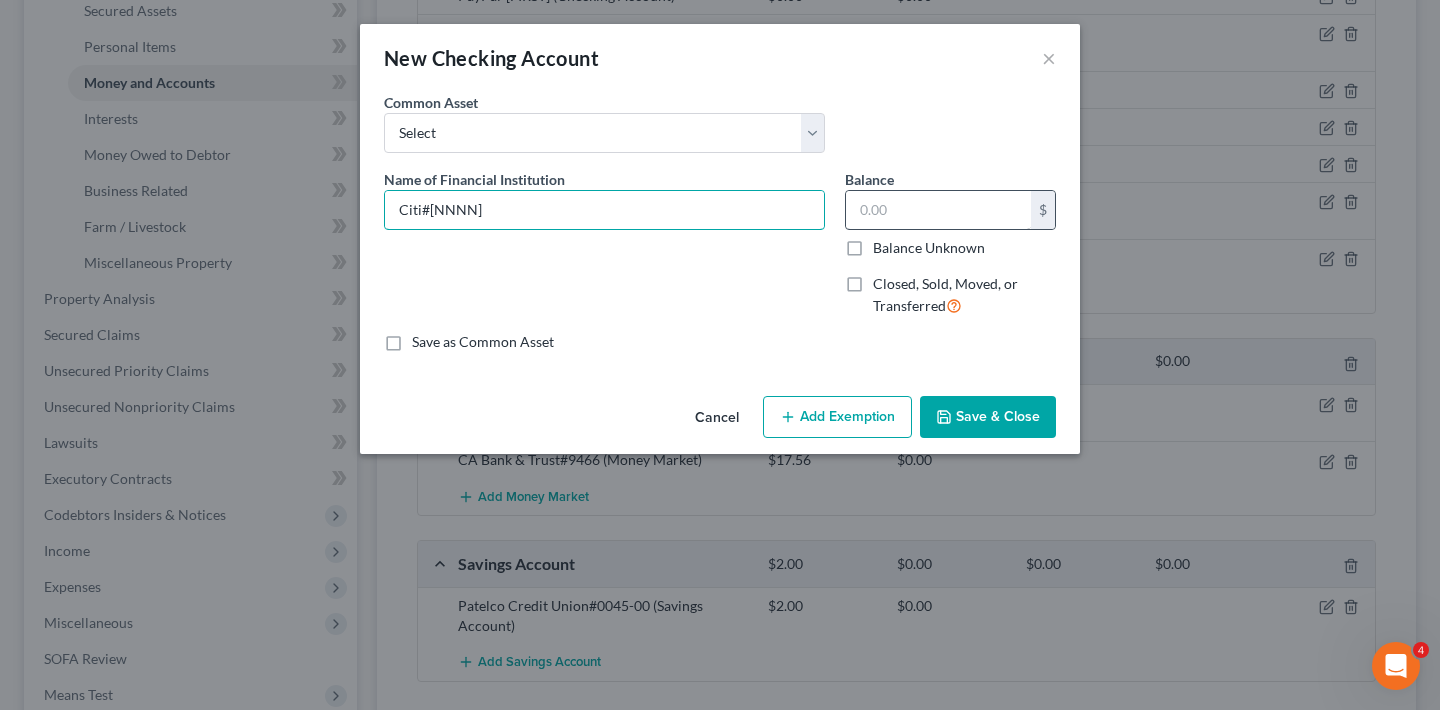 type on "Citi#[NNNN]" 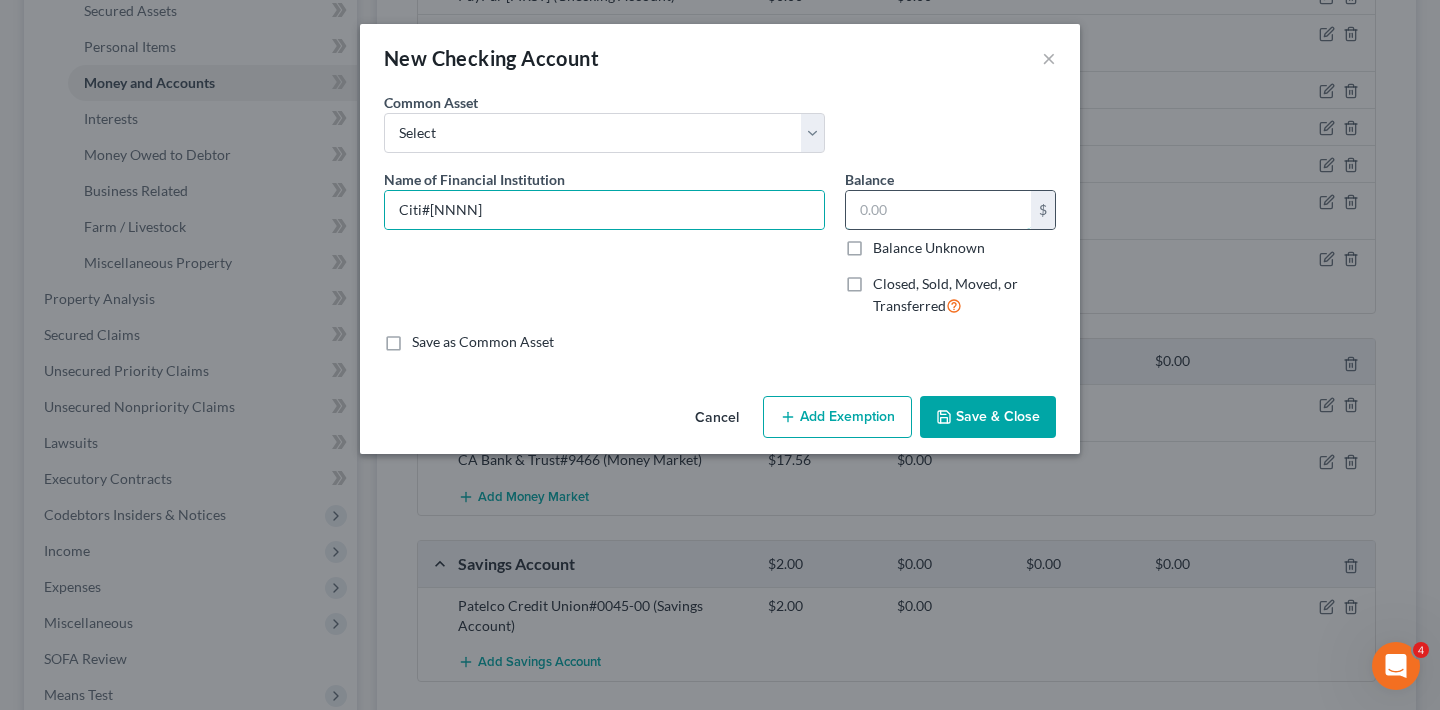 click at bounding box center [938, 210] 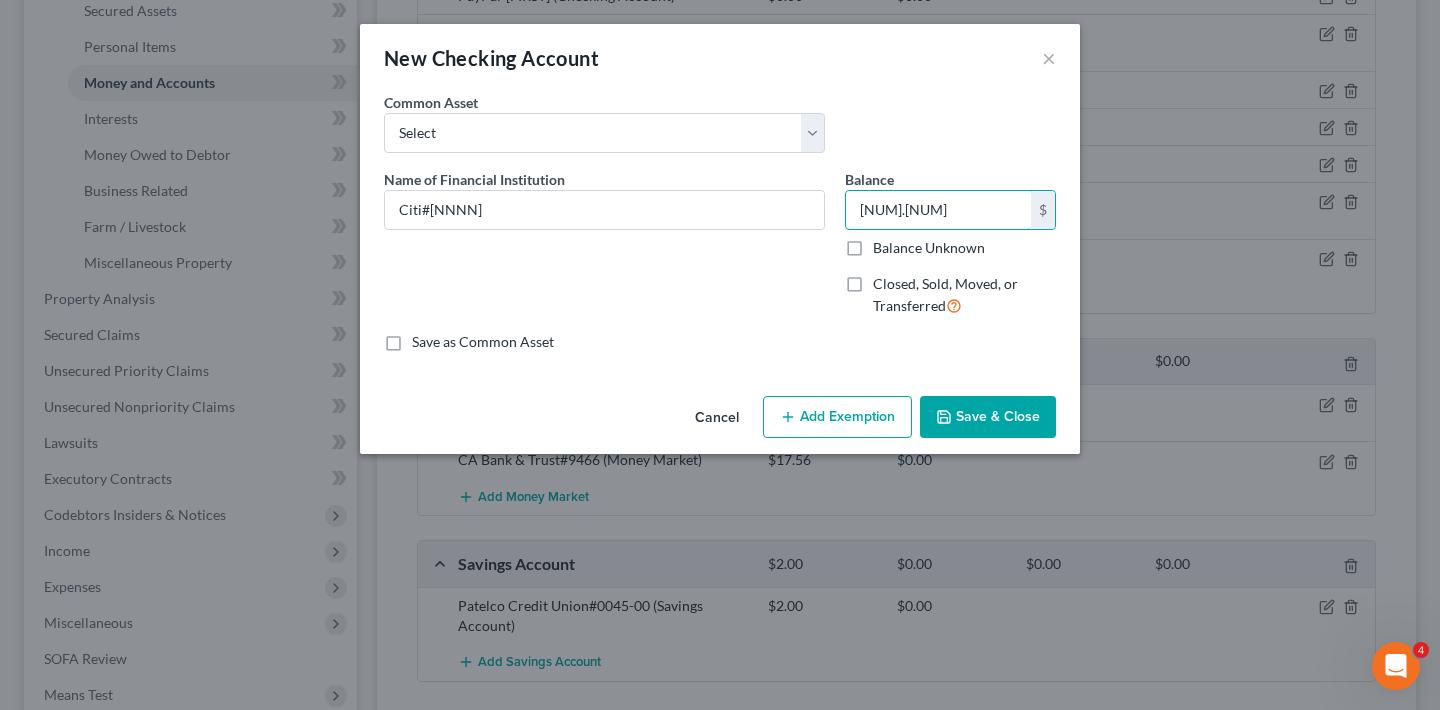 type on "[NUM].[NUM]" 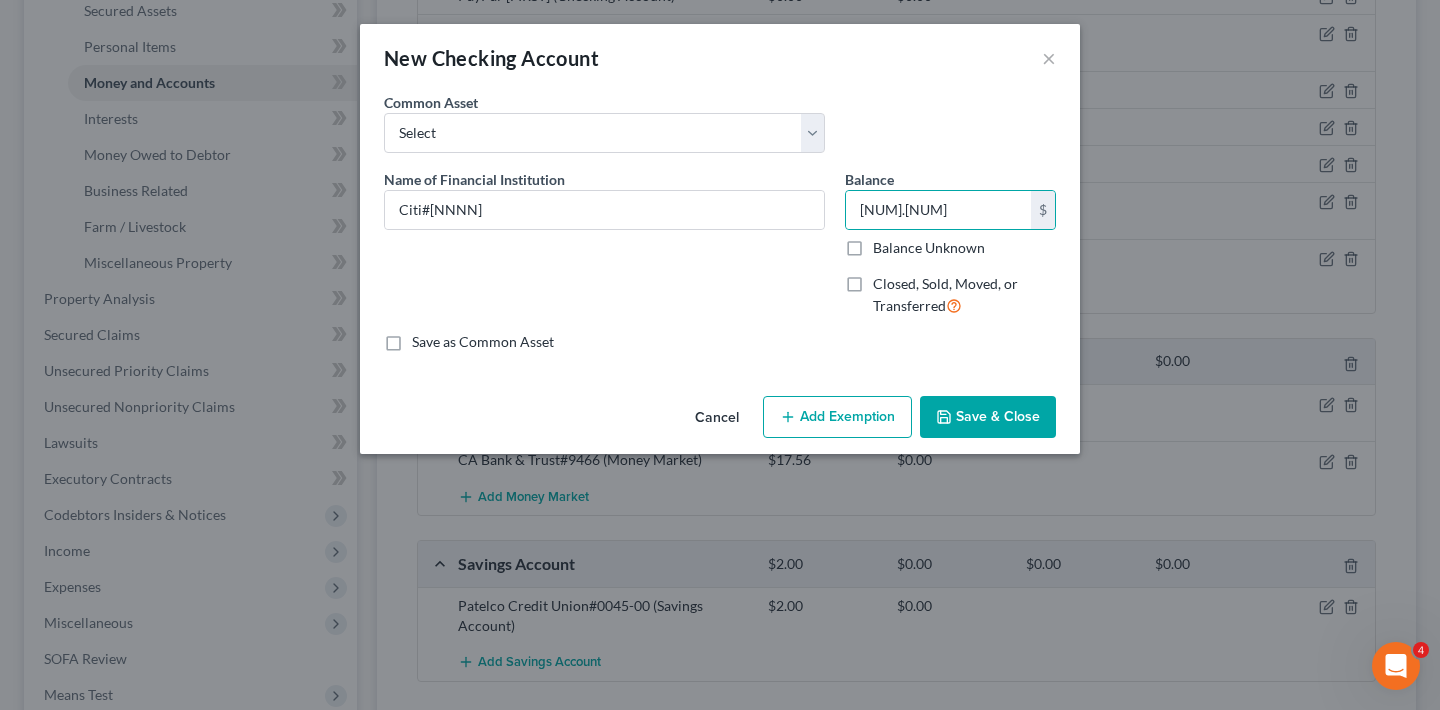 click on "Save & Close" at bounding box center [988, 417] 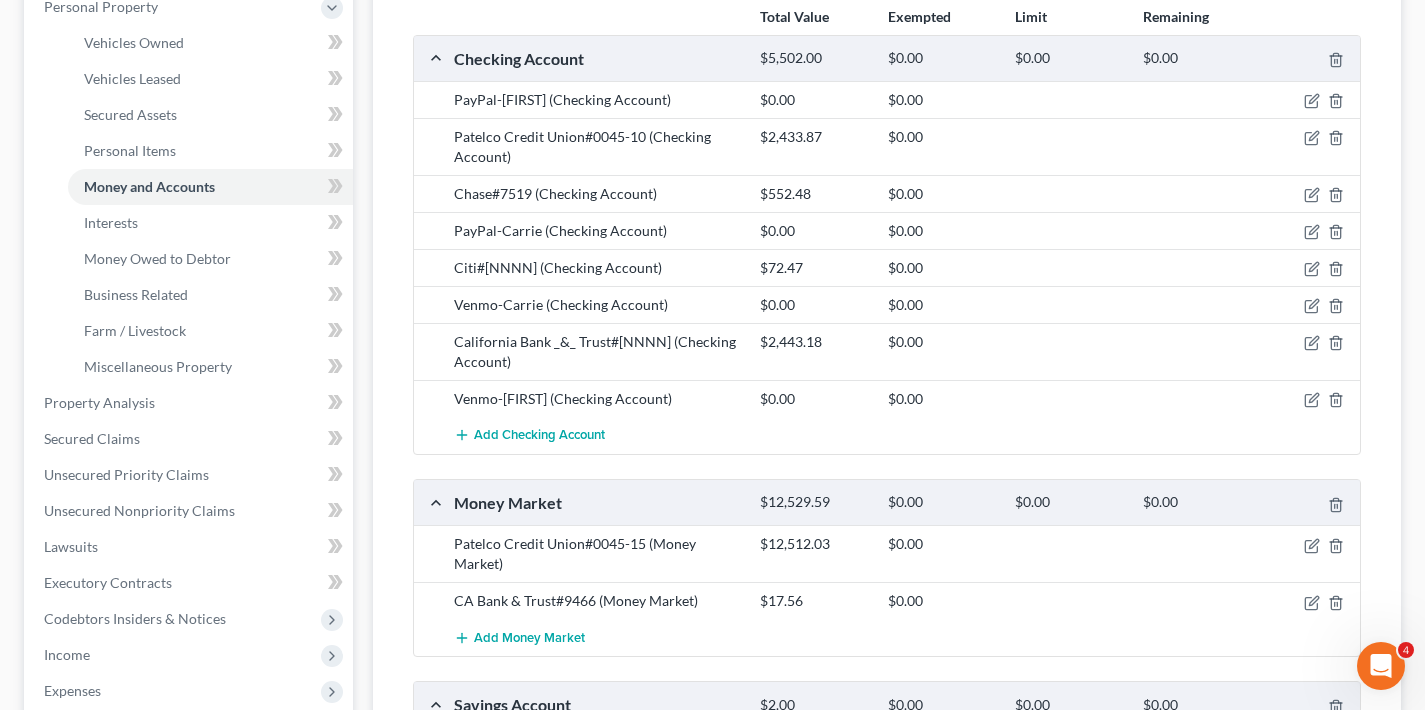 scroll, scrollTop: 0, scrollLeft: 0, axis: both 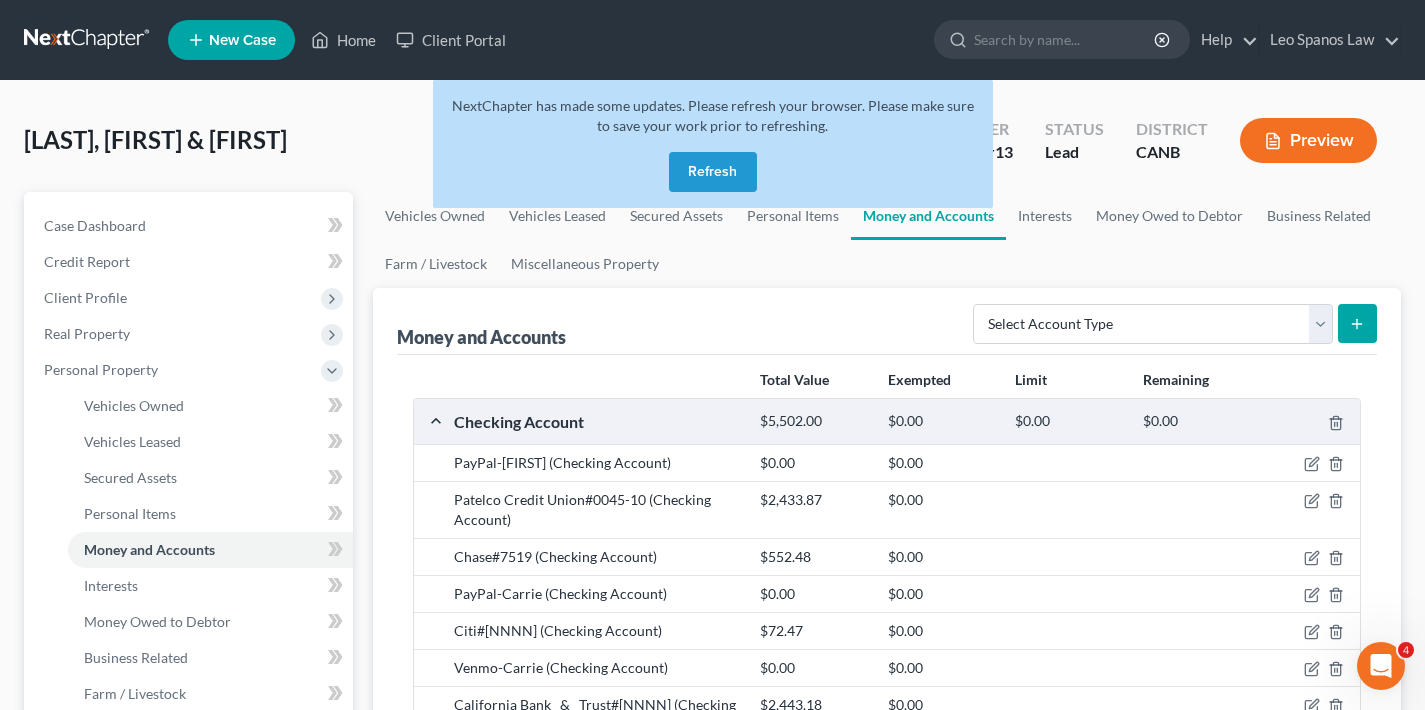 click on "Refresh" at bounding box center [713, 172] 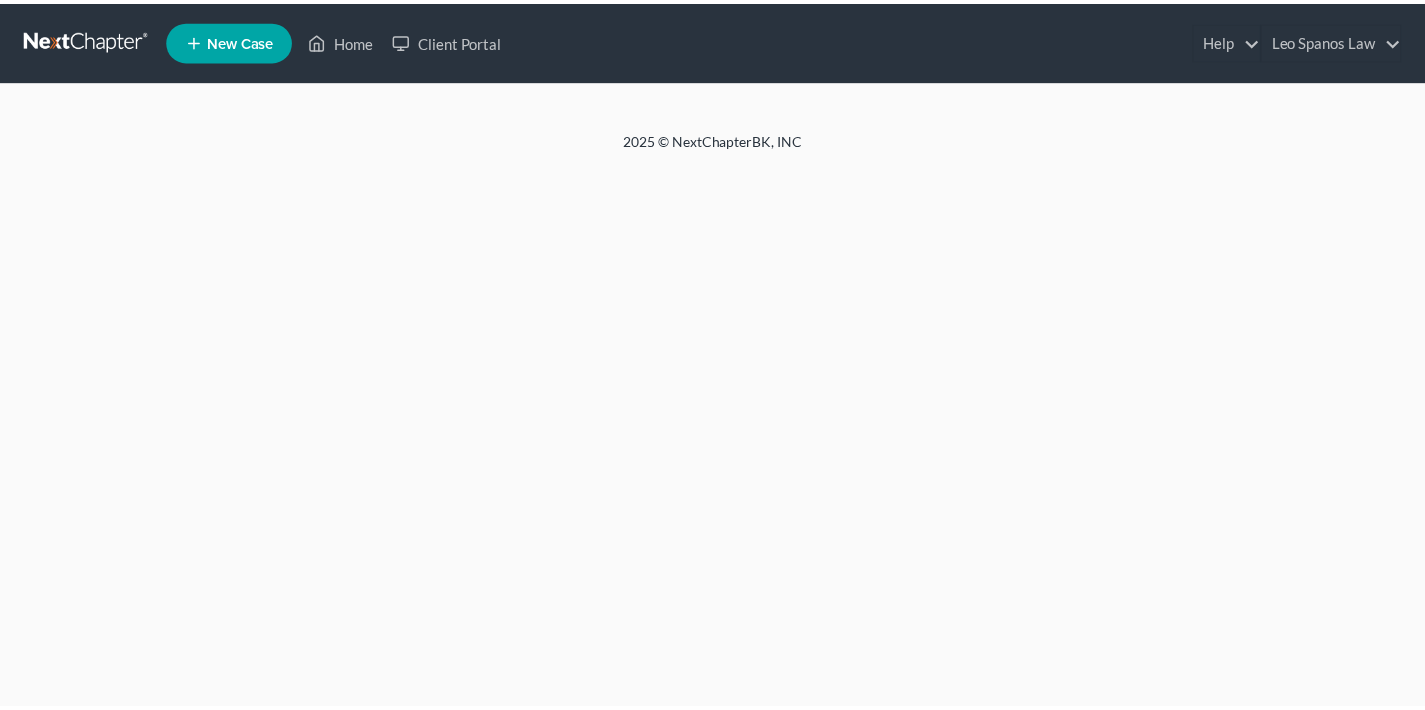 scroll, scrollTop: 0, scrollLeft: 0, axis: both 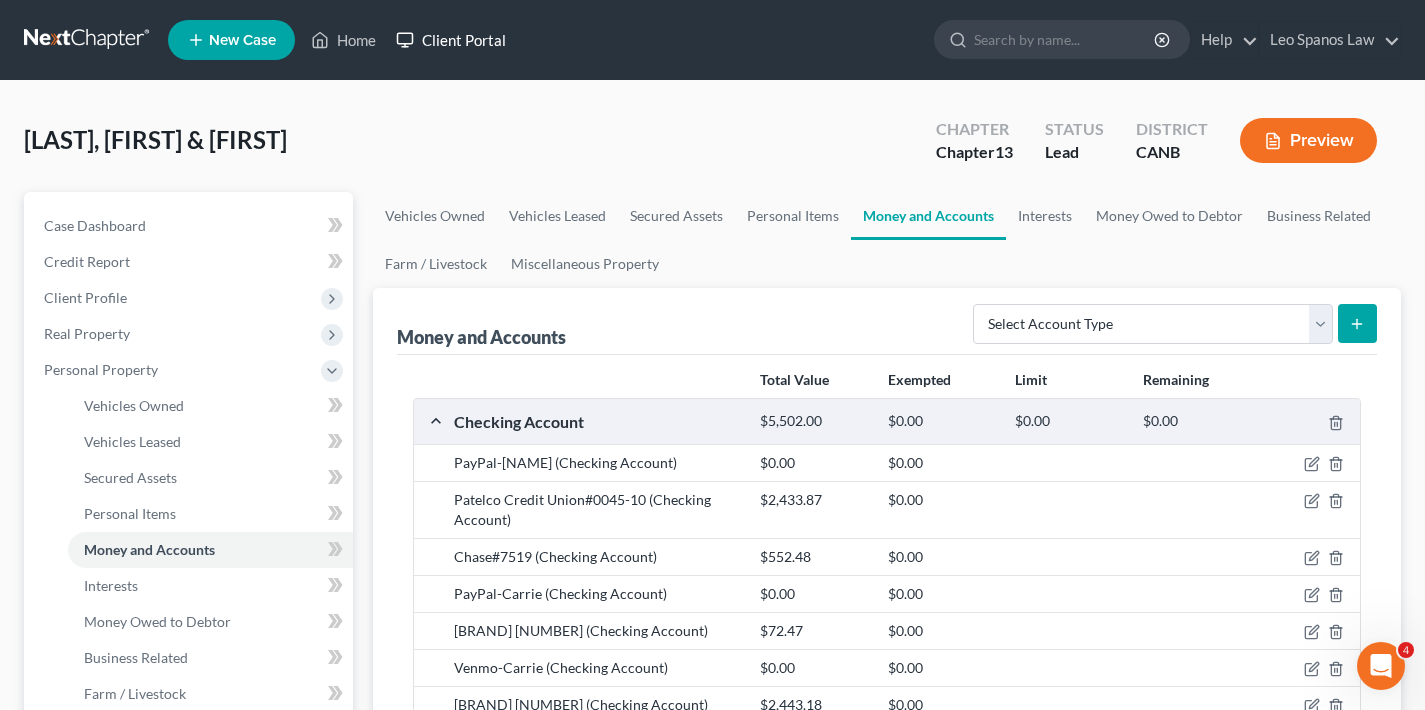 click on "Client Portal" at bounding box center (451, 40) 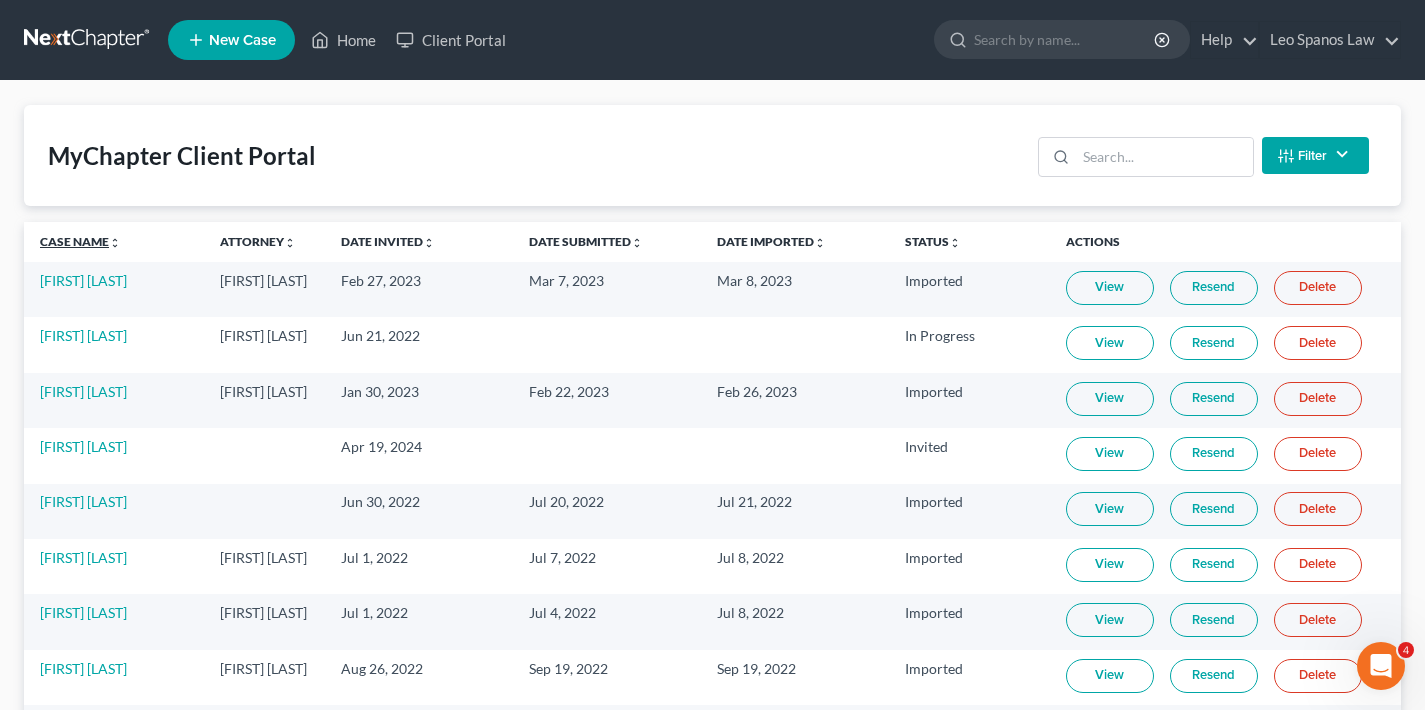 click on "Case Name
unfold_more
expand_more
expand_less" at bounding box center (80, 241) 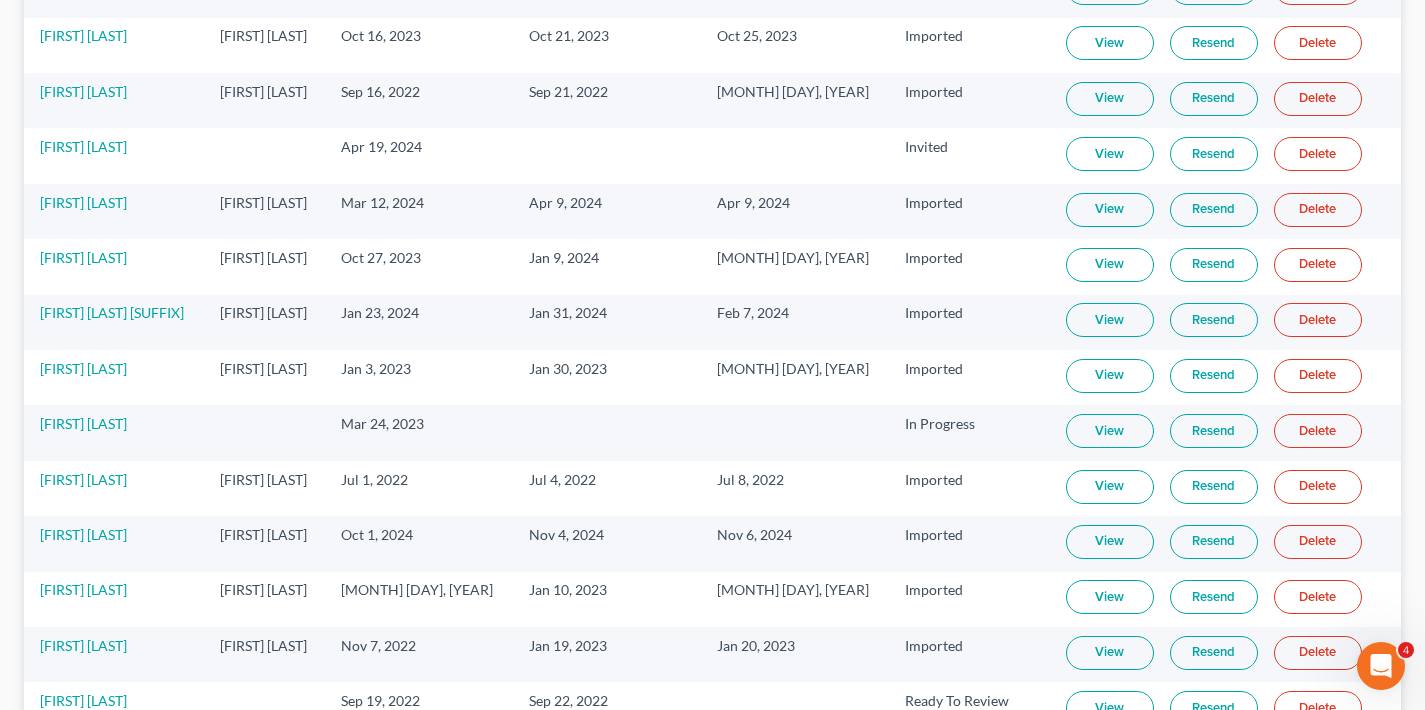 scroll, scrollTop: 6081, scrollLeft: 0, axis: vertical 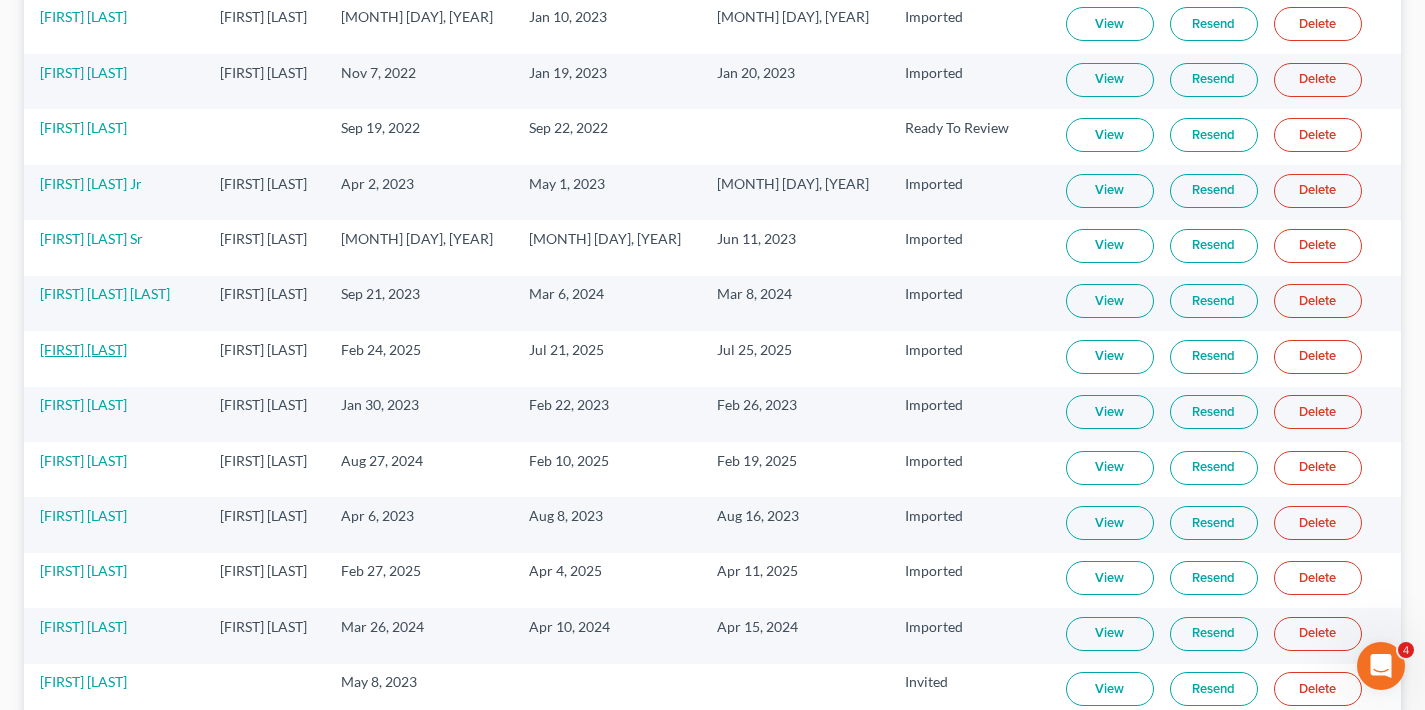 click on "[FIRST] [LAST]" at bounding box center (83, 349) 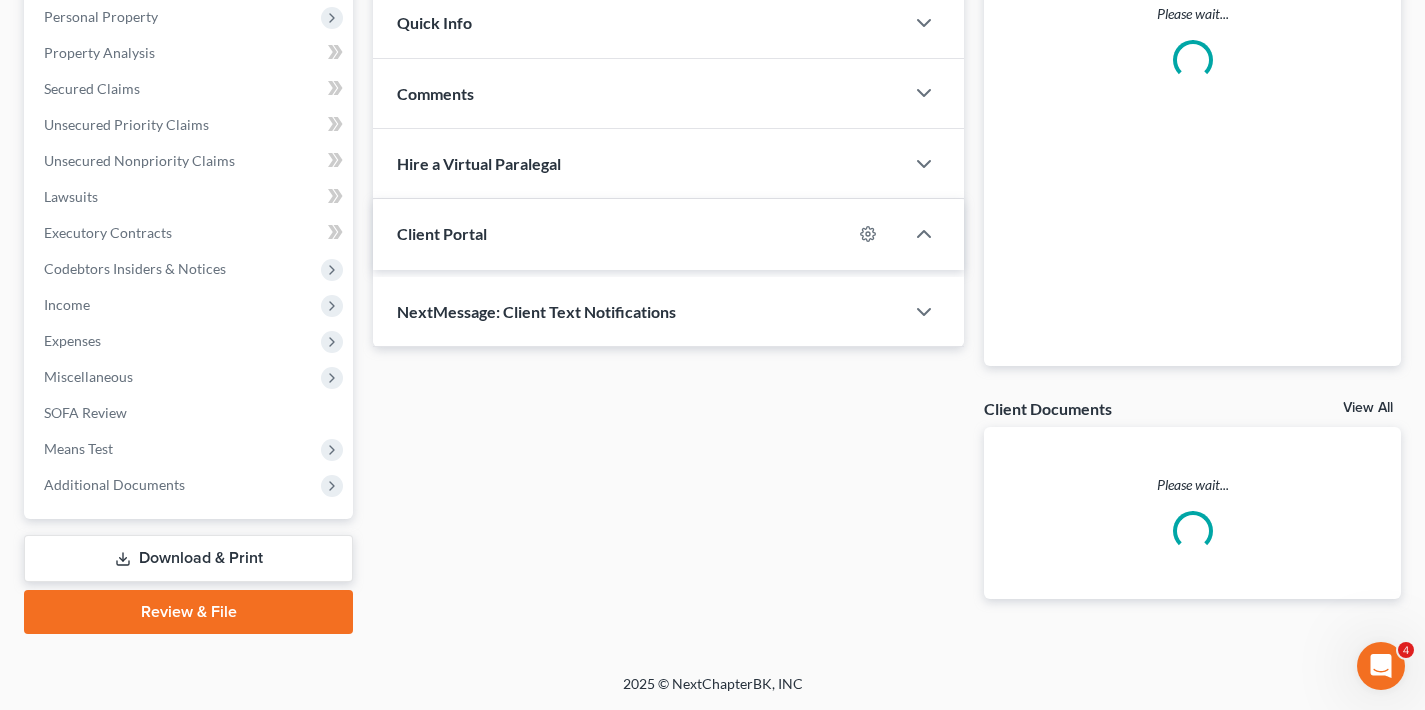 scroll, scrollTop: 0, scrollLeft: 0, axis: both 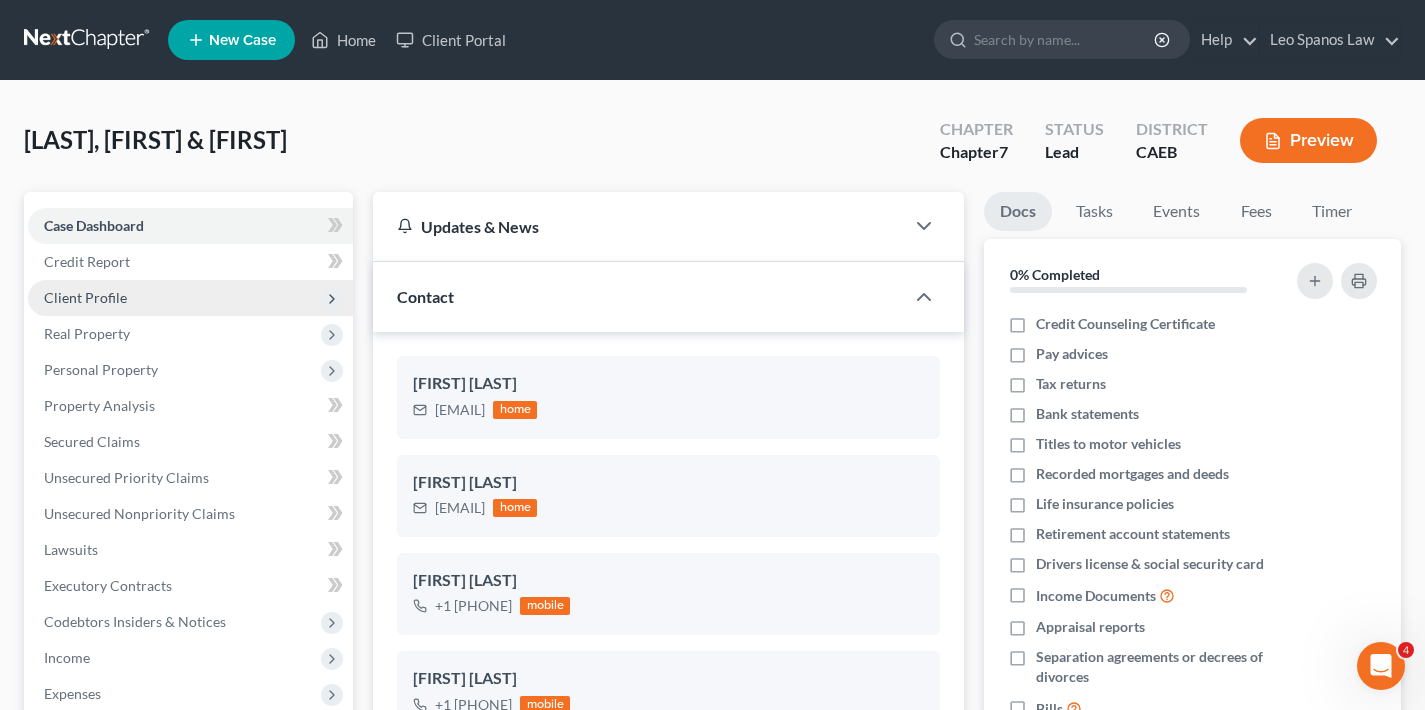 click on "Client Profile" at bounding box center [190, 298] 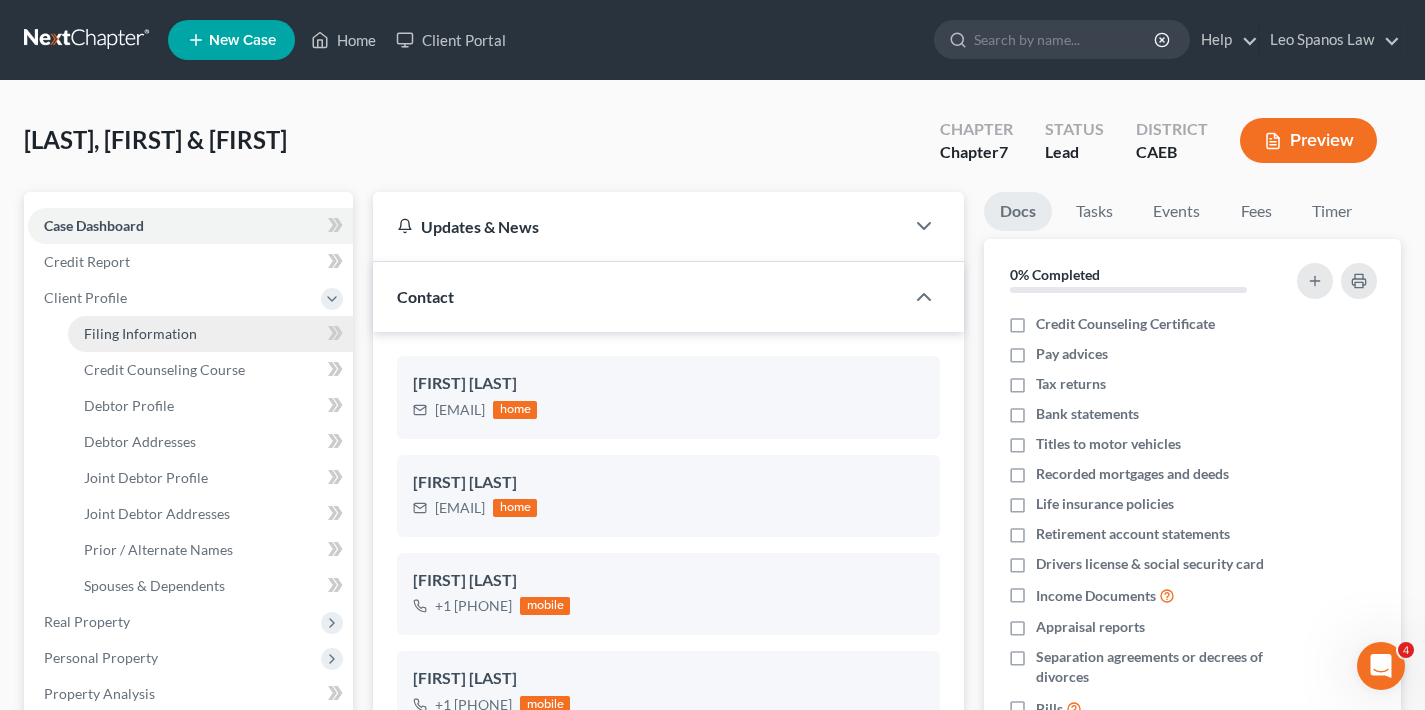 click on "Filing Information" at bounding box center [140, 333] 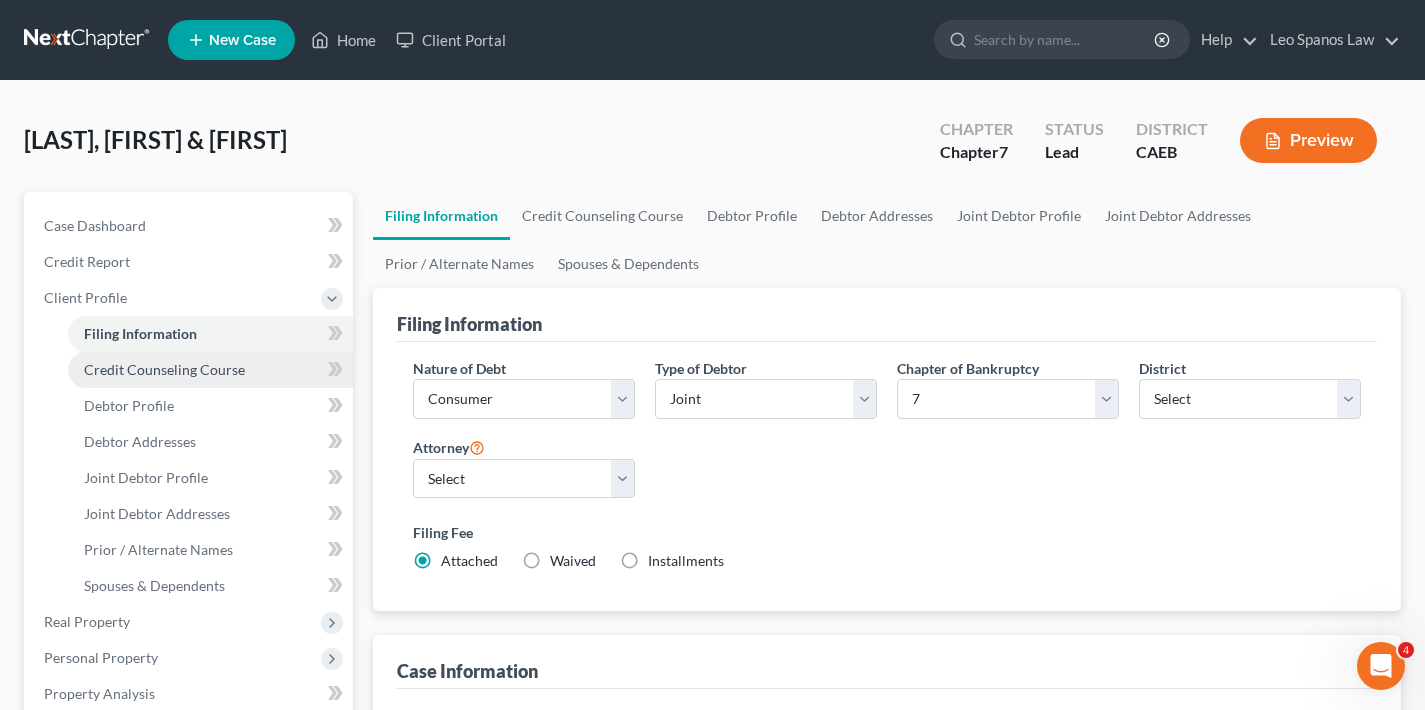 click on "Credit Counseling Course" at bounding box center [164, 369] 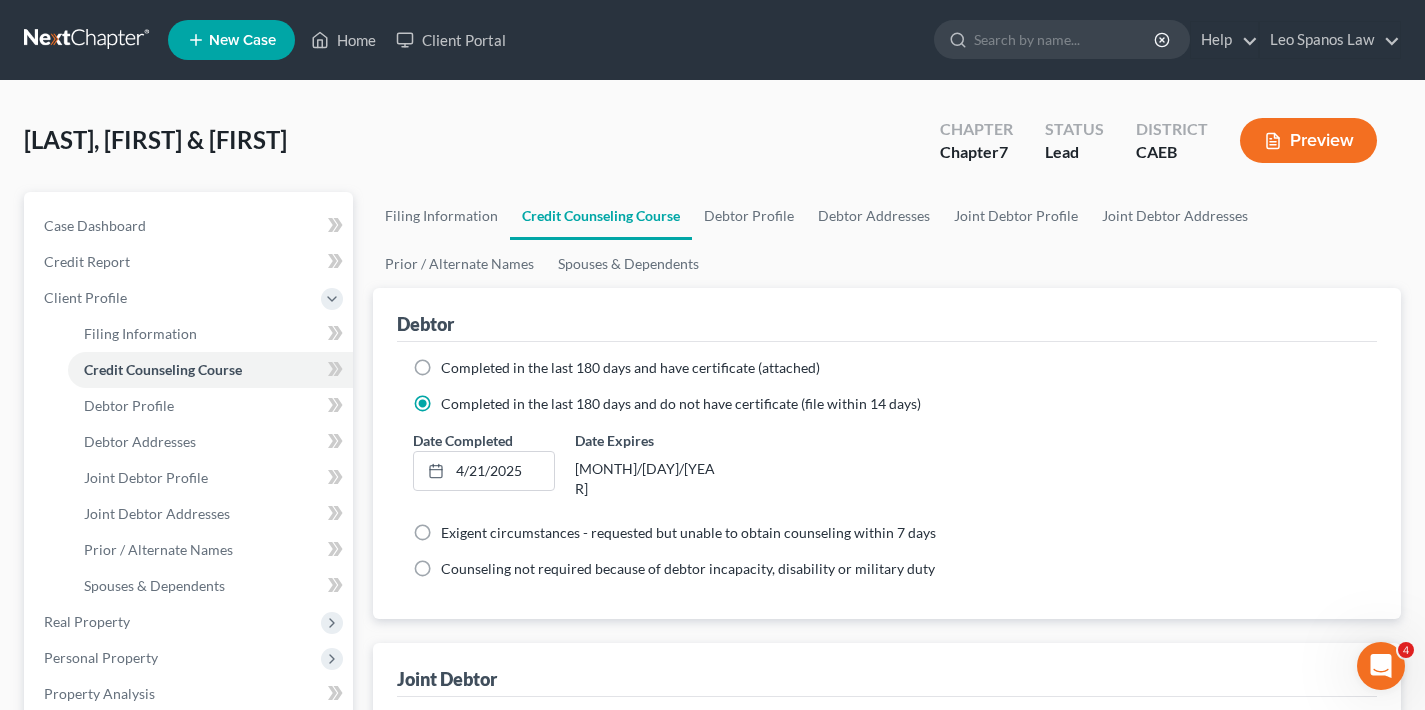 scroll, scrollTop: 630, scrollLeft: 0, axis: vertical 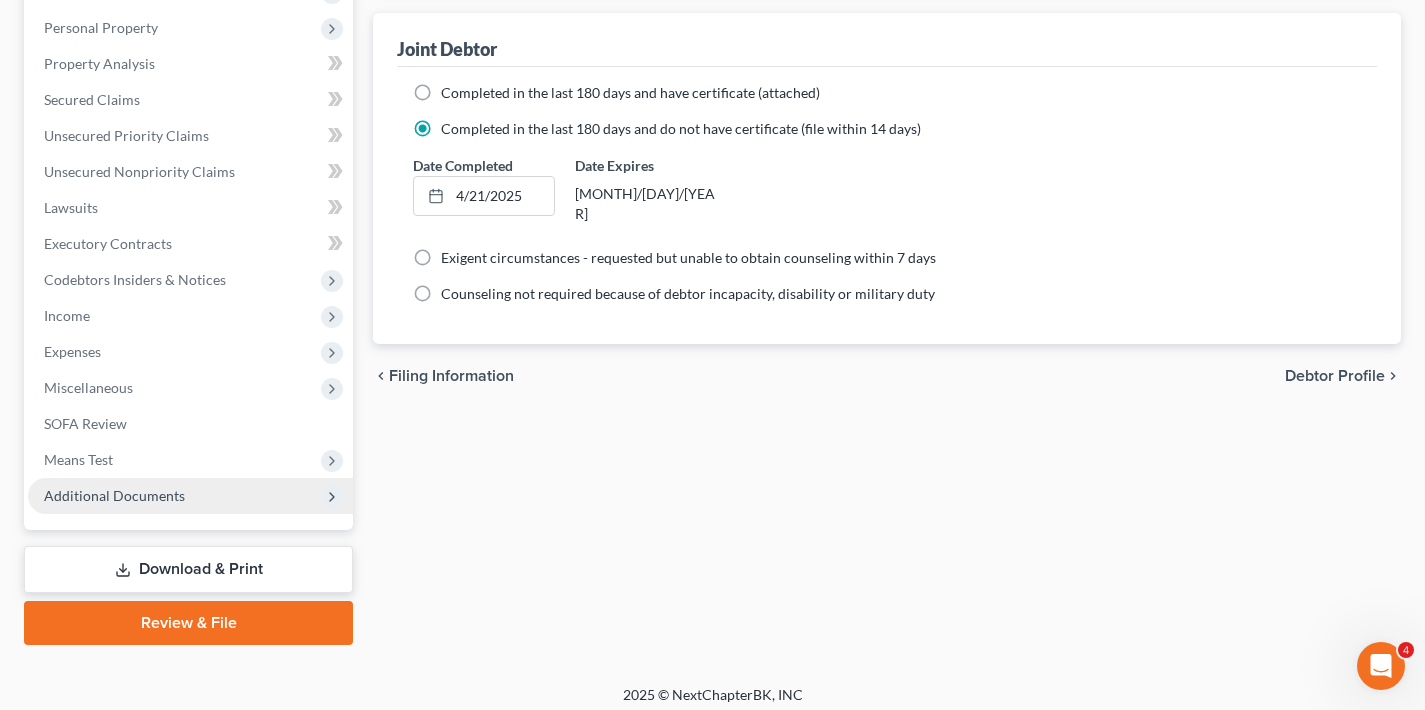 click on "Additional Documents" at bounding box center (190, 496) 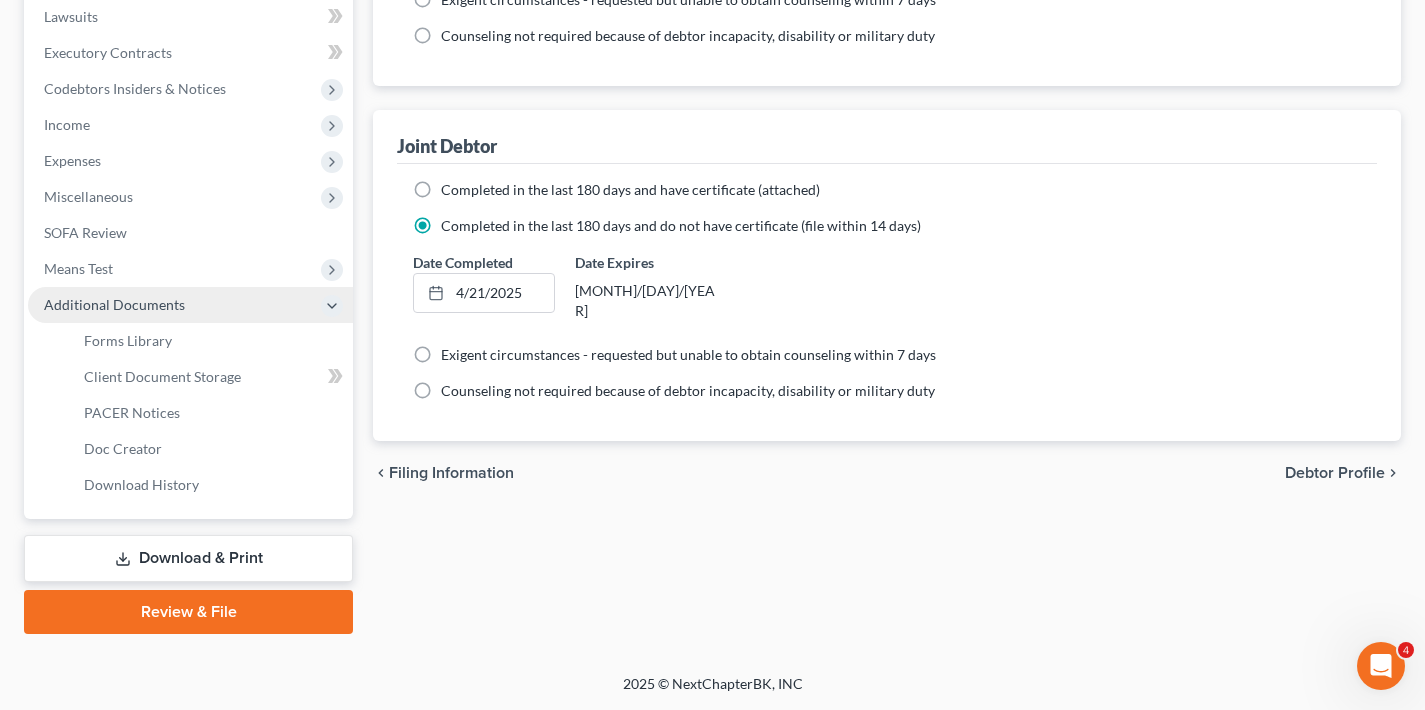 scroll, scrollTop: 533, scrollLeft: 0, axis: vertical 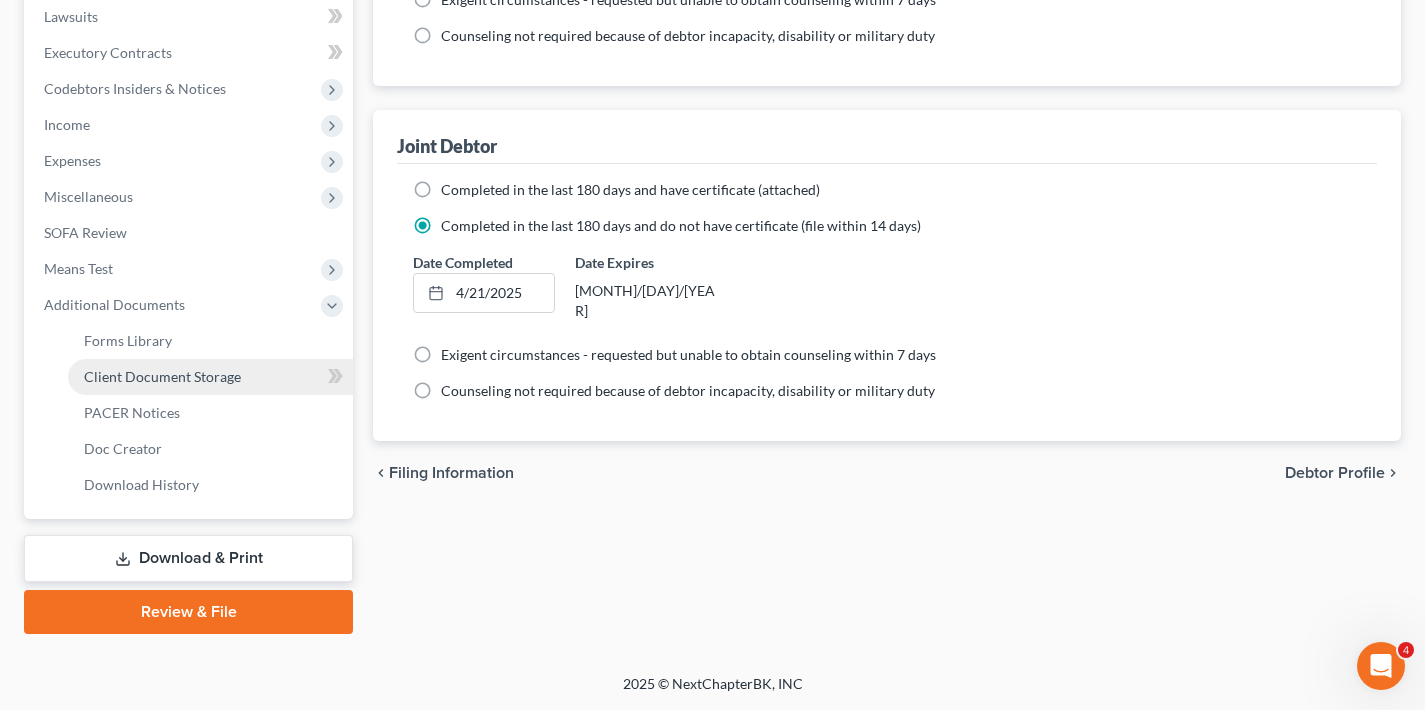 click on "Client Document Storage" at bounding box center [210, 377] 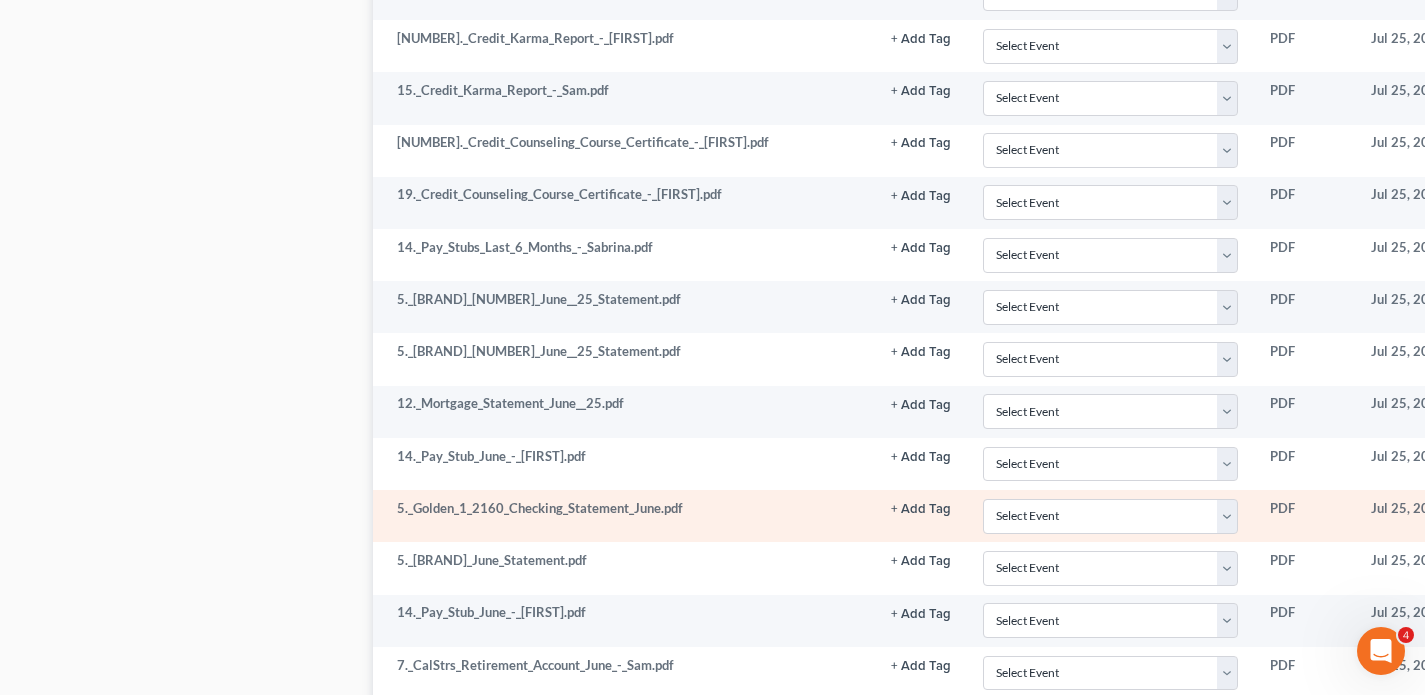 scroll, scrollTop: 1392, scrollLeft: 0, axis: vertical 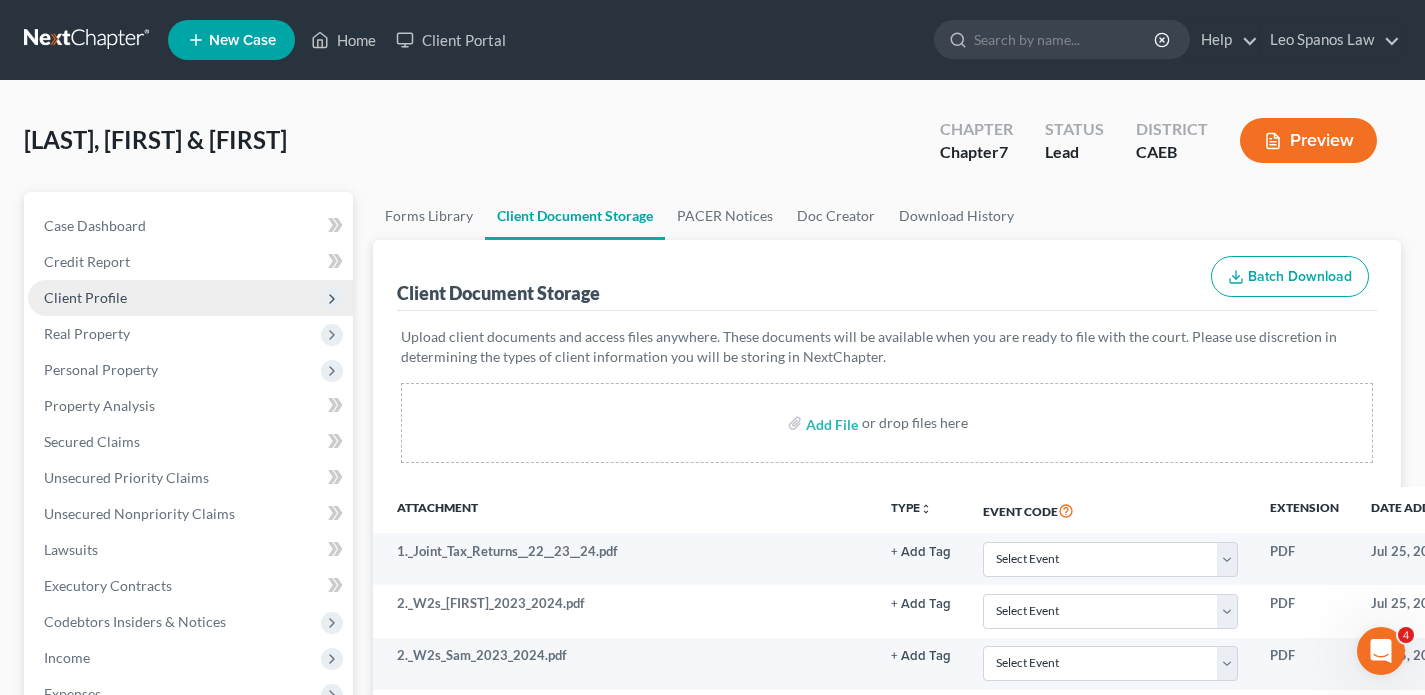 click on "Client Profile" at bounding box center [190, 298] 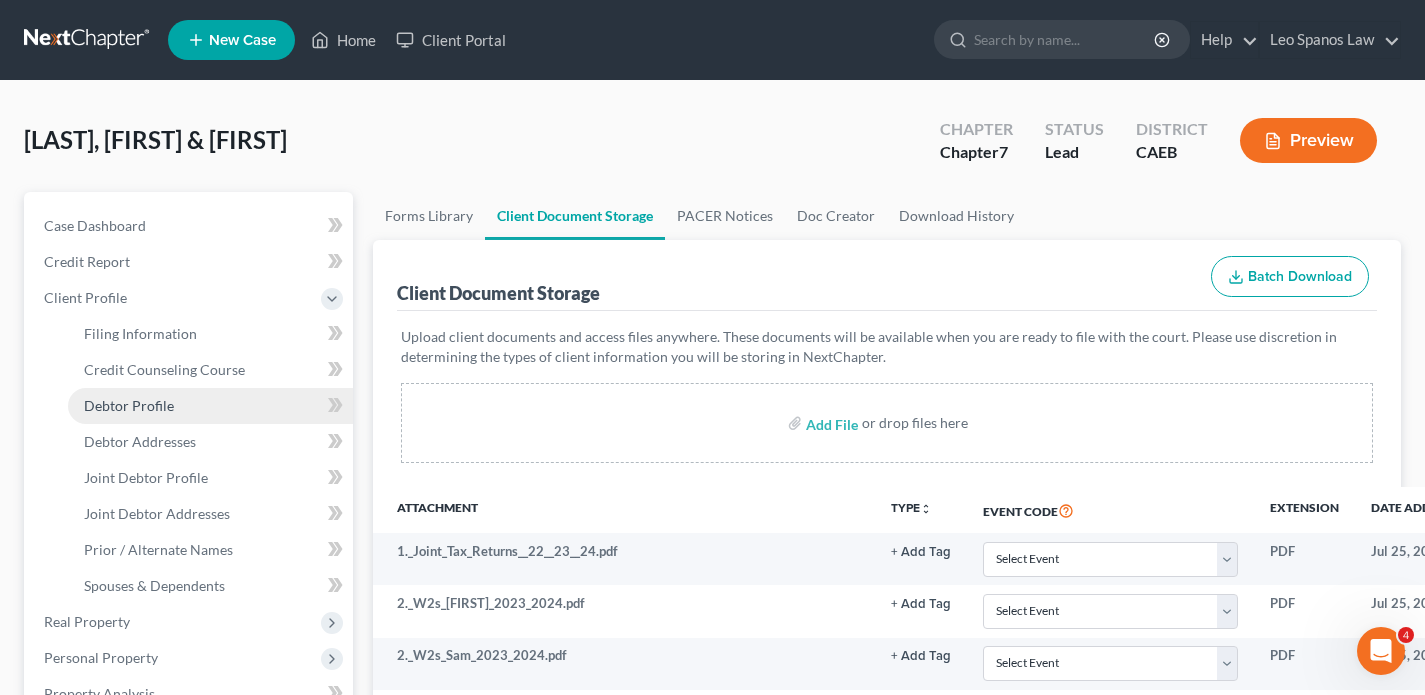 click on "Debtor Profile" at bounding box center [129, 405] 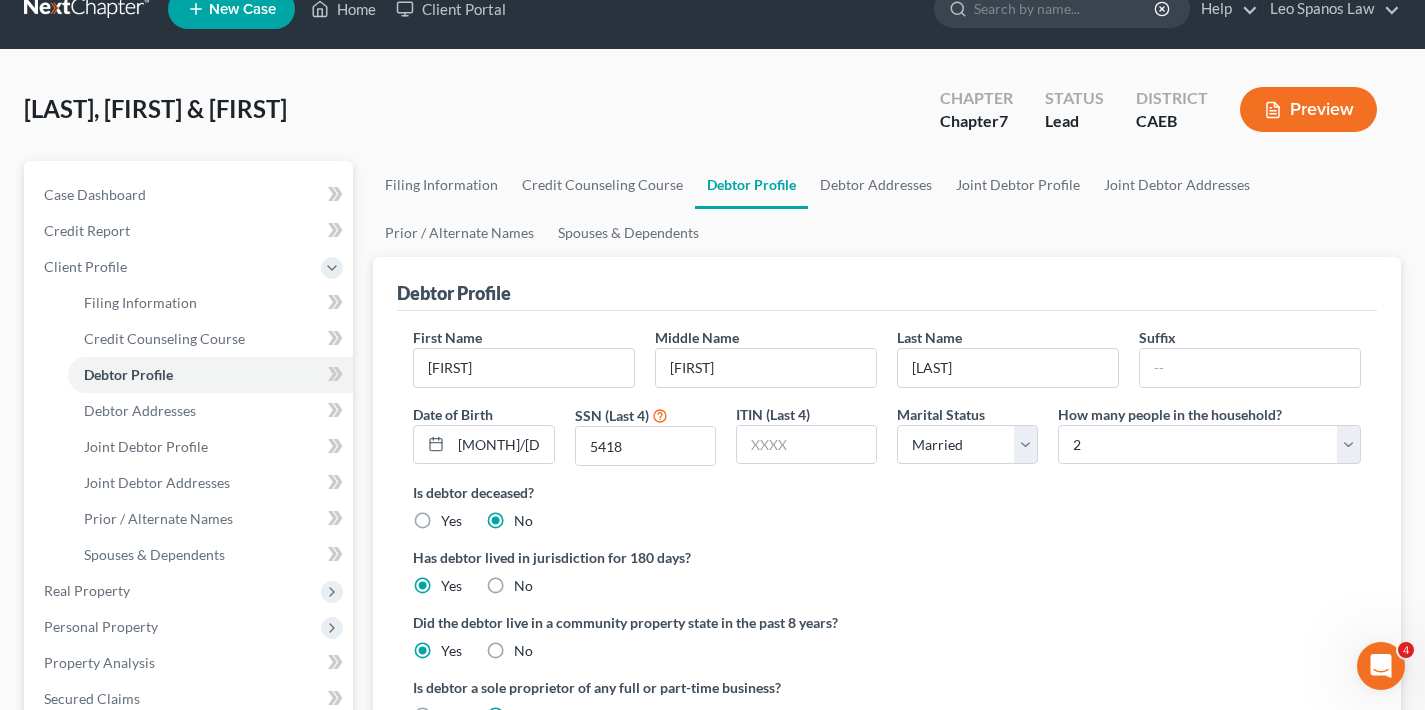 scroll, scrollTop: 208, scrollLeft: 0, axis: vertical 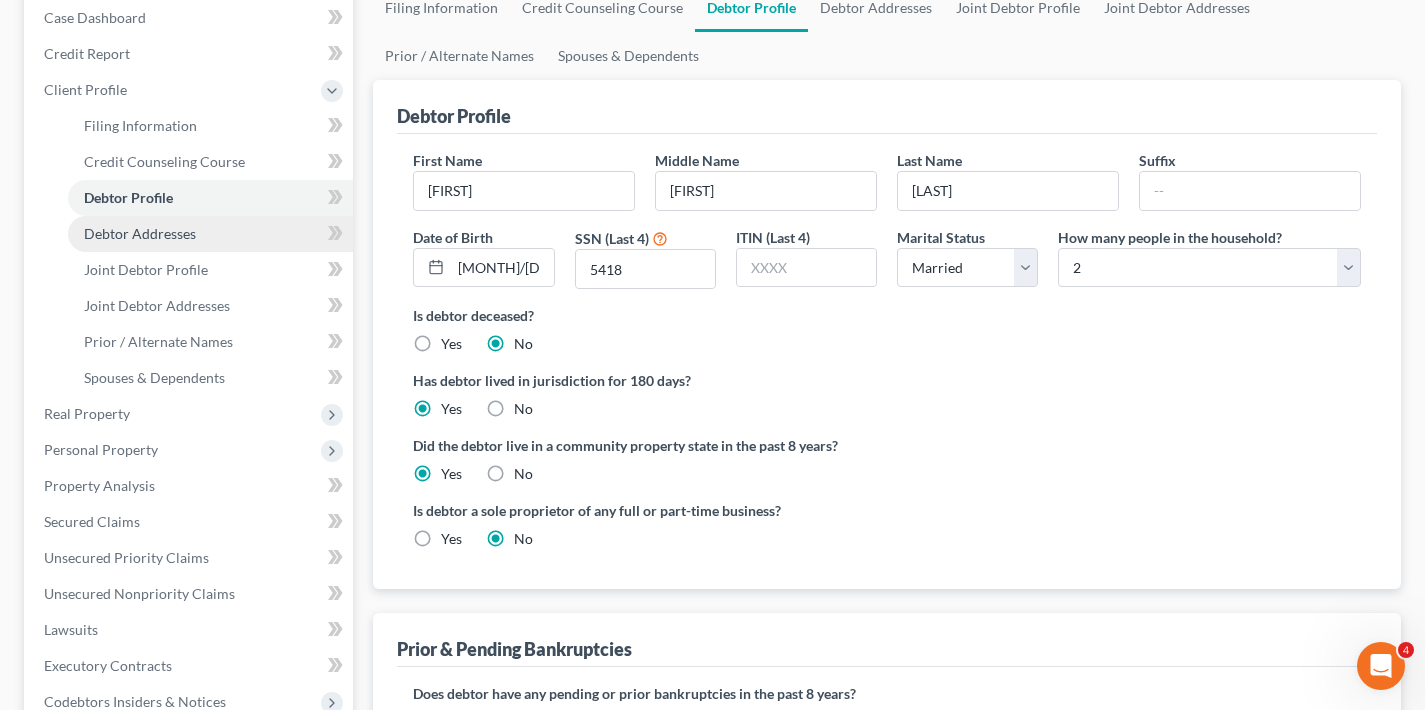 click on "Debtor Addresses" at bounding box center [210, 234] 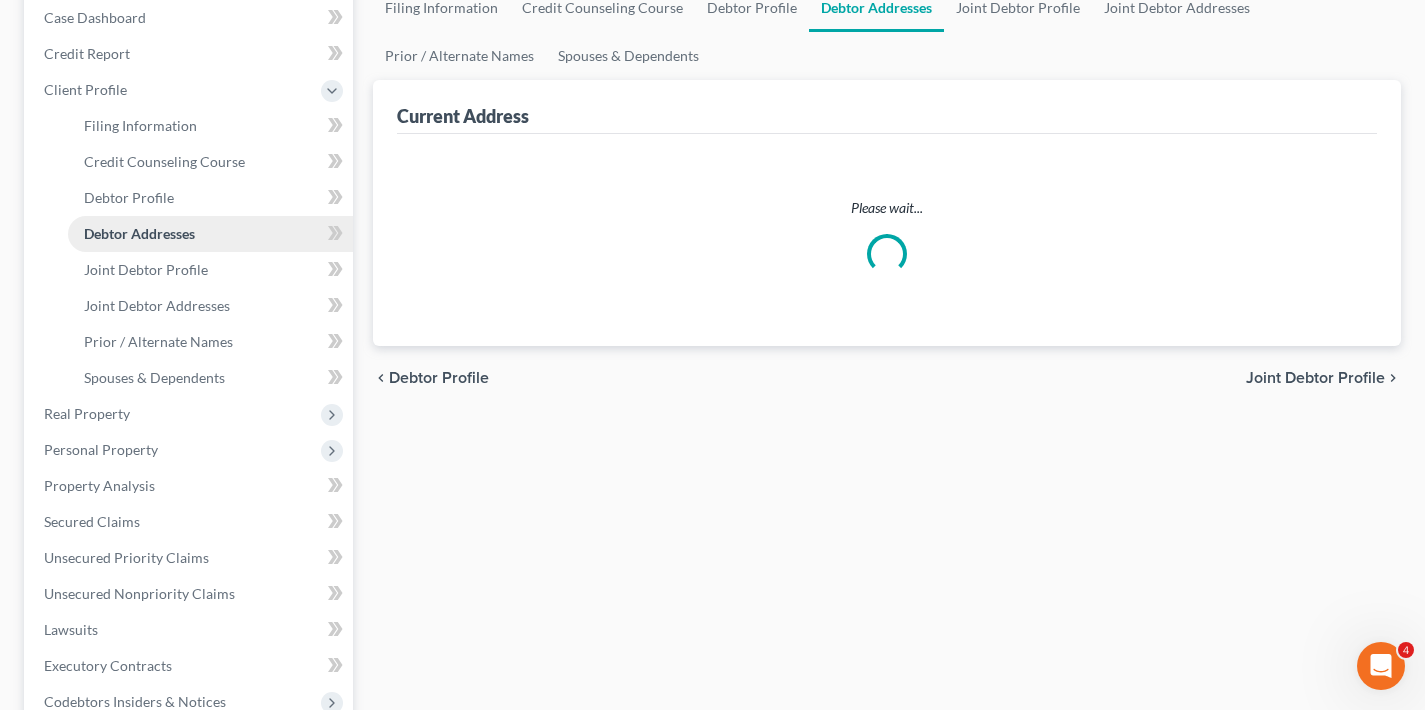 scroll, scrollTop: 0, scrollLeft: 0, axis: both 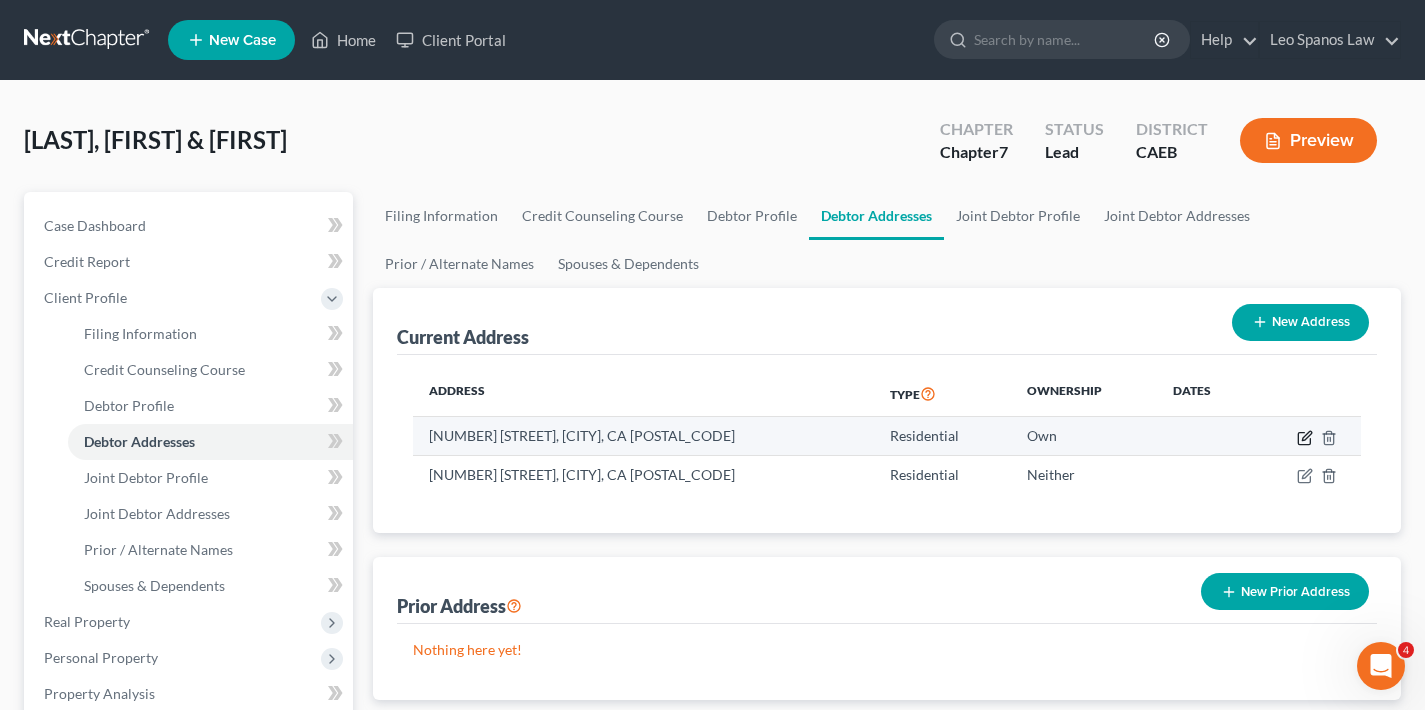 click 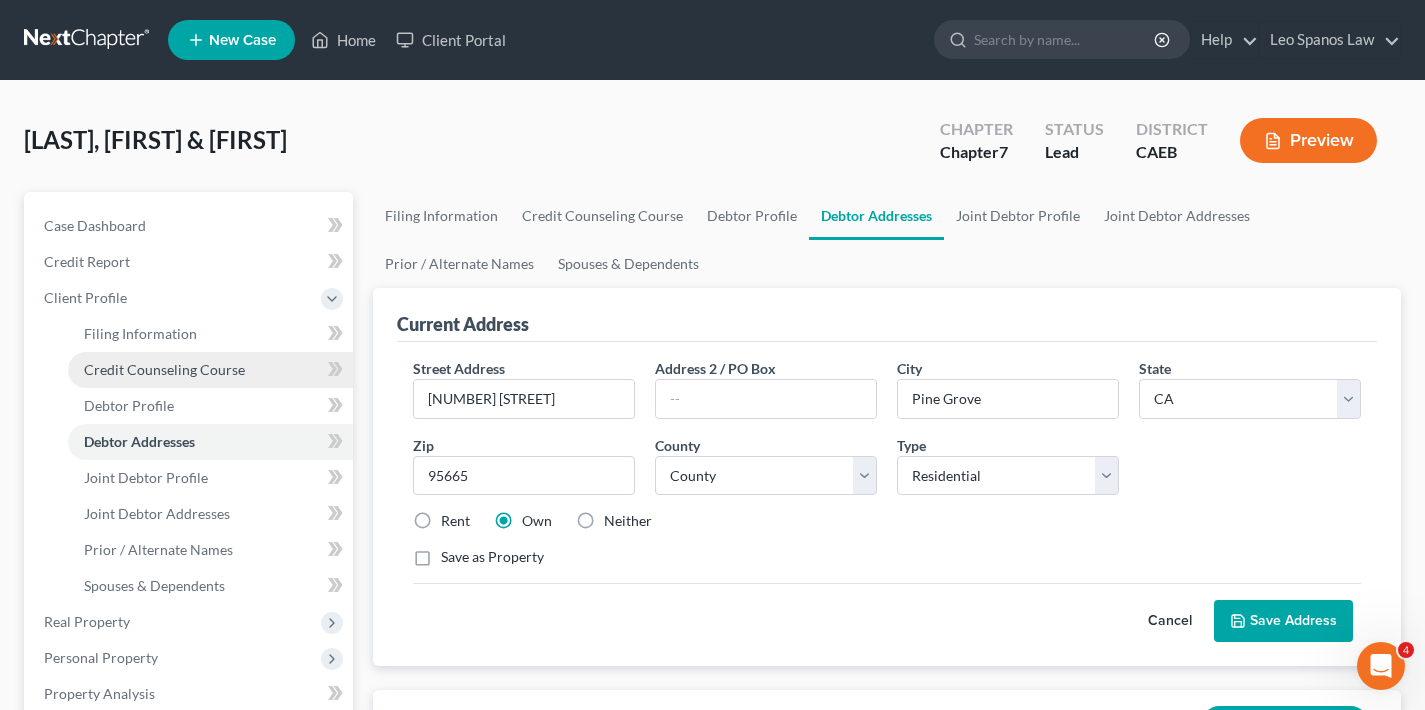 click on "Credit Counseling Course" at bounding box center (164, 369) 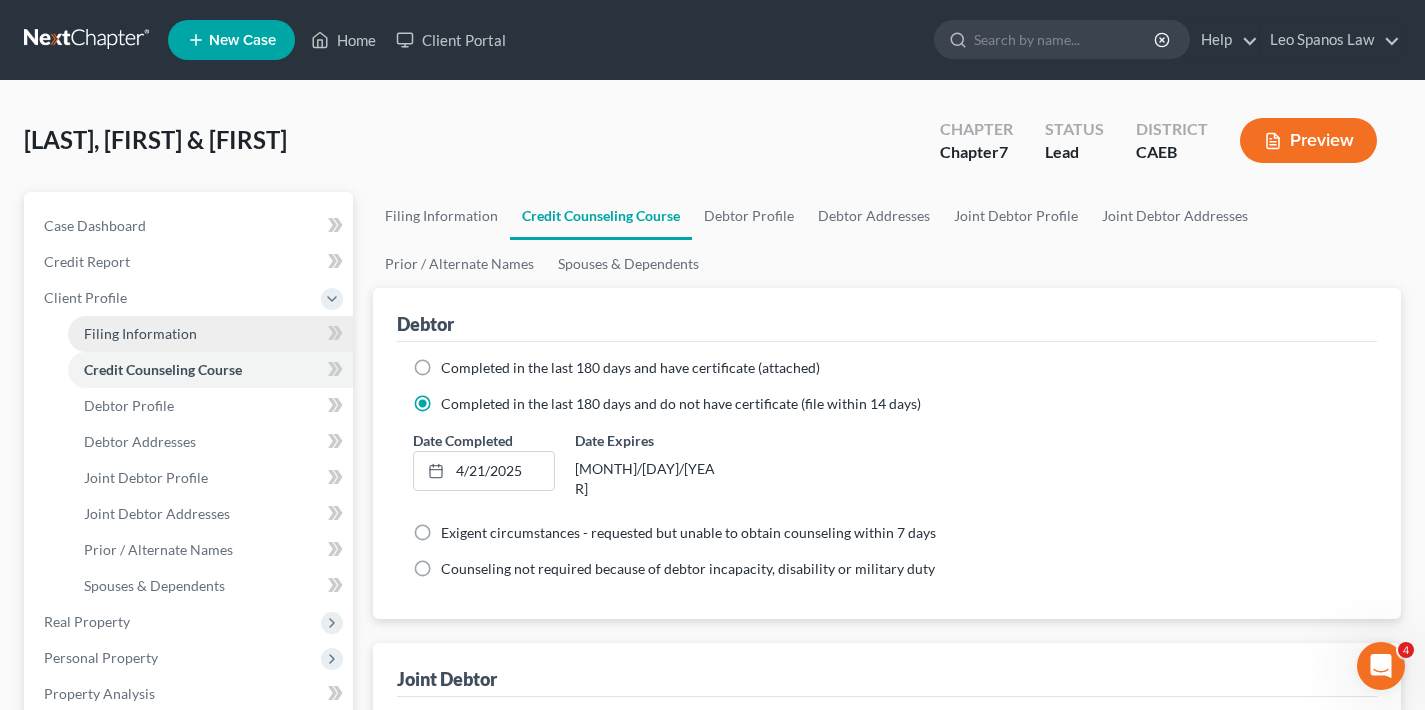 click on "Filing Information" at bounding box center (140, 333) 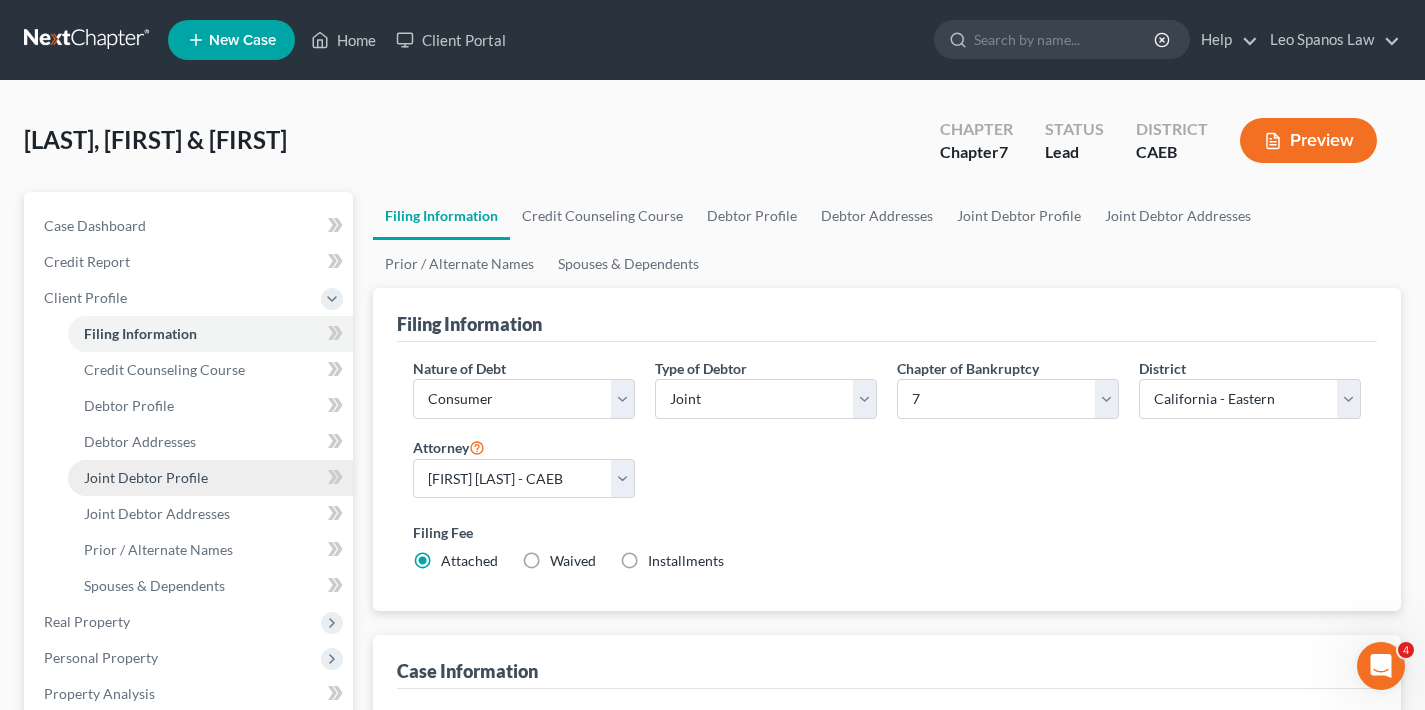 click on "Joint Debtor Profile" at bounding box center [146, 477] 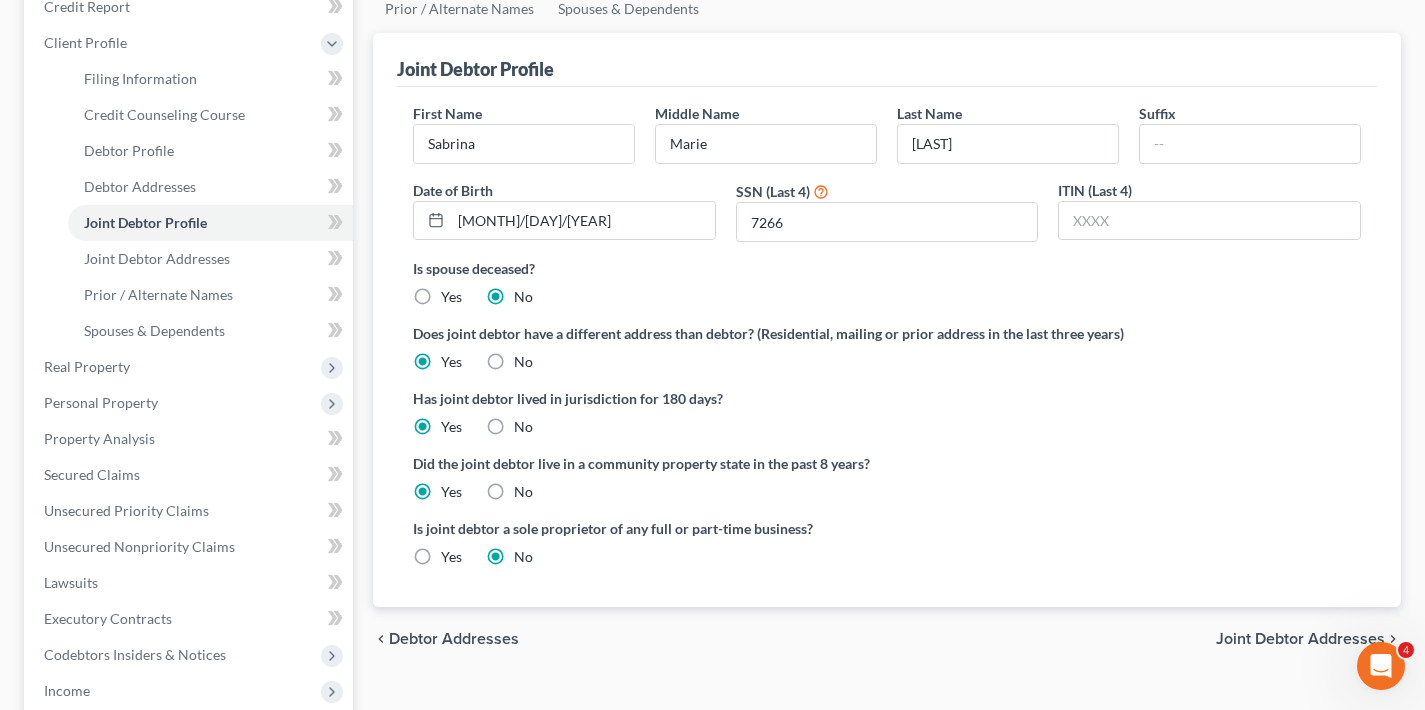 scroll, scrollTop: 329, scrollLeft: 0, axis: vertical 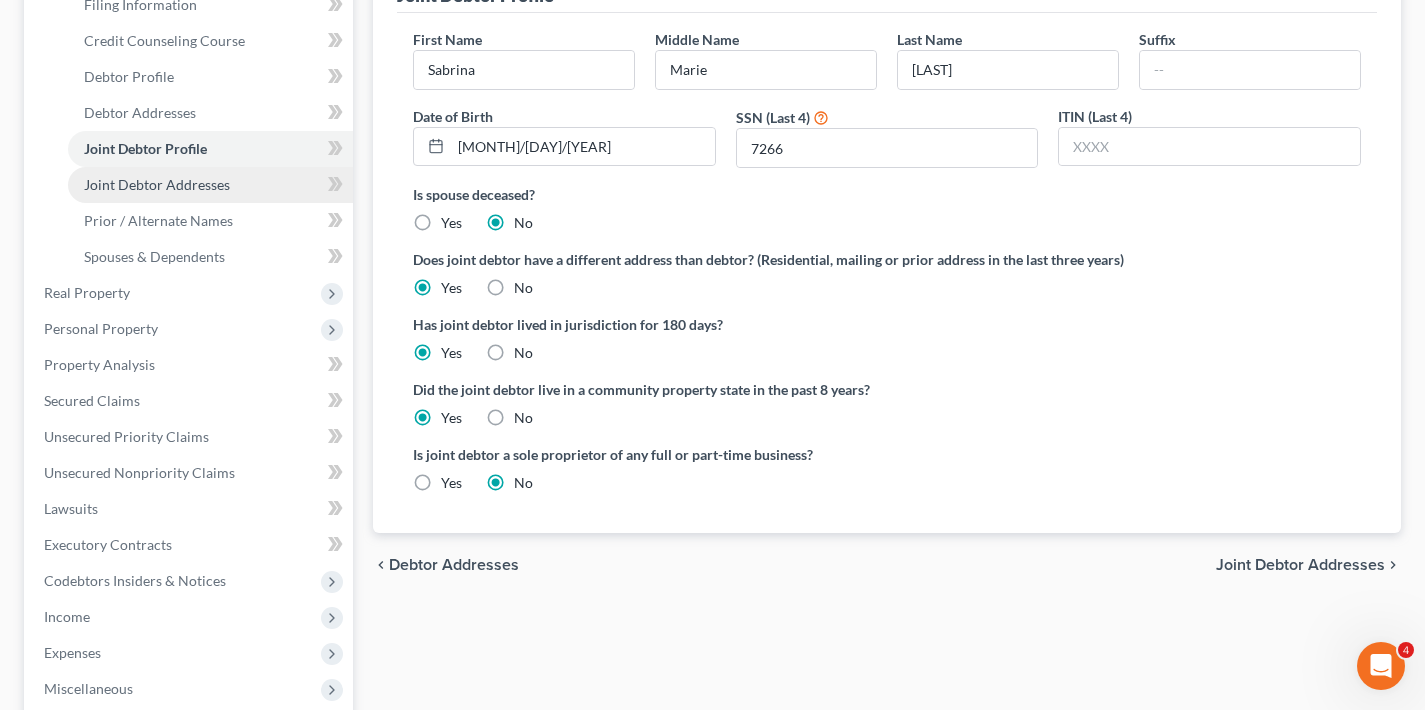 click on "Joint Debtor Addresses" at bounding box center (157, 184) 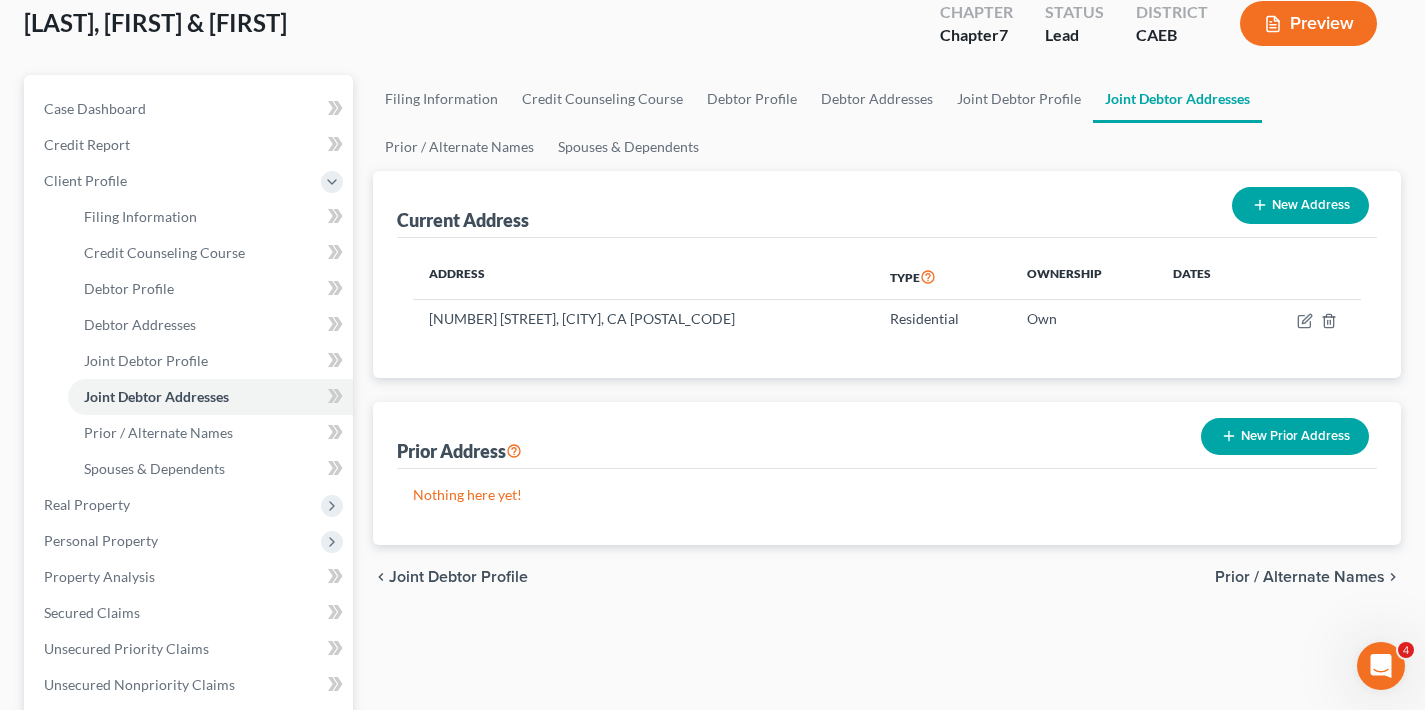 scroll, scrollTop: 121, scrollLeft: 0, axis: vertical 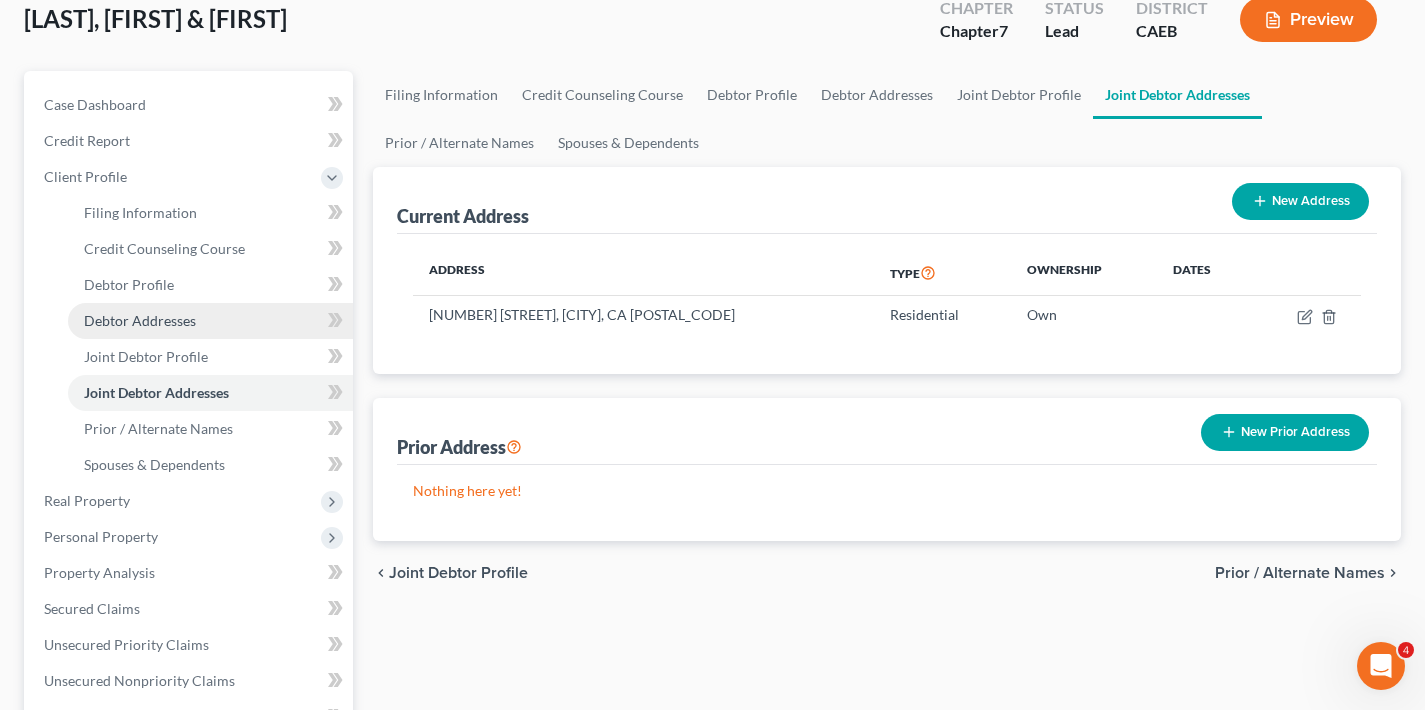 click on "Debtor Addresses" at bounding box center (140, 320) 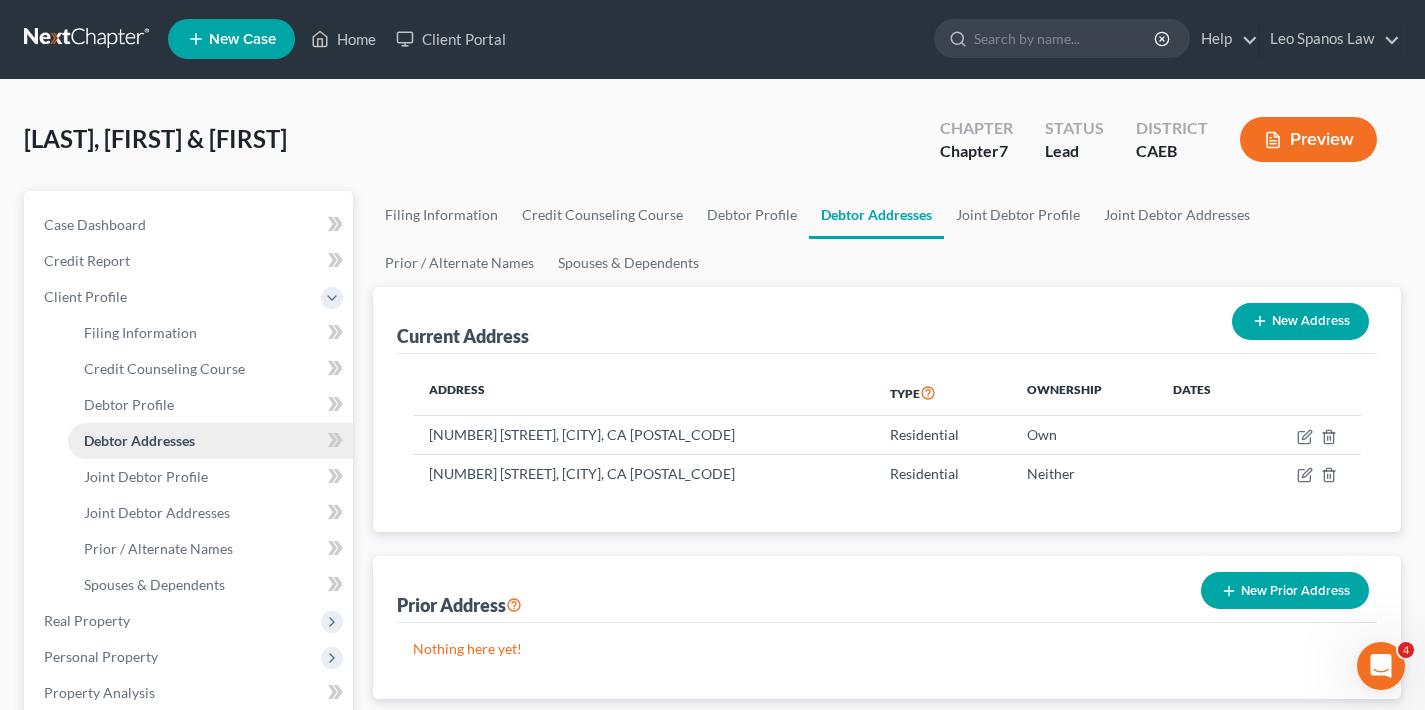 scroll, scrollTop: 0, scrollLeft: 0, axis: both 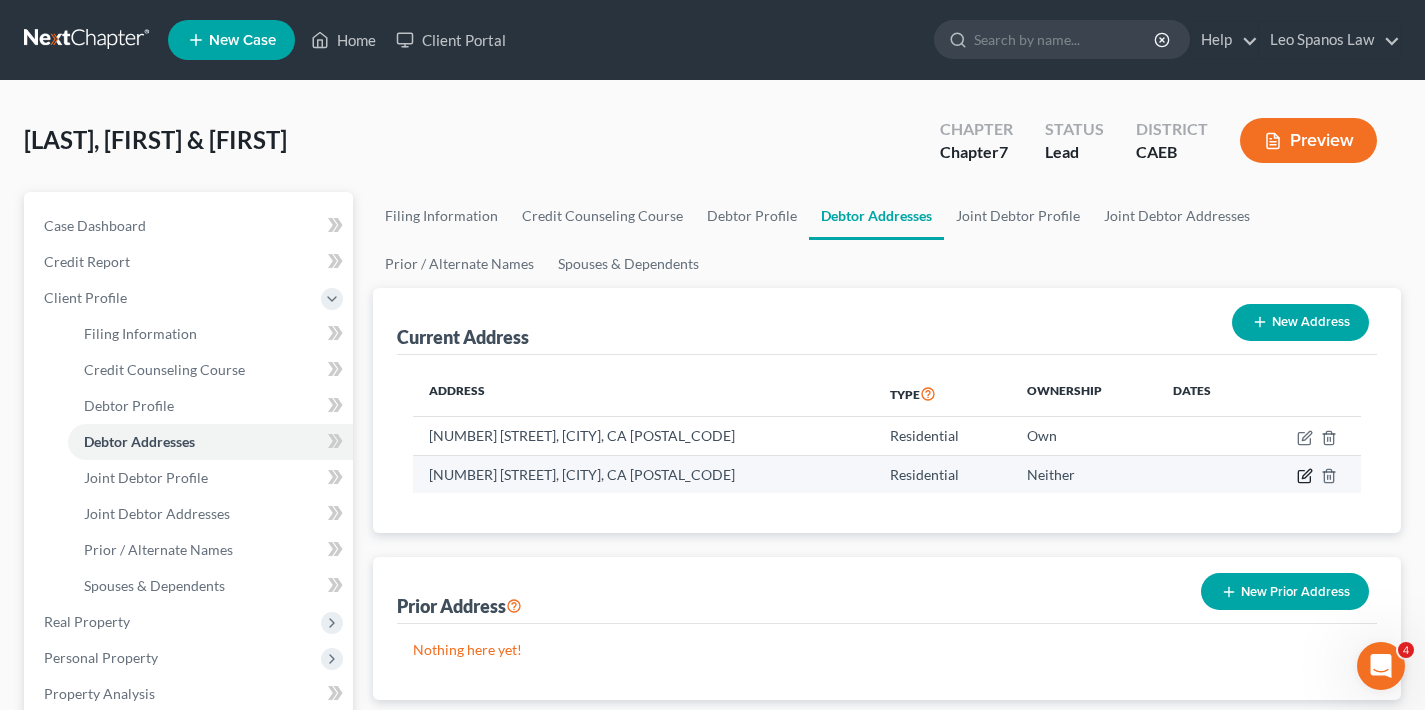click 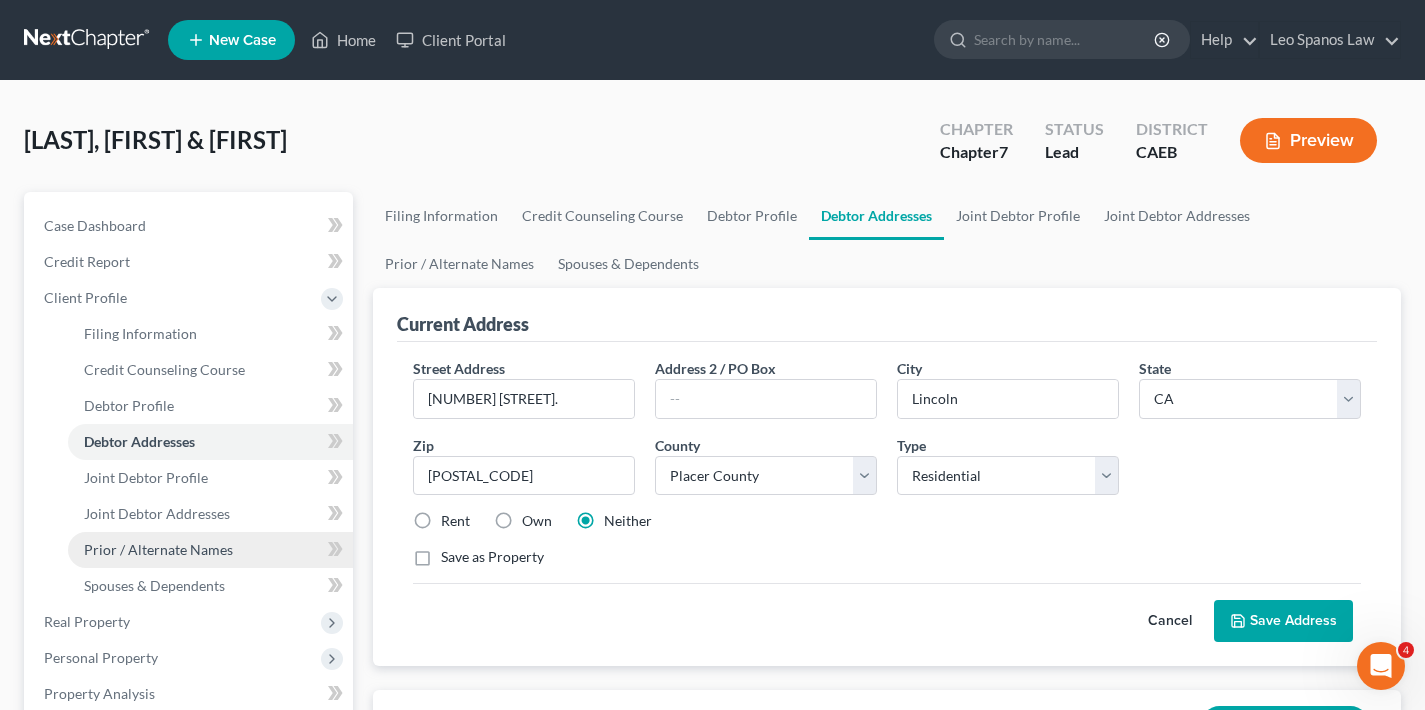 scroll, scrollTop: 28, scrollLeft: 0, axis: vertical 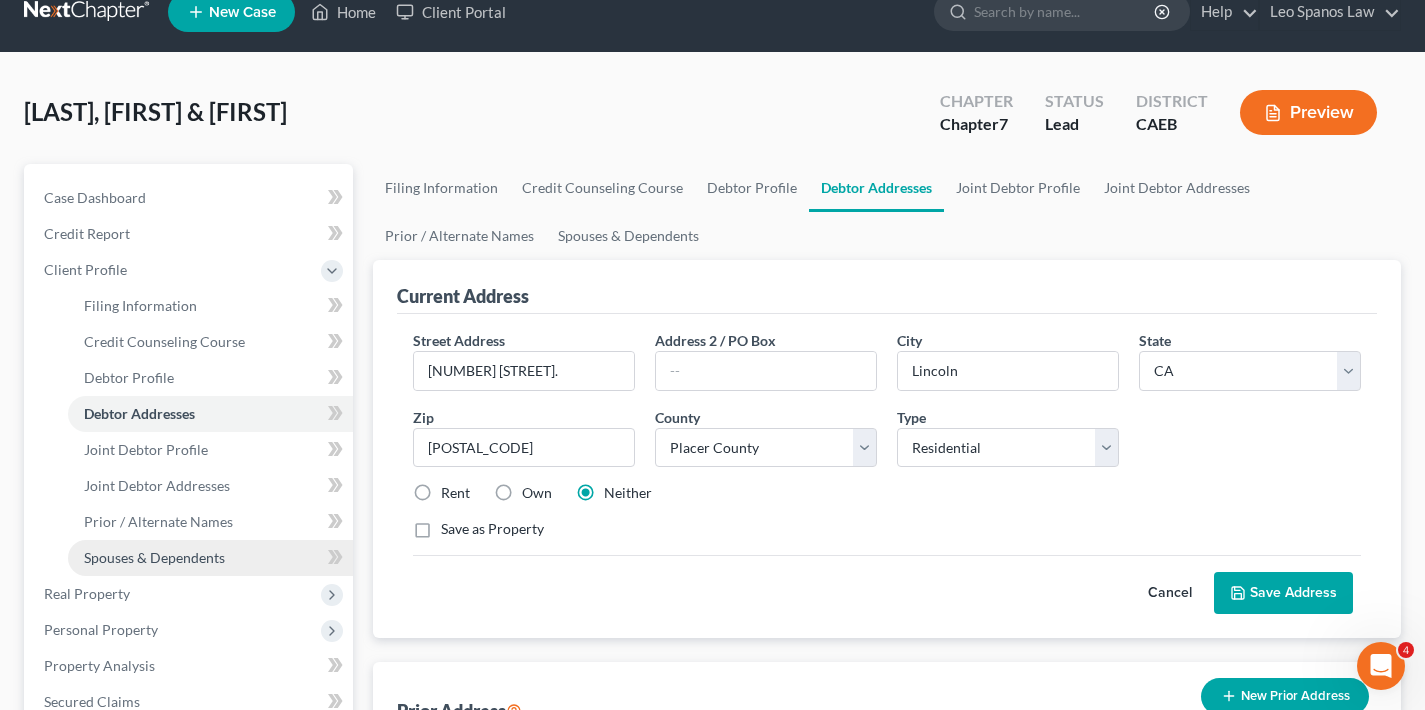 click on "Spouses & Dependents" at bounding box center (154, 557) 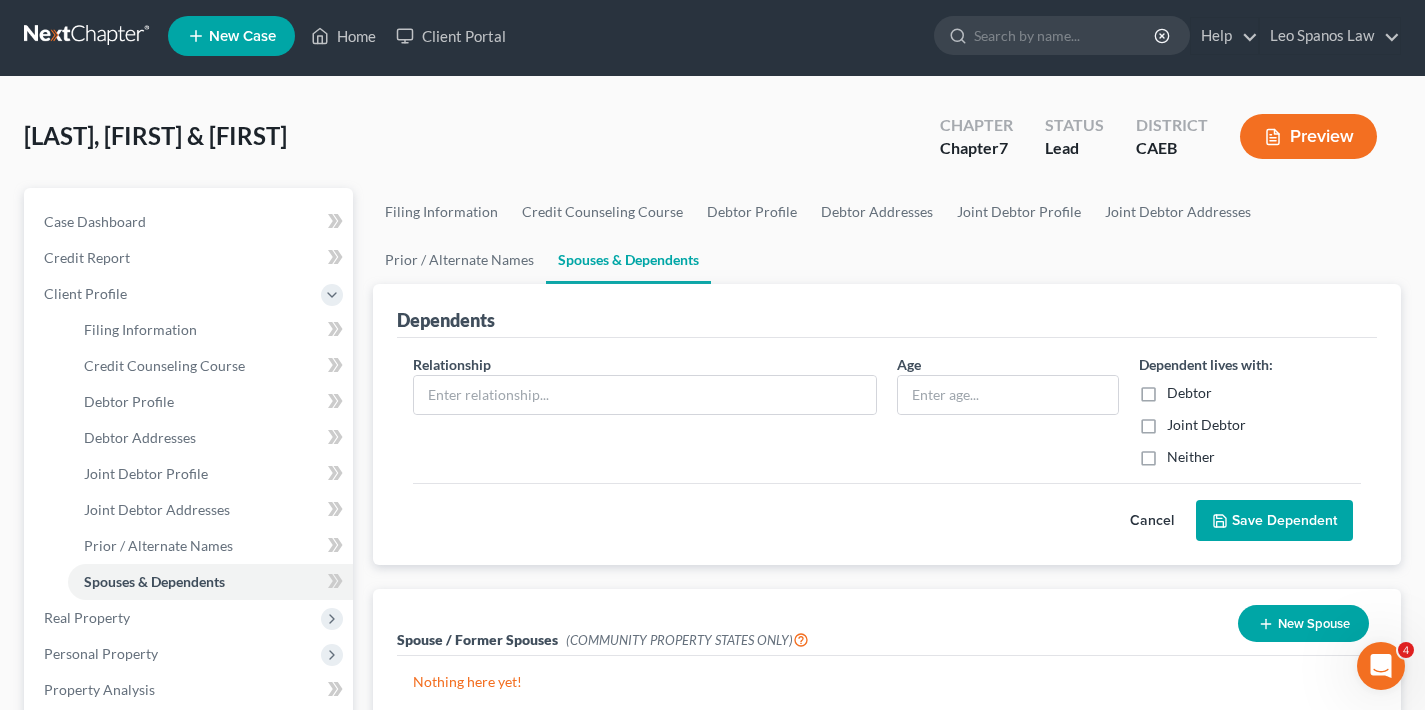 scroll, scrollTop: 155, scrollLeft: 0, axis: vertical 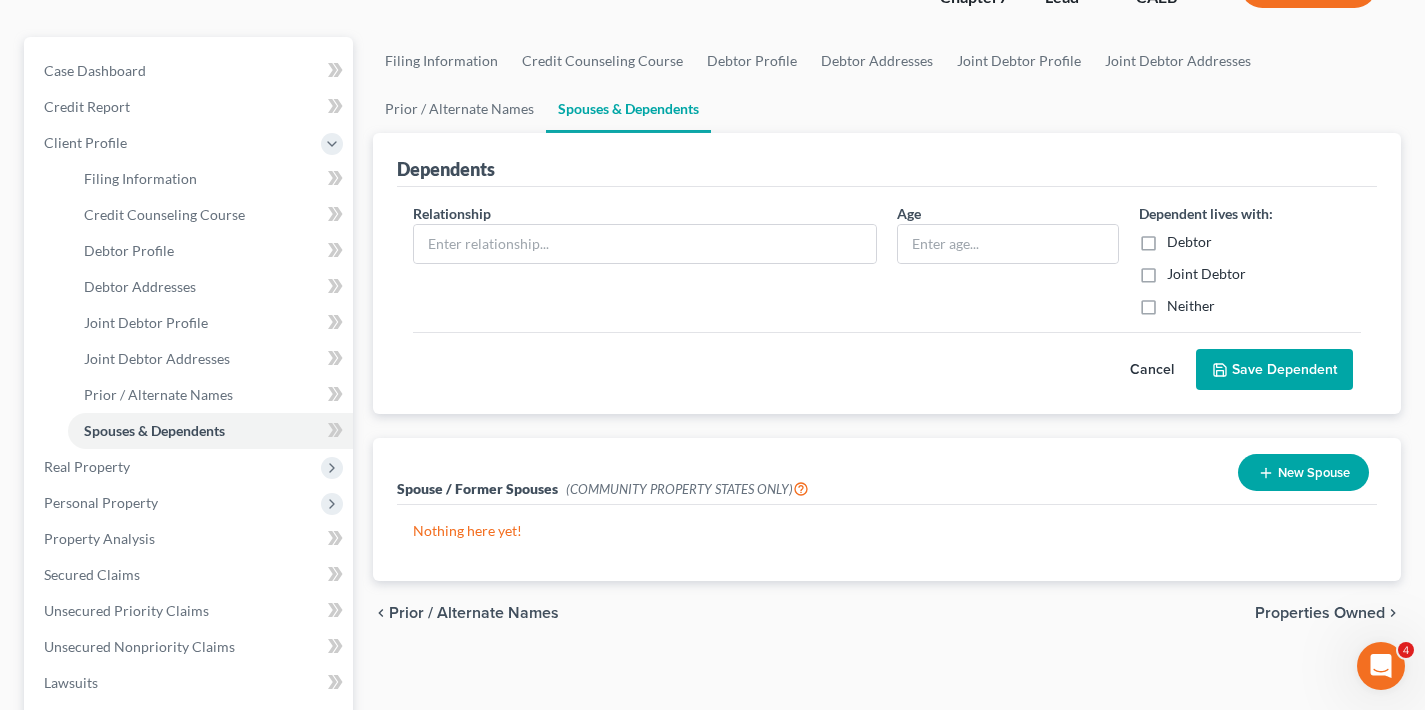 click on "Properties Owned" at bounding box center (1320, 613) 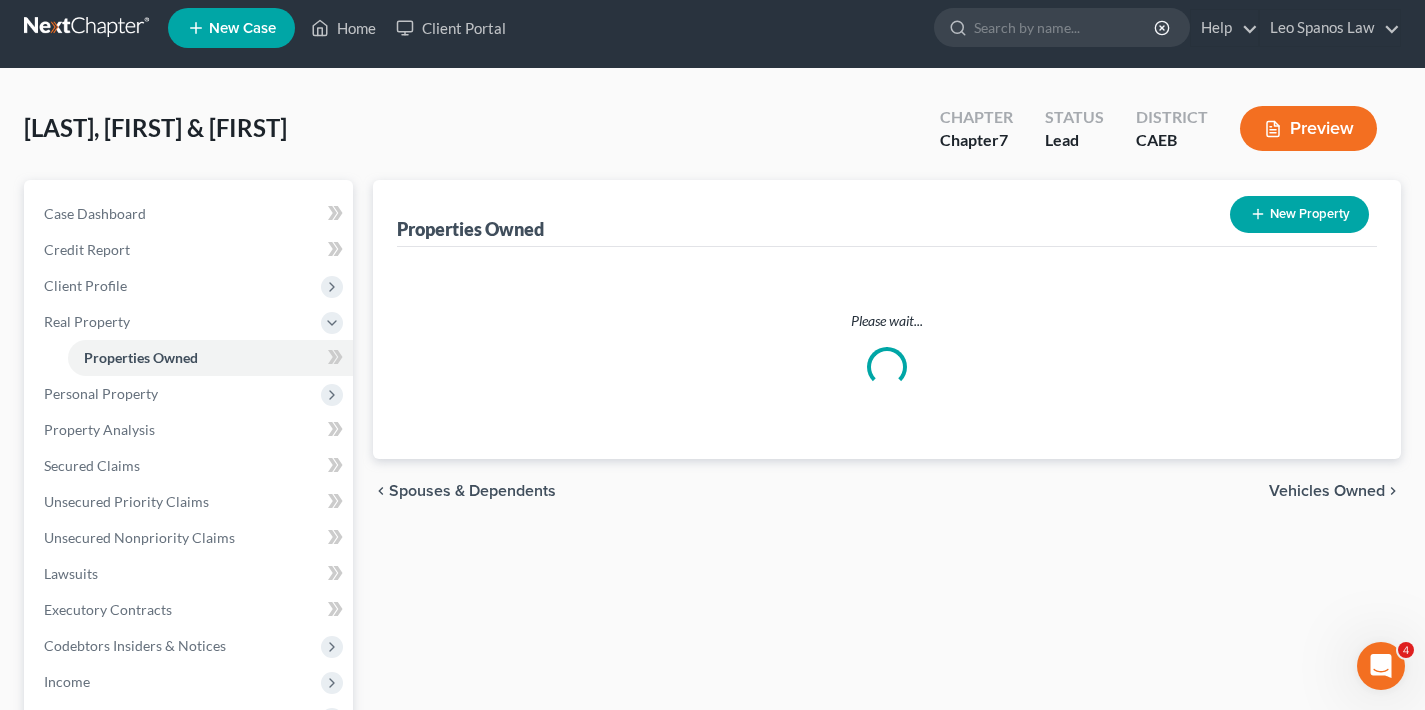 scroll, scrollTop: 0, scrollLeft: 0, axis: both 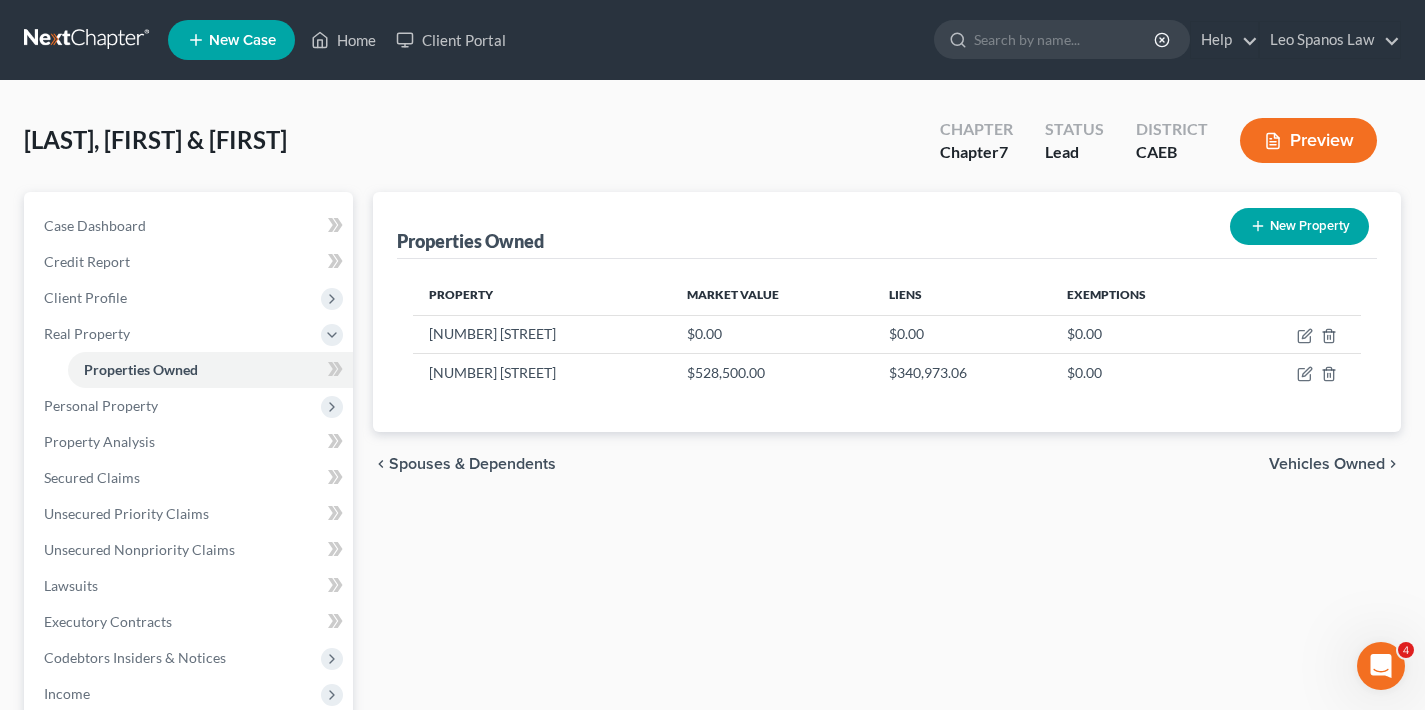 click on "Vehicles Owned" at bounding box center [1327, 464] 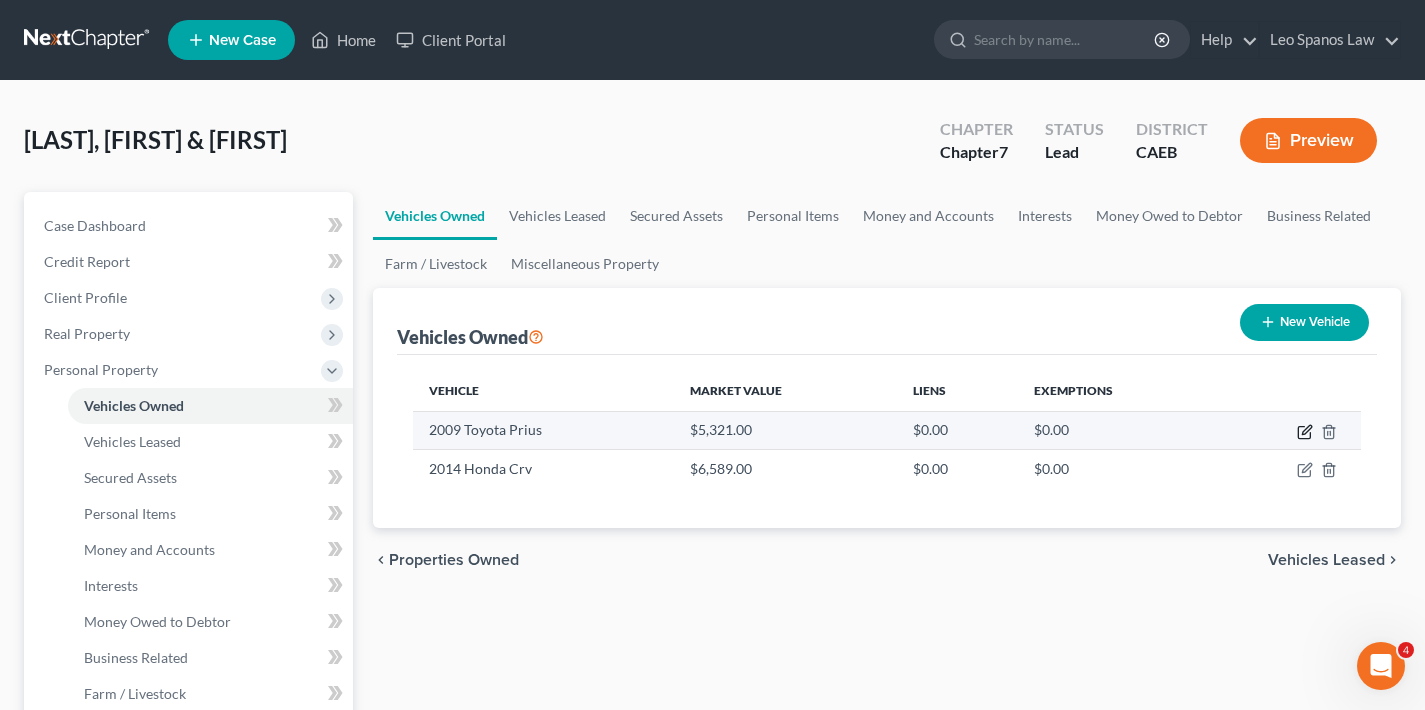 click 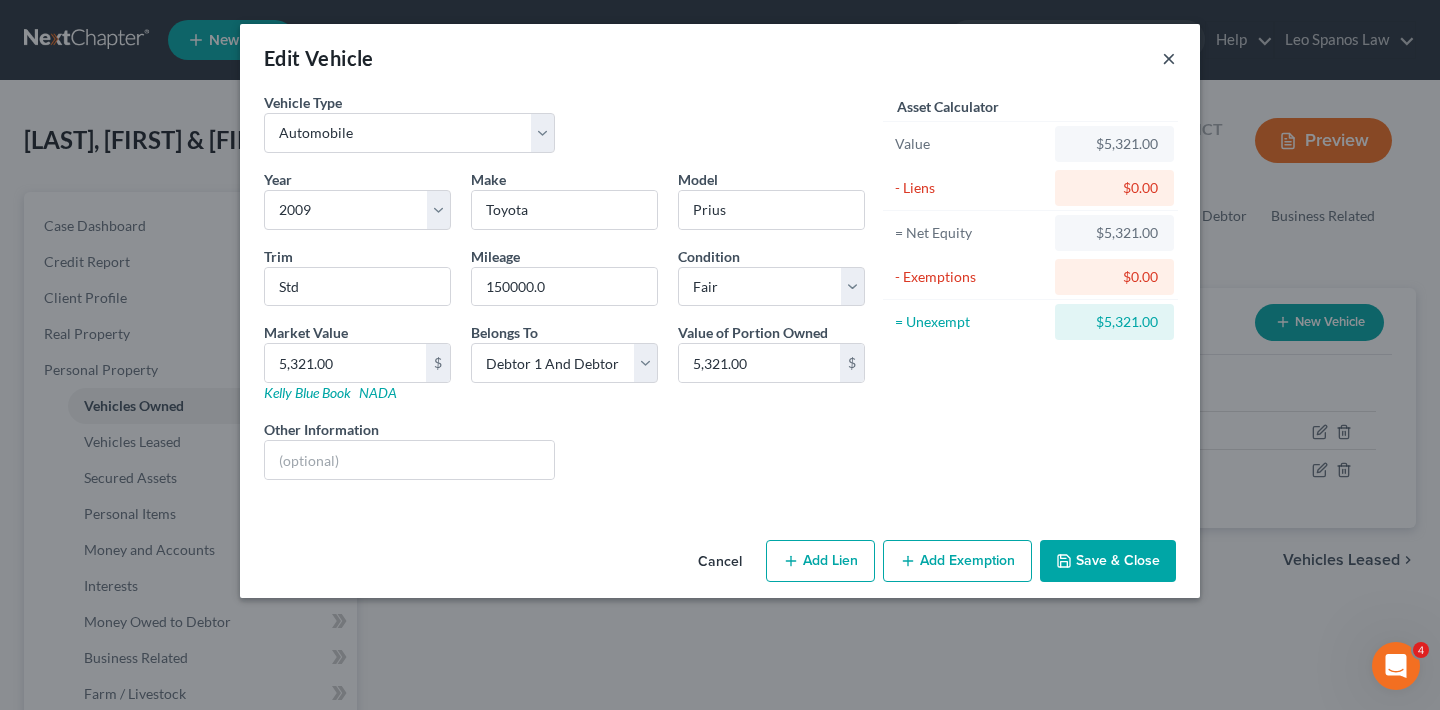 click on "×" at bounding box center [1169, 58] 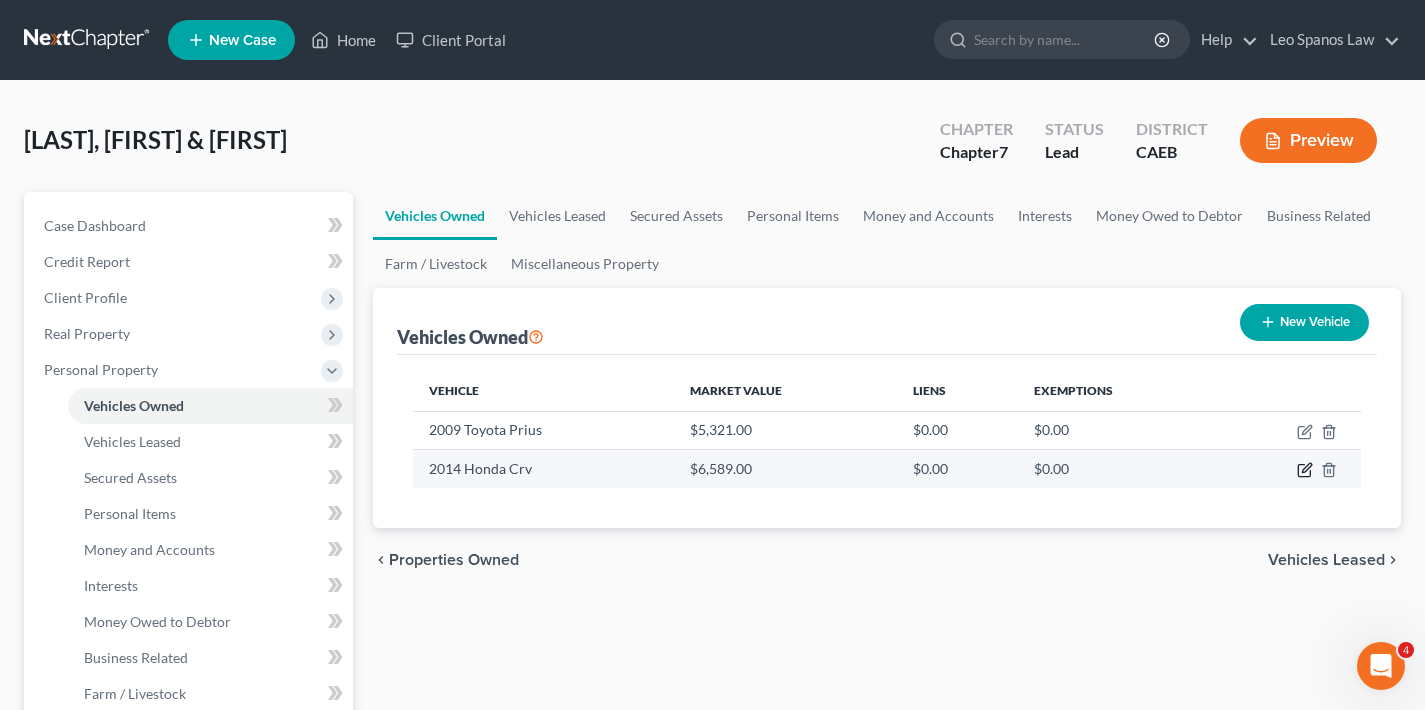 click 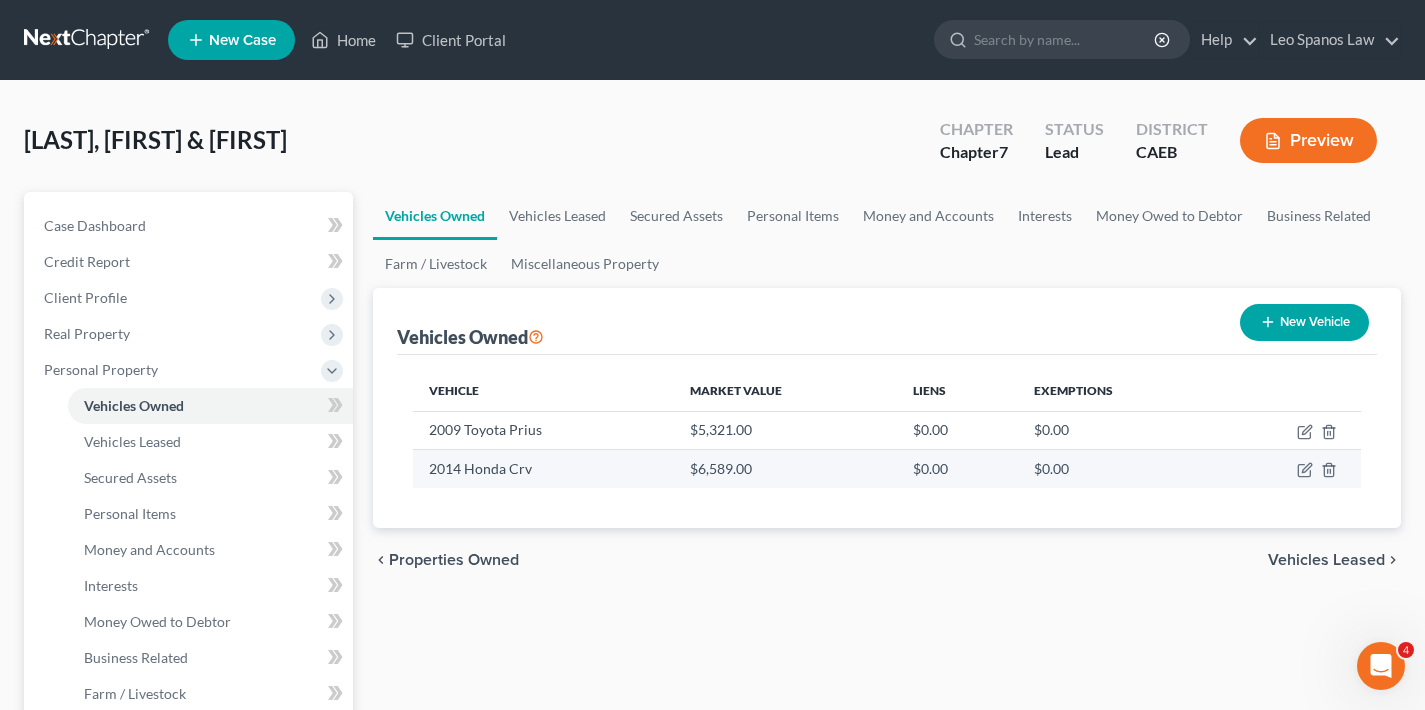select on "0" 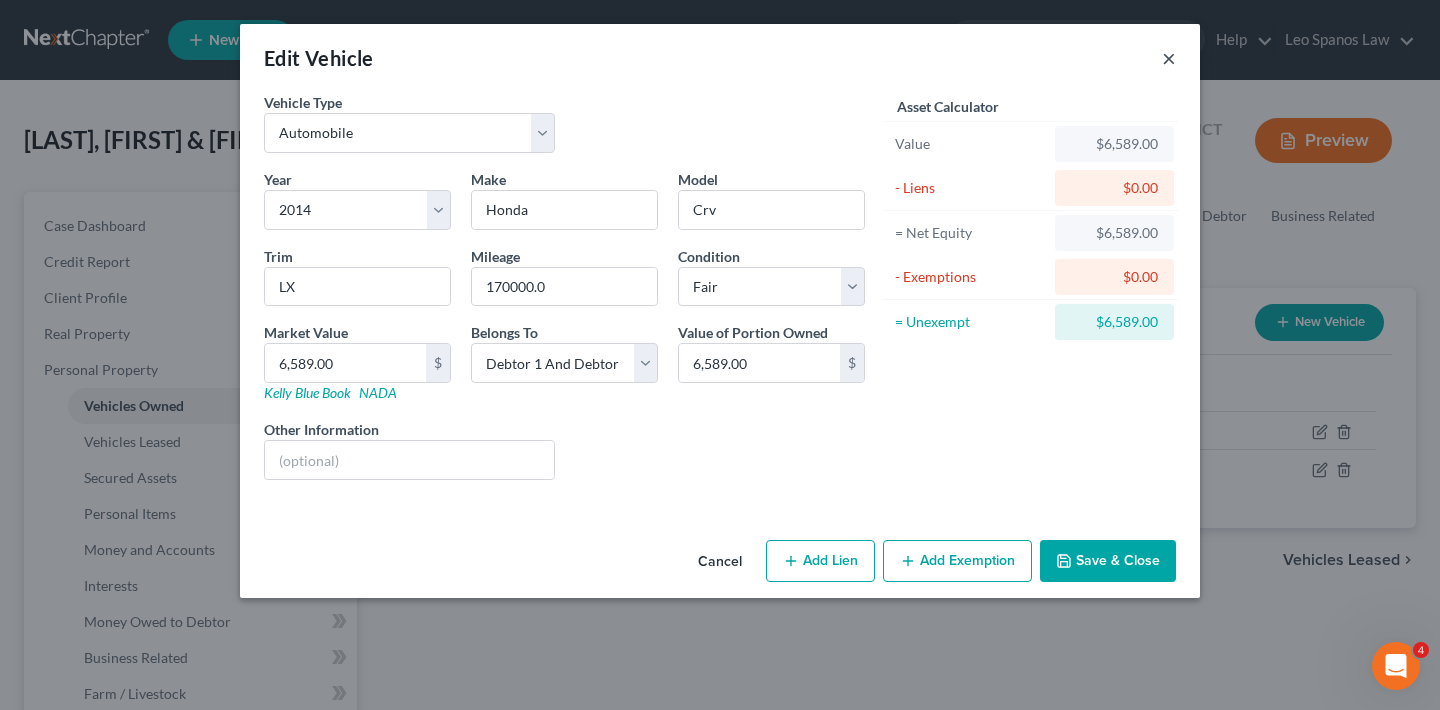 click on "×" at bounding box center (1169, 58) 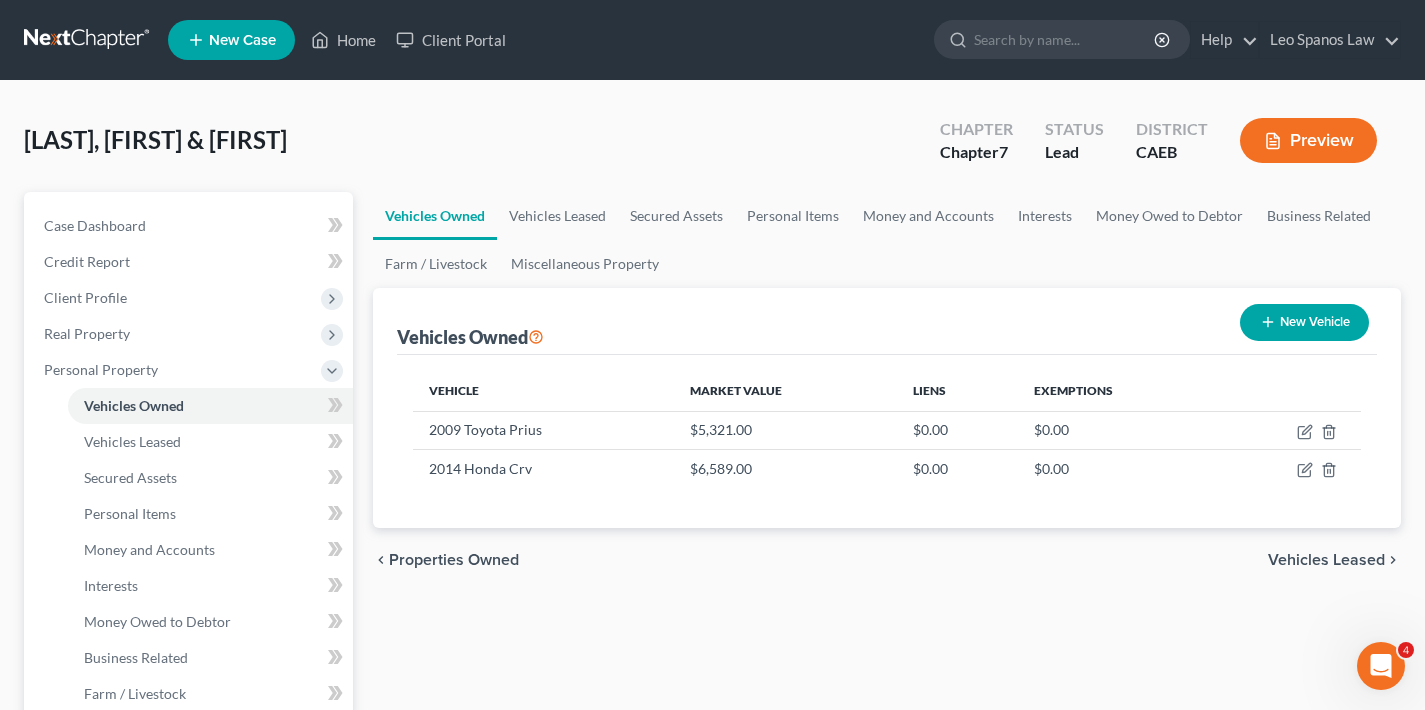 click on "Vehicles Leased" at bounding box center [1326, 560] 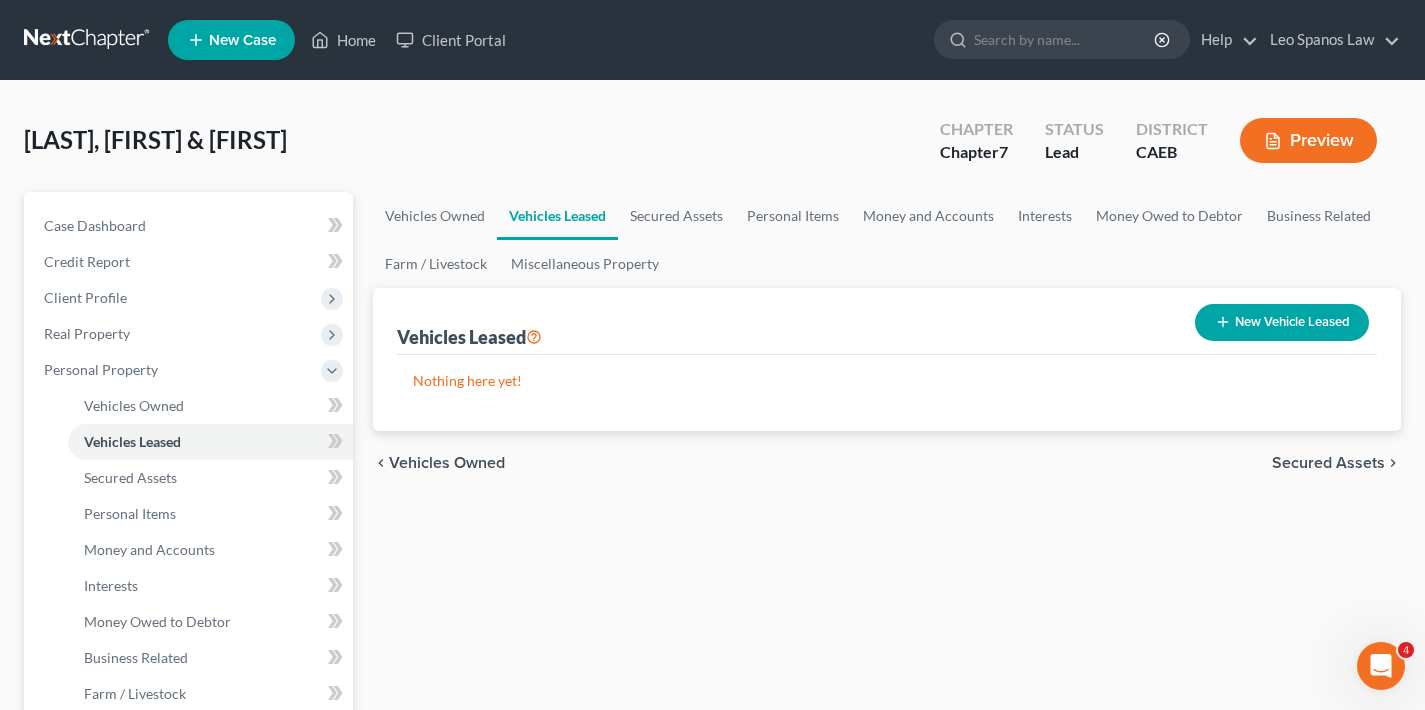 click on "Secured Assets" at bounding box center (1328, 463) 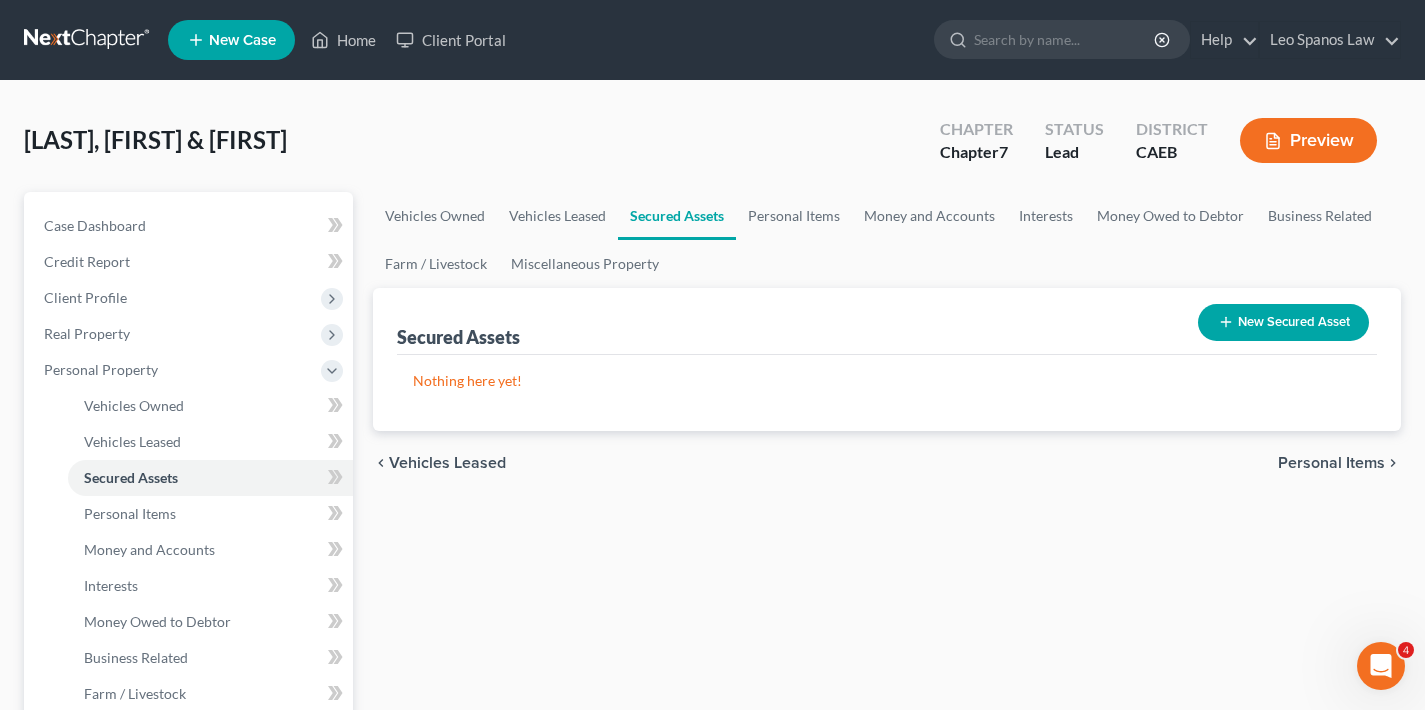 click on "Personal Items" at bounding box center [1331, 463] 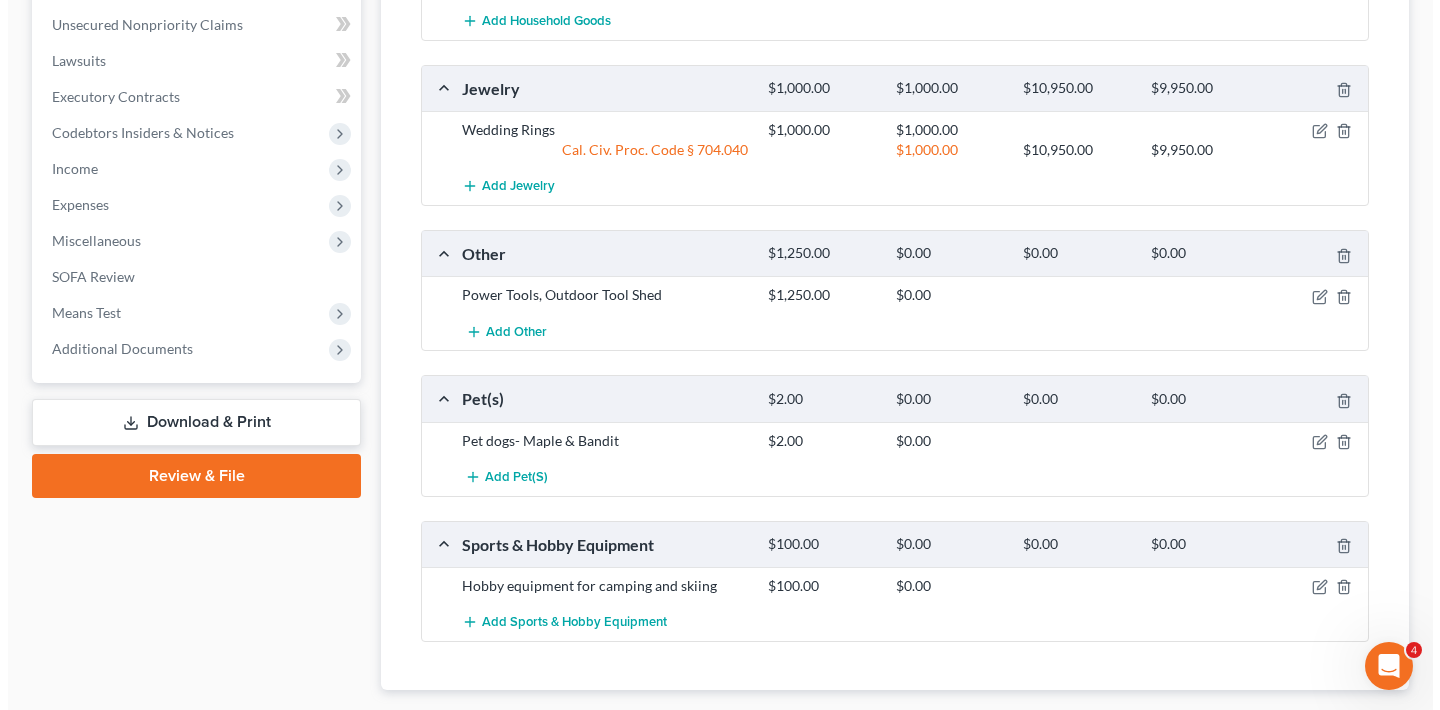 scroll, scrollTop: 853, scrollLeft: 0, axis: vertical 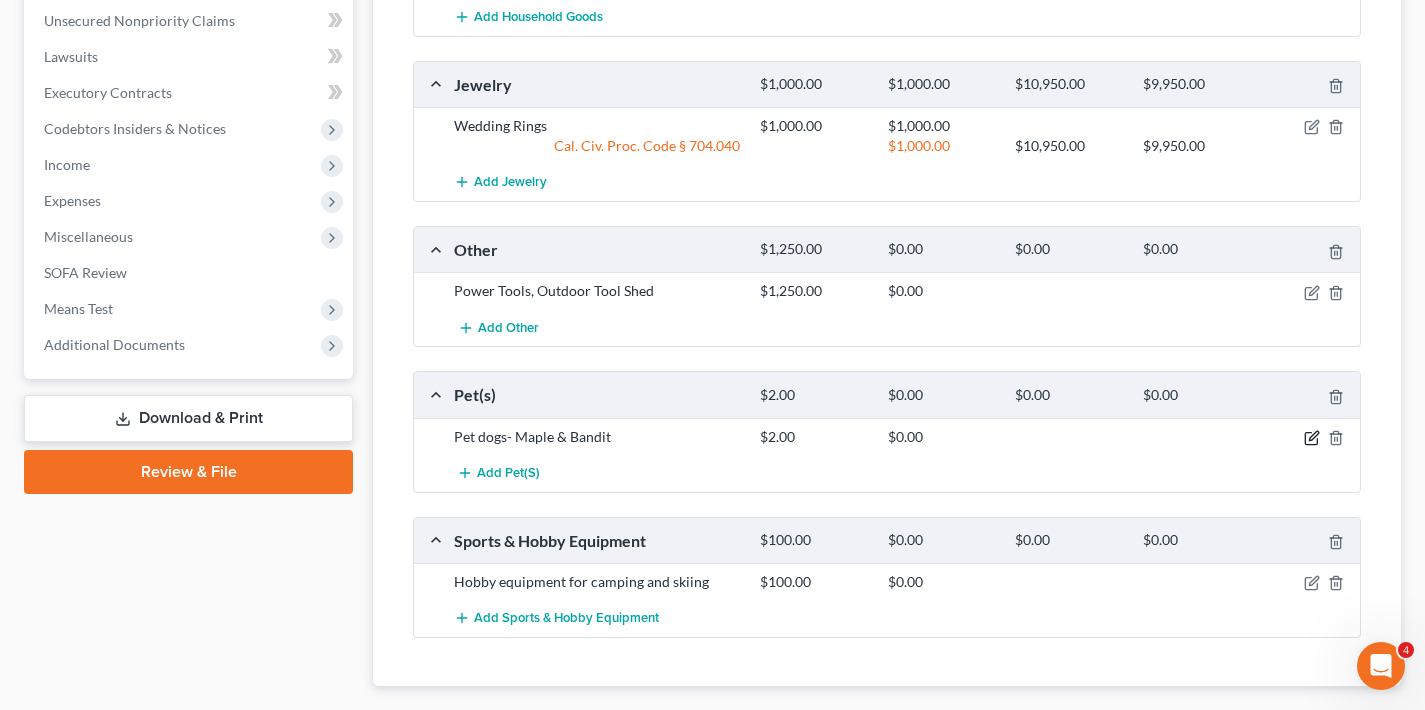 click 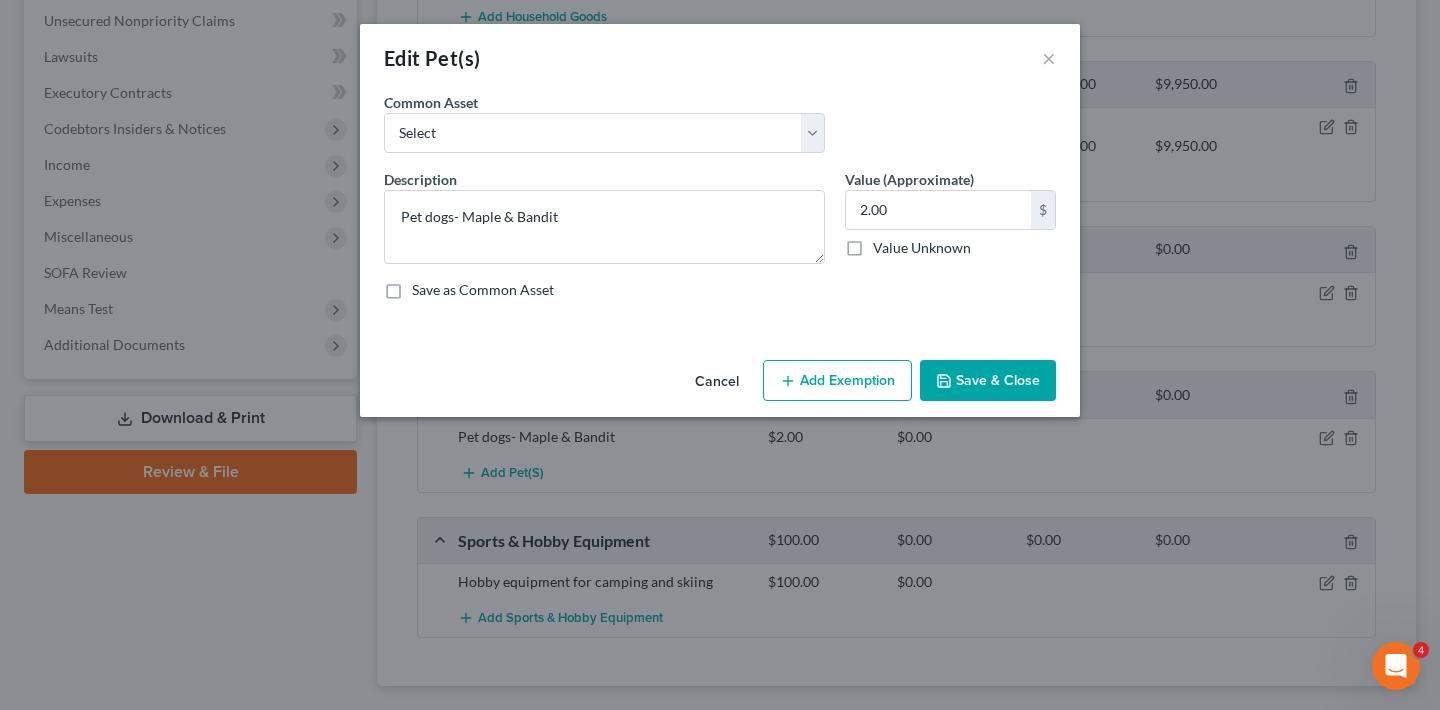 click on "Add Exemption" at bounding box center [837, 381] 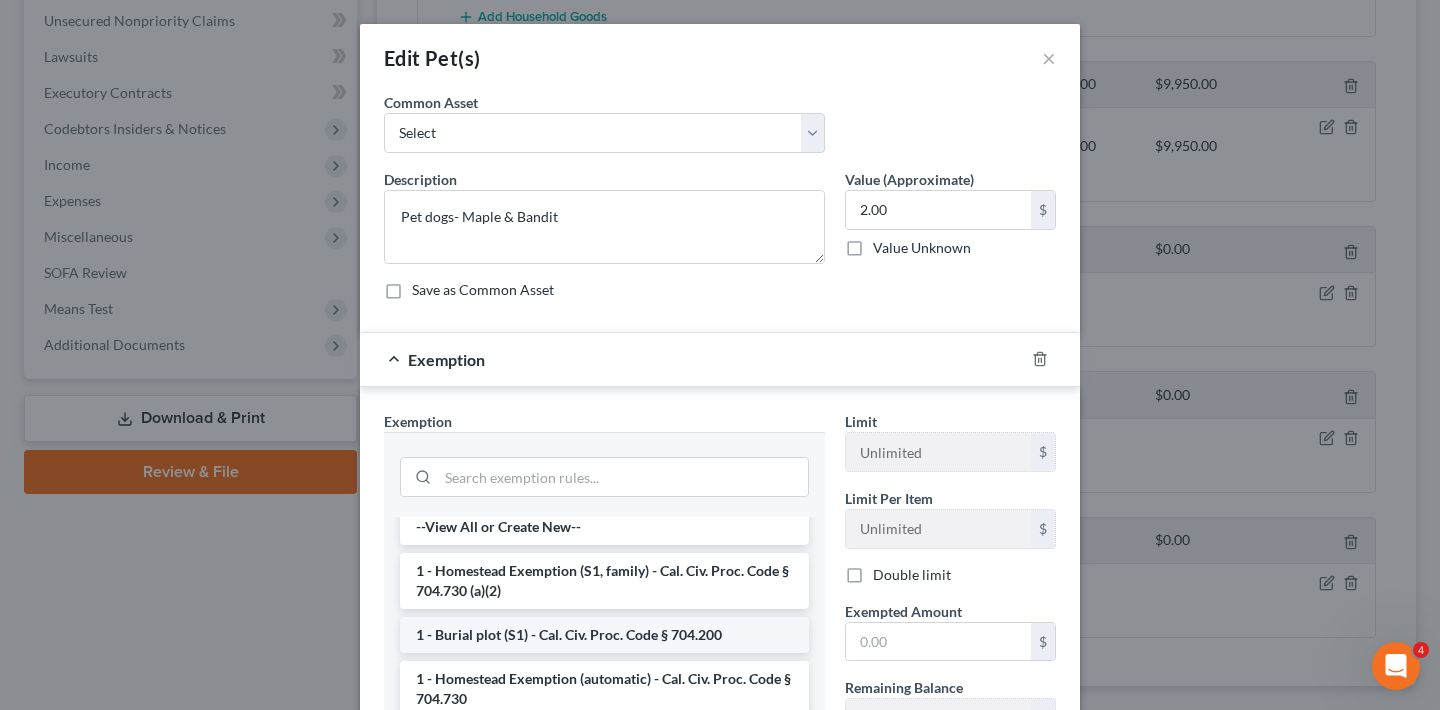 scroll, scrollTop: 74, scrollLeft: 0, axis: vertical 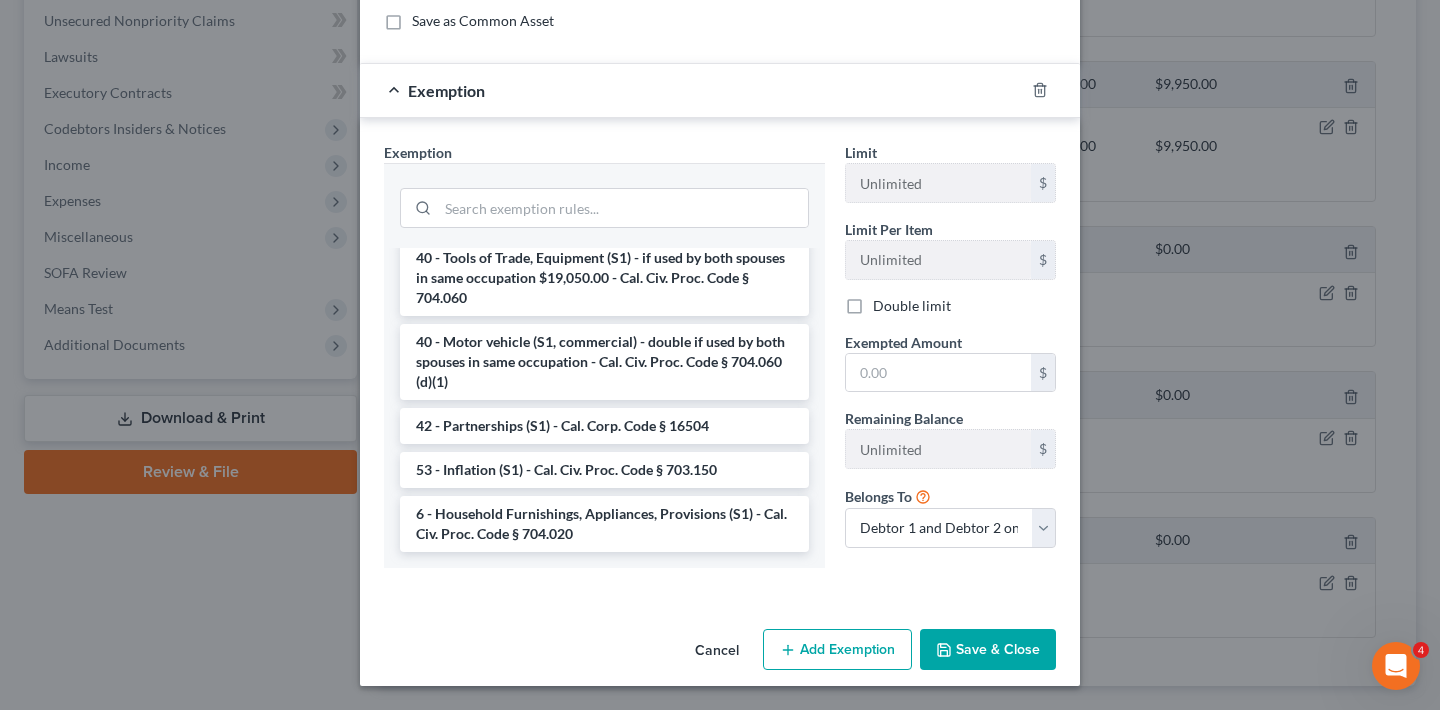 click on "Cancel" at bounding box center (717, 651) 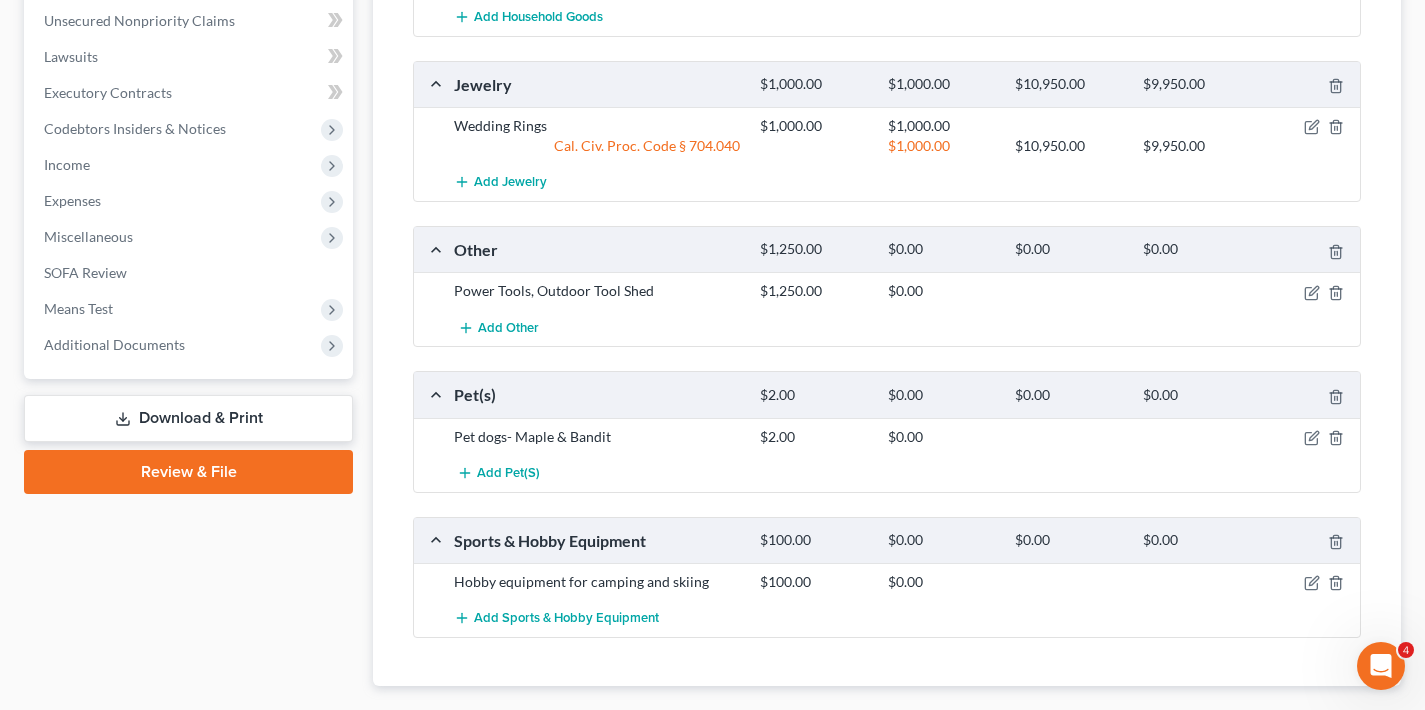 scroll, scrollTop: 967, scrollLeft: 0, axis: vertical 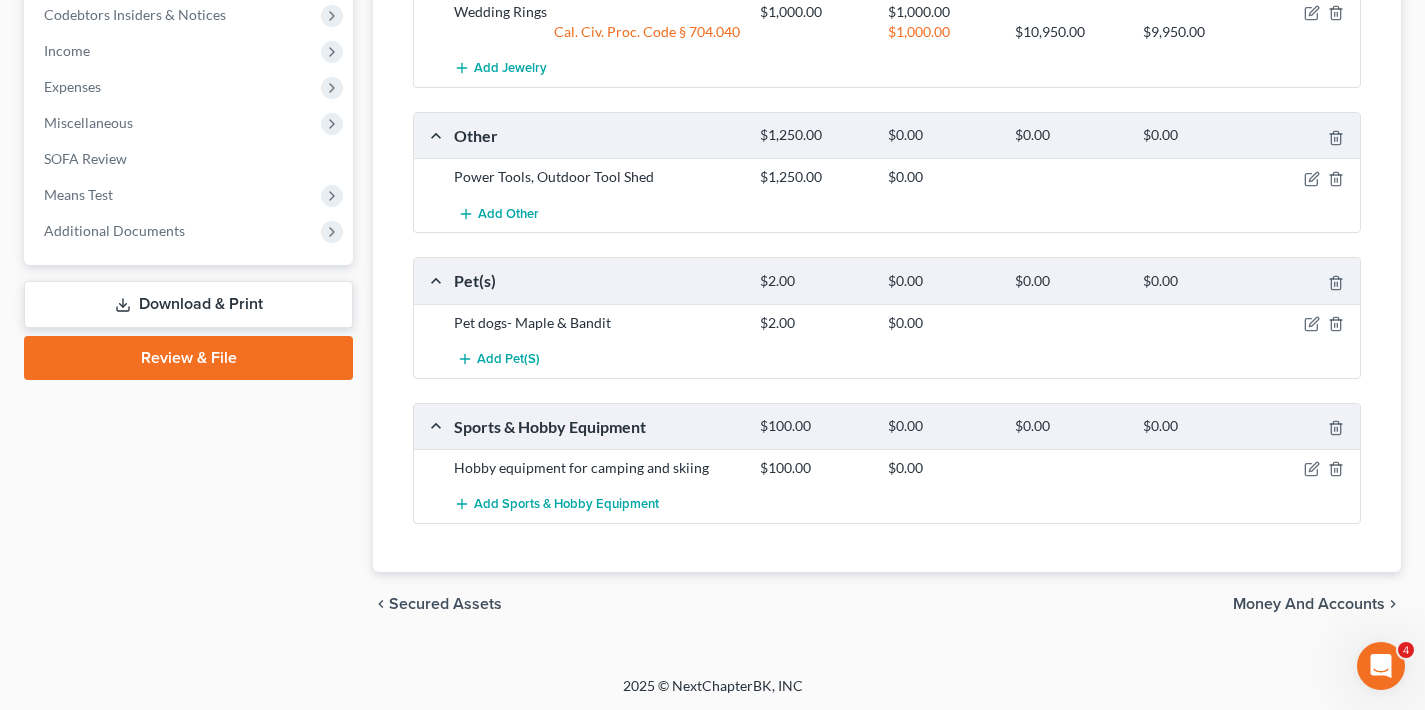 click on "Money and Accounts" at bounding box center (1309, 604) 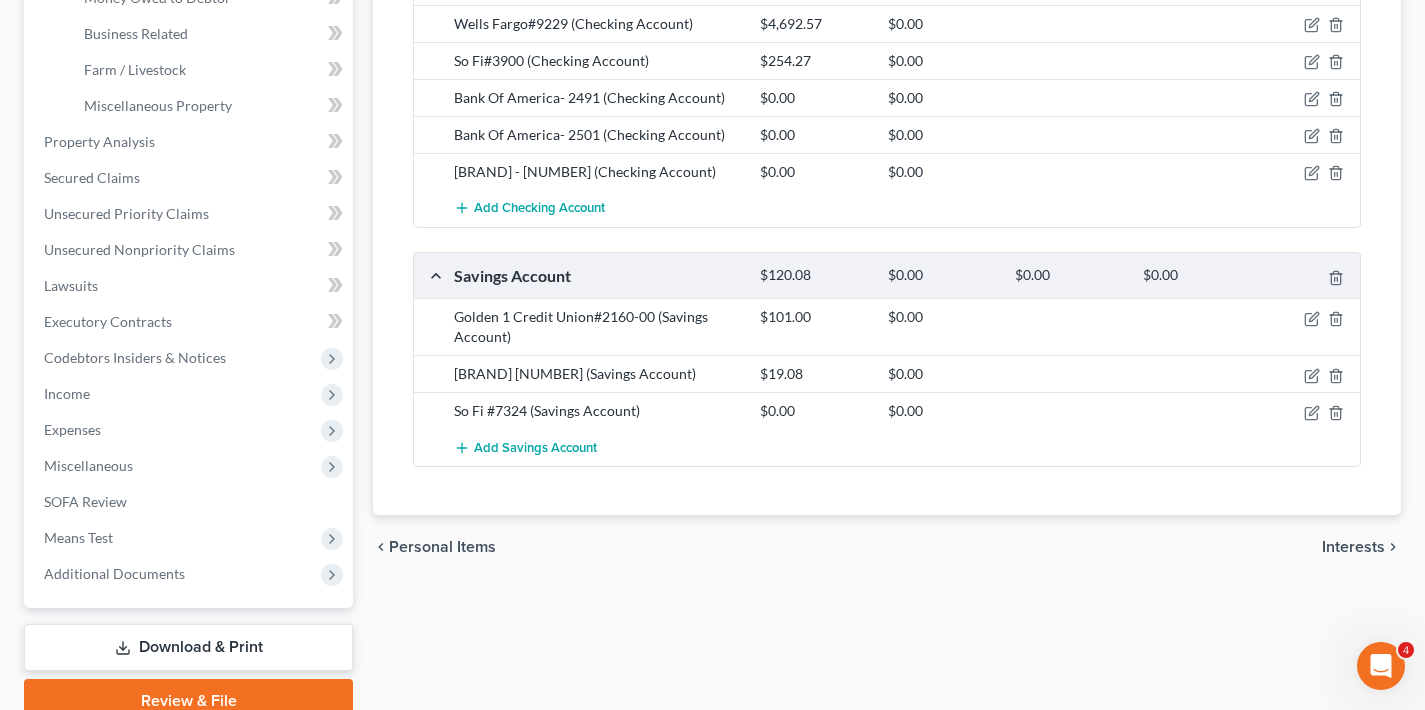 scroll, scrollTop: 628, scrollLeft: 0, axis: vertical 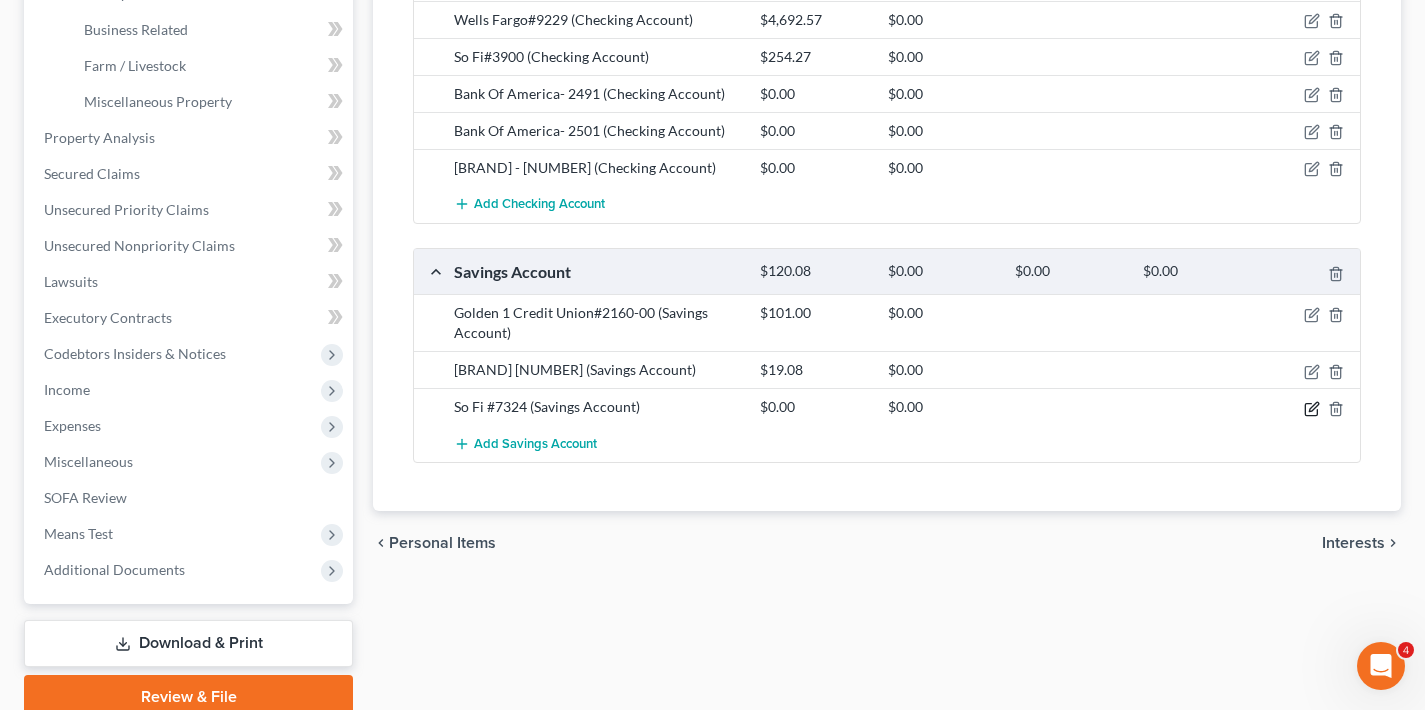 click 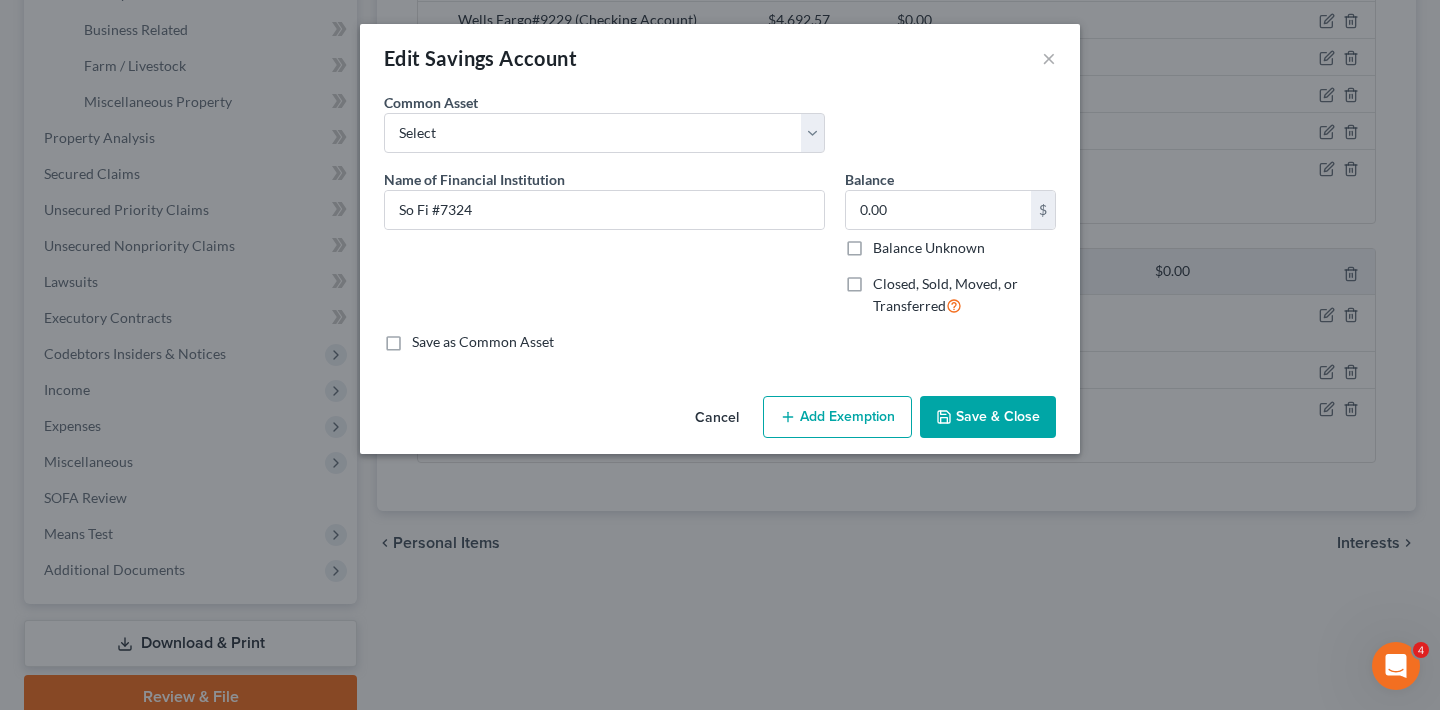 click on "Save & Close" at bounding box center [988, 417] 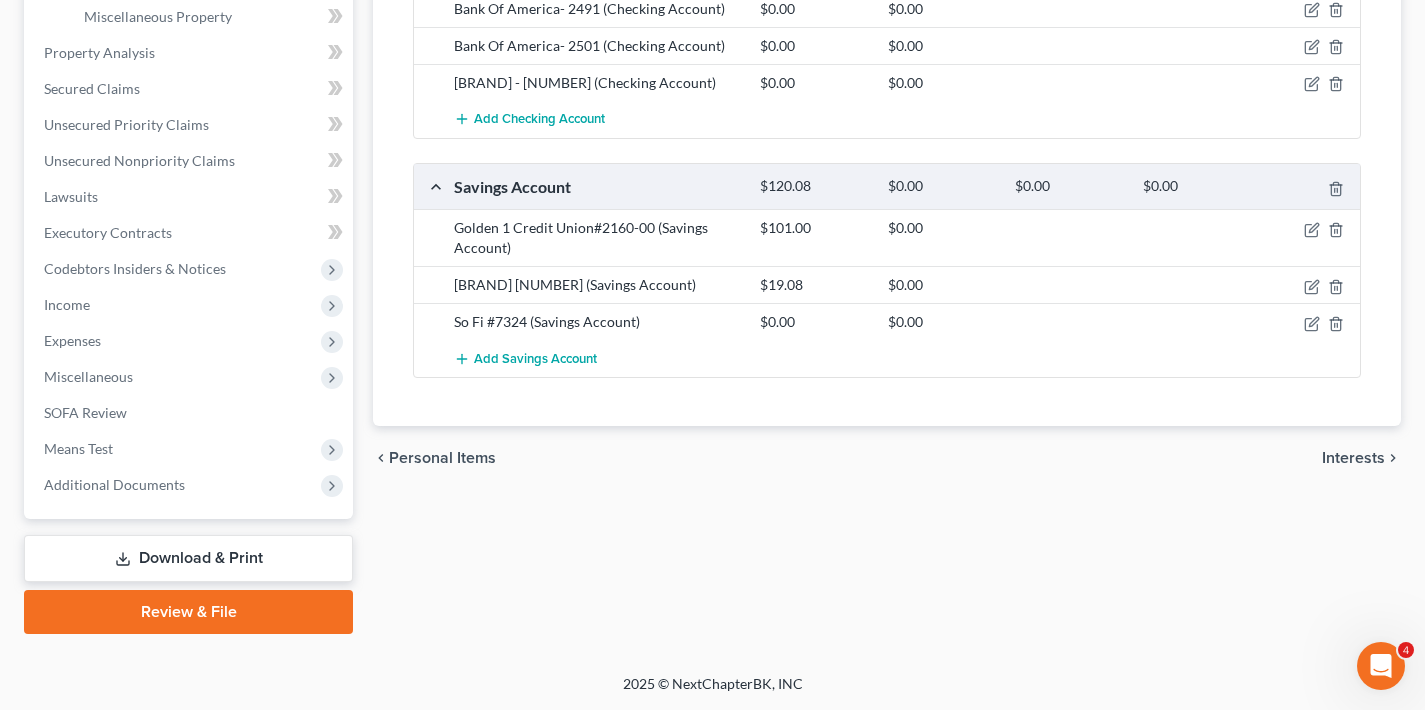 scroll, scrollTop: 329, scrollLeft: 0, axis: vertical 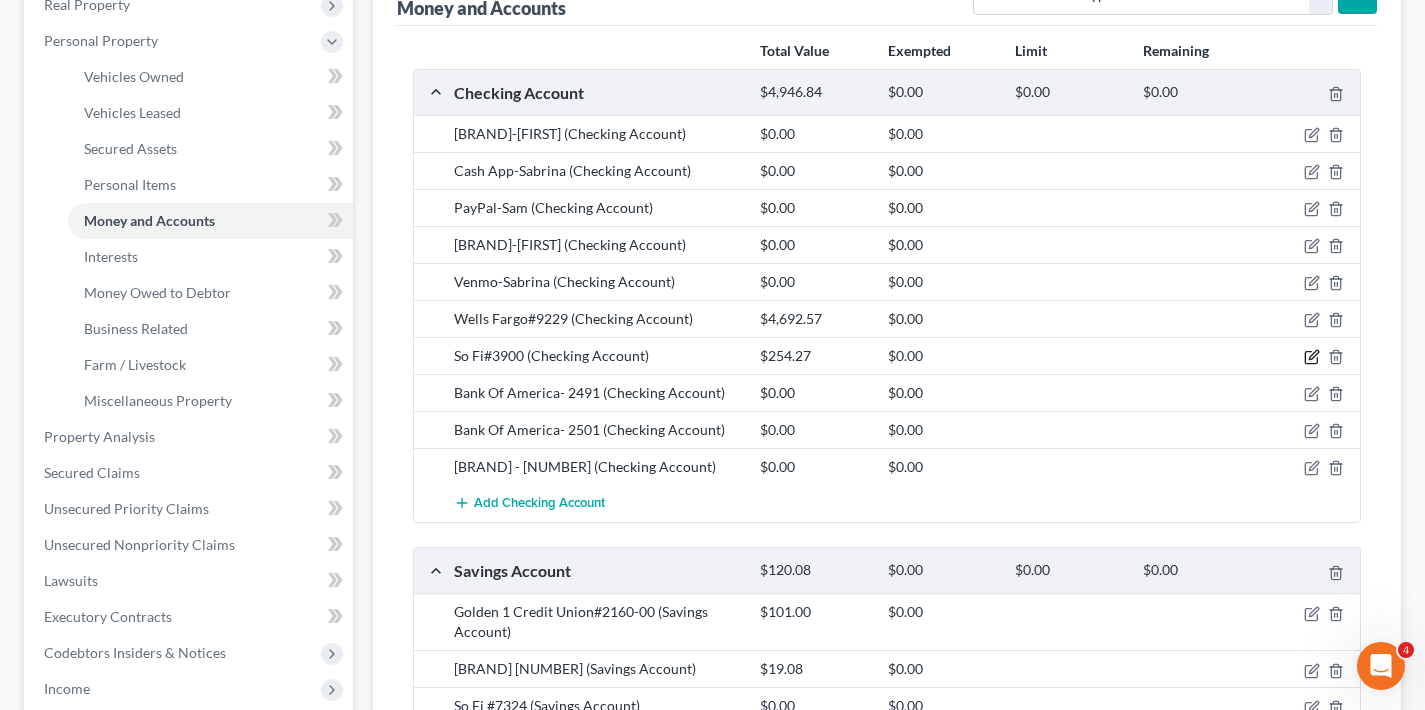 click 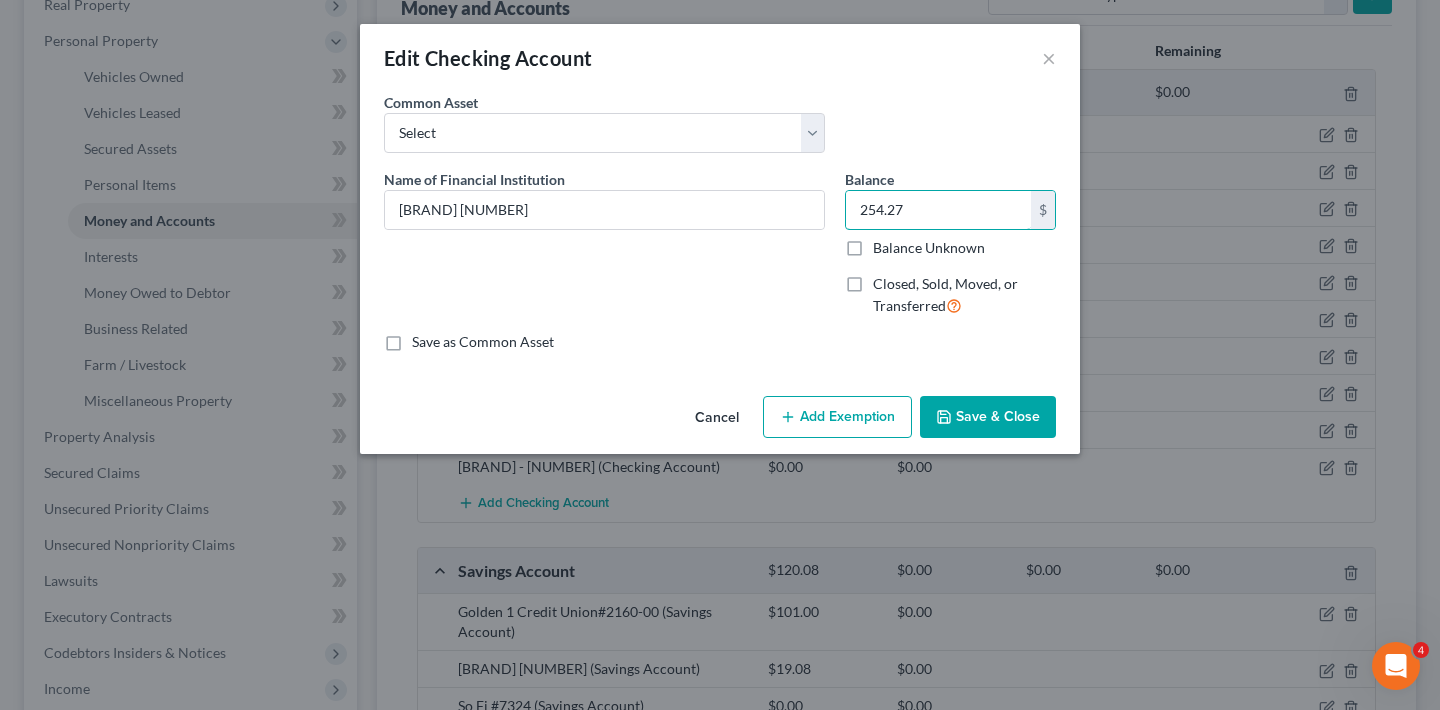 drag, startPoint x: 914, startPoint y: 207, endPoint x: 841, endPoint y: 207, distance: 73 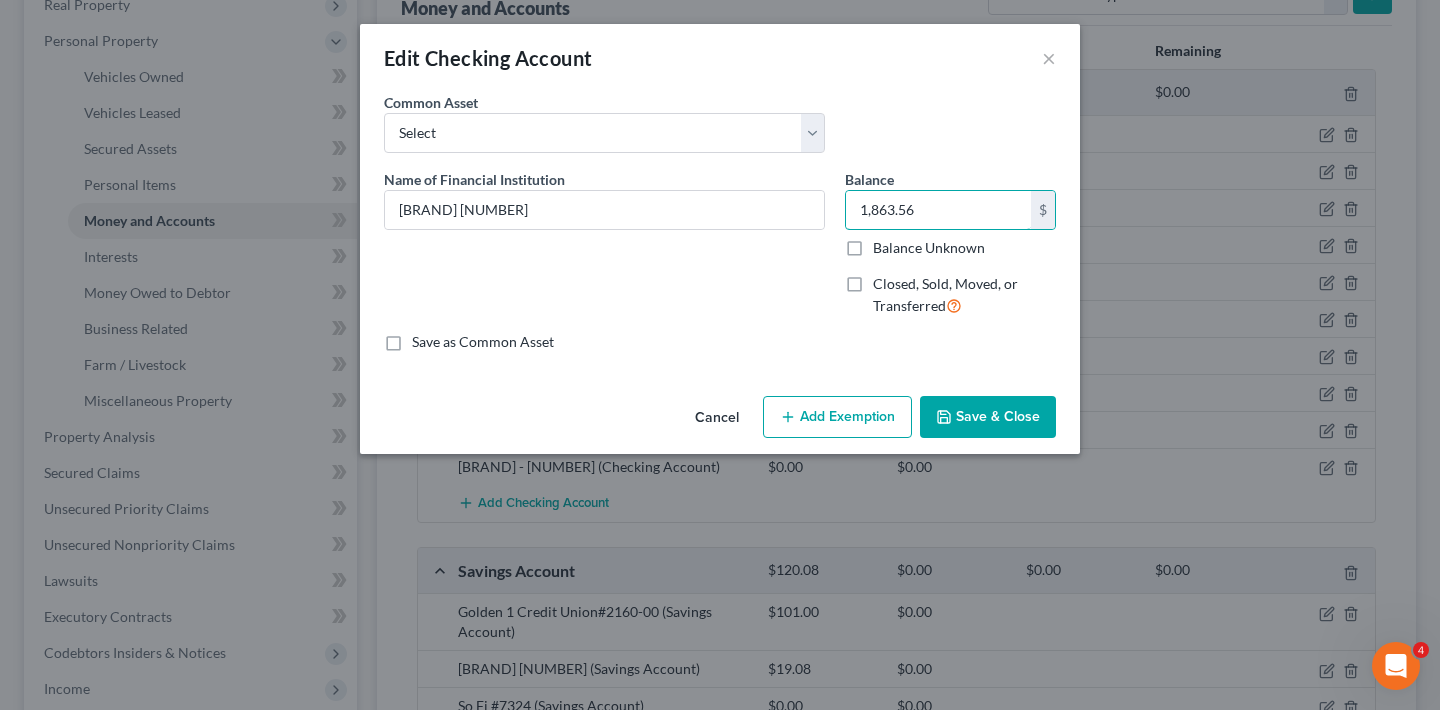 type on "1,863.56" 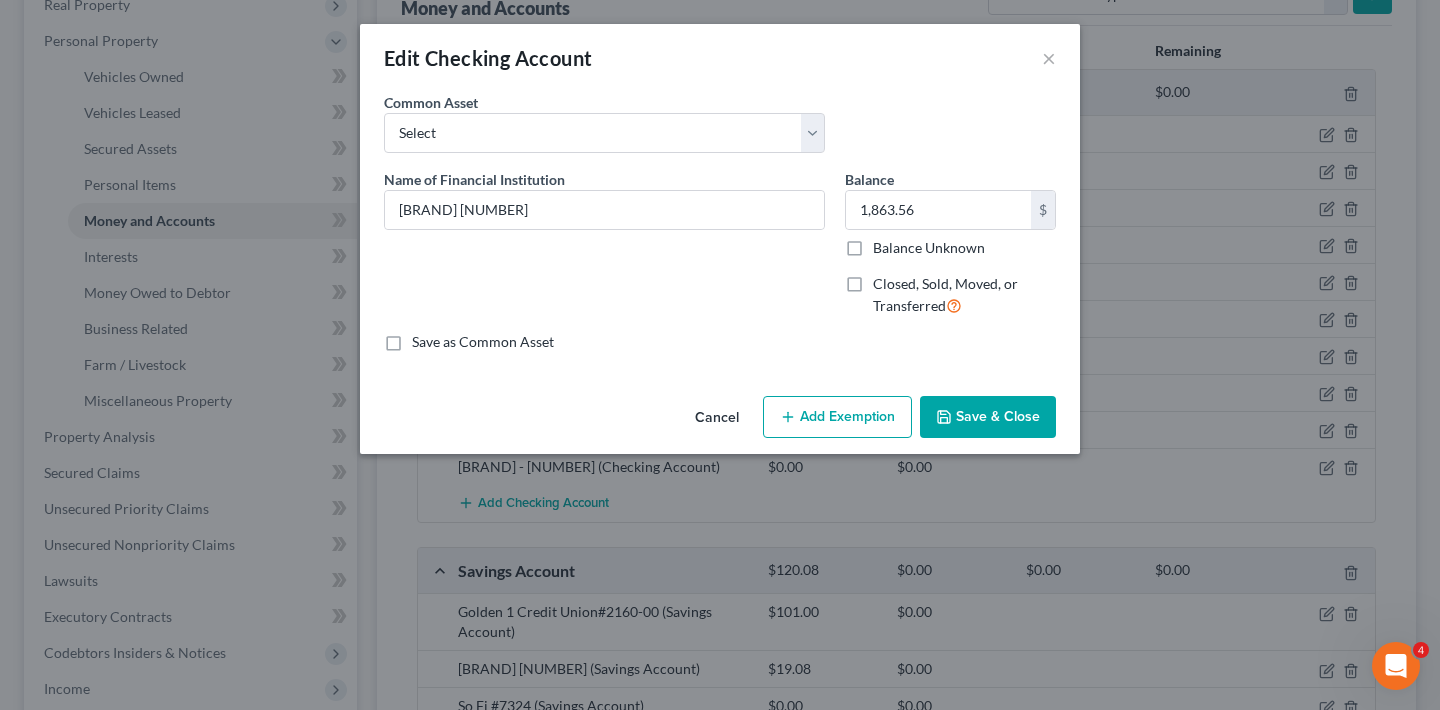 click on "Save & Close" at bounding box center [988, 417] 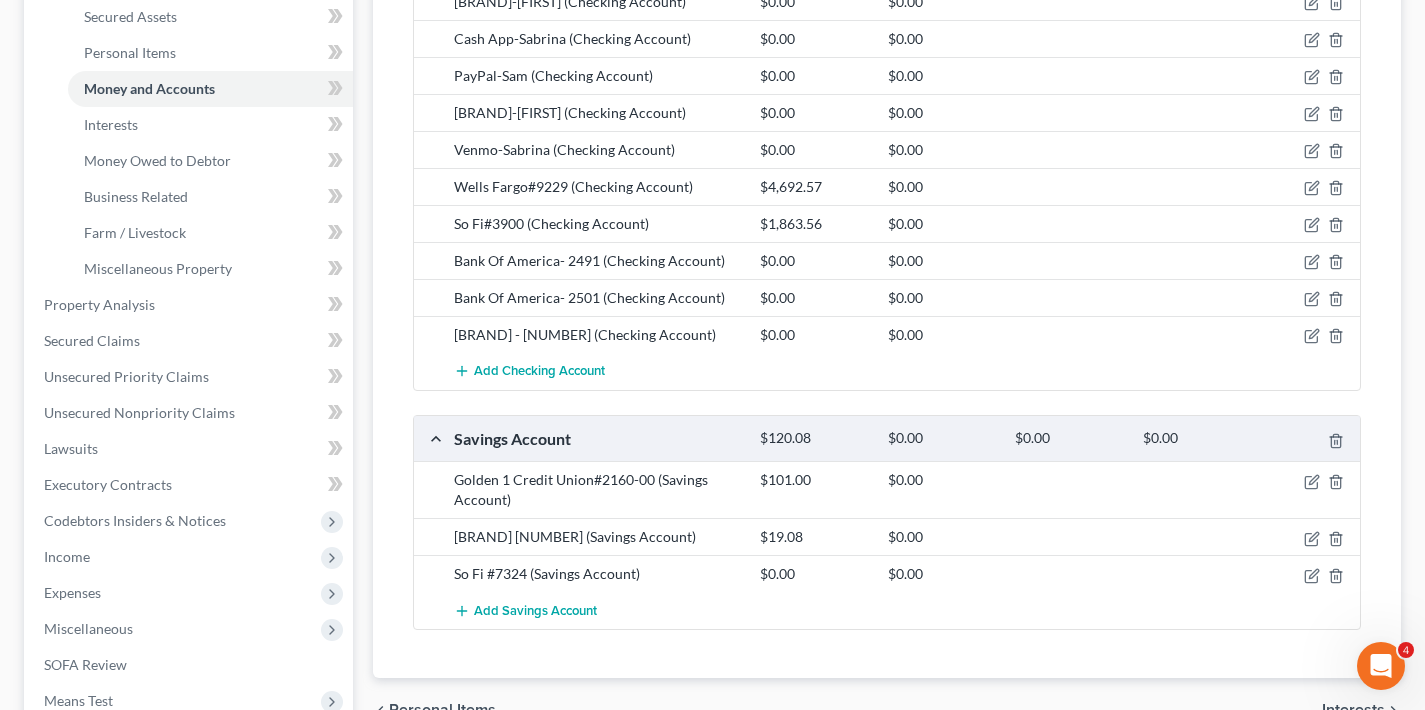 scroll, scrollTop: 713, scrollLeft: 0, axis: vertical 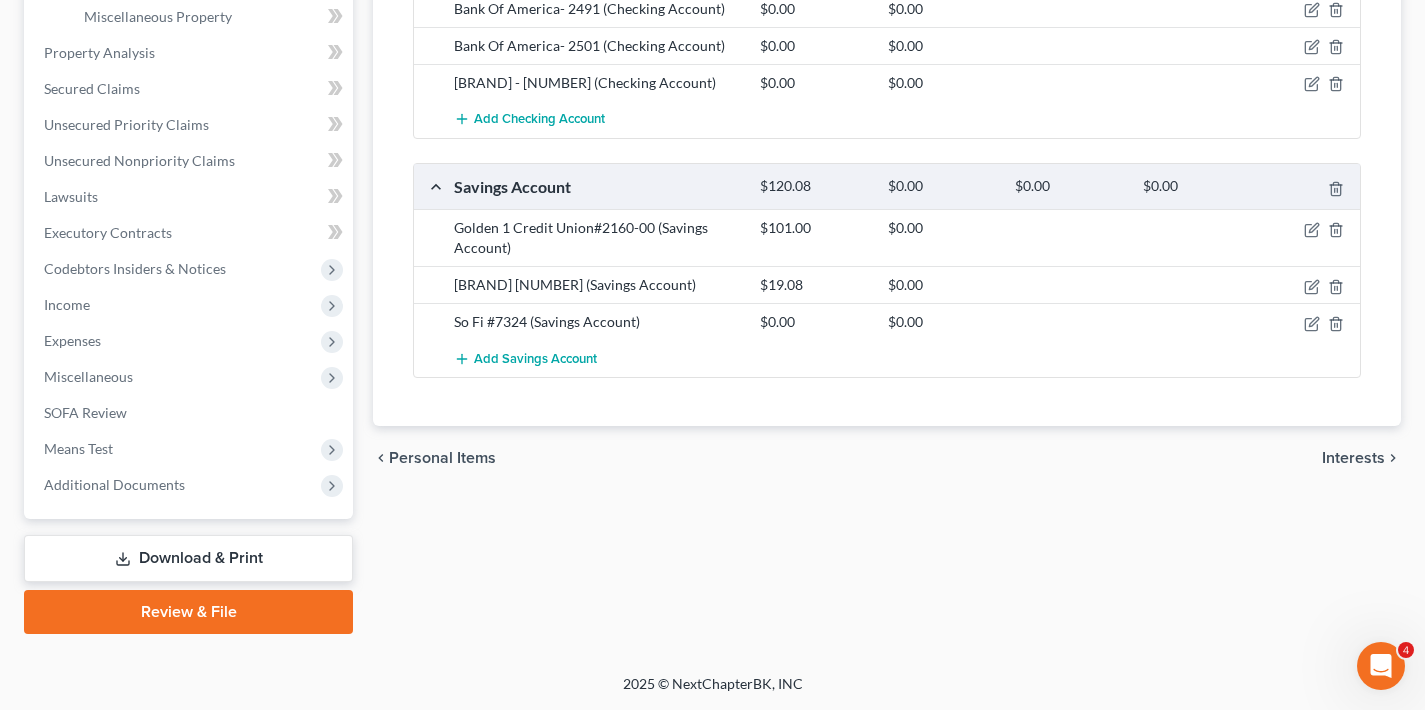 click on "Interests" at bounding box center [1353, 458] 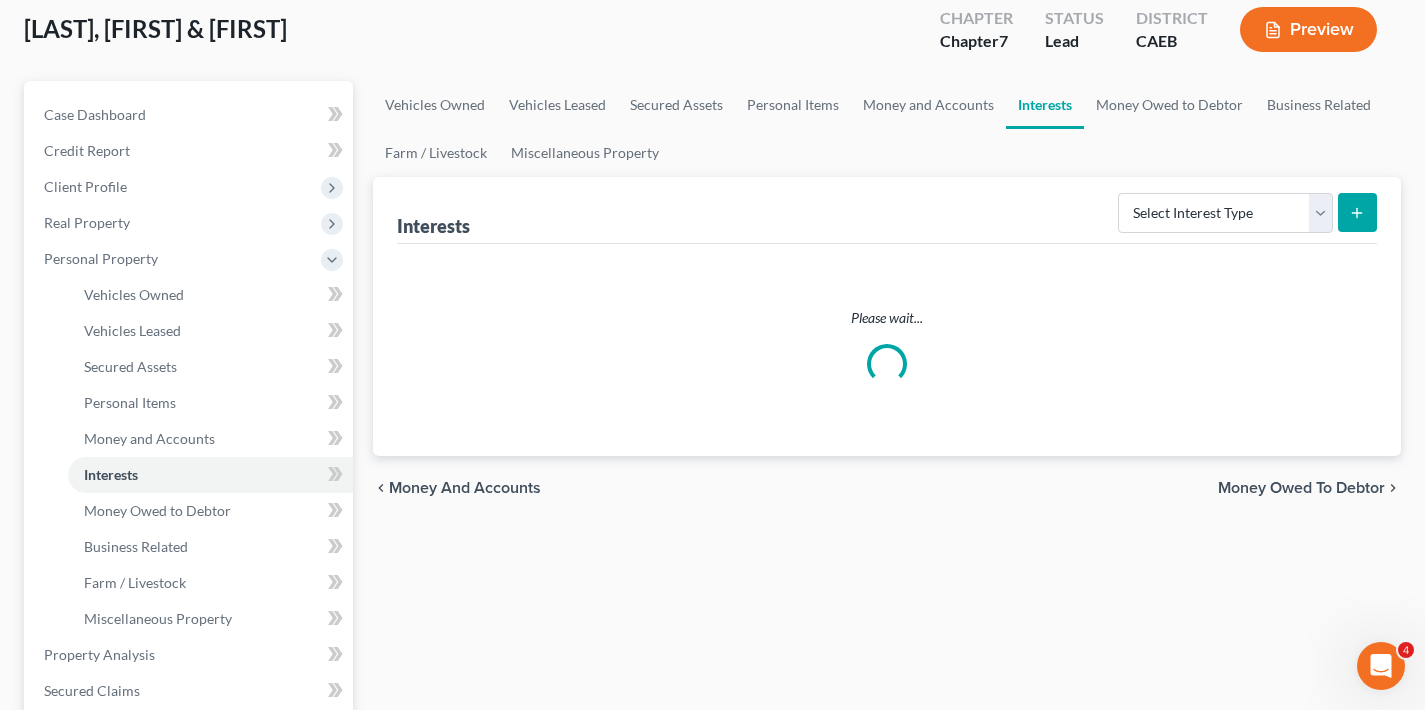 scroll, scrollTop: 0, scrollLeft: 0, axis: both 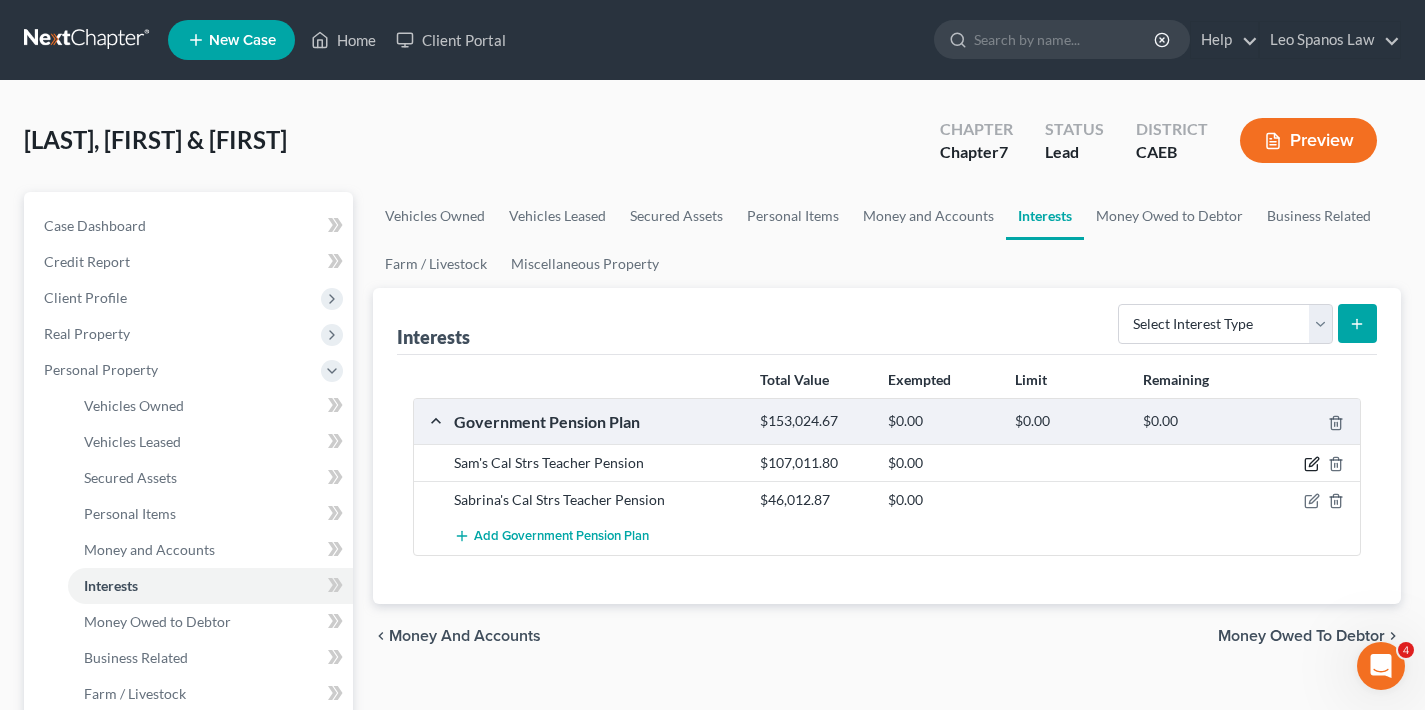 click 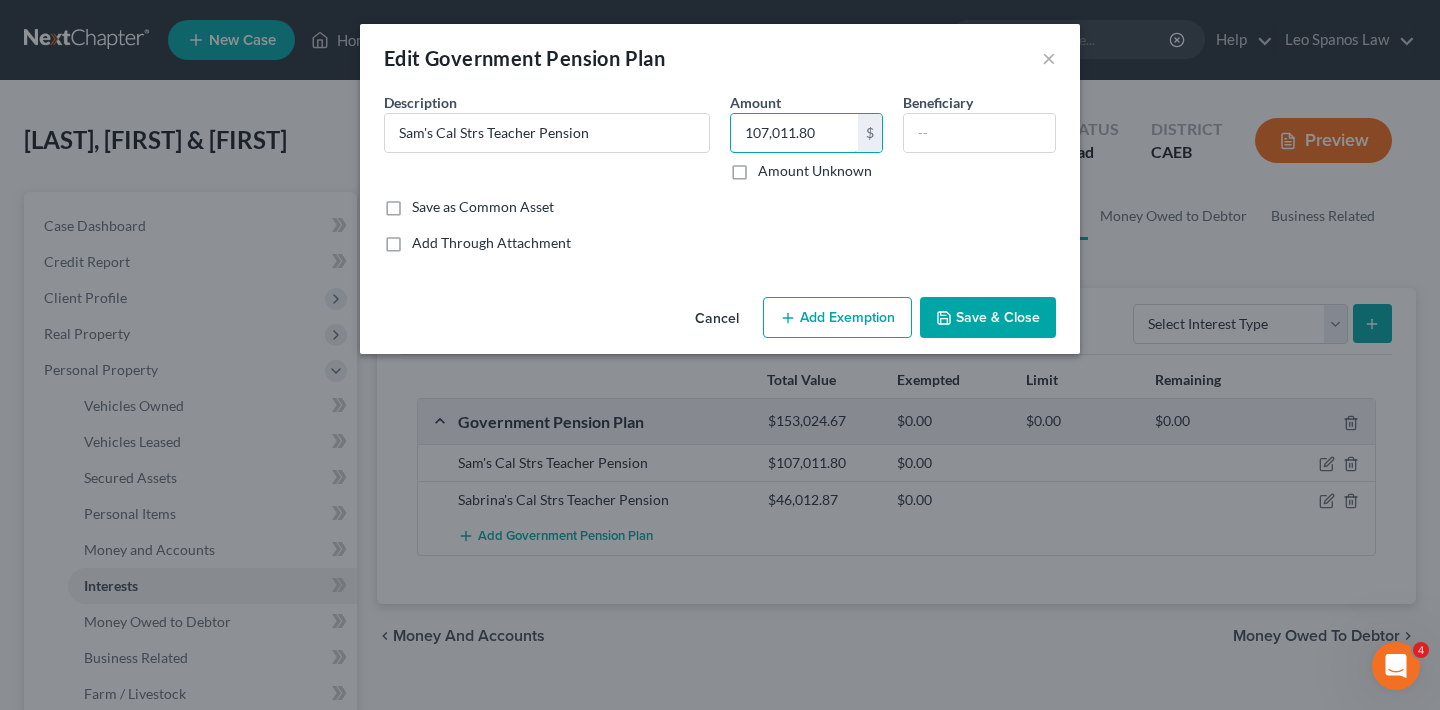 drag, startPoint x: 819, startPoint y: 132, endPoint x: 728, endPoint y: 132, distance: 91 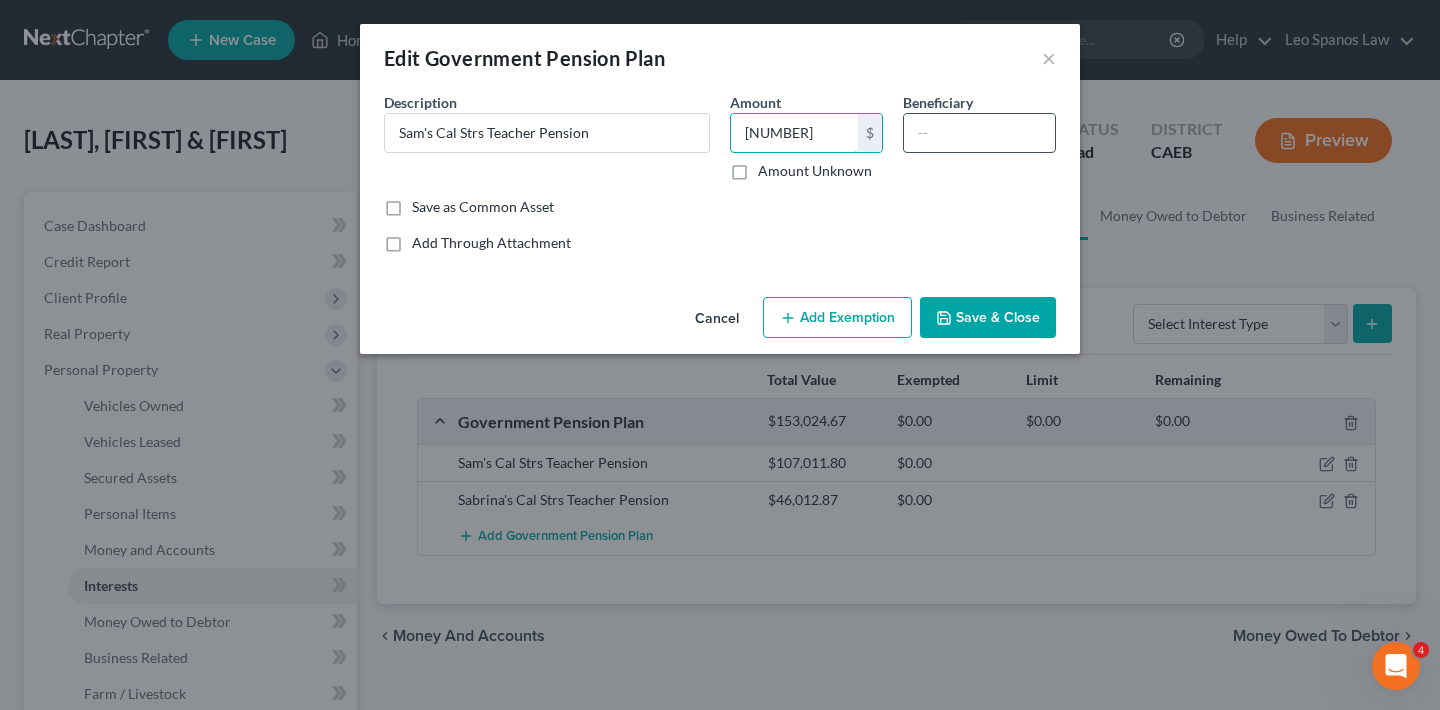 type on "109,537.92" 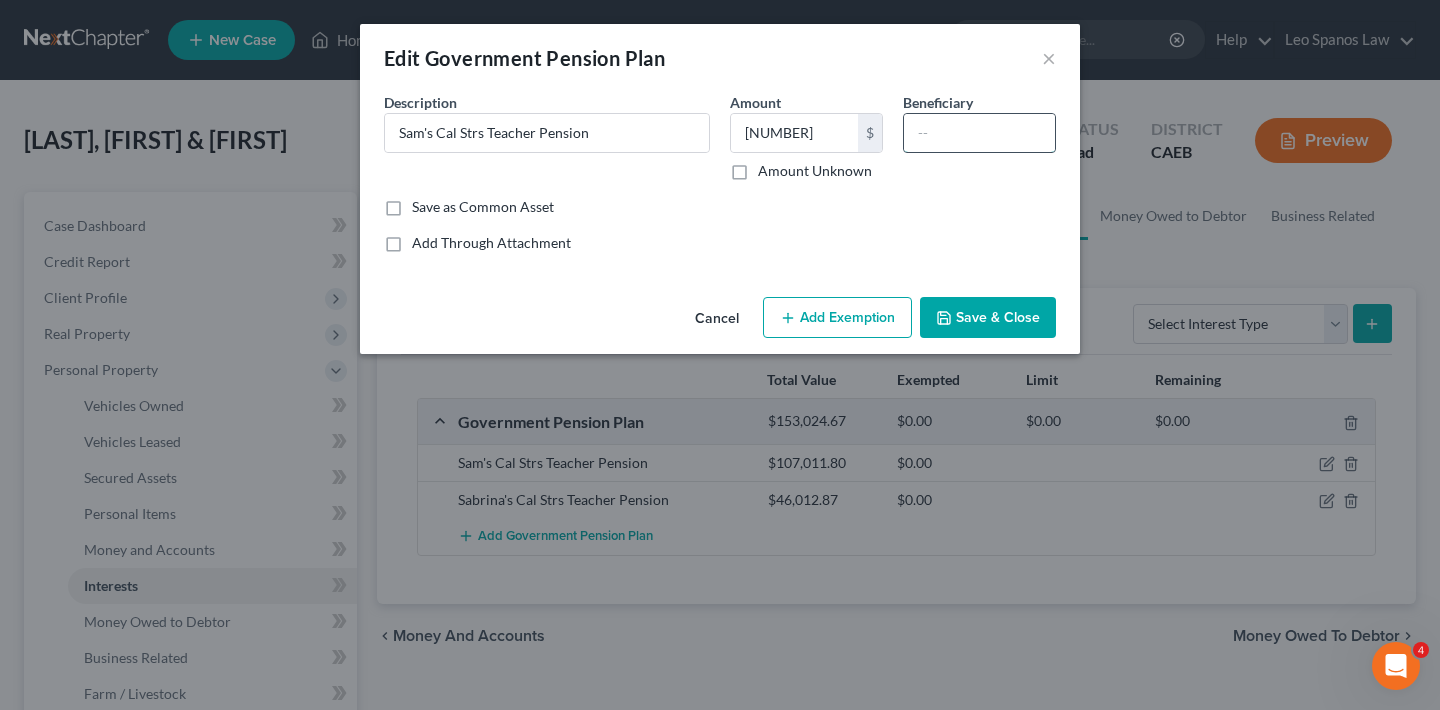 click at bounding box center (979, 133) 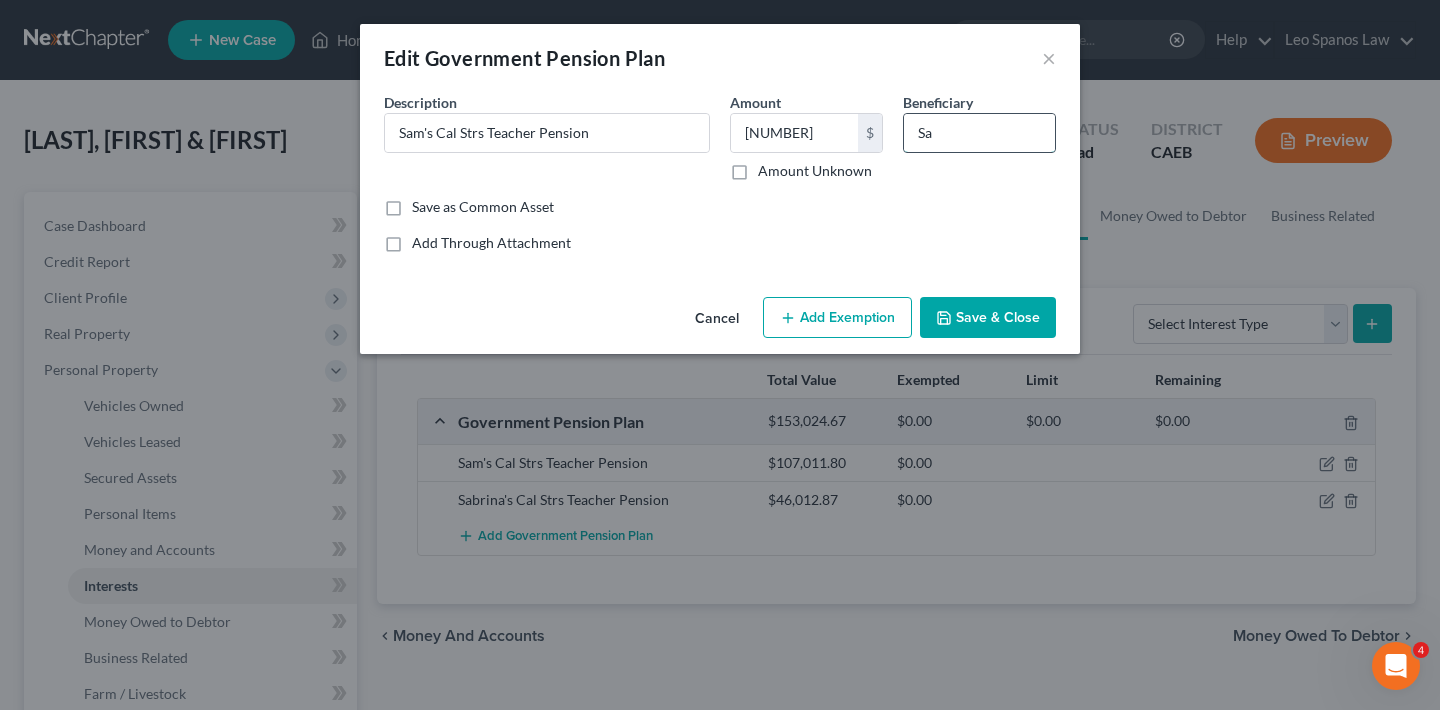 type on "S" 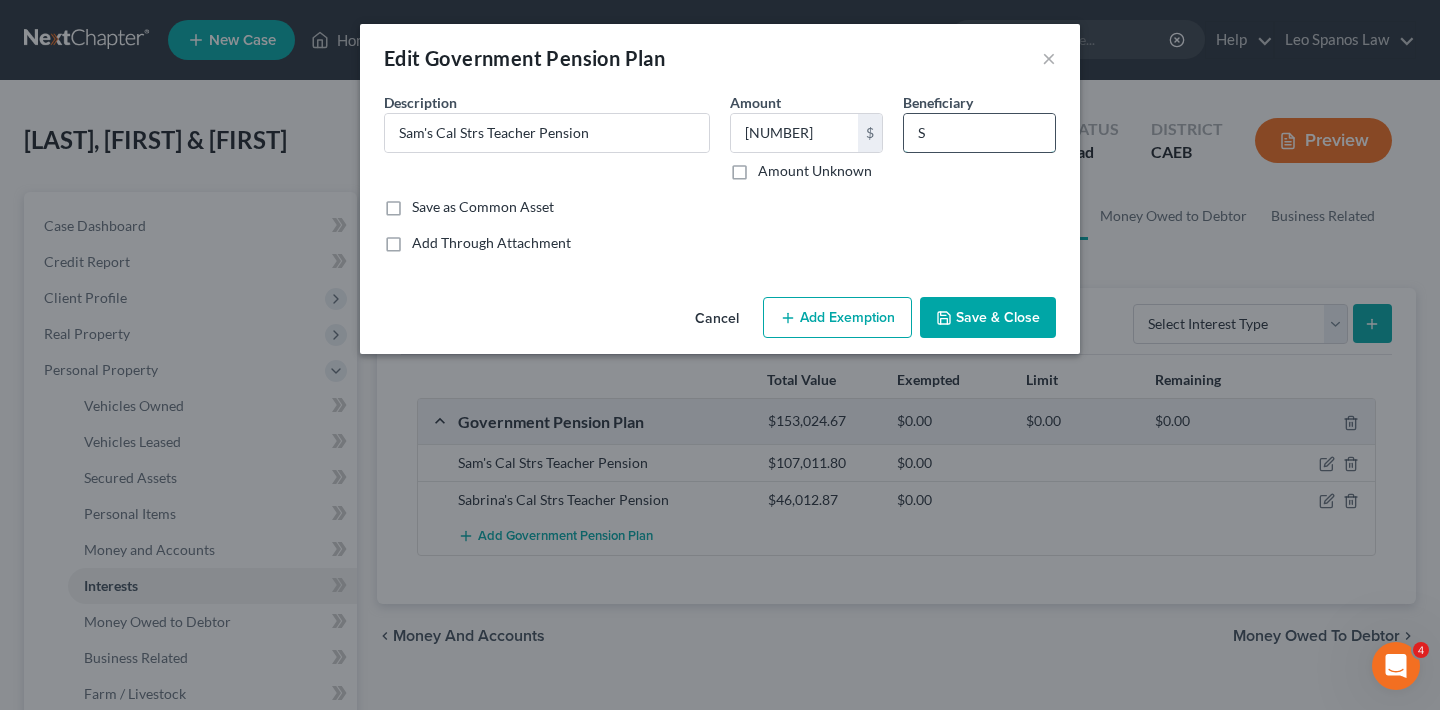 type 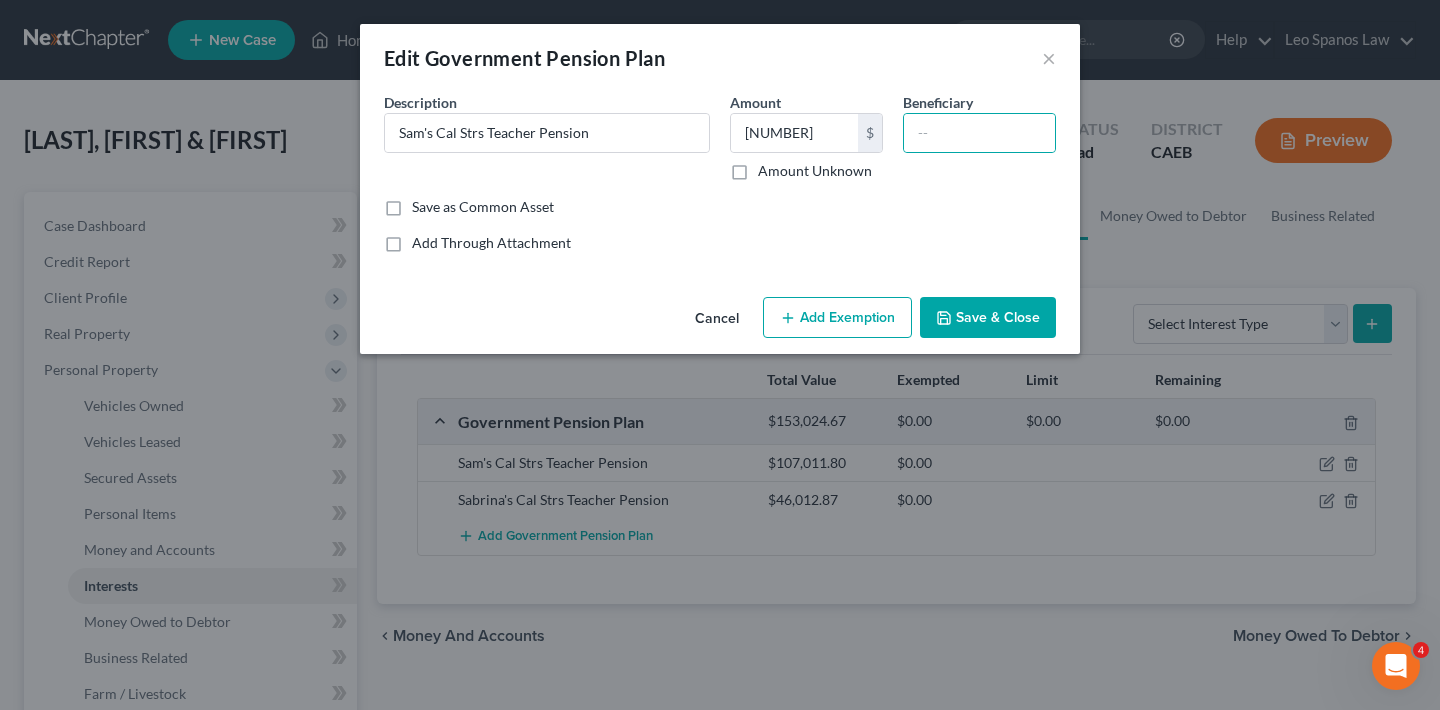 click on "Save & Close" at bounding box center (988, 318) 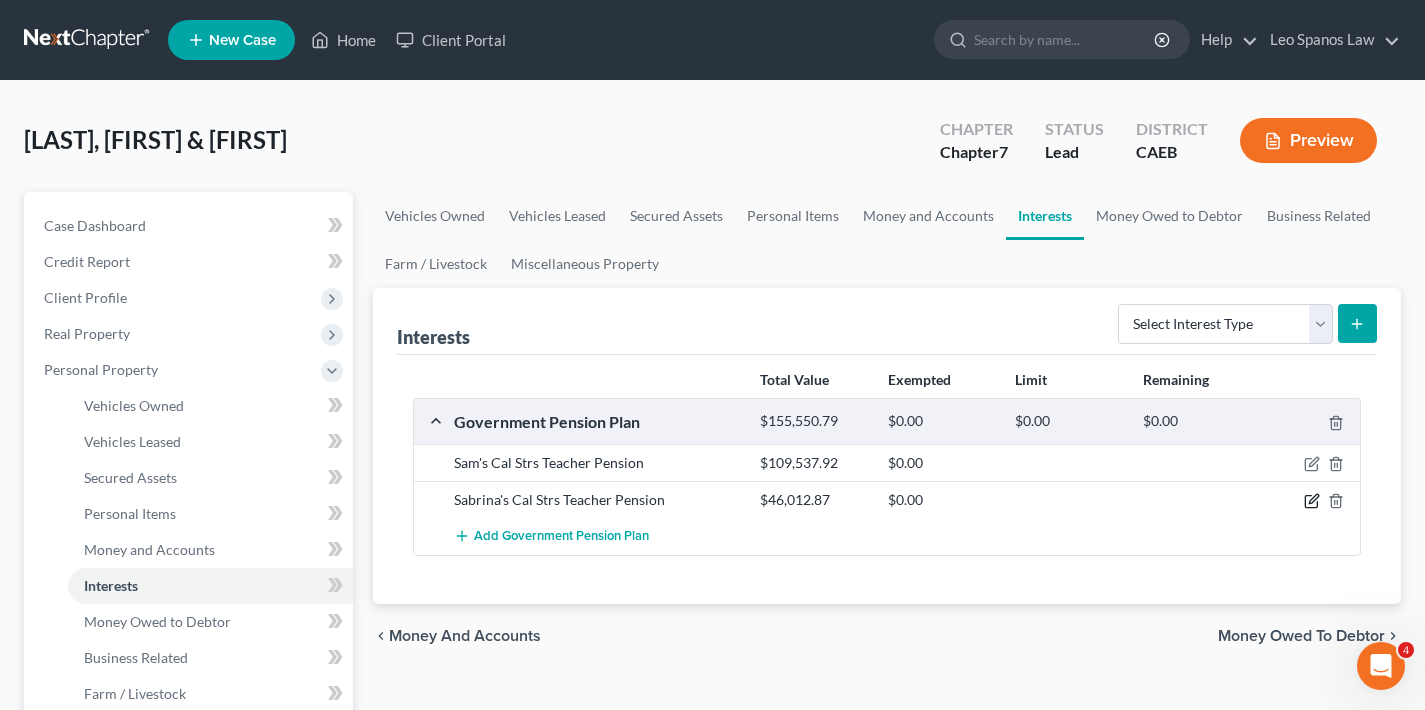 click 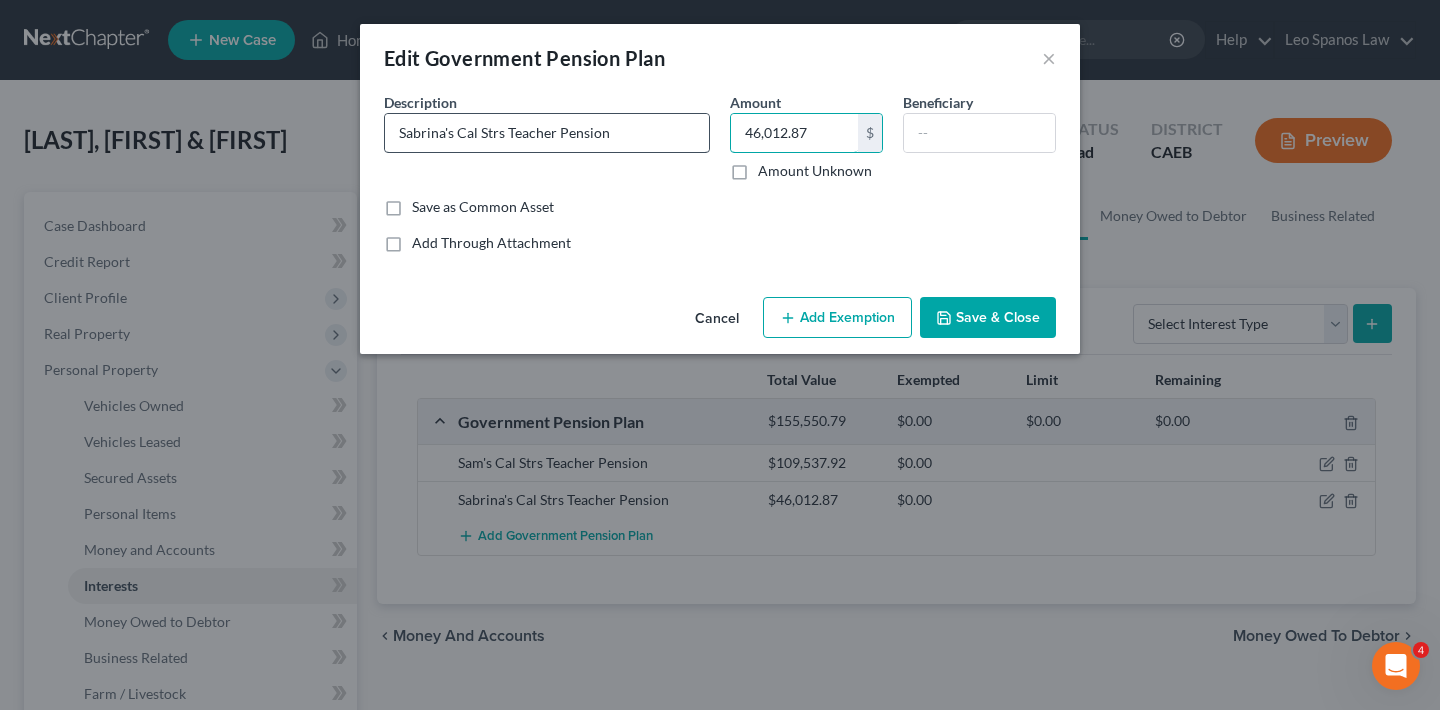 drag, startPoint x: 813, startPoint y: 131, endPoint x: 683, endPoint y: 133, distance: 130.01538 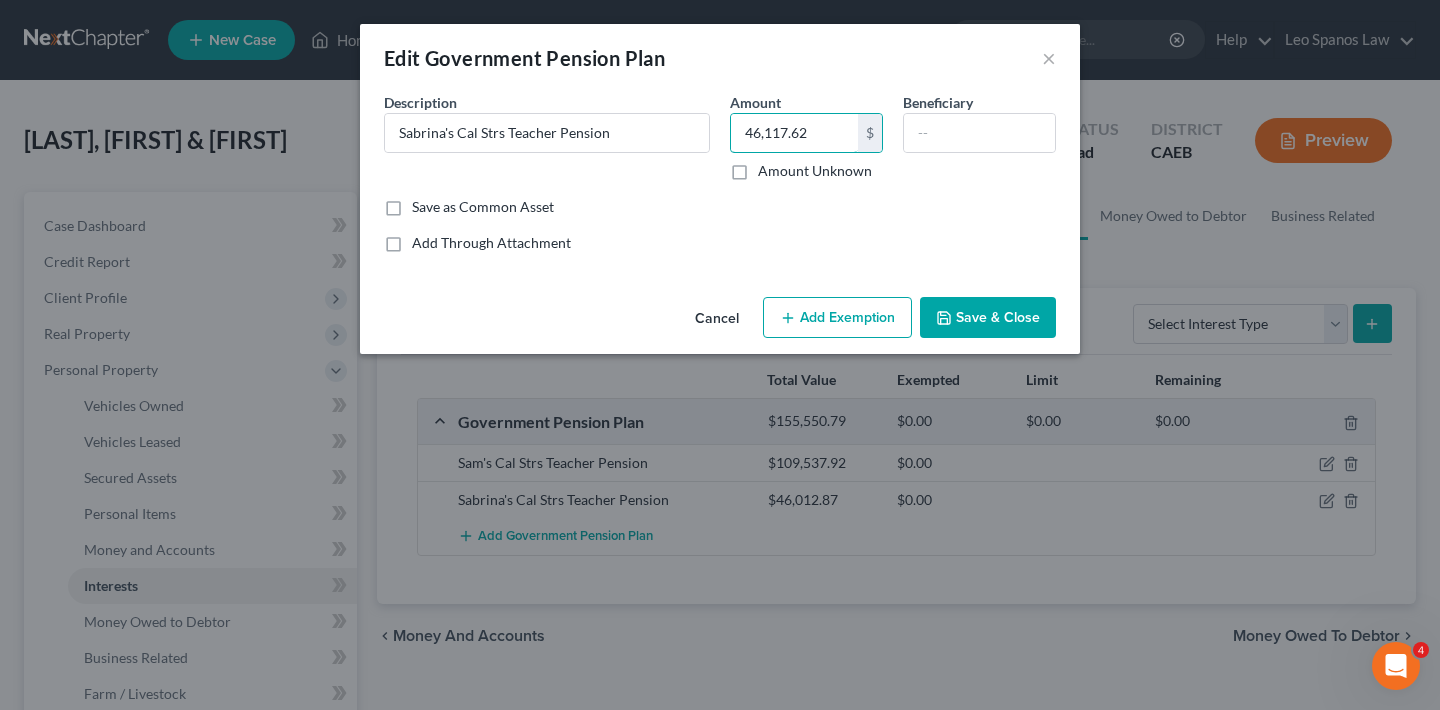 type on "46,117.62" 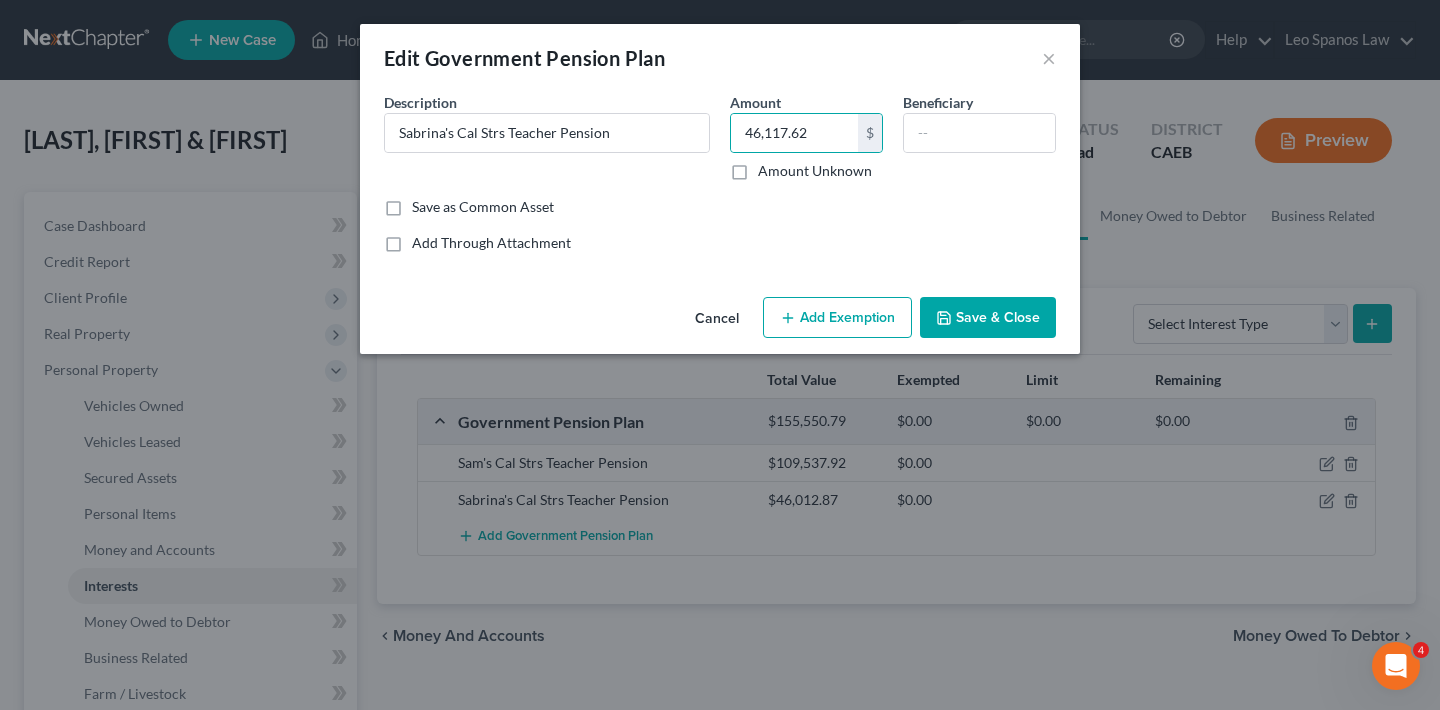 click on "Save & Close" at bounding box center [988, 318] 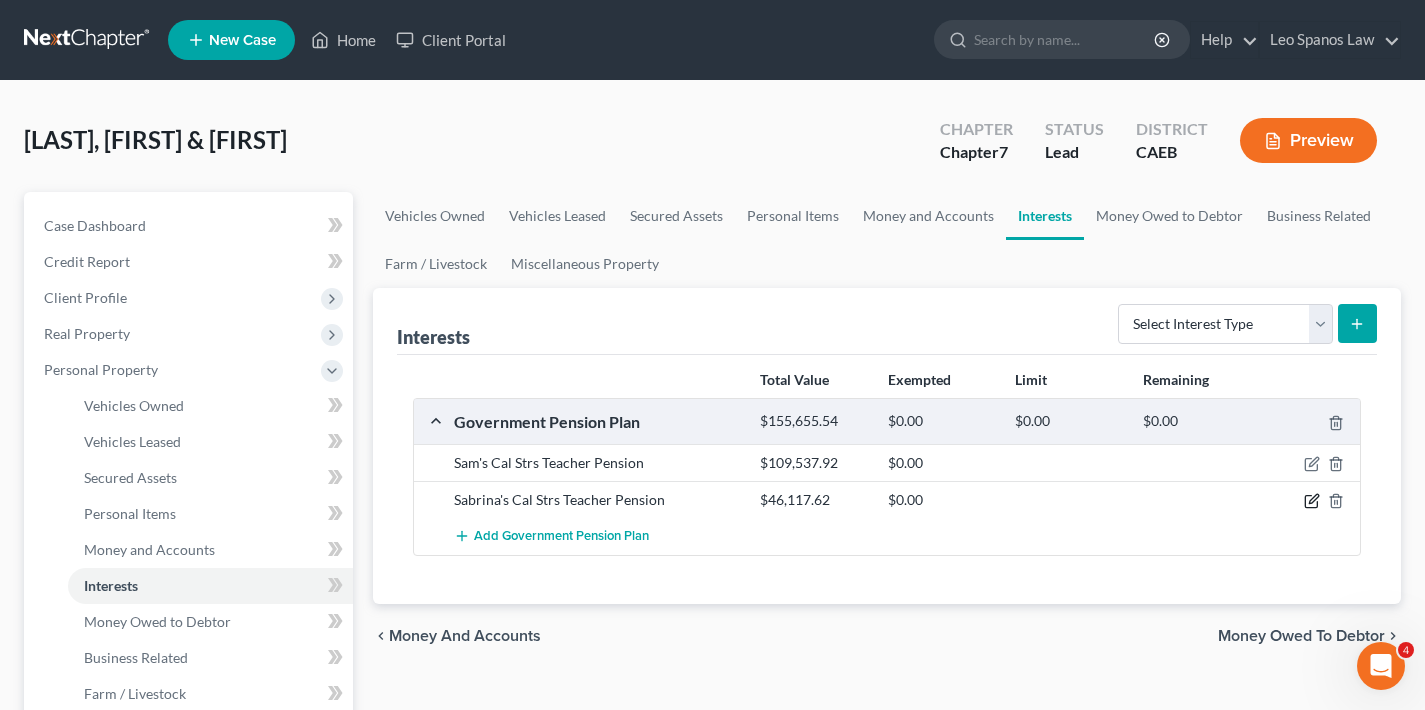 click 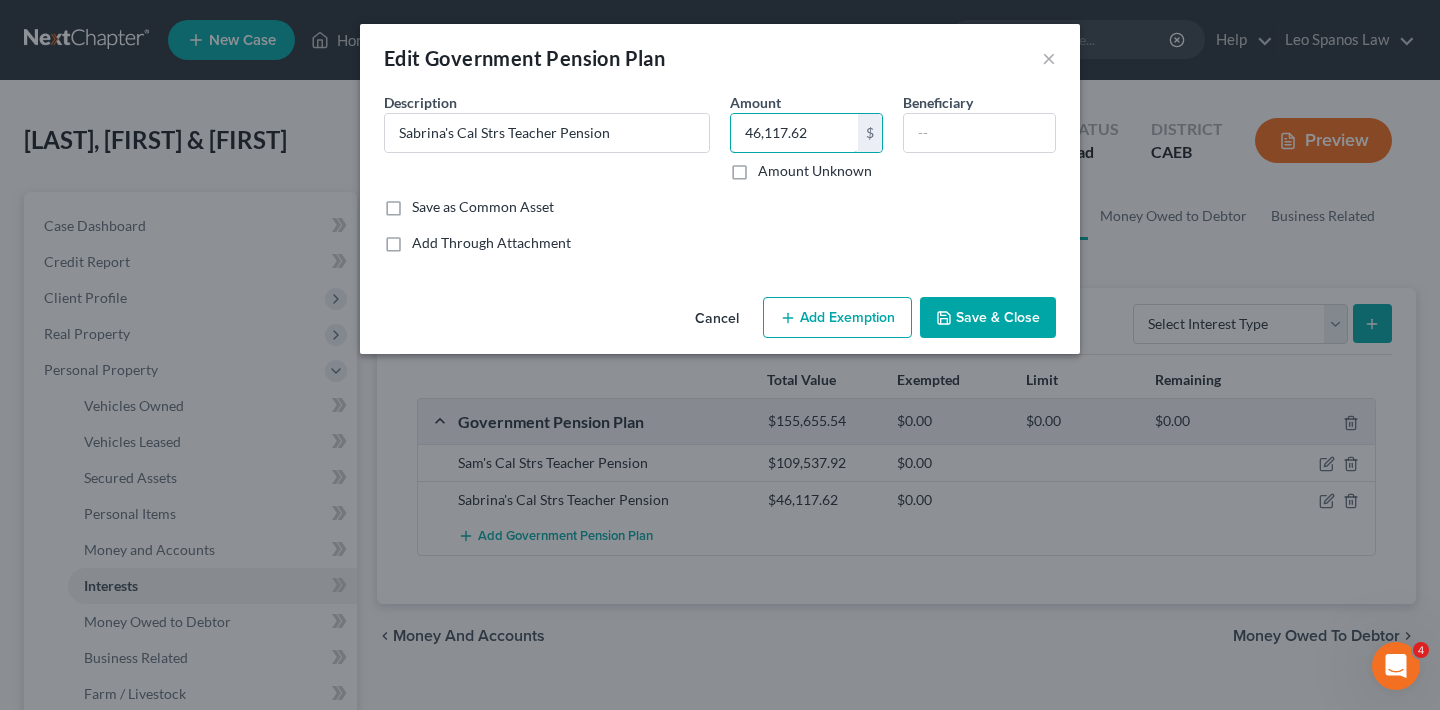 drag, startPoint x: 769, startPoint y: 133, endPoint x: 714, endPoint y: 133, distance: 55 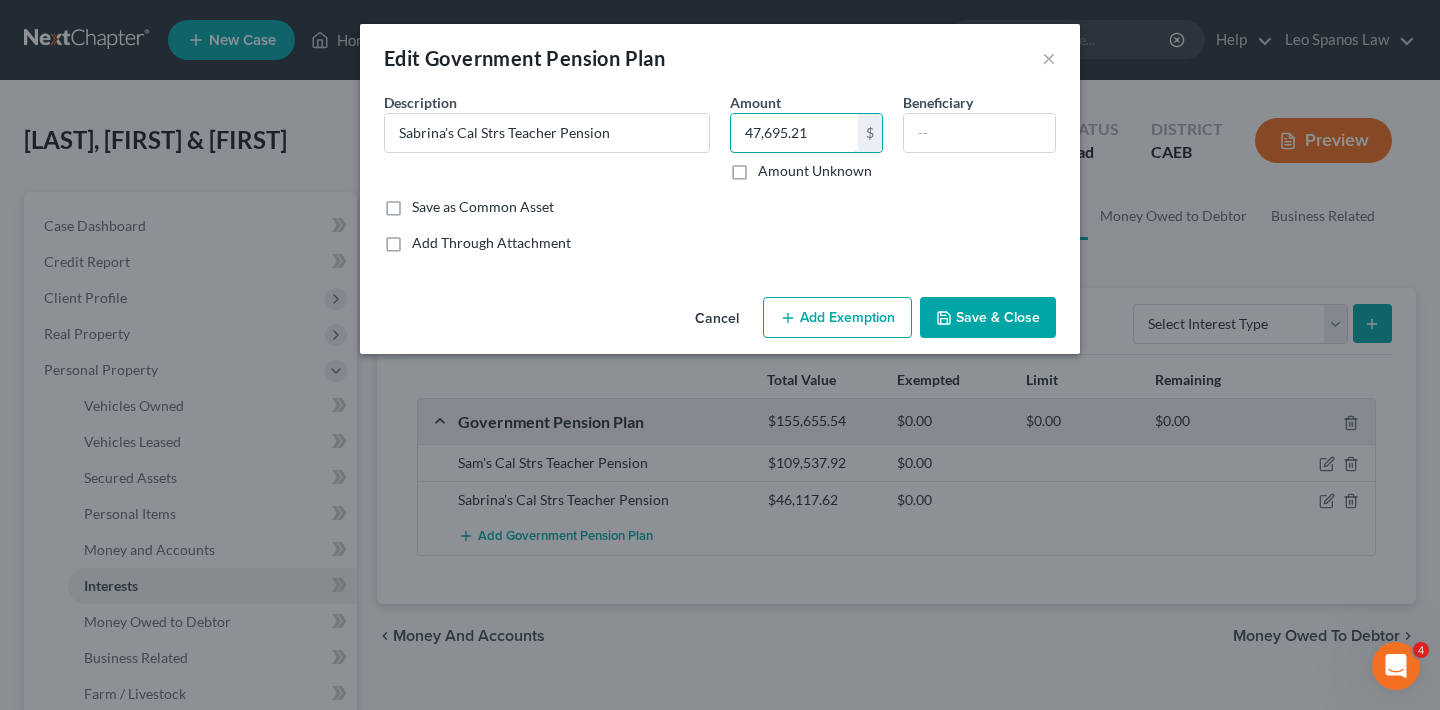 type on "47,695.21" 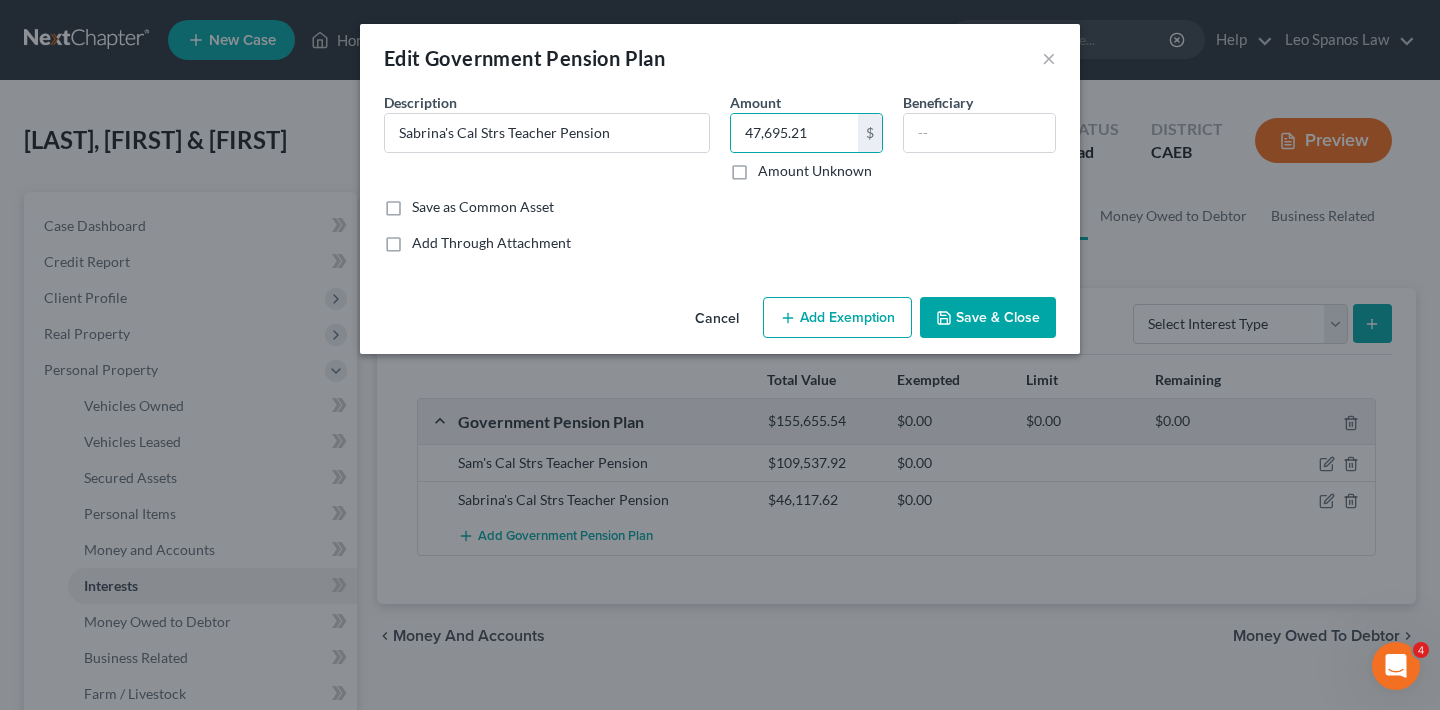 click on "Save & Close" at bounding box center [988, 318] 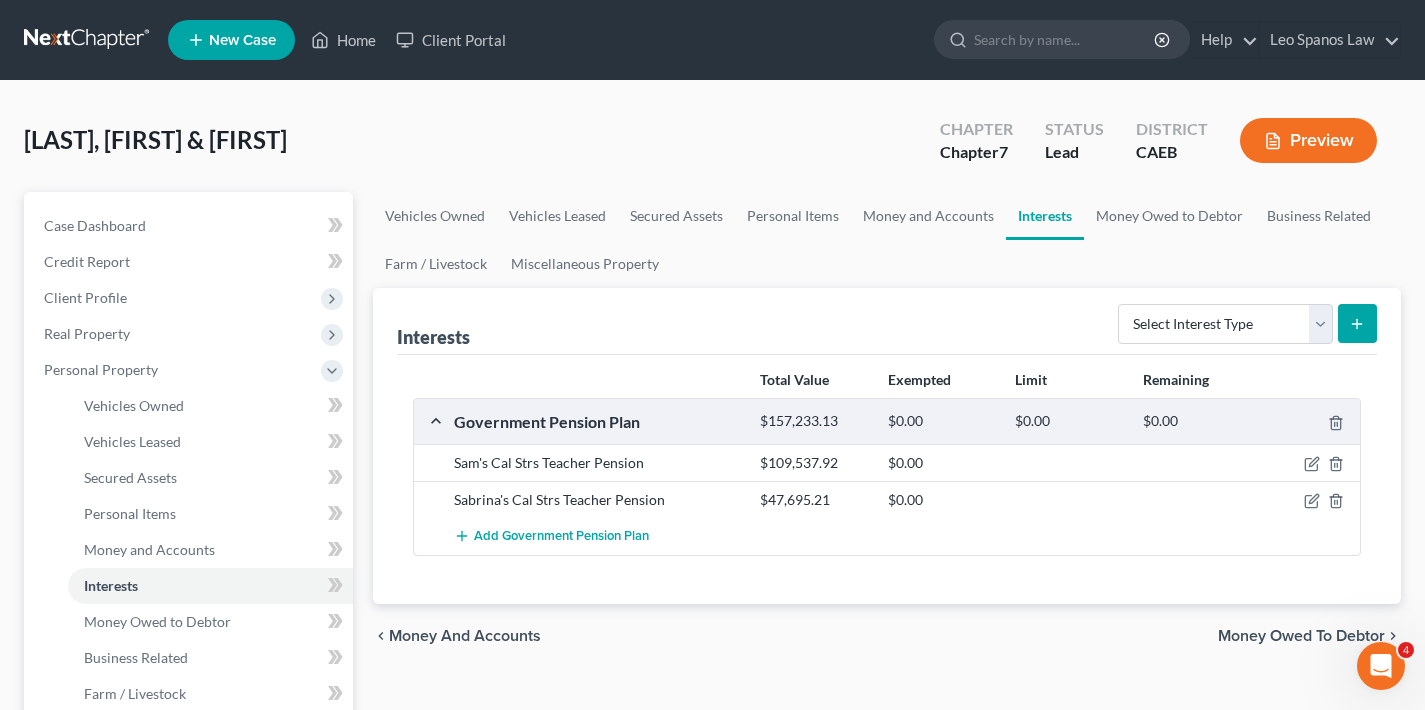 click on "Money Owed to Debtor" at bounding box center (1301, 636) 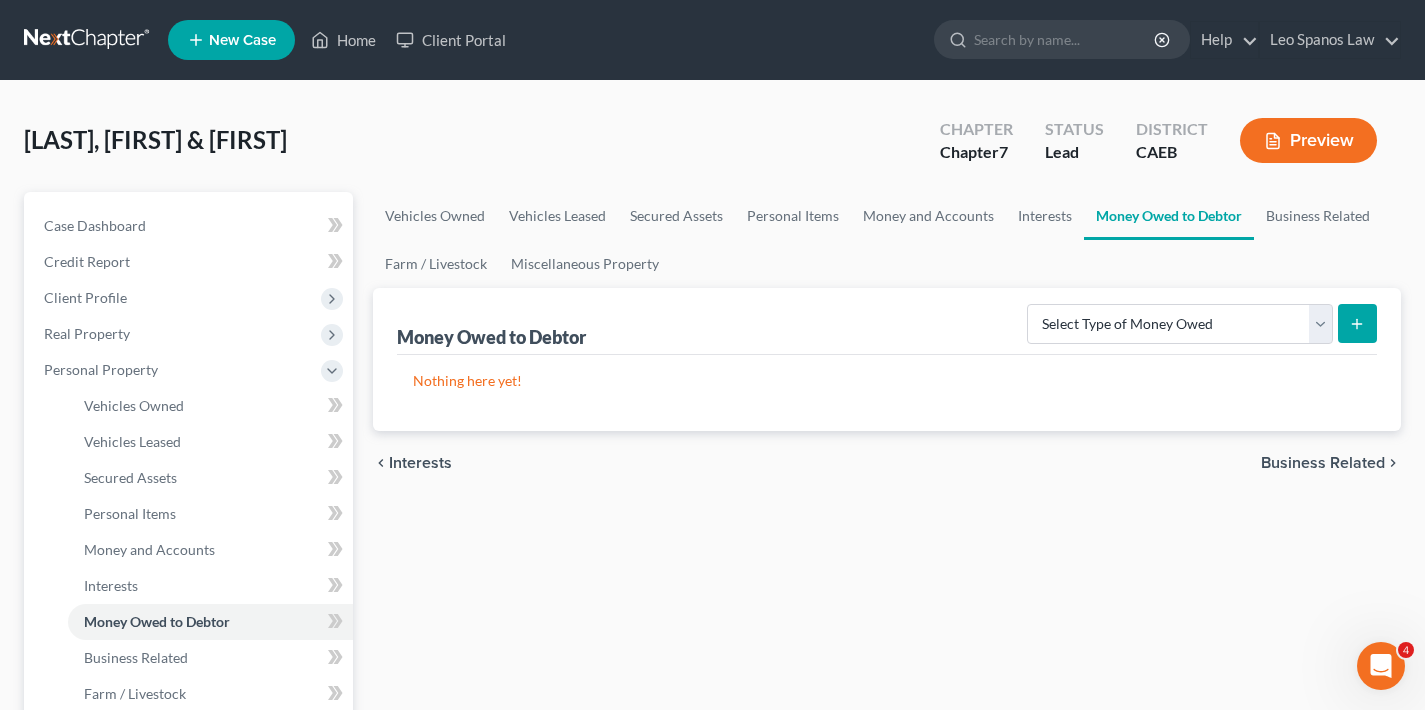 click on "Business Related" at bounding box center [1323, 463] 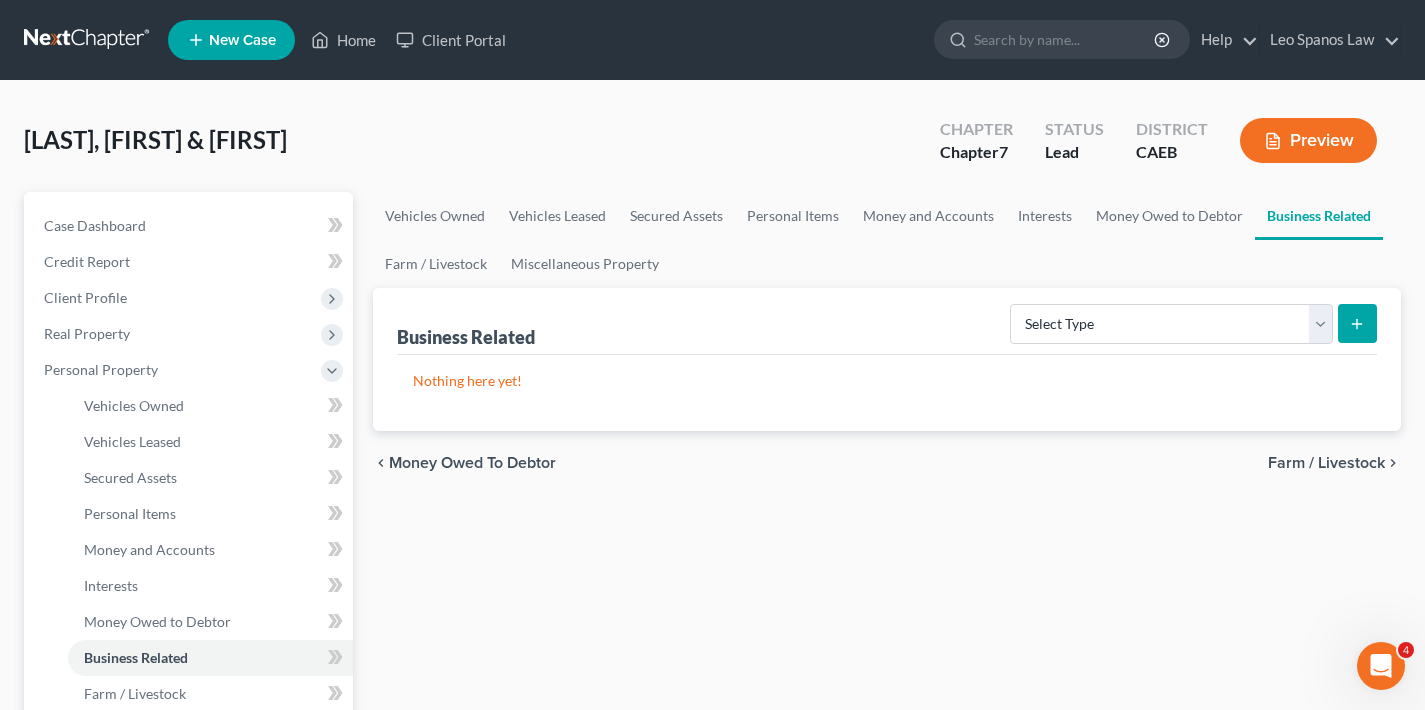 click on "Farm / Livestock" at bounding box center (1326, 463) 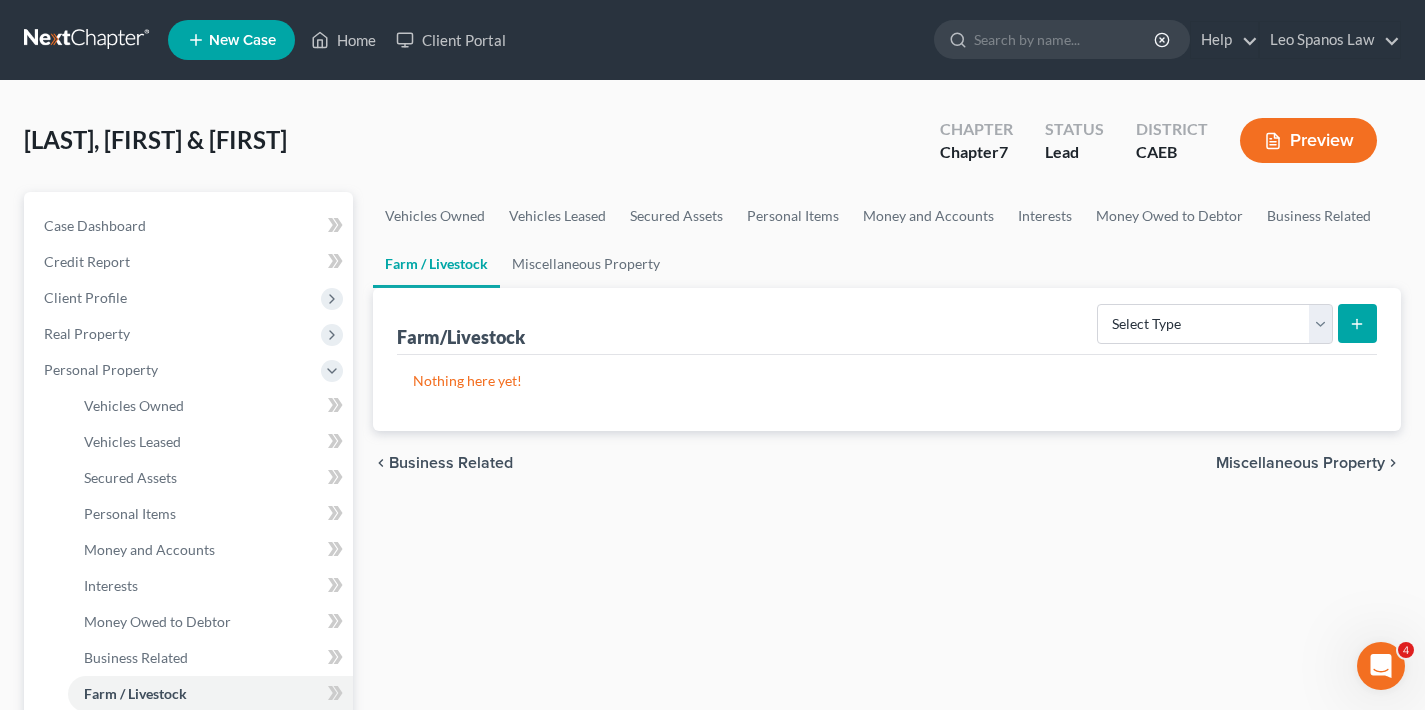 click on "Miscellaneous Property" at bounding box center (1300, 463) 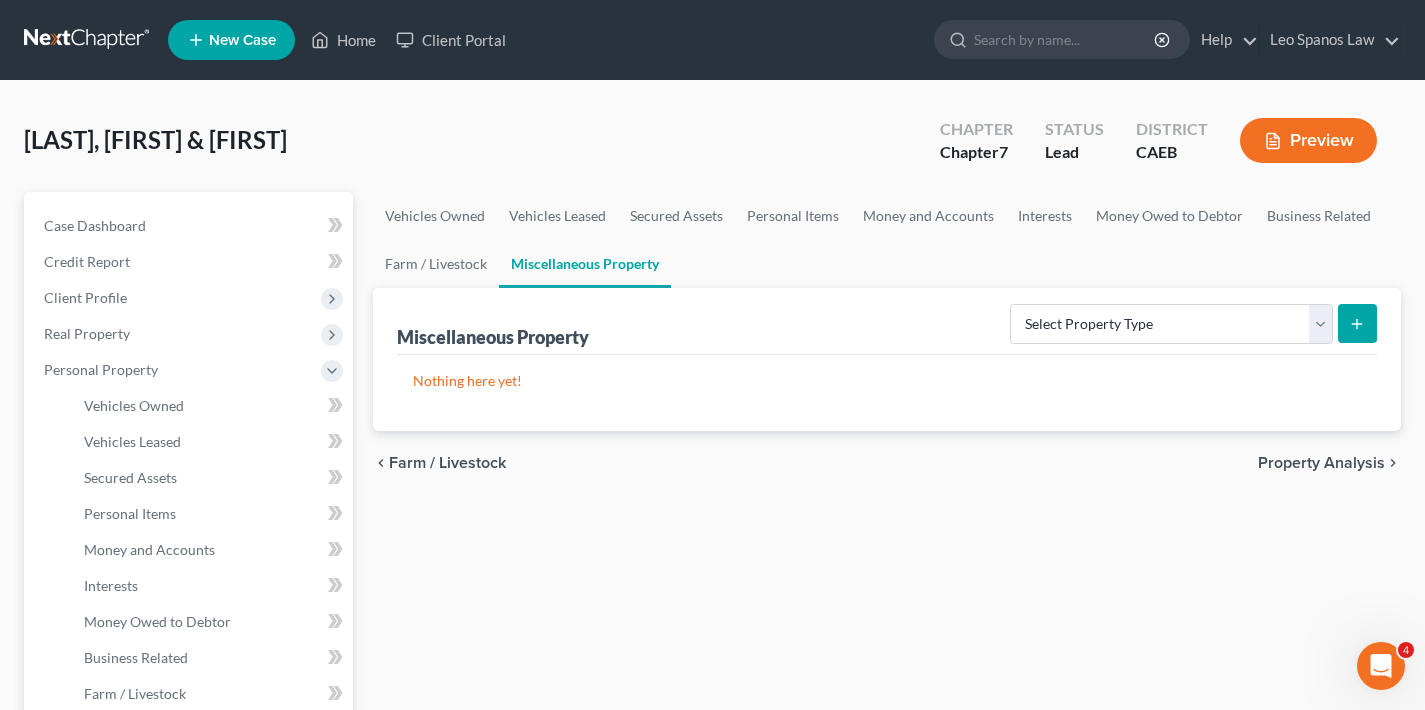 click on "Property Analysis" at bounding box center (1321, 463) 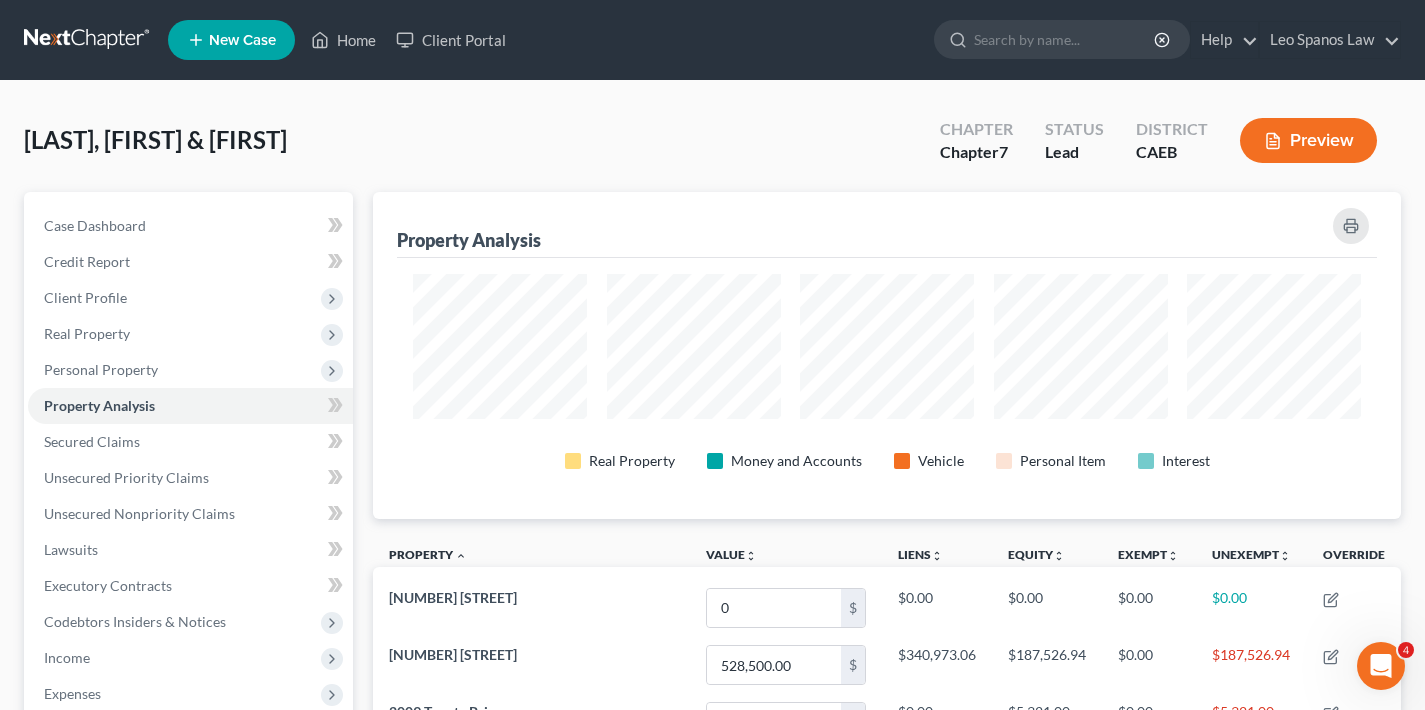 scroll, scrollTop: 999673, scrollLeft: 998972, axis: both 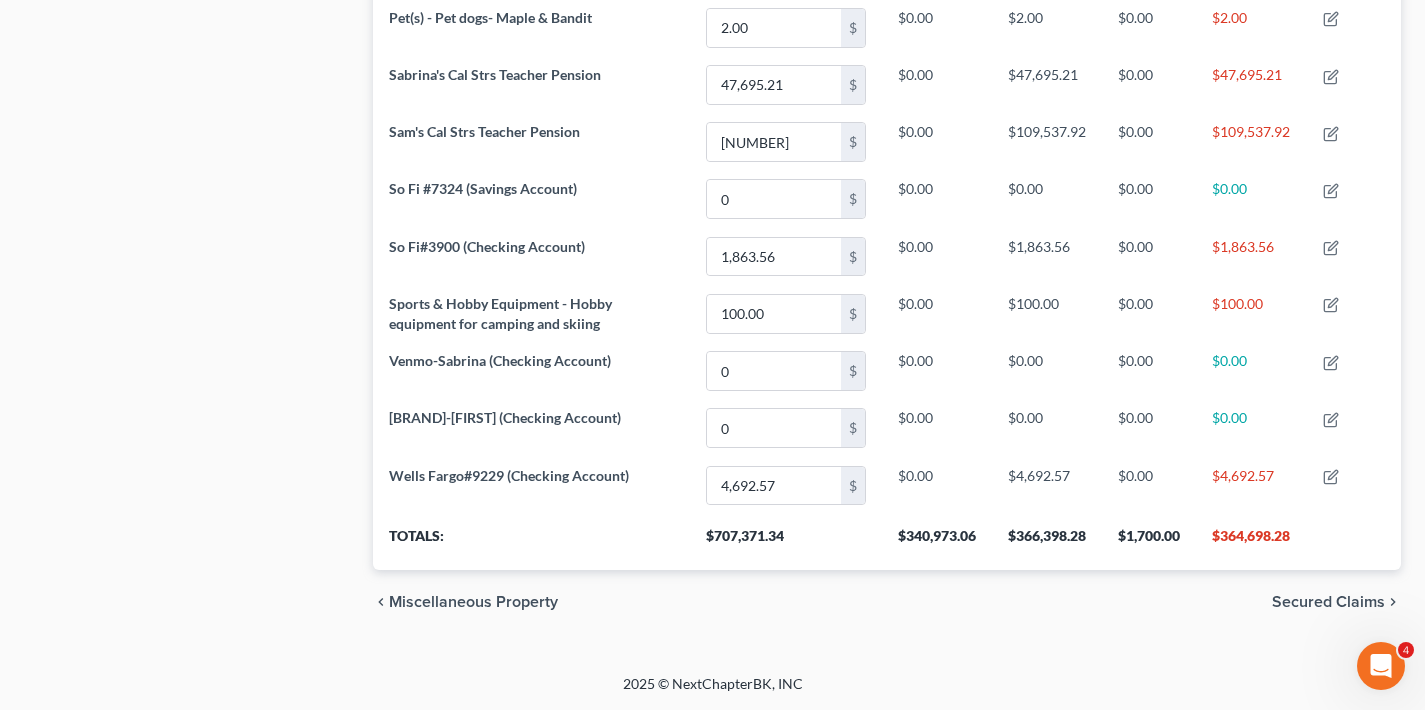 click on "Secured Claims" at bounding box center [1328, 602] 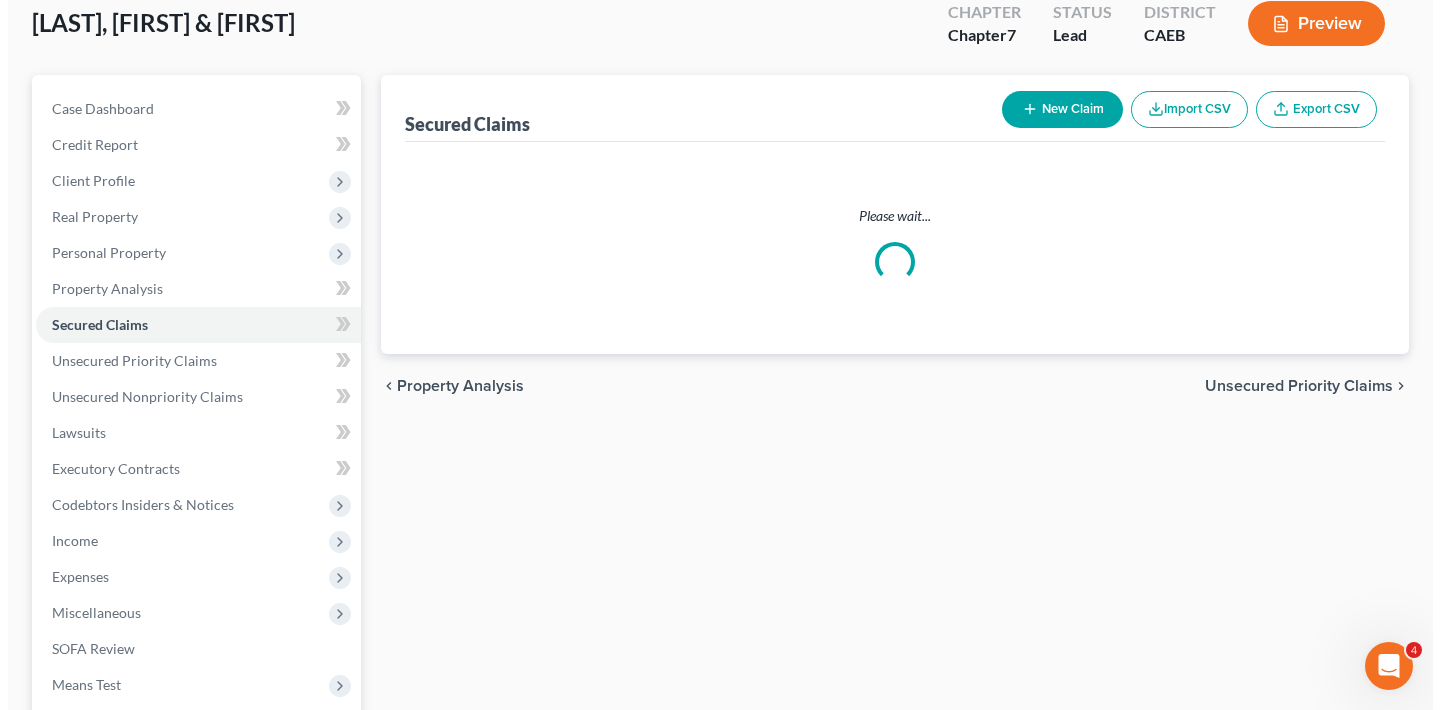 scroll, scrollTop: 0, scrollLeft: 0, axis: both 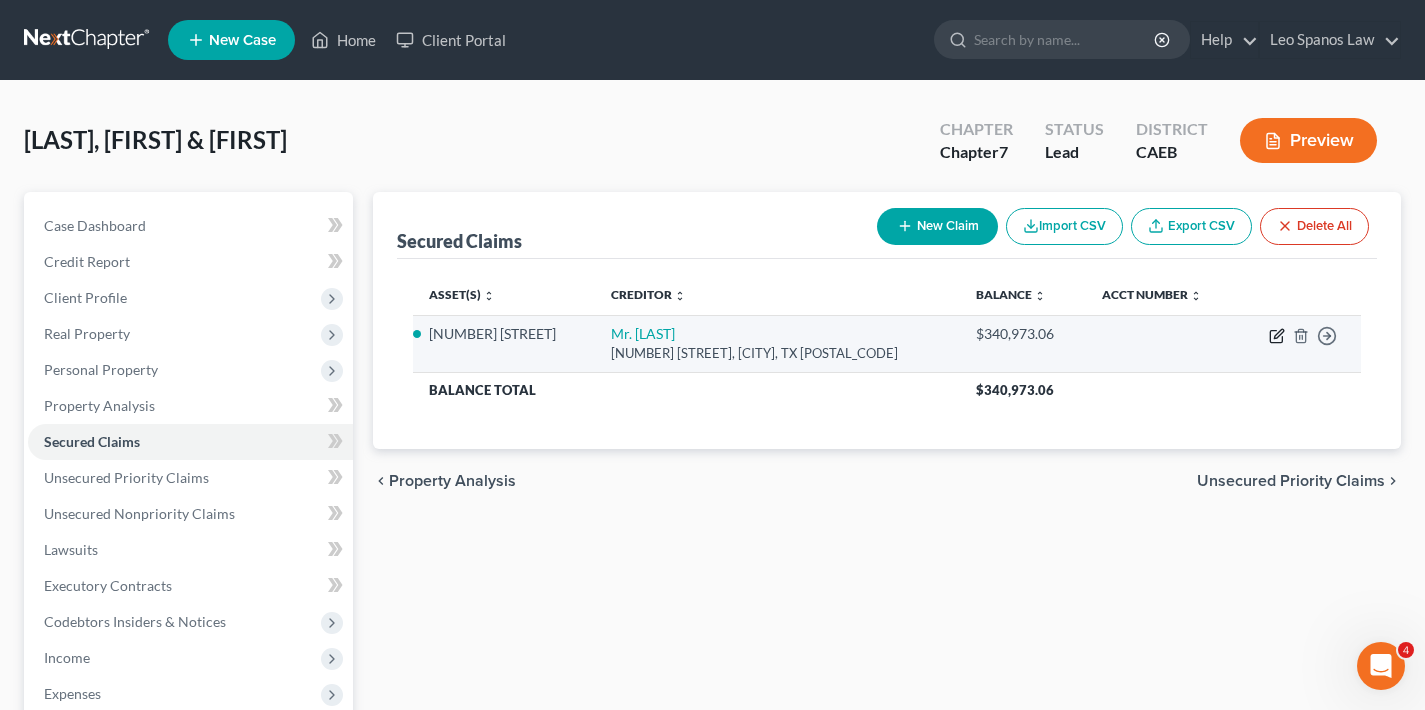click 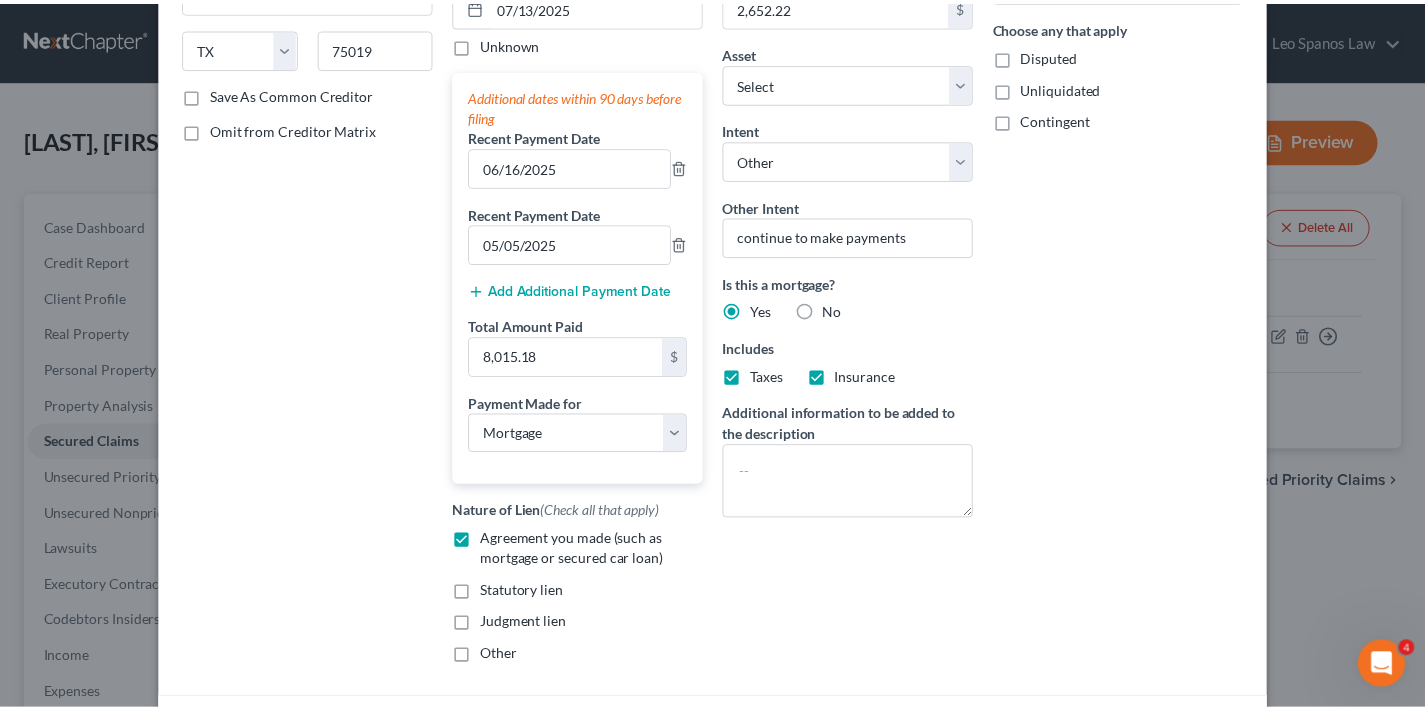 scroll, scrollTop: 477, scrollLeft: 0, axis: vertical 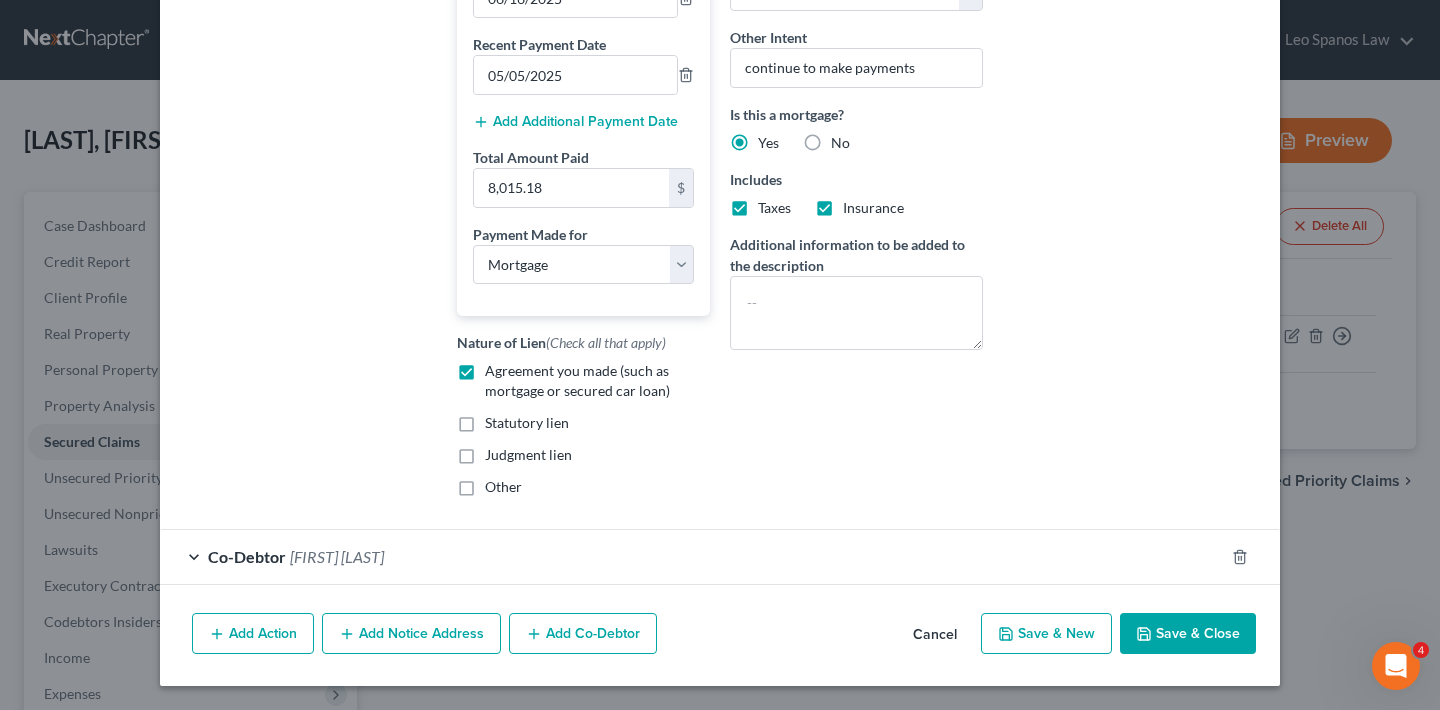 click on "Save & Close" at bounding box center (1188, 634) 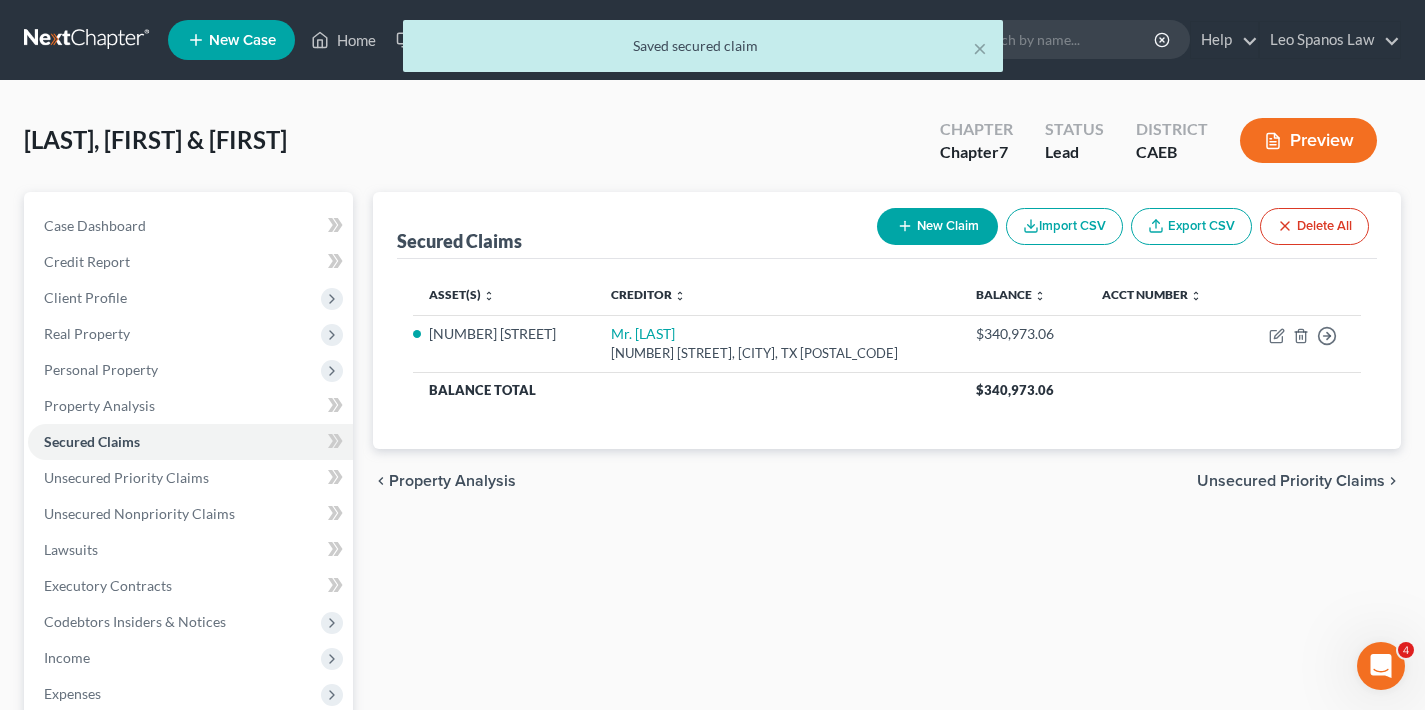 click on "Unsecured Priority Claims" at bounding box center (1291, 481) 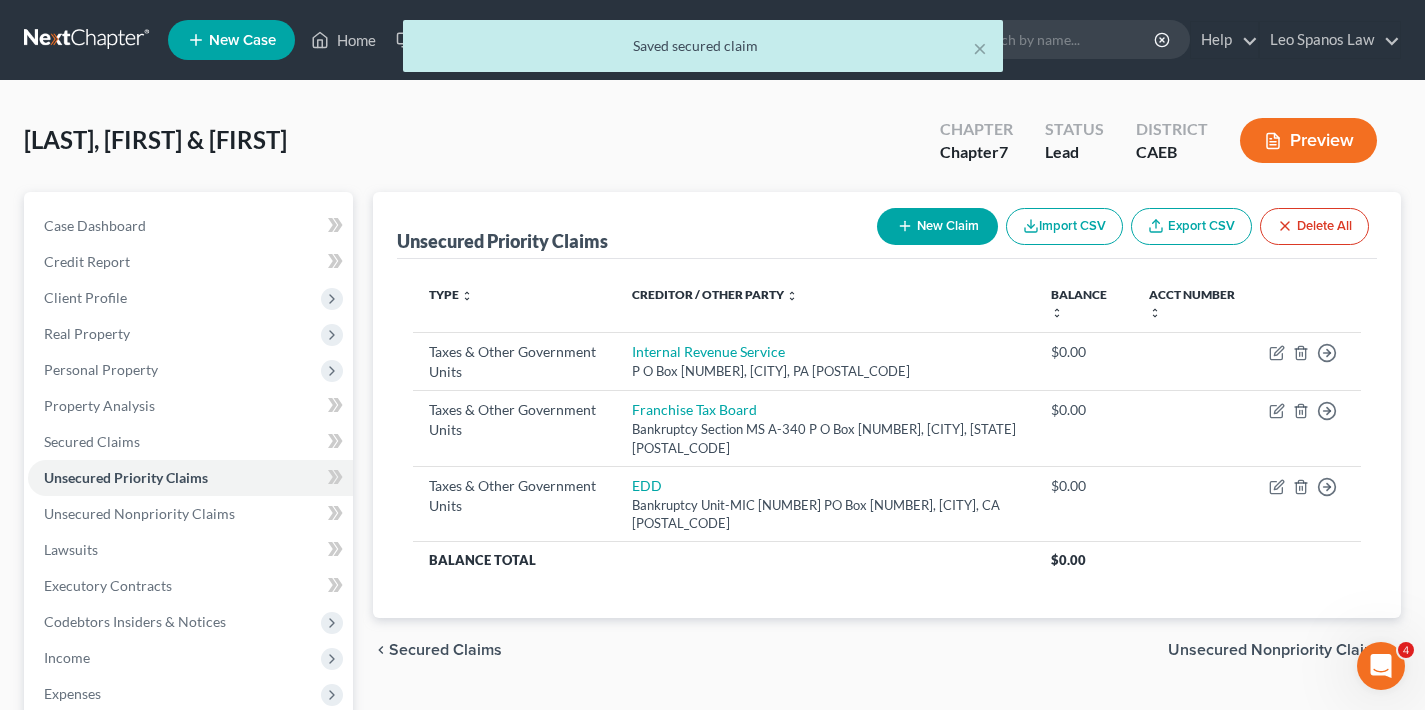 click on "Unsecured Nonpriority Claims" at bounding box center [1276, 650] 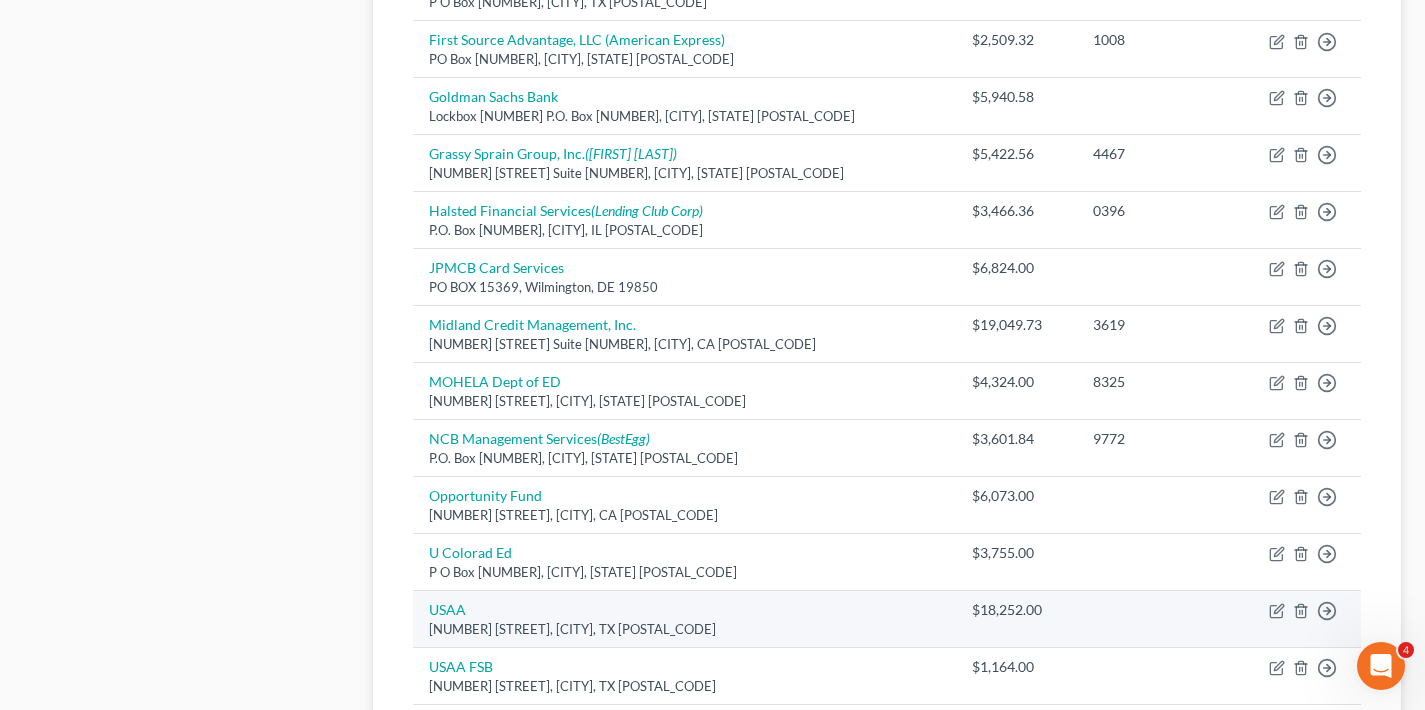 scroll, scrollTop: 1288, scrollLeft: 0, axis: vertical 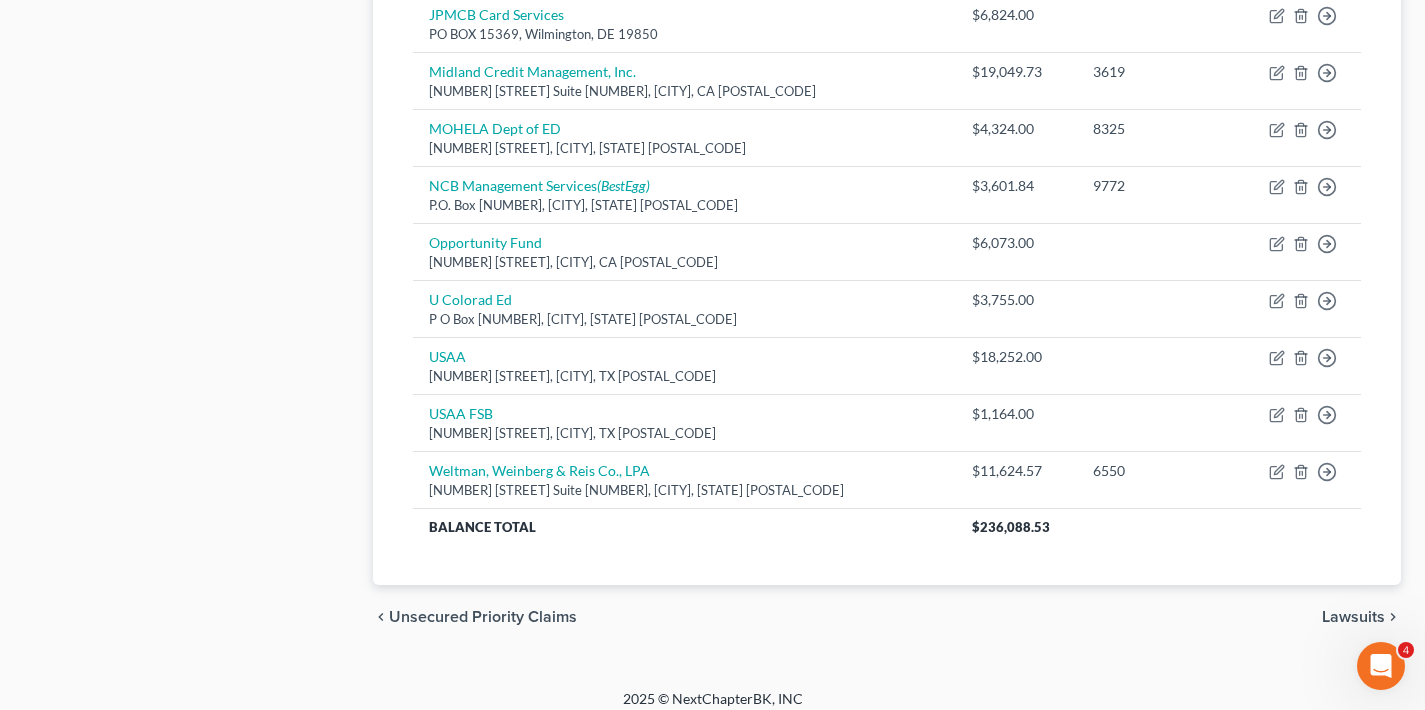 click on "Lawsuits" at bounding box center (1353, 617) 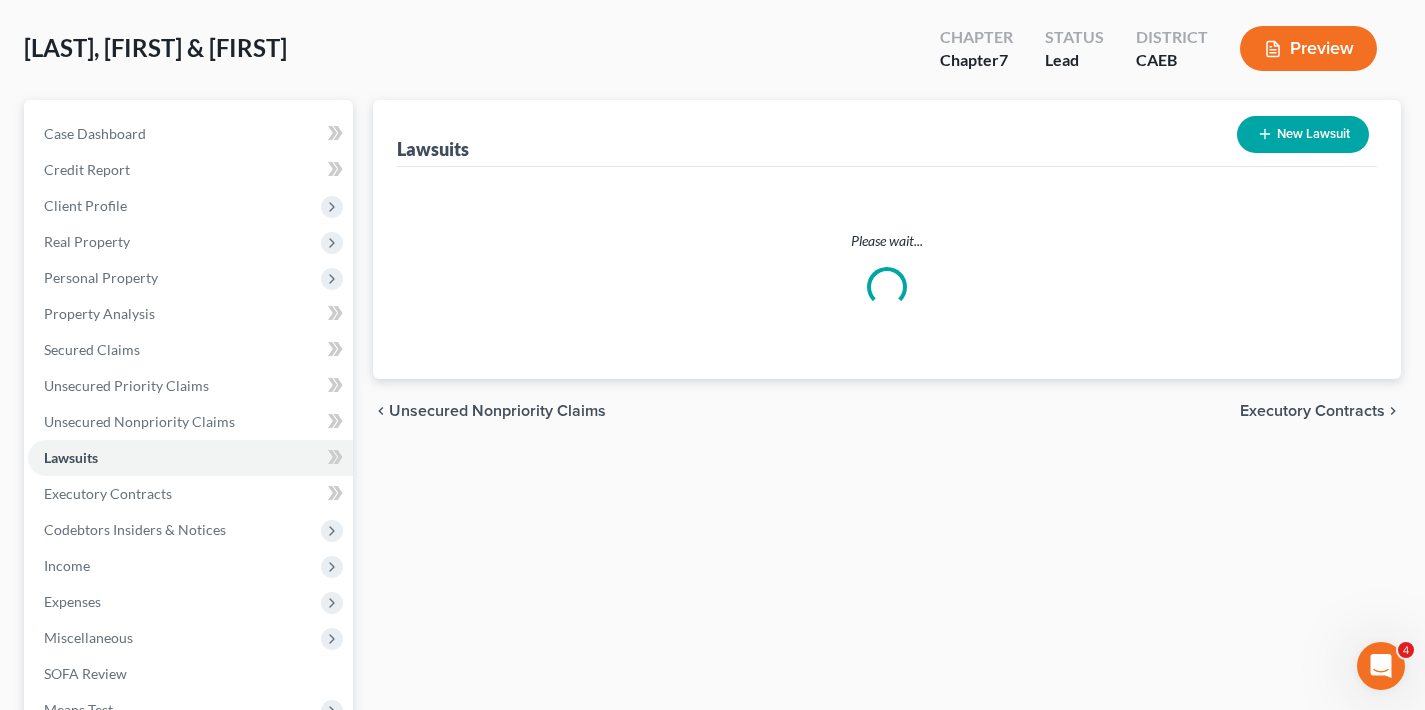scroll, scrollTop: 0, scrollLeft: 0, axis: both 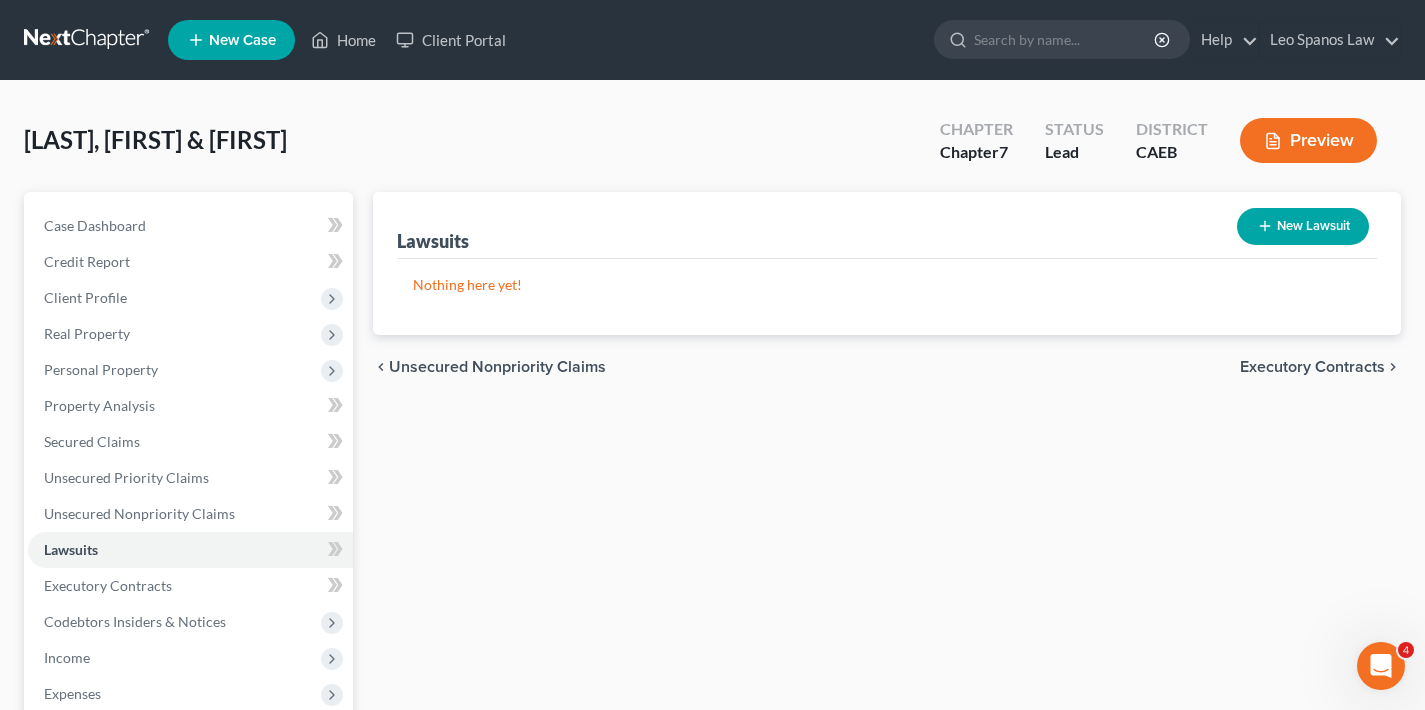 click on "Executory Contracts" at bounding box center [1312, 367] 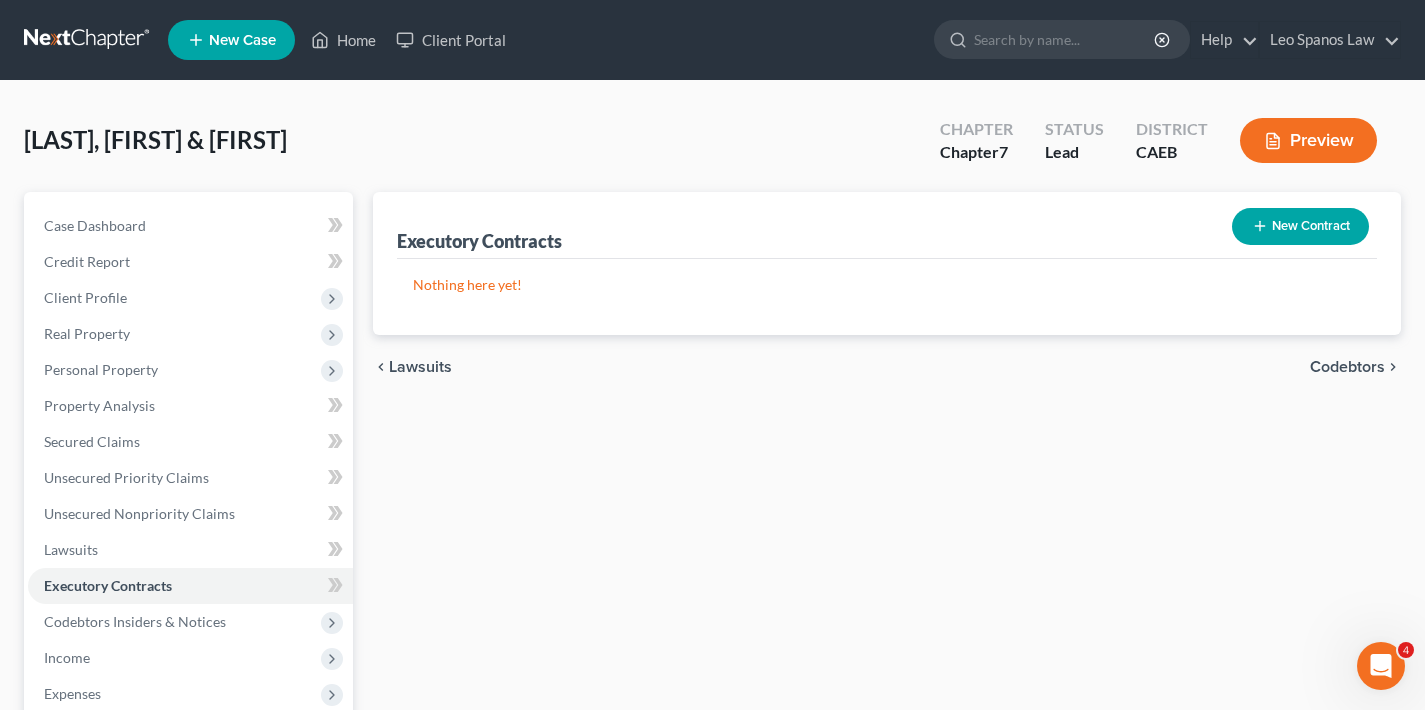 click on "Codebtors" at bounding box center [1347, 367] 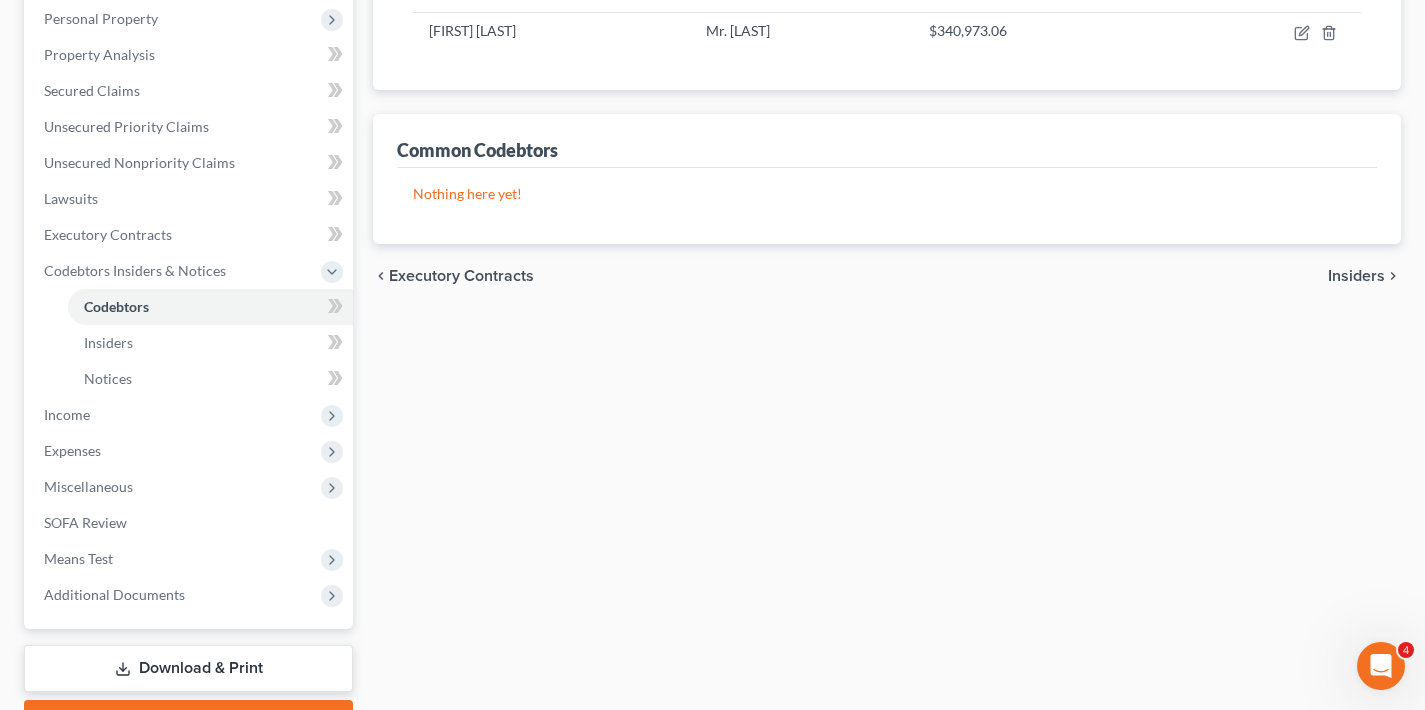 scroll, scrollTop: 461, scrollLeft: 0, axis: vertical 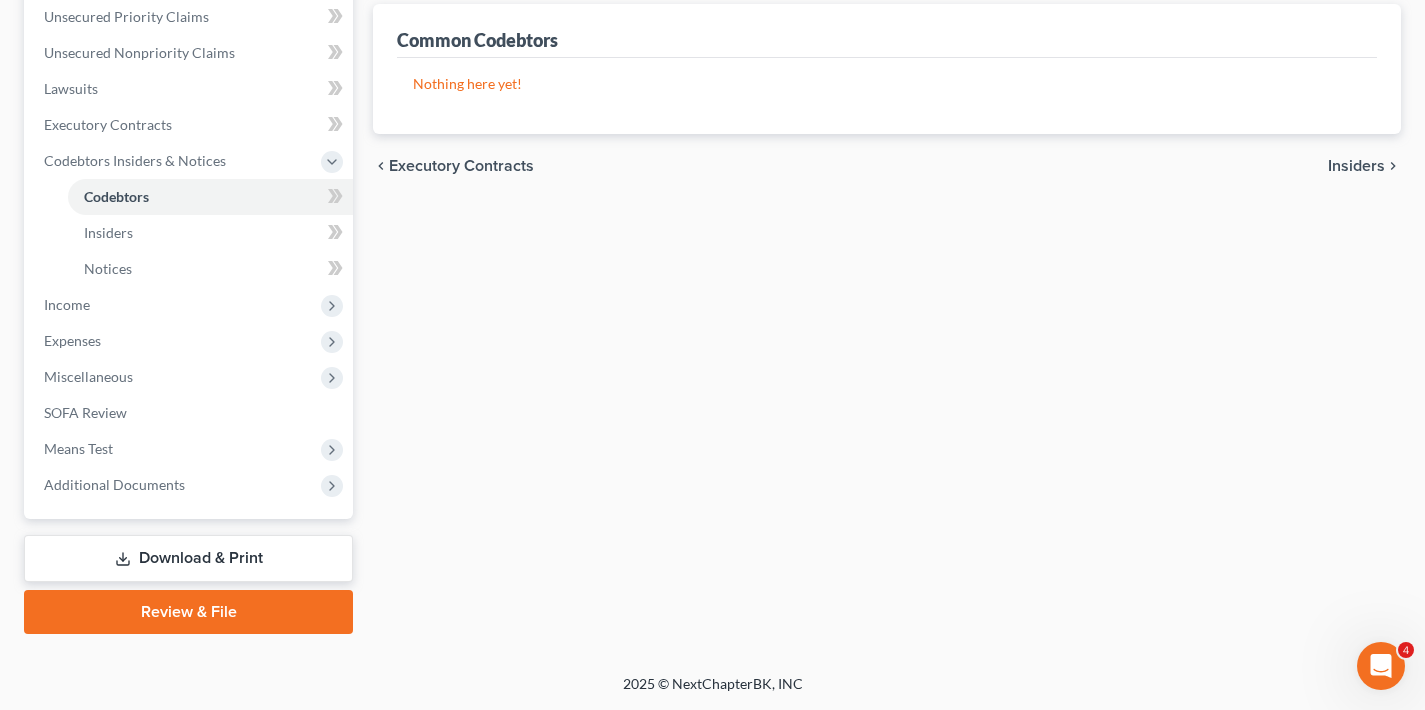 click on "Insiders" at bounding box center [1356, 166] 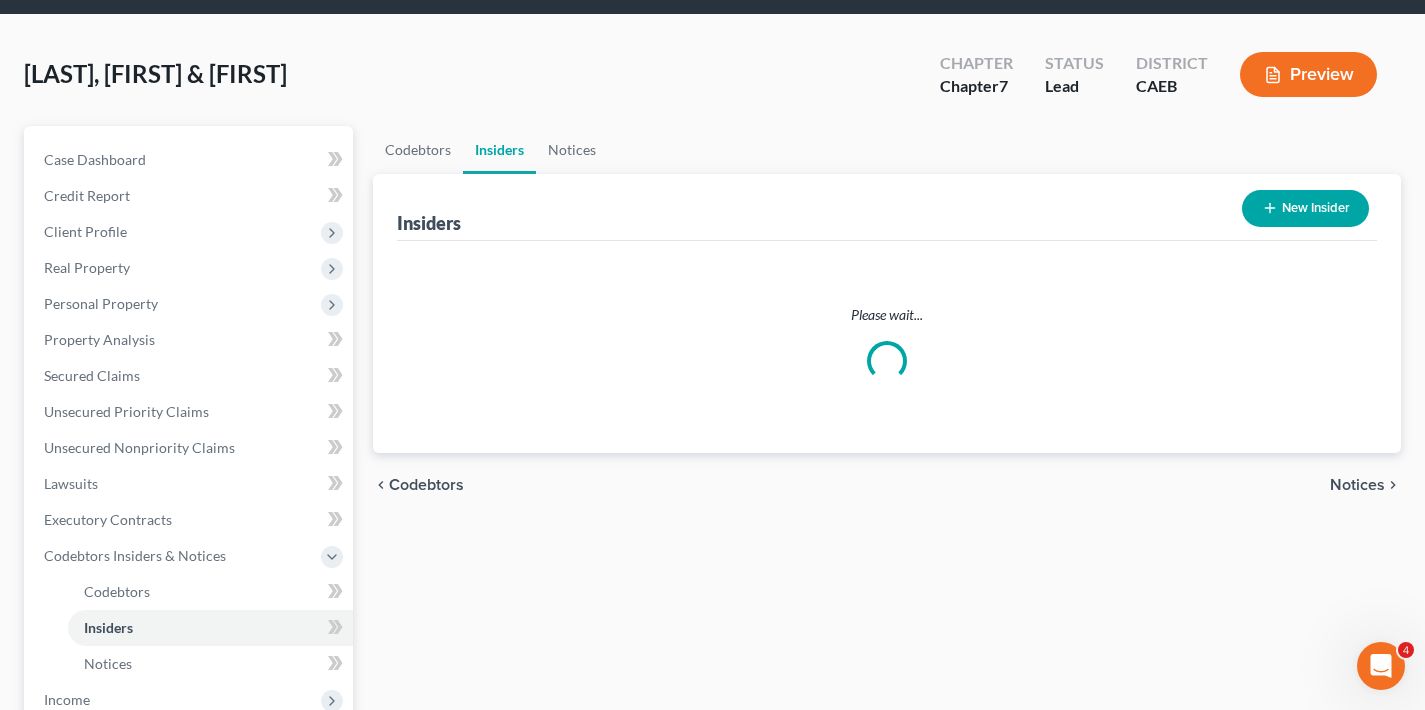 scroll, scrollTop: 0, scrollLeft: 0, axis: both 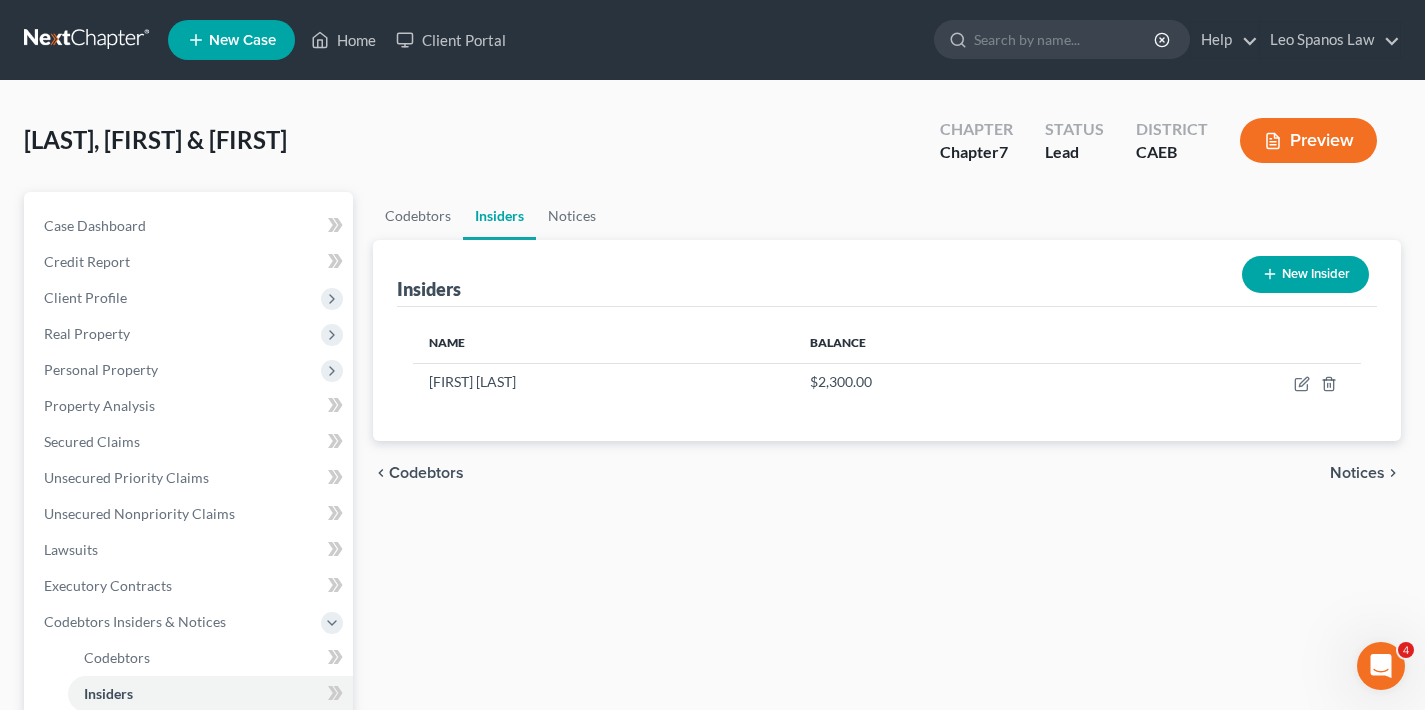 click on "Notices" at bounding box center [1357, 473] 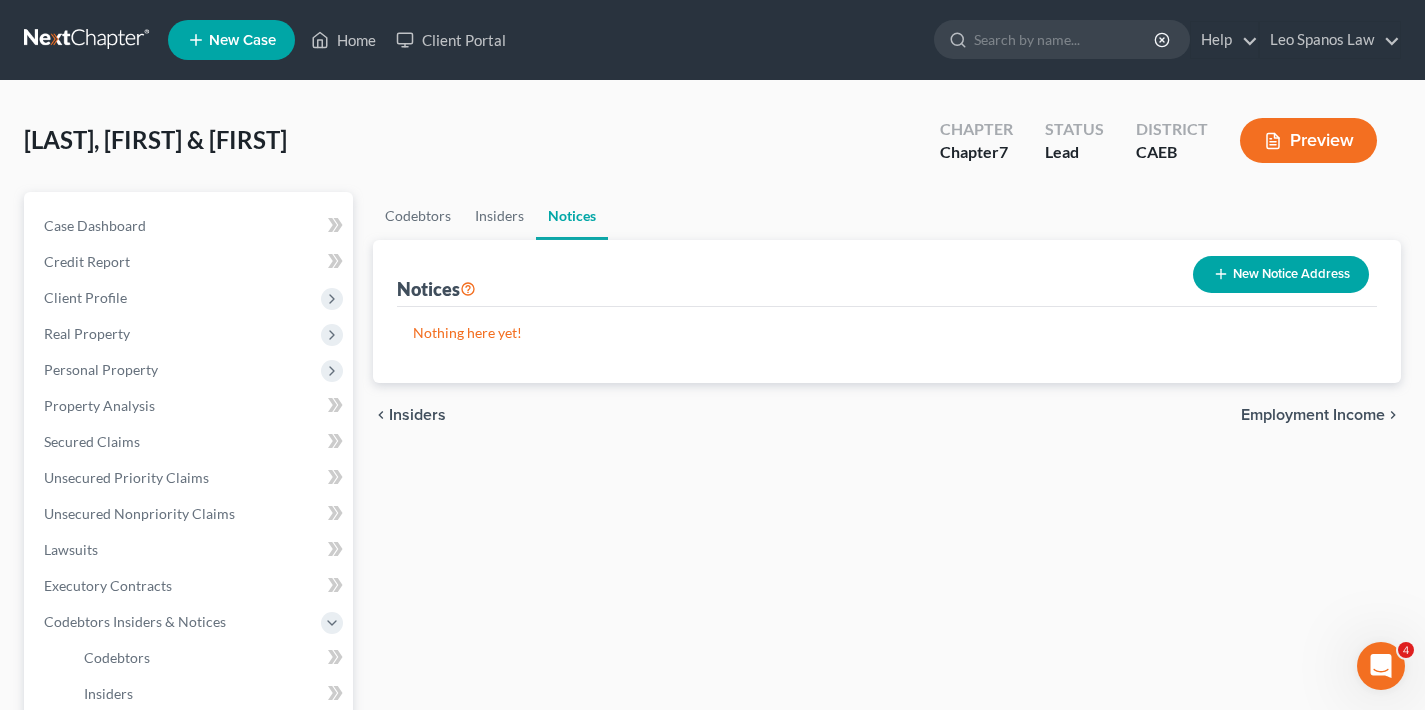 click on "Employment Income" at bounding box center [1313, 415] 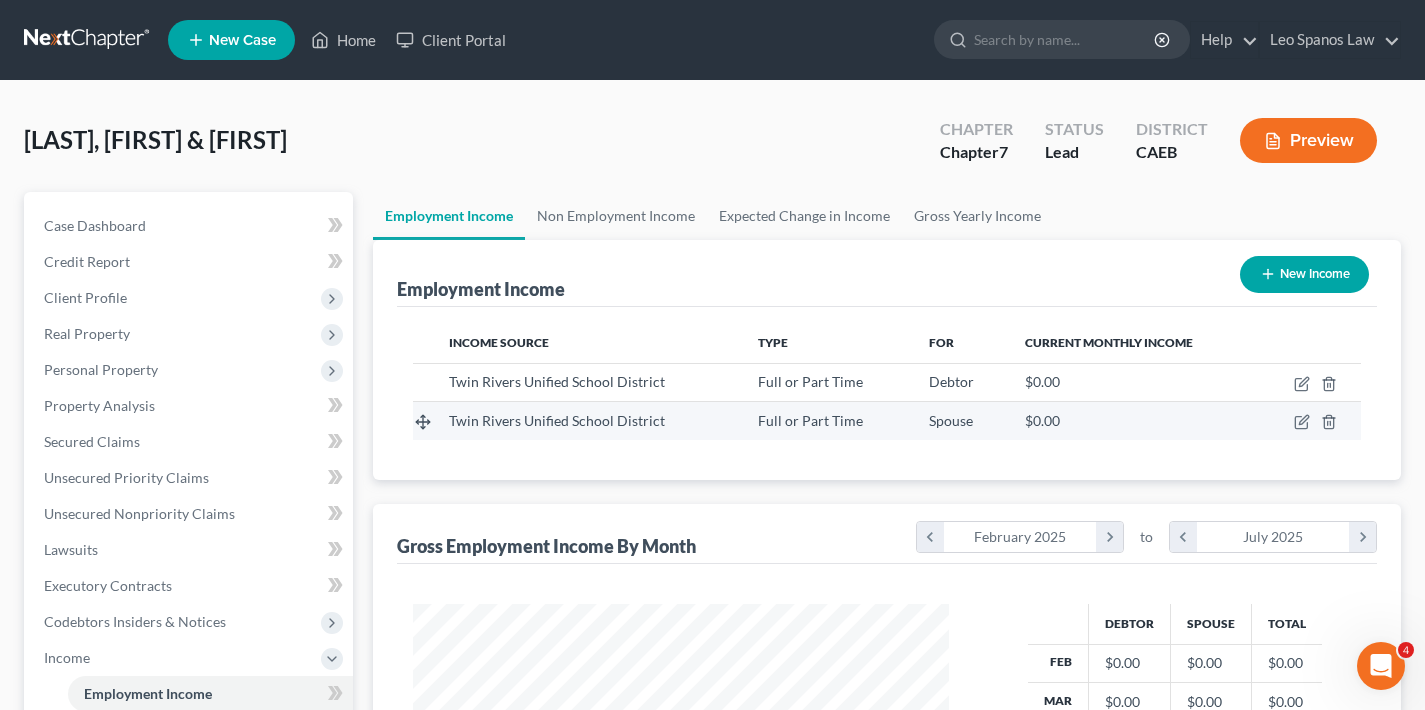 scroll, scrollTop: 999642, scrollLeft: 999424, axis: both 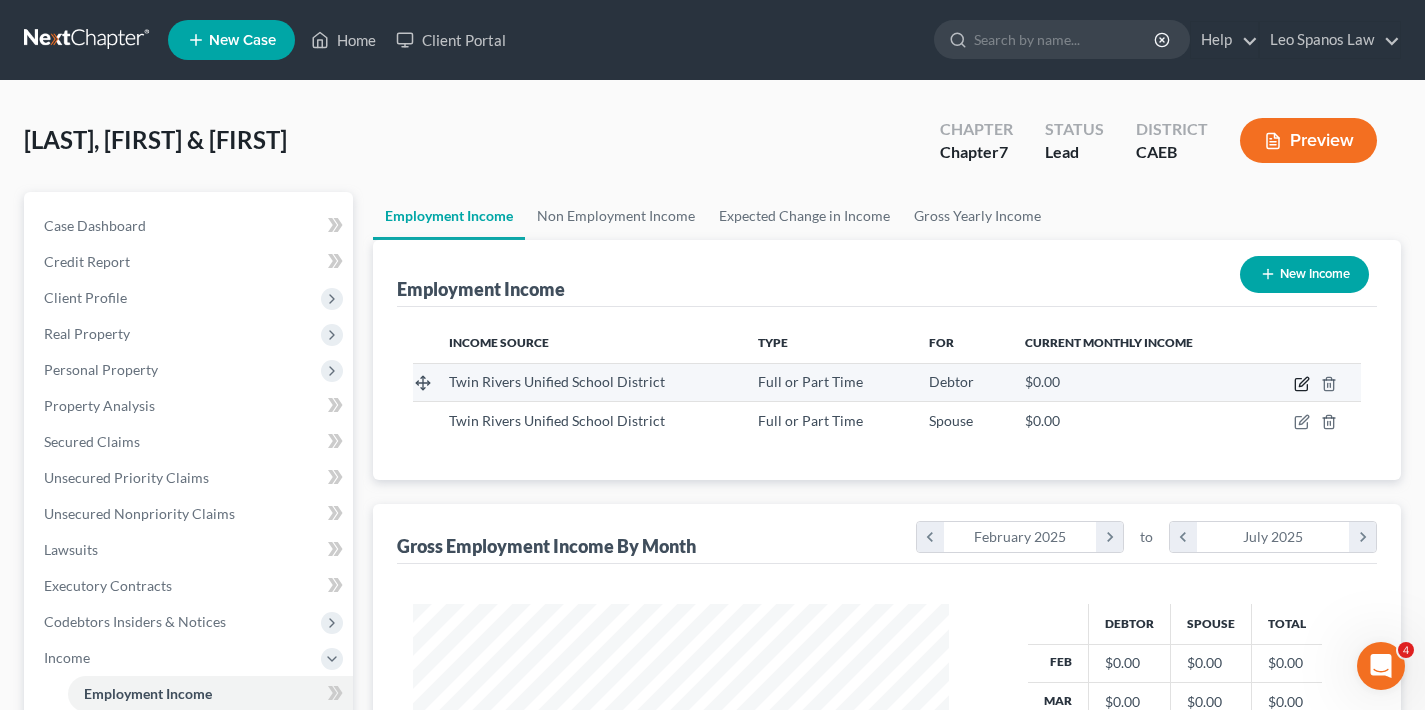 click 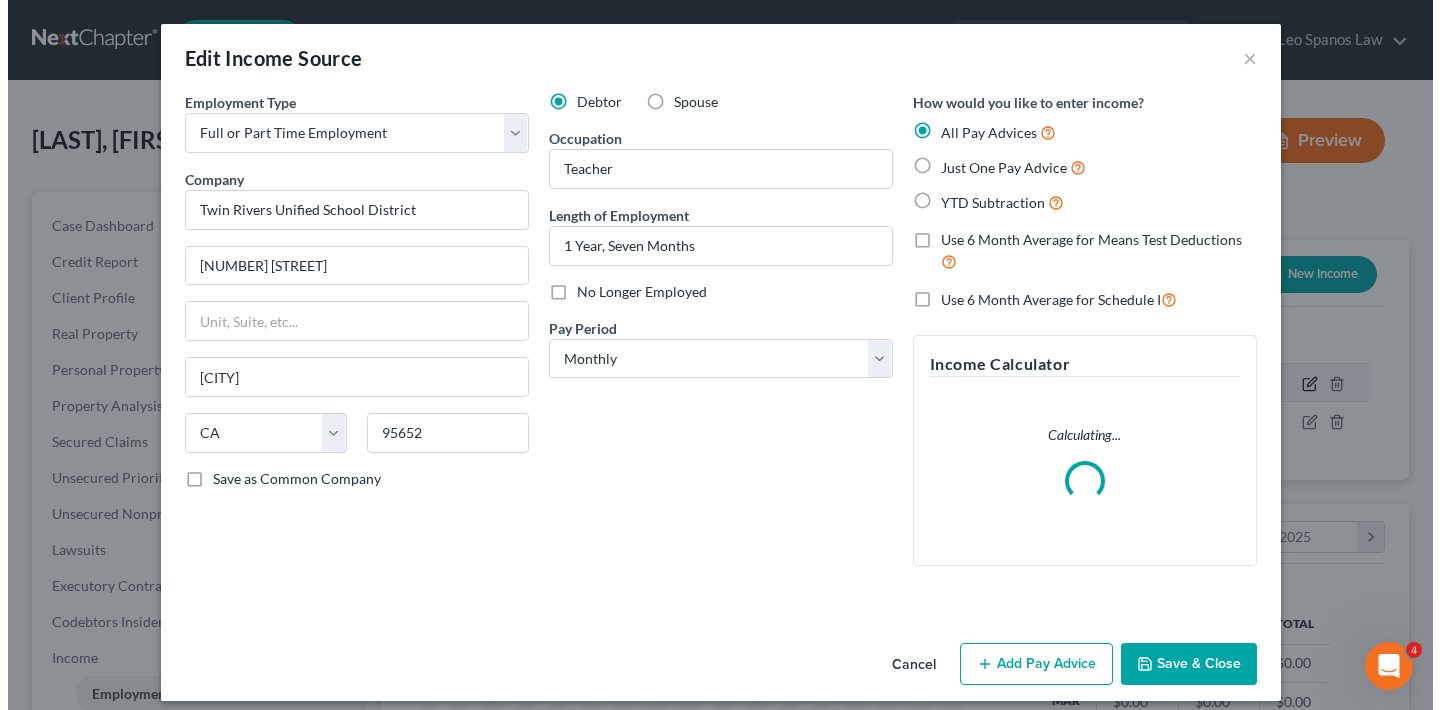 scroll, scrollTop: 999642, scrollLeft: 999417, axis: both 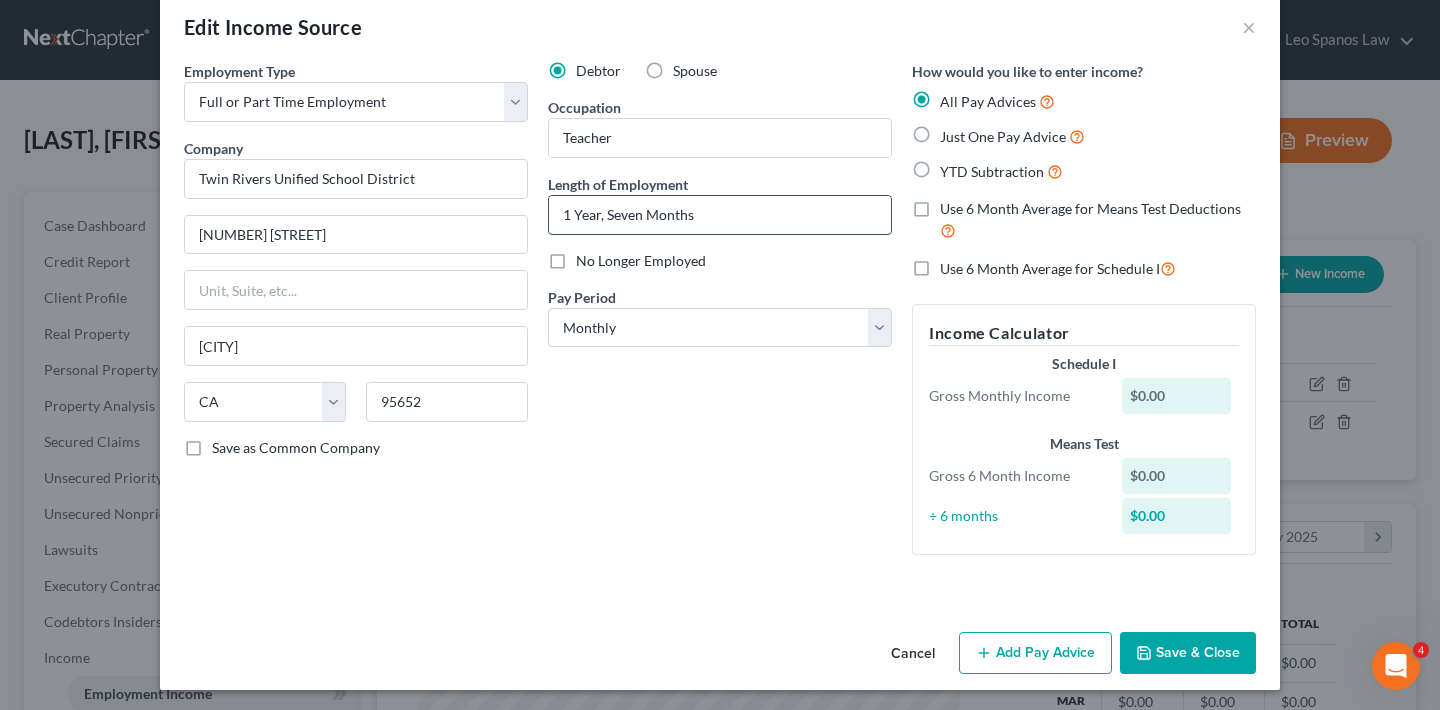 drag, startPoint x: 636, startPoint y: 213, endPoint x: 600, endPoint y: 218, distance: 36.345562 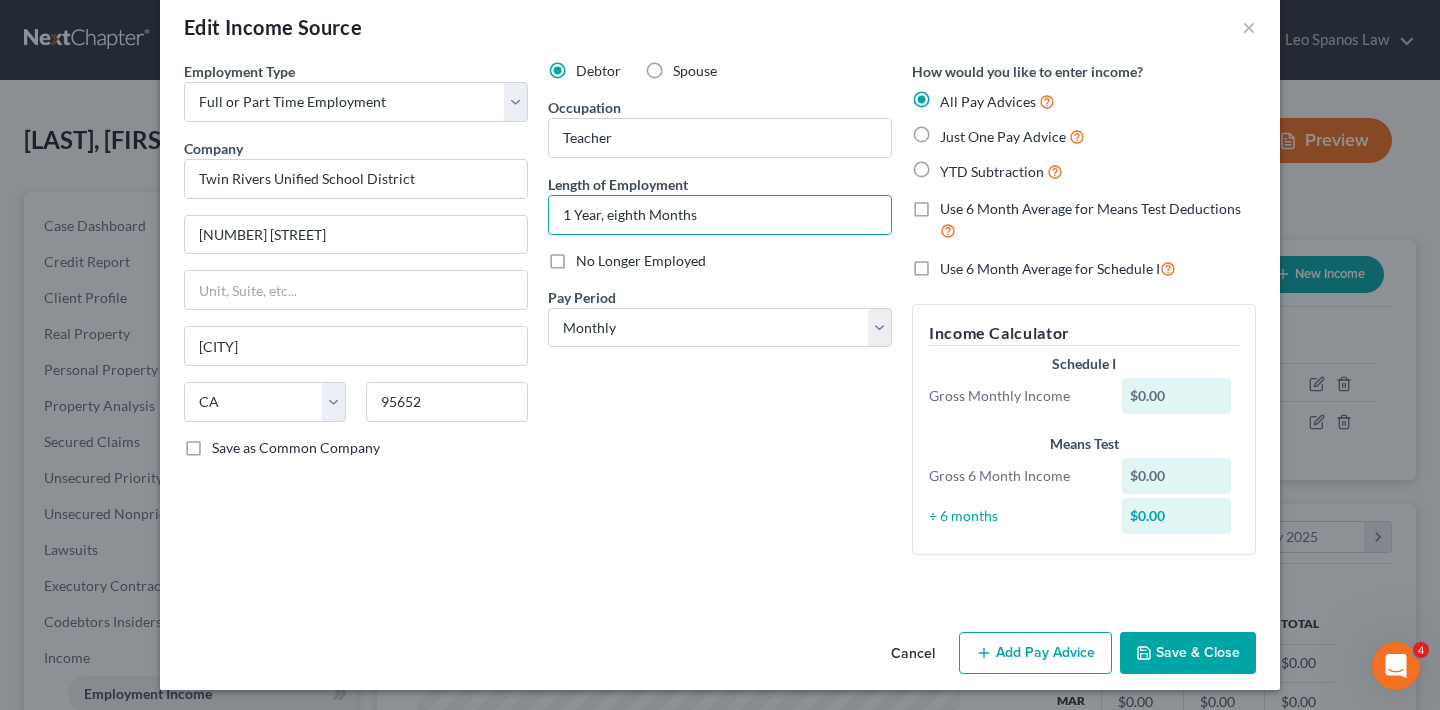 click on "Debtor Spouse Occupation Teacher Length of Employment 1 Year, eighth Months No Longer Employed
Pay Period
*
Select Monthly Twice Monthly Every Other Week Weekly" at bounding box center [720, 316] 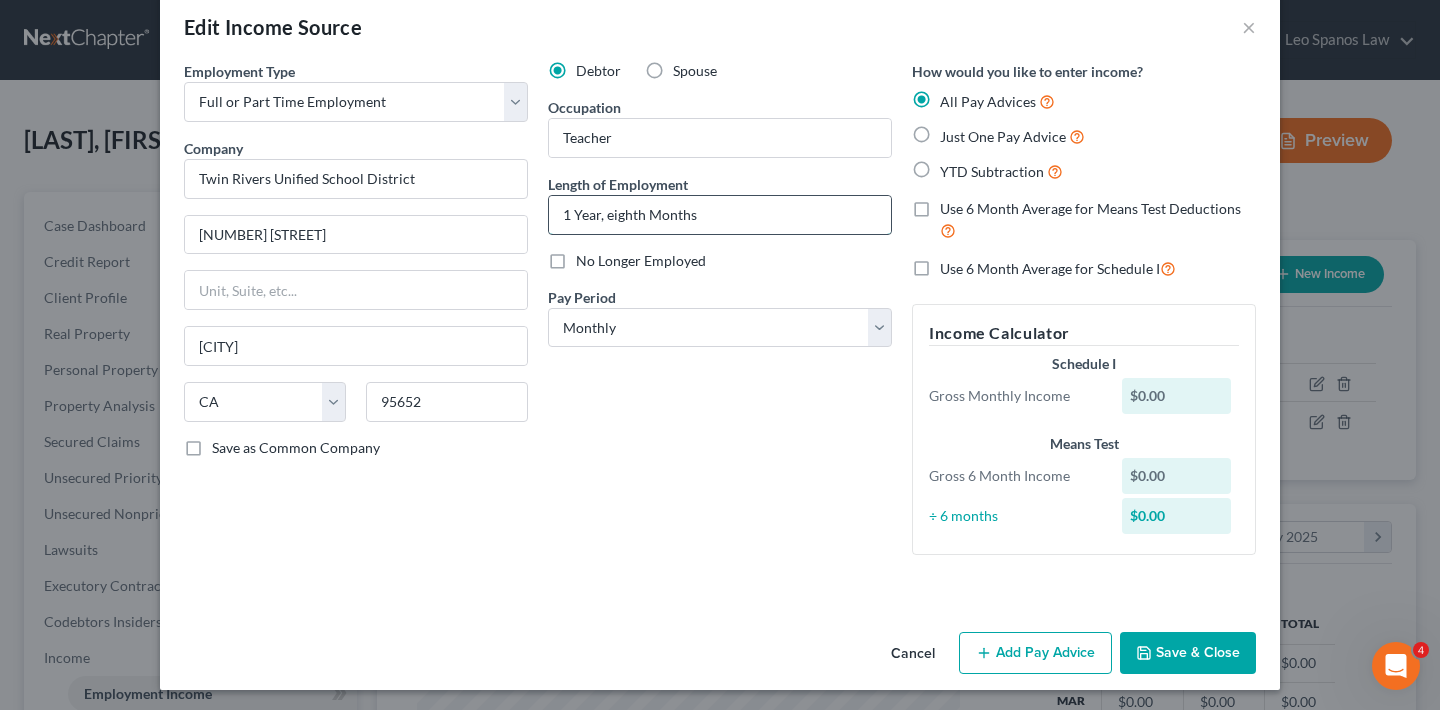 click on "1 Year, eighth Months" at bounding box center (720, 215) 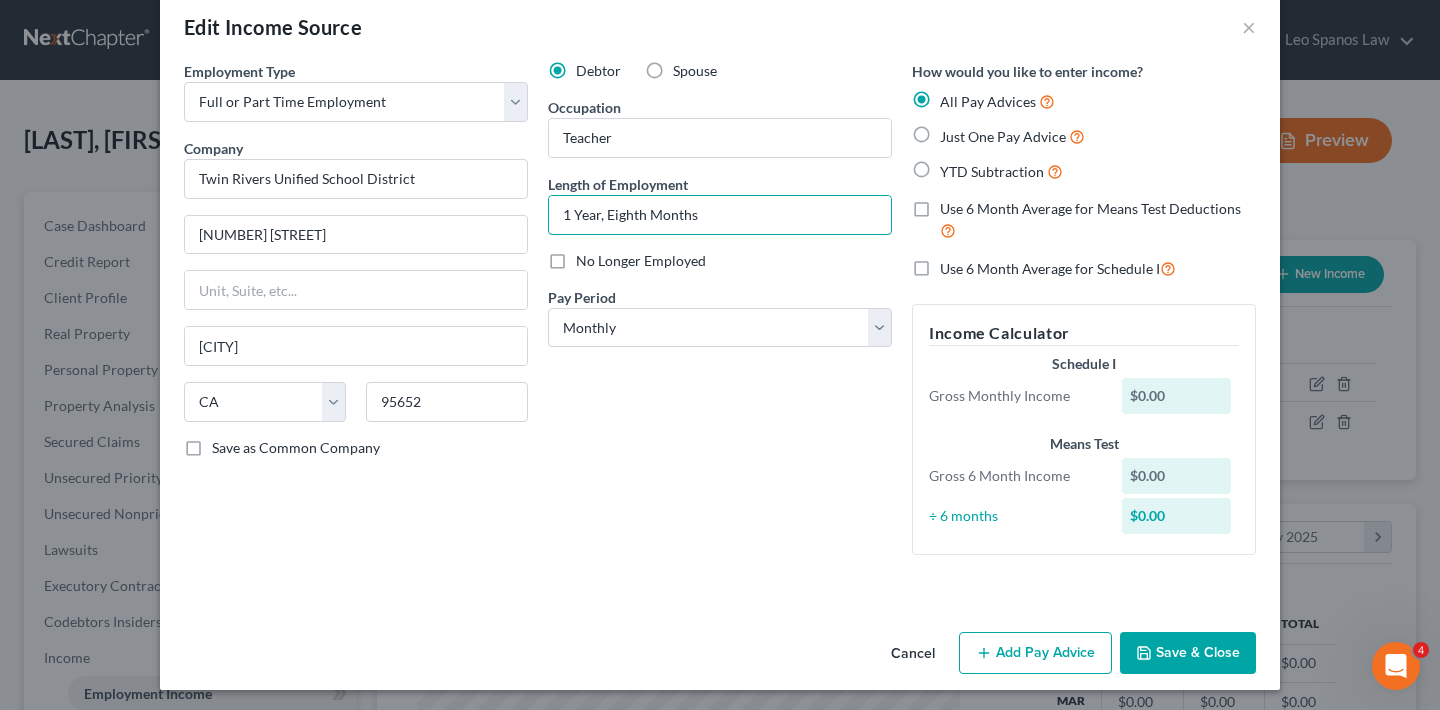 type on "1 Year, Eighth Months" 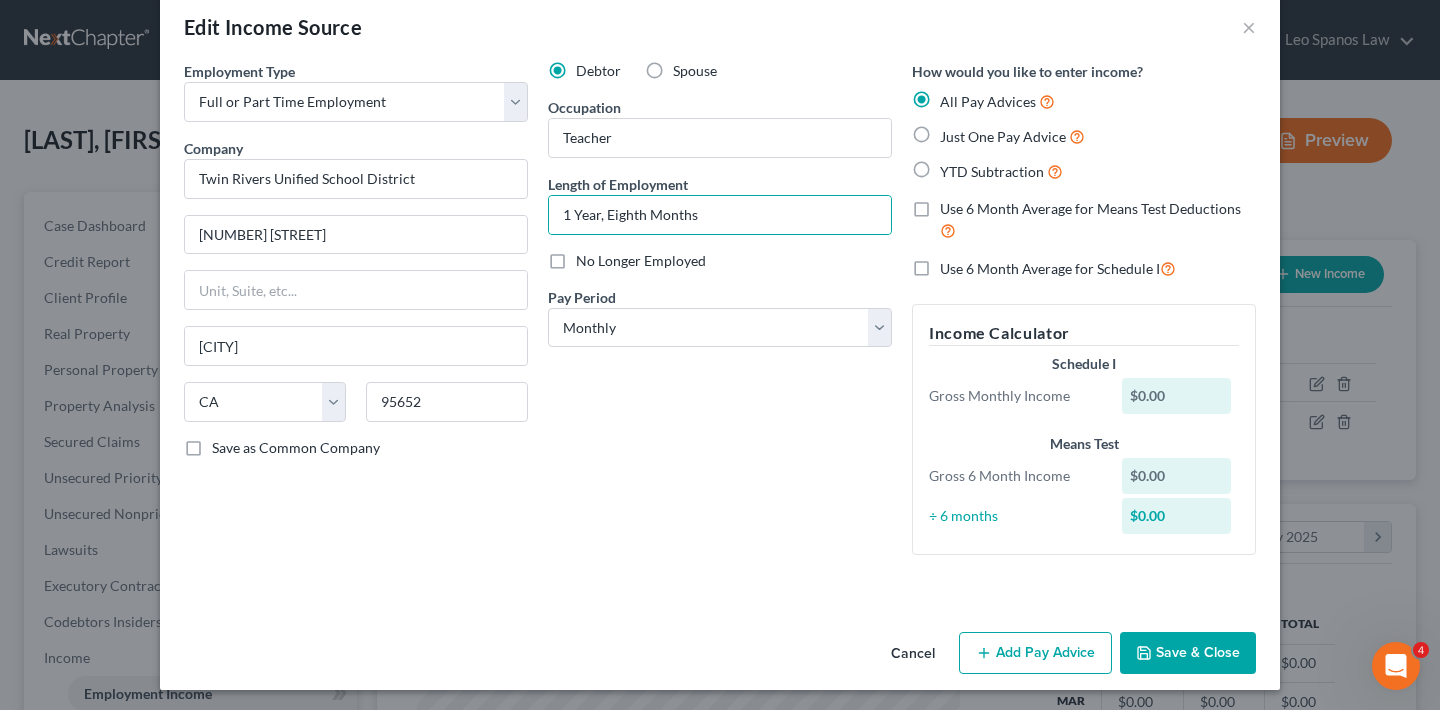 click on "Just One Pay Advice" at bounding box center [1012, 136] 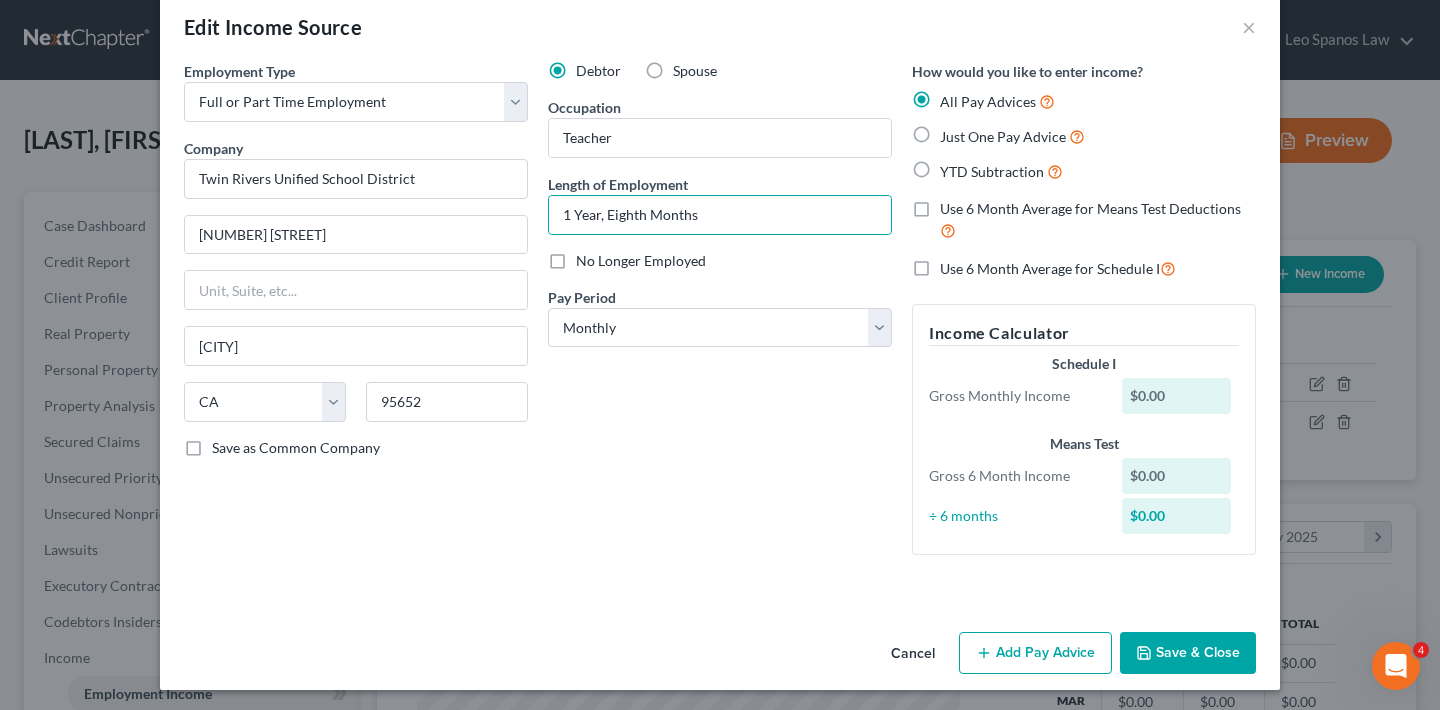 radio on "true" 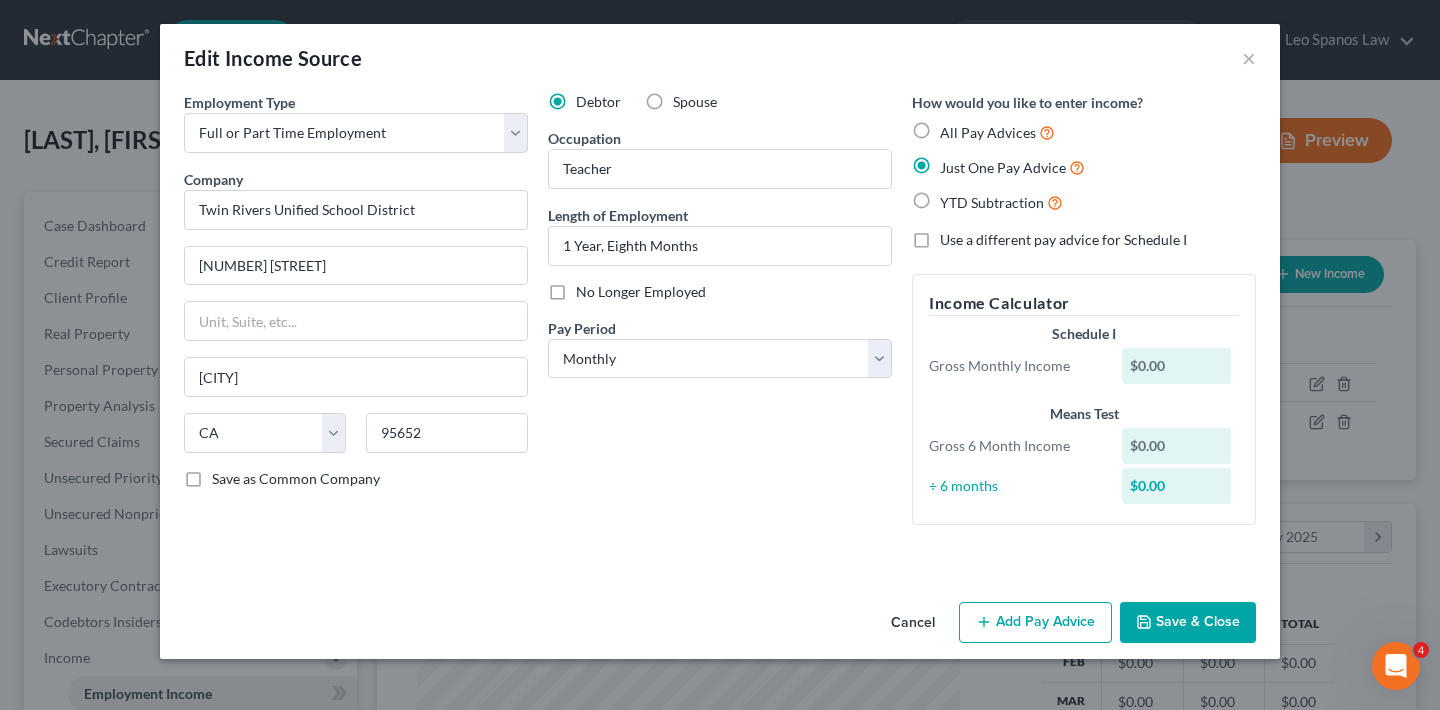 scroll, scrollTop: 0, scrollLeft: 0, axis: both 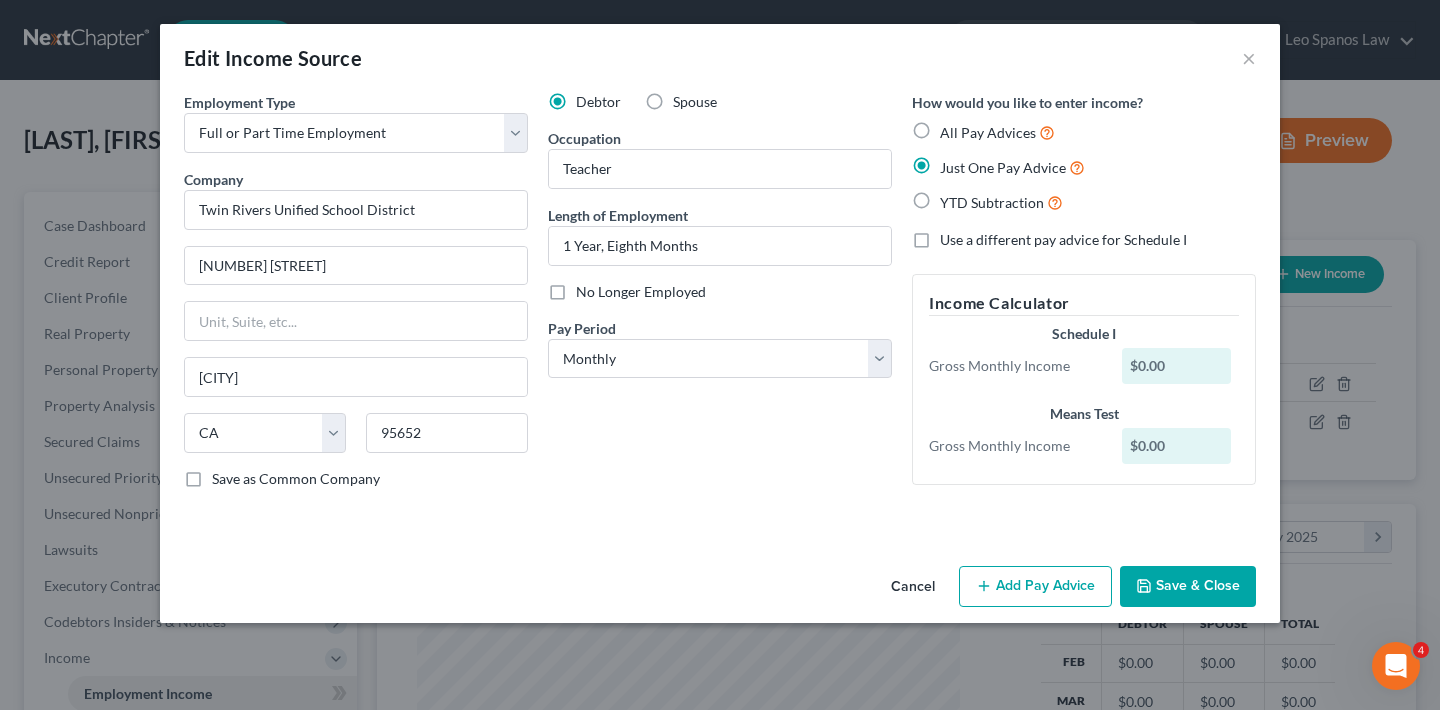 click on "Add Pay Advice" at bounding box center [1035, 587] 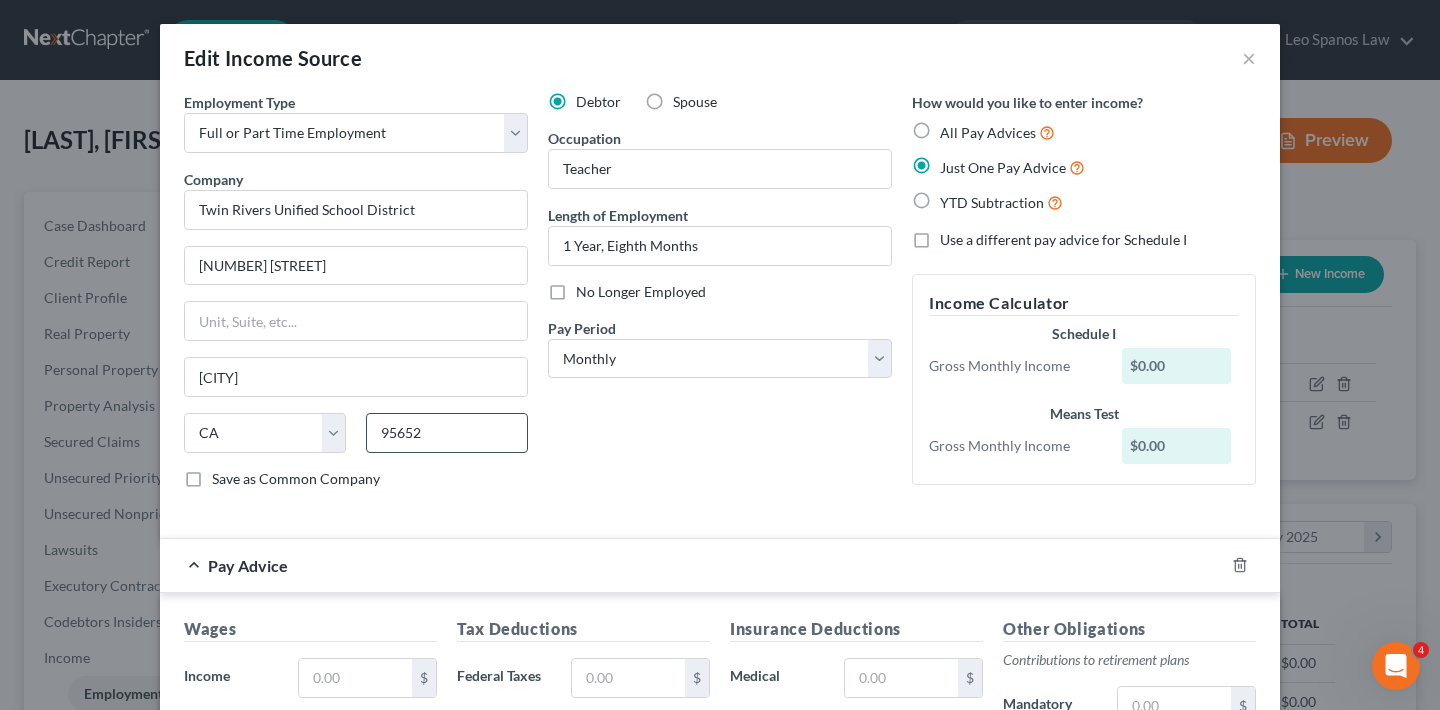 scroll, scrollTop: 399, scrollLeft: 0, axis: vertical 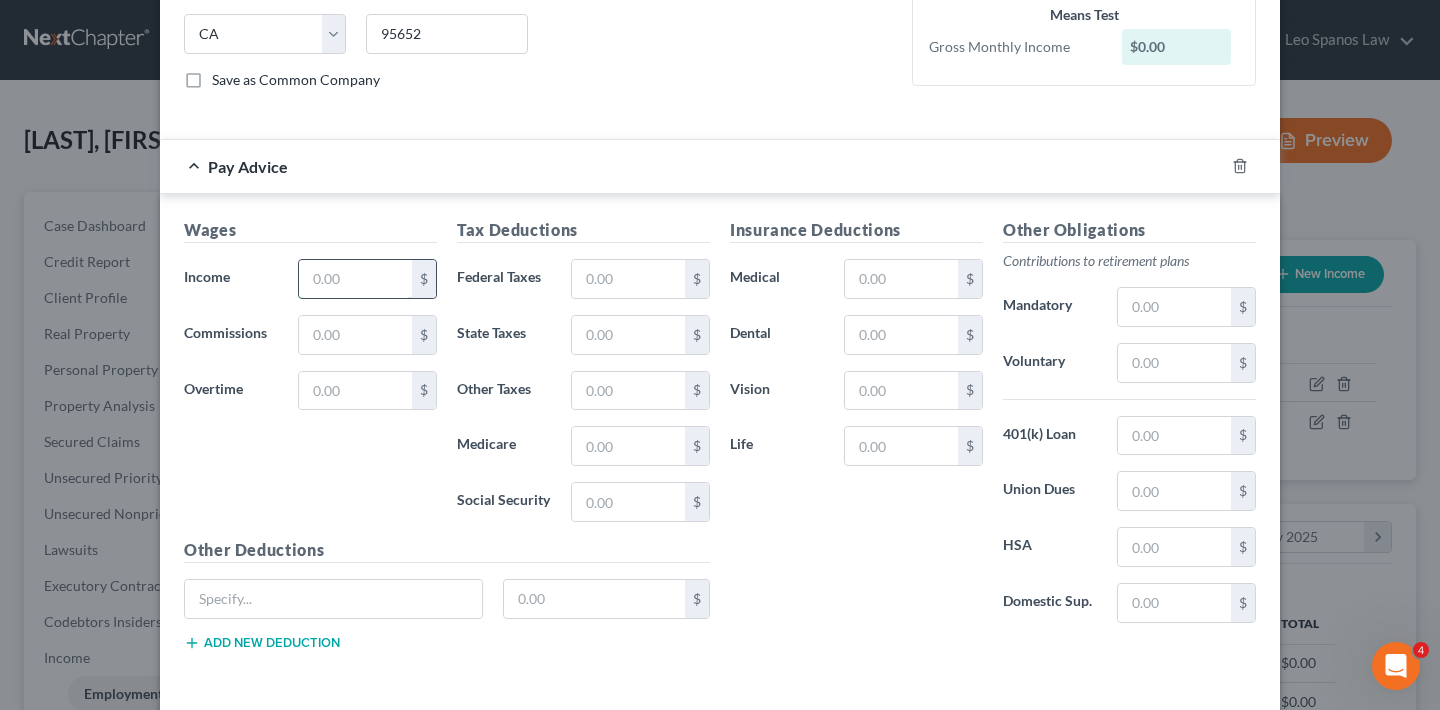 click at bounding box center [355, 279] 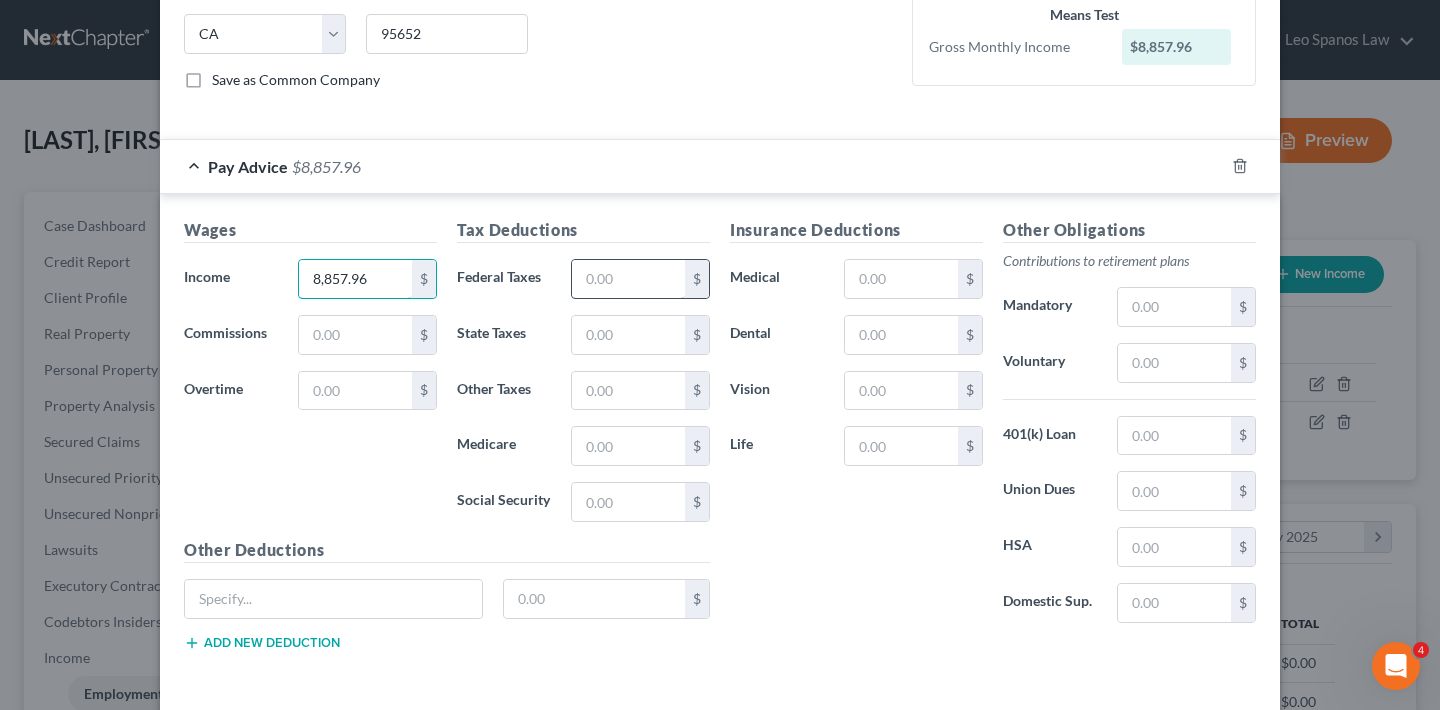 type on "8,857.96" 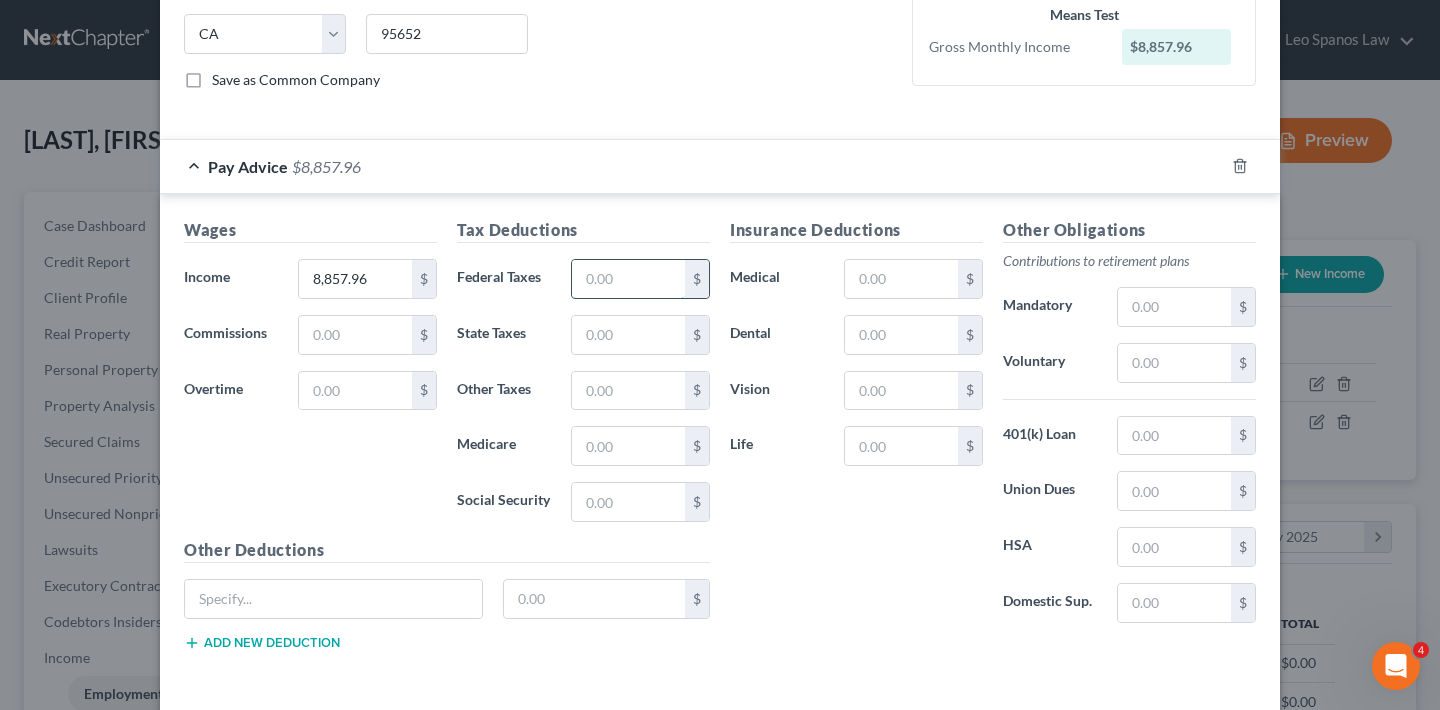 click at bounding box center (628, 279) 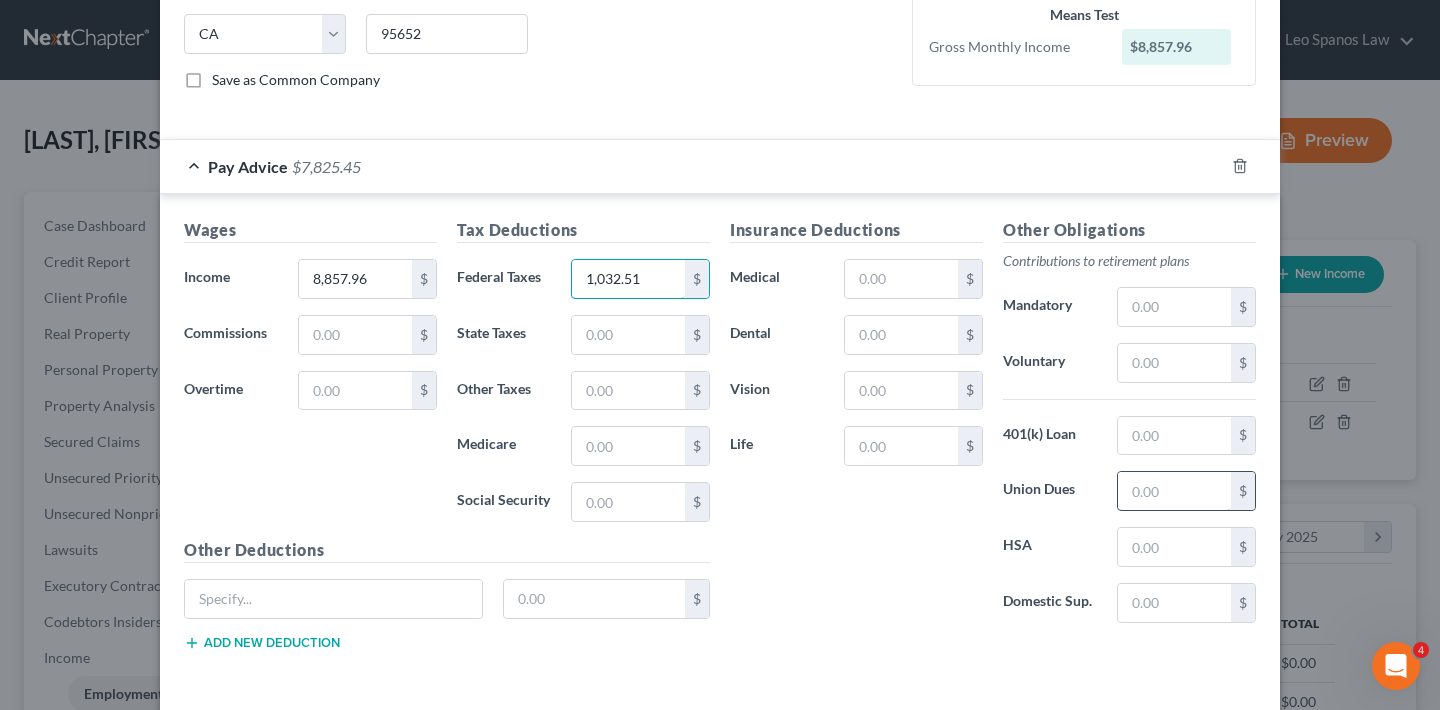 type on "1,032.51" 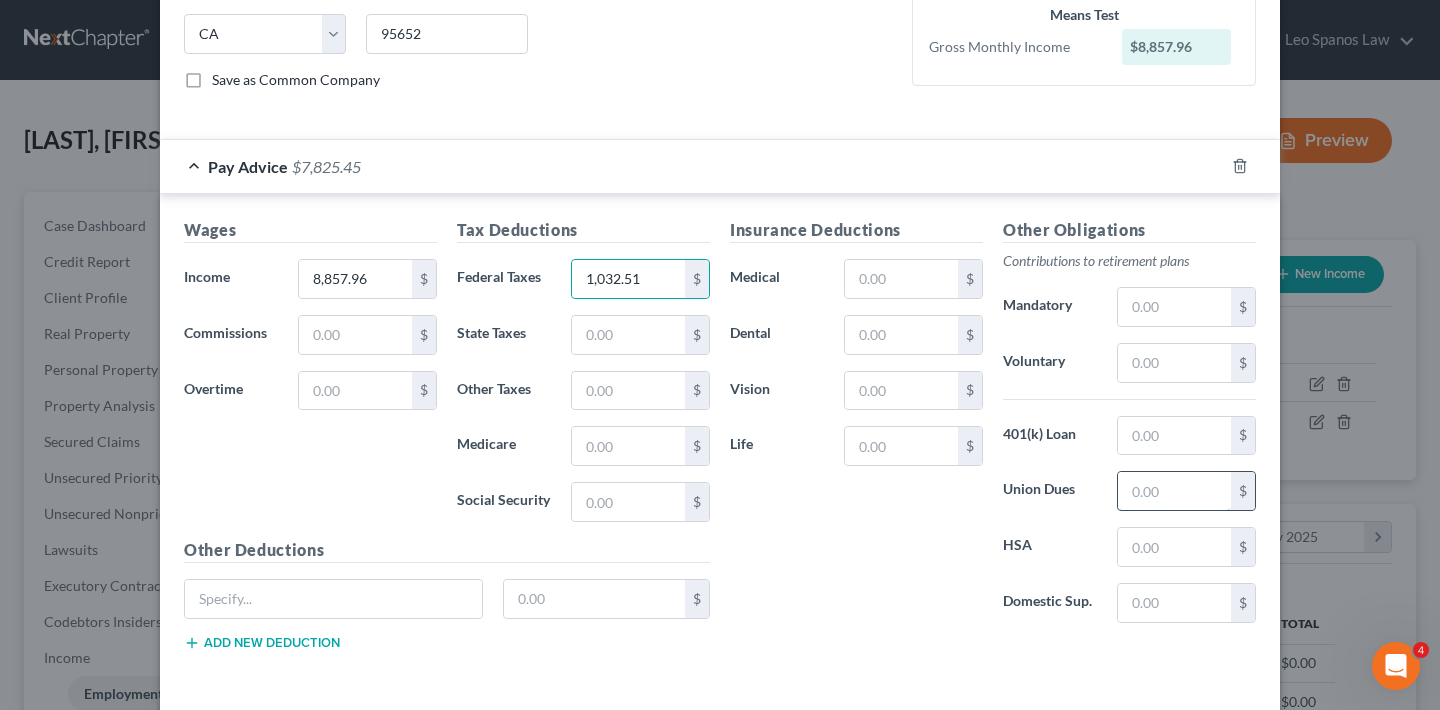 click at bounding box center (1174, 491) 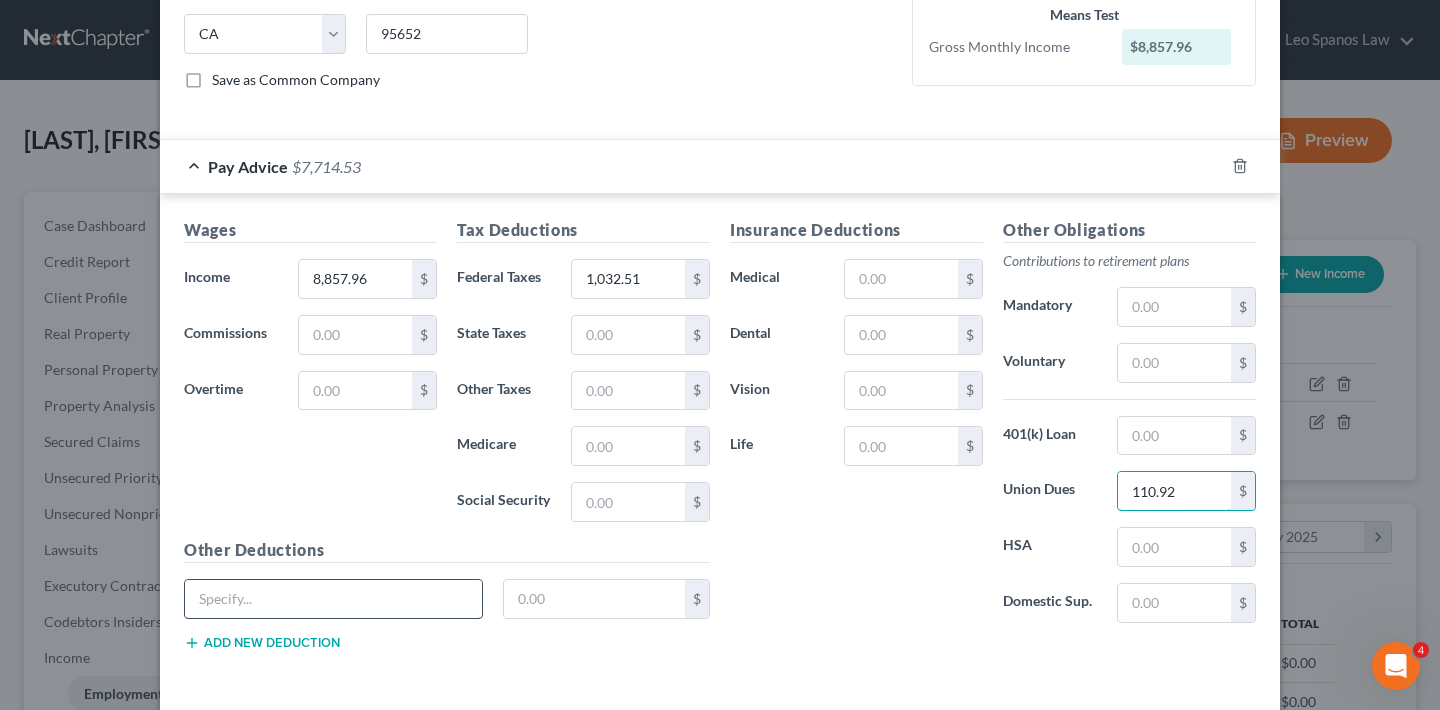 type on "110.92" 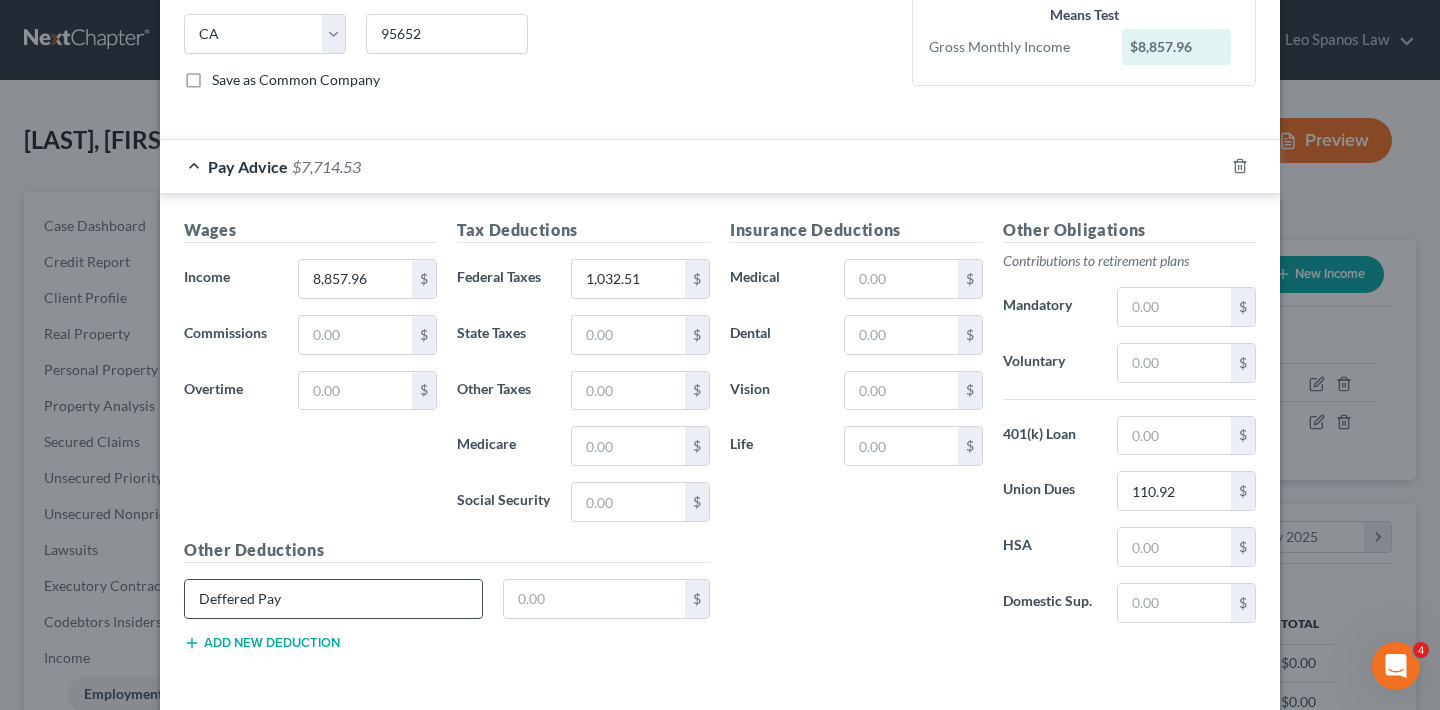 type on "Deffered Pay" 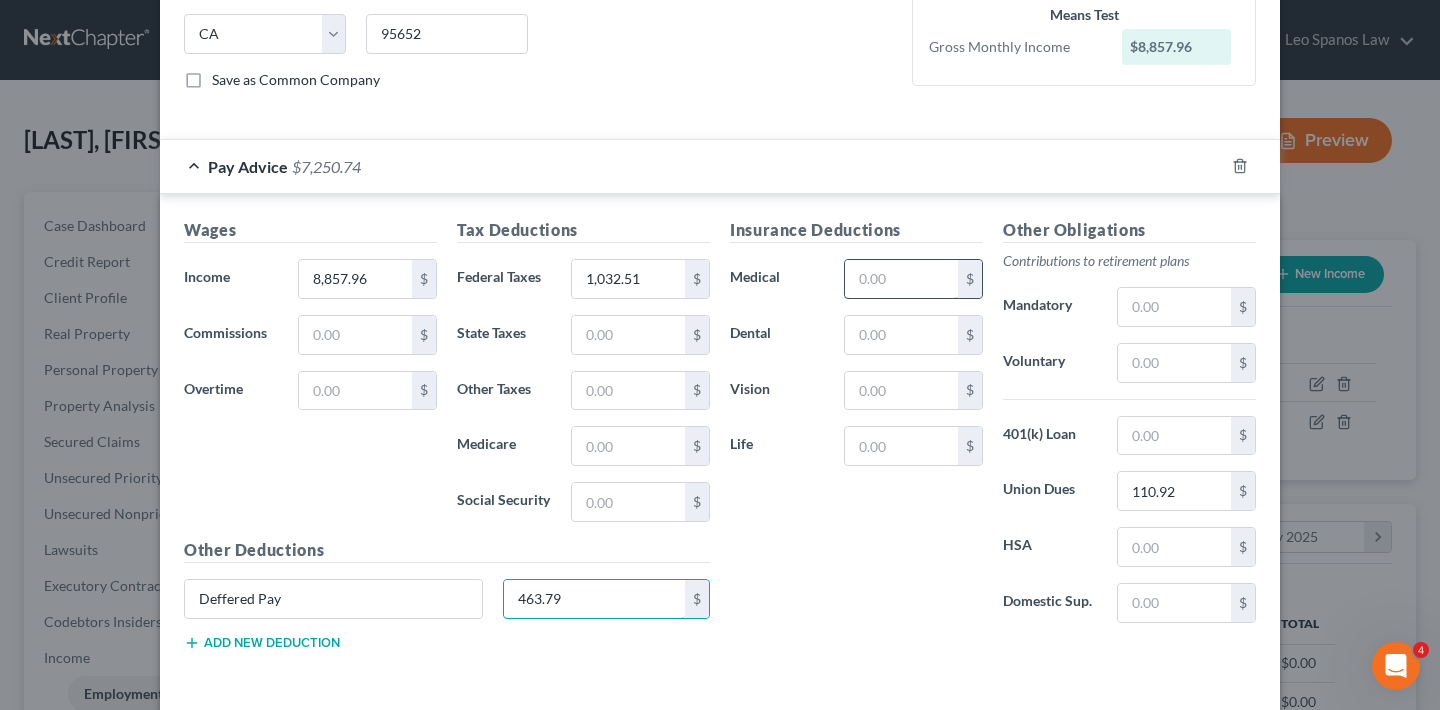 type on "463.79" 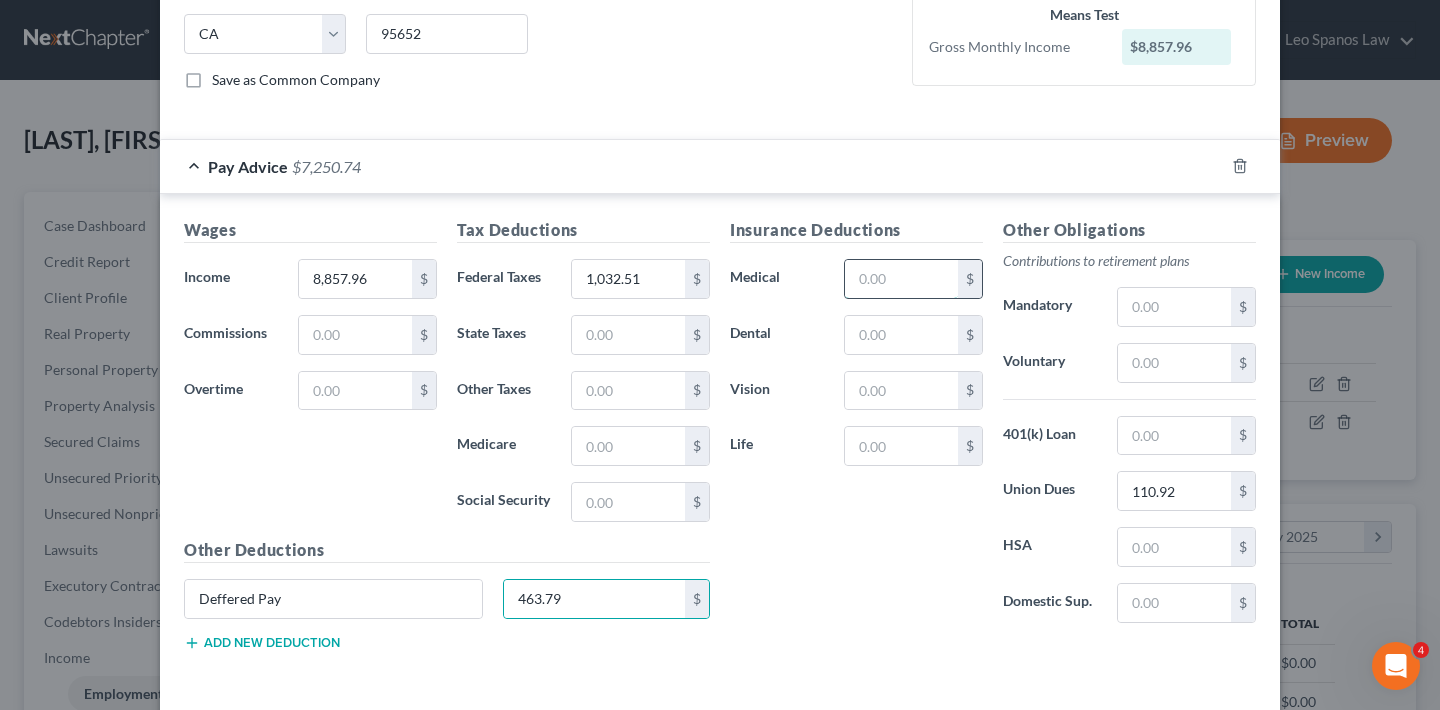 click at bounding box center [901, 279] 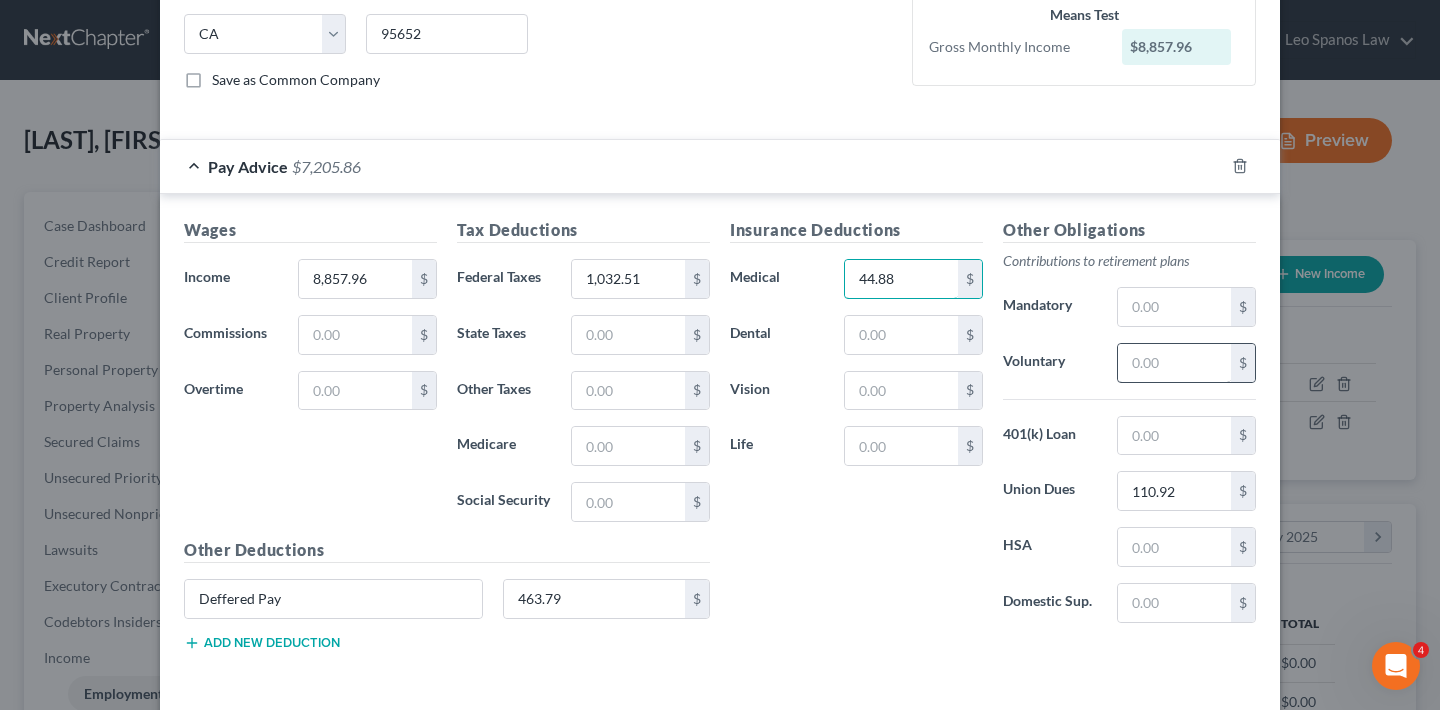 type on "44.88" 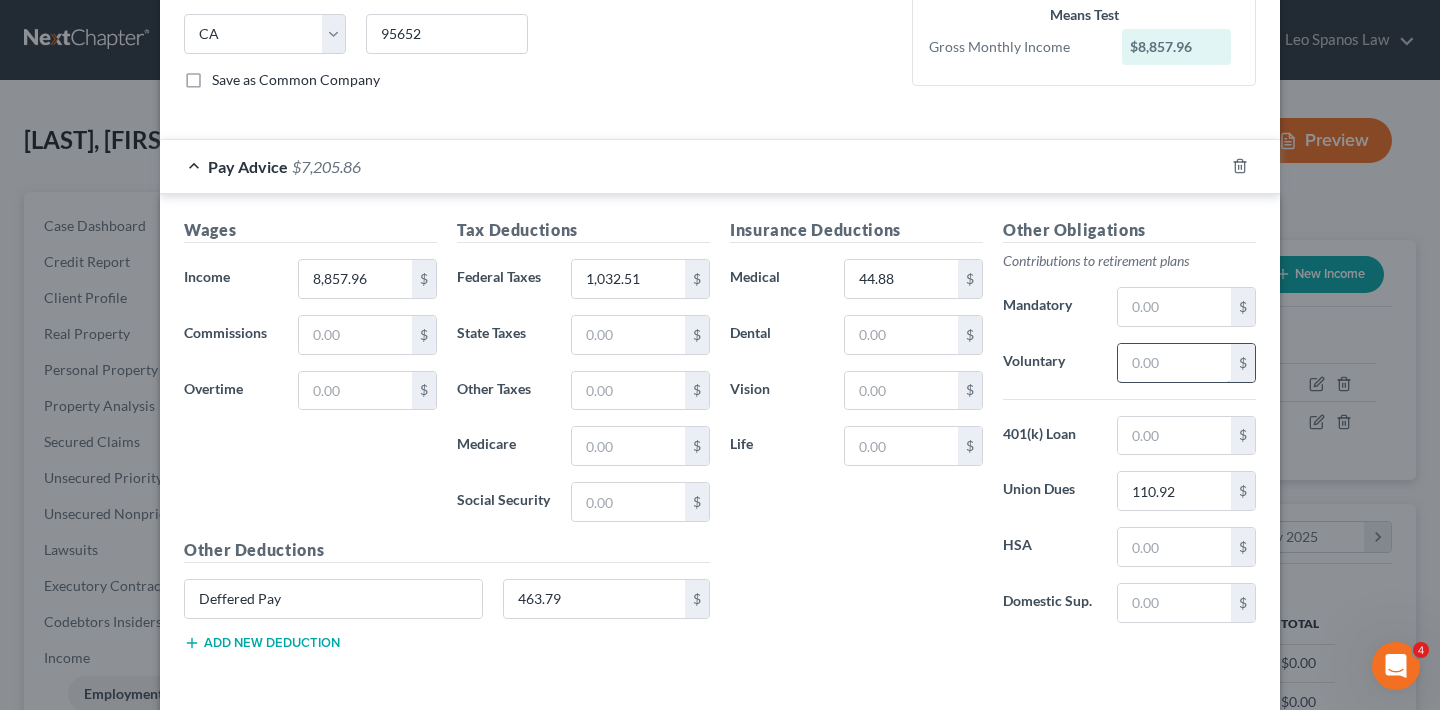 click at bounding box center (1174, 363) 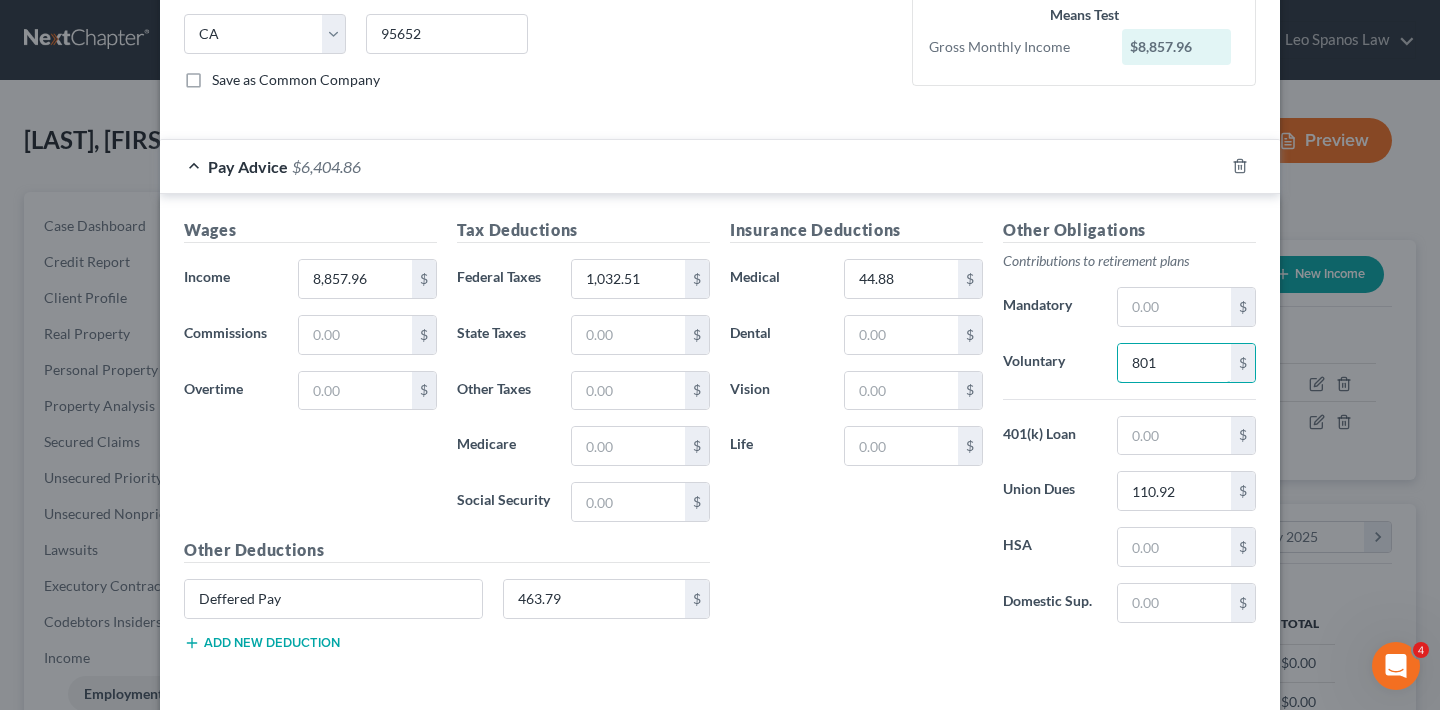 type on "801" 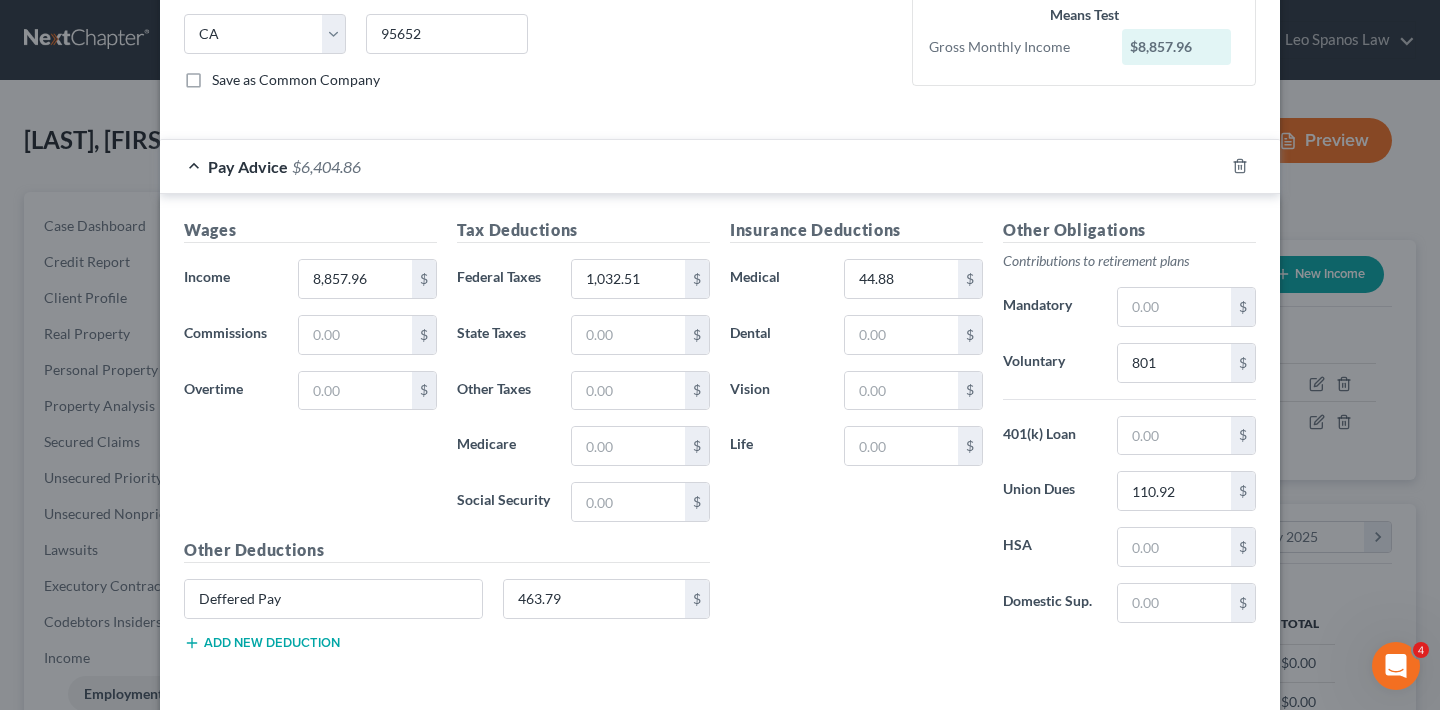 click on "Insurance Deductions Medical 44.88 $ Dental $ Vision $ Life $" at bounding box center [856, 428] 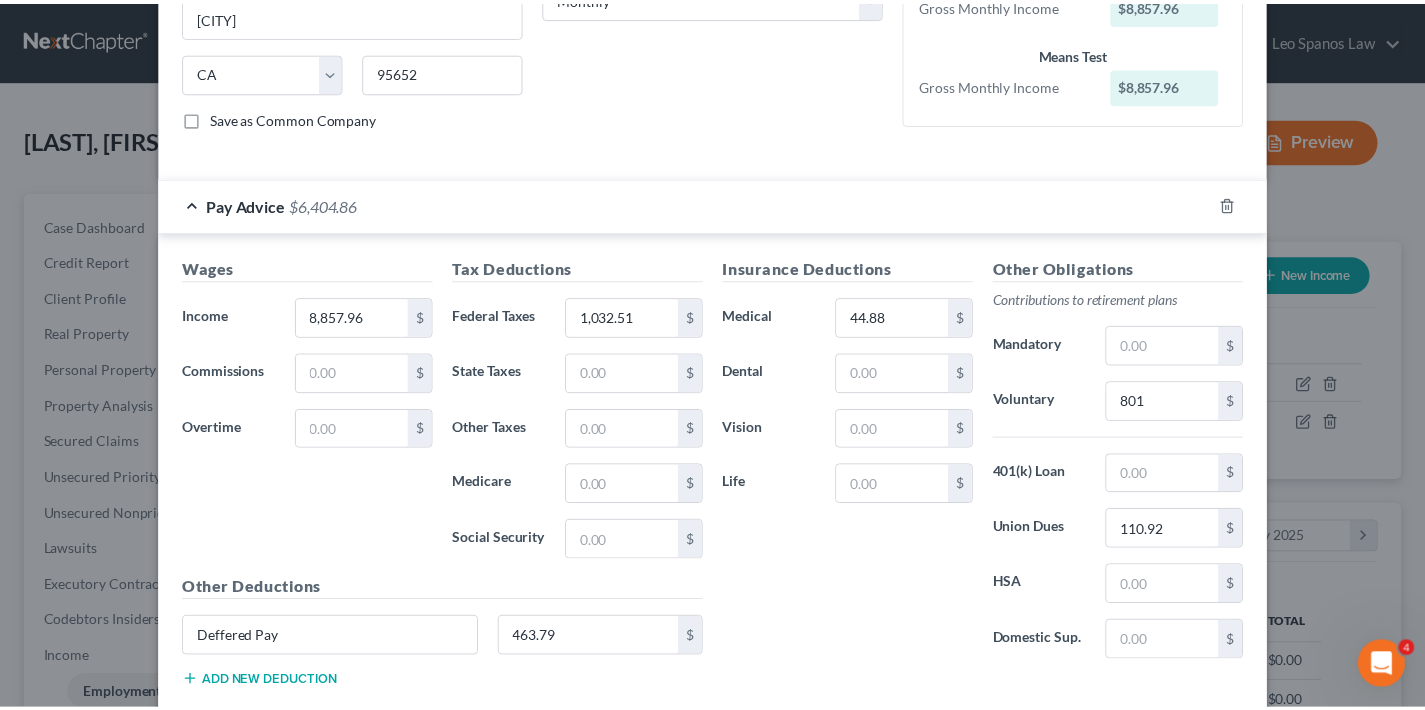 scroll, scrollTop: 481, scrollLeft: 0, axis: vertical 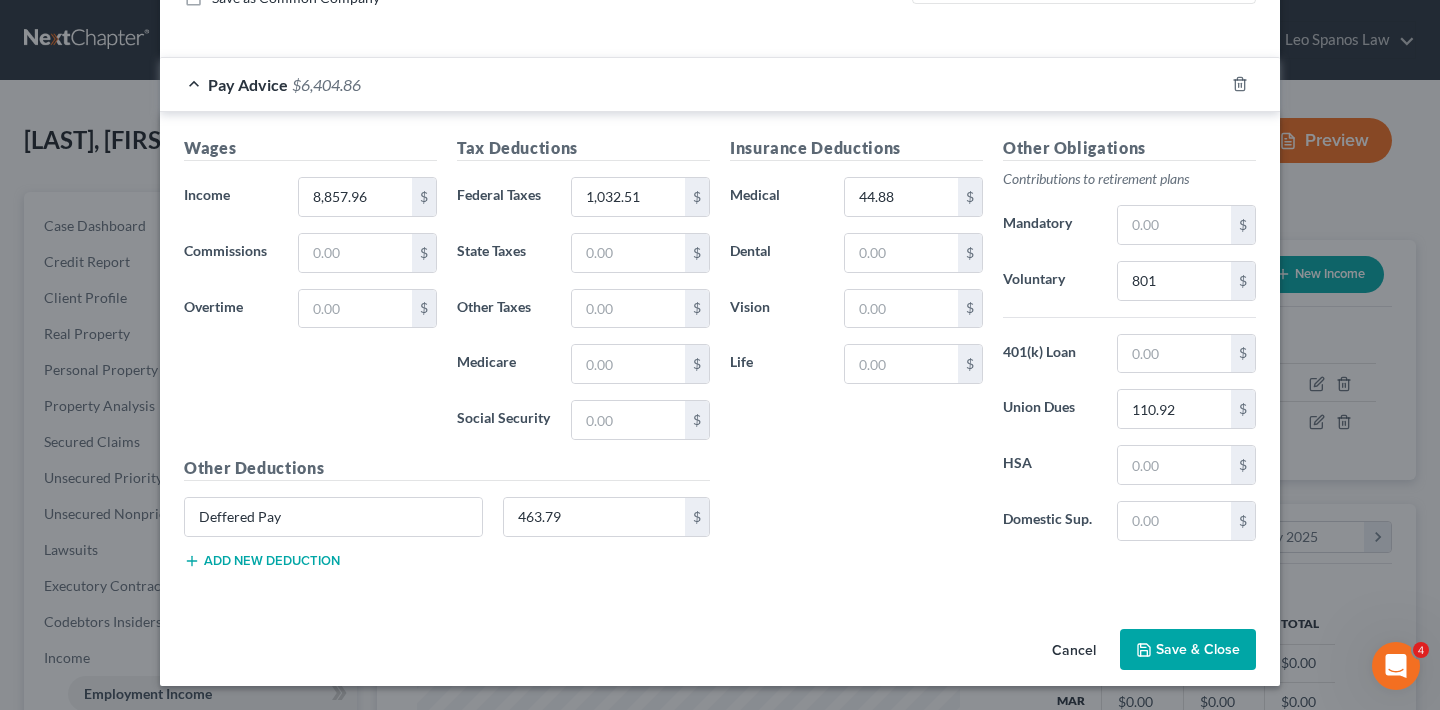 click on "Save & Close" at bounding box center (1188, 650) 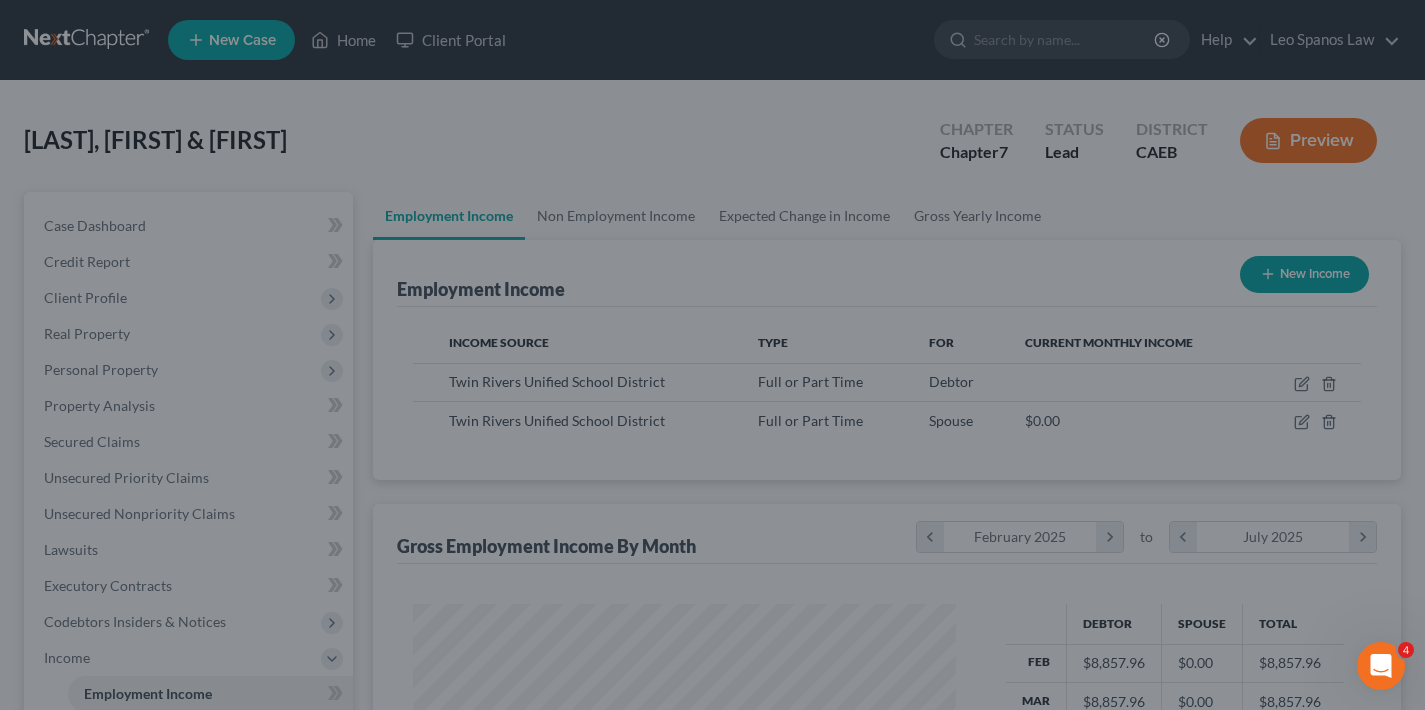 scroll, scrollTop: 358, scrollLeft: 576, axis: both 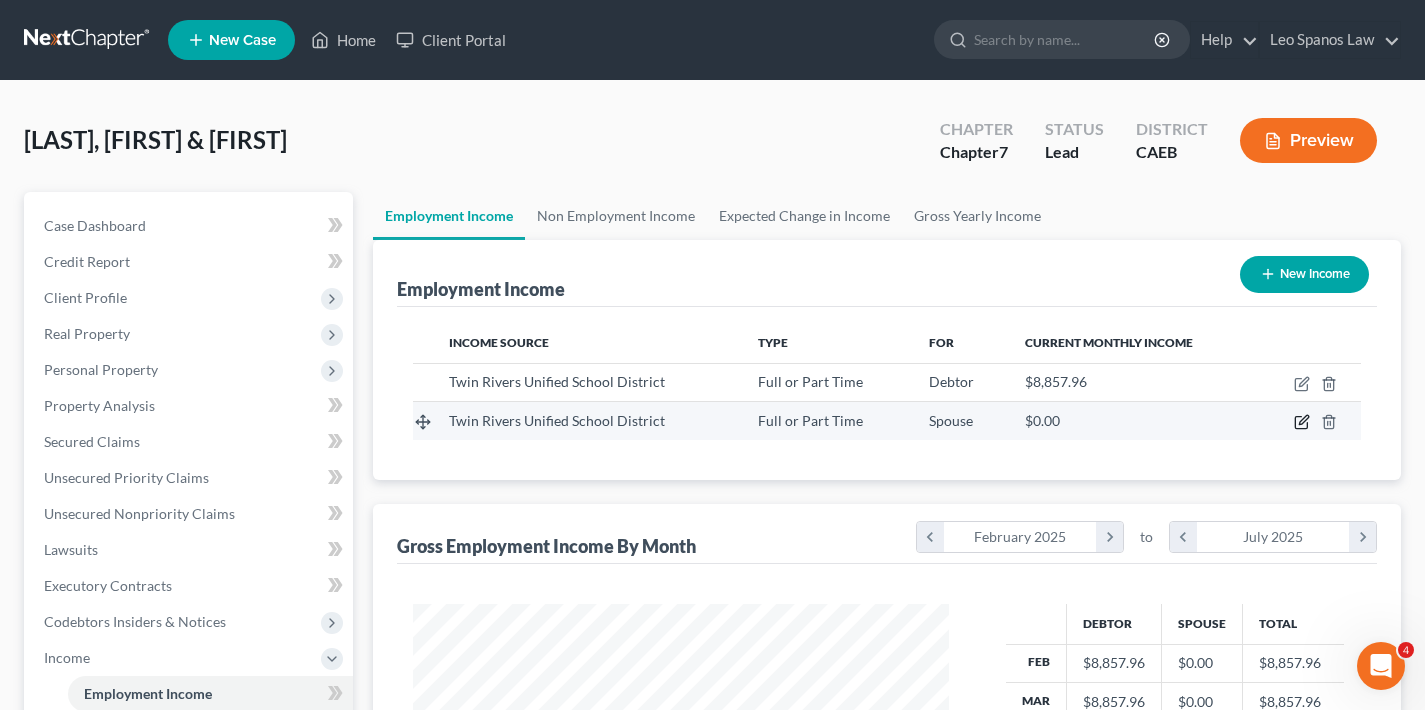 click 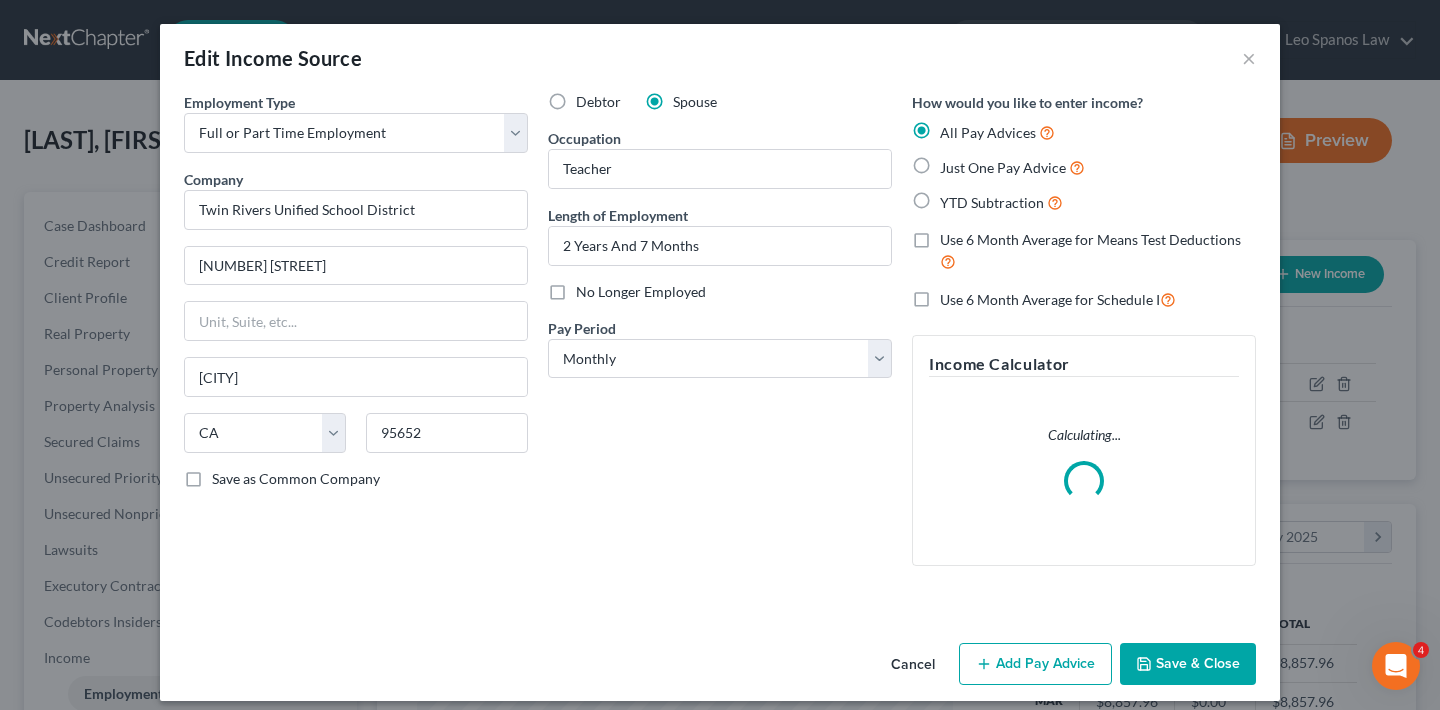 scroll, scrollTop: 999642, scrollLeft: 999417, axis: both 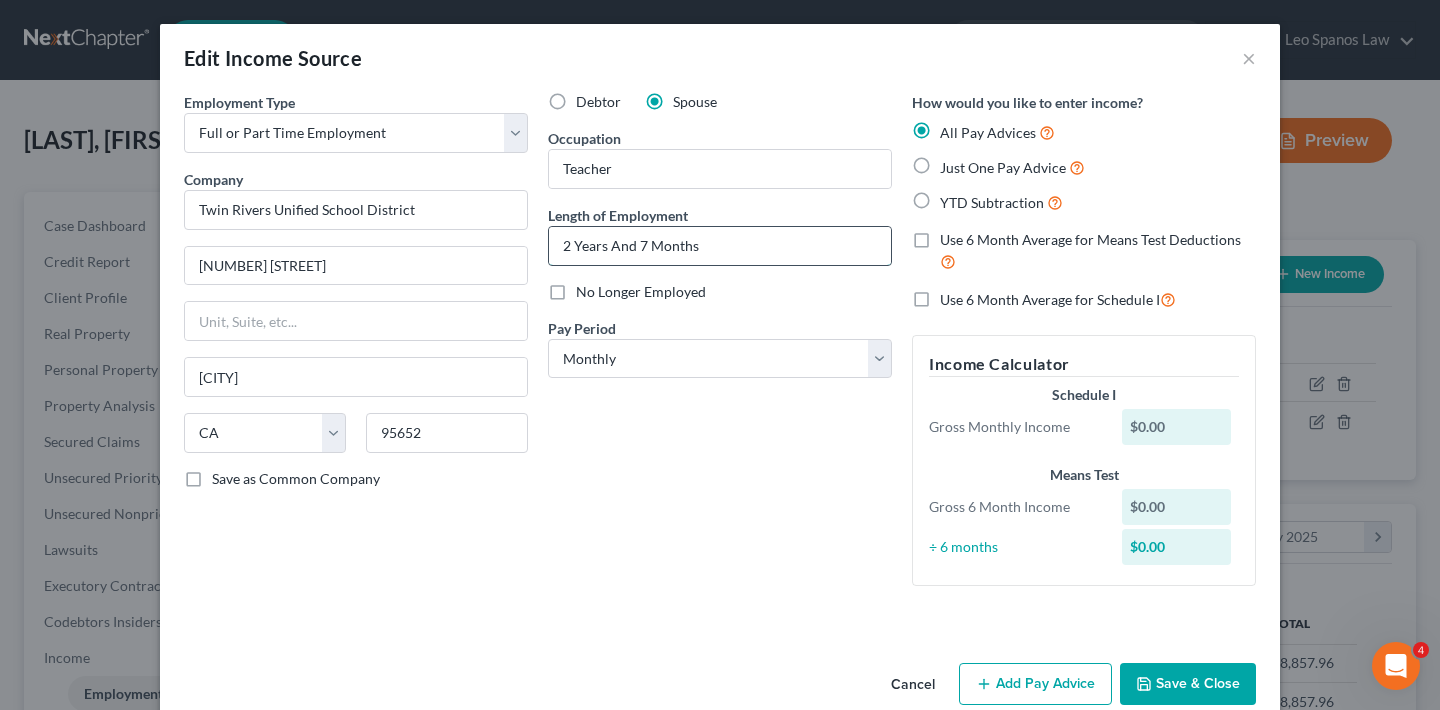click on "2 Years And 7 Months" at bounding box center [720, 246] 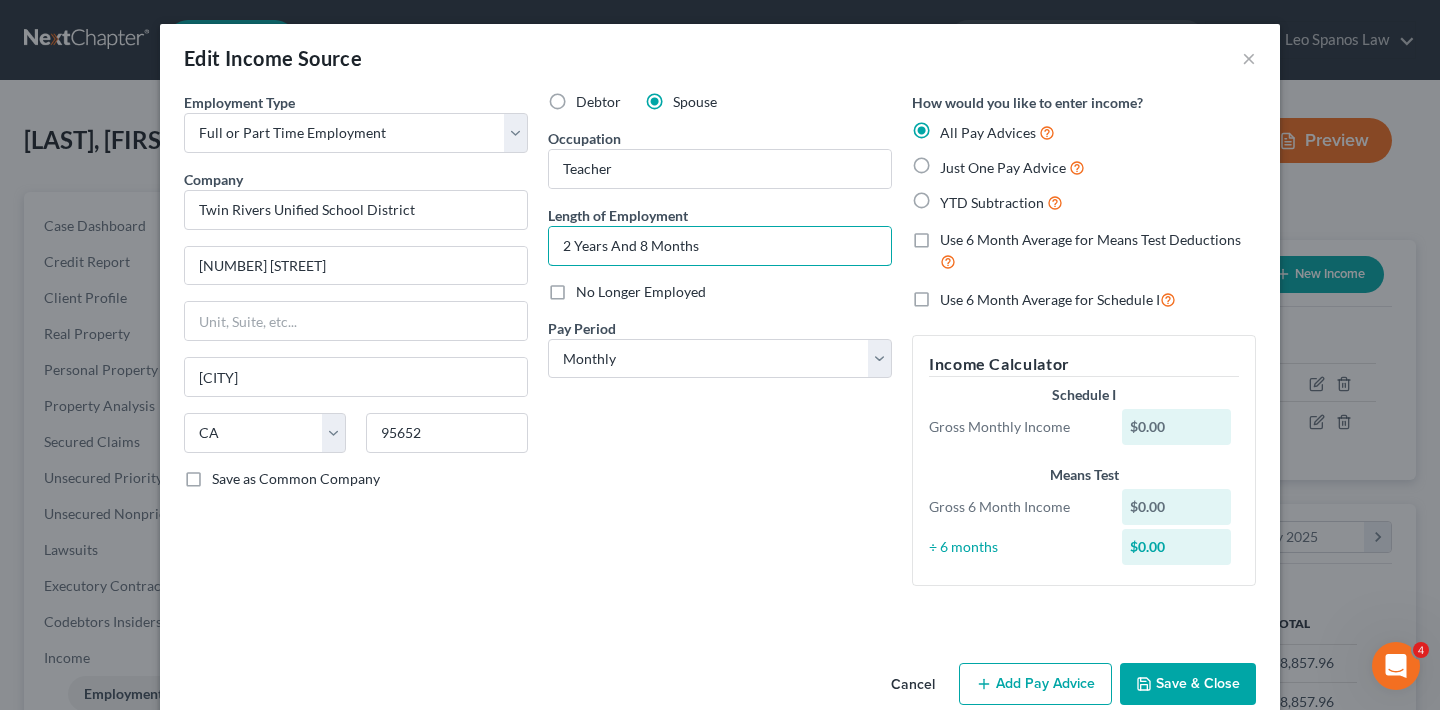 type on "2 Years And 8 Months" 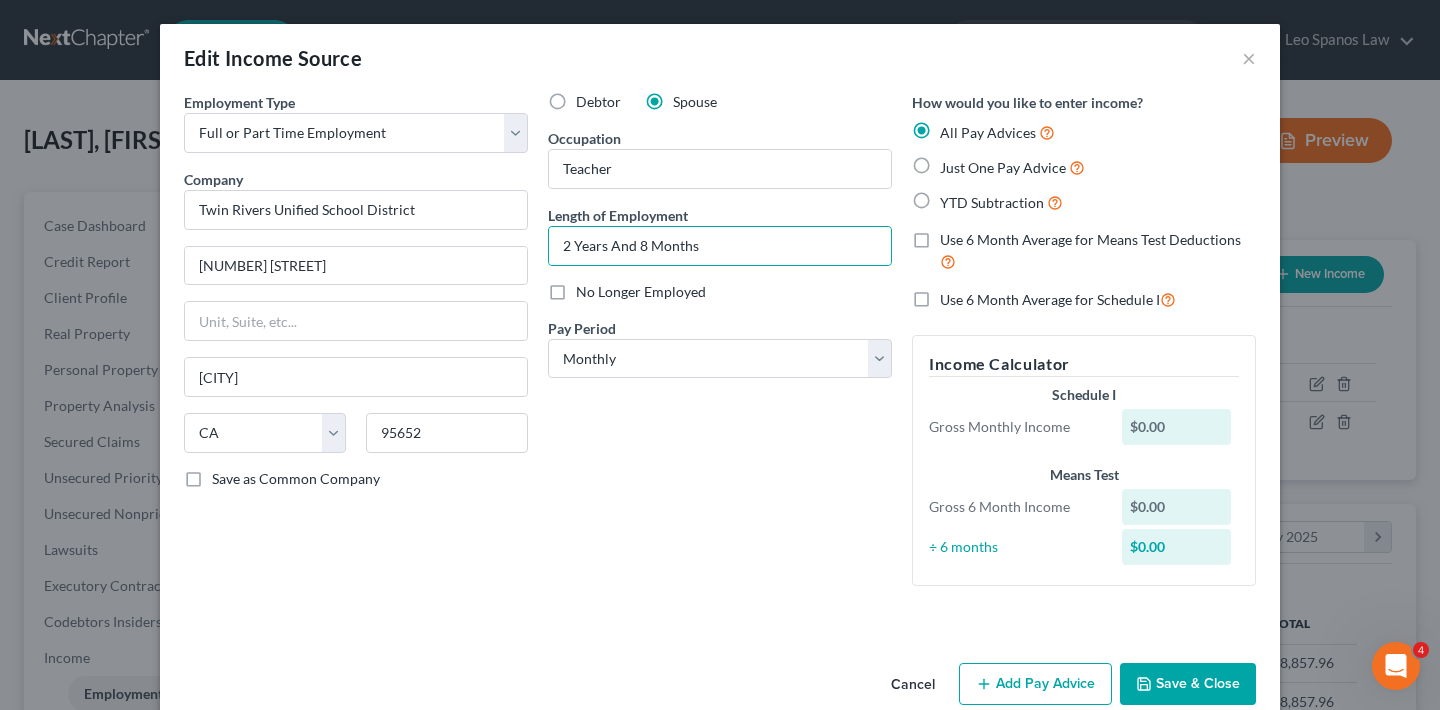 click on "Just One Pay Advice" at bounding box center (1012, 167) 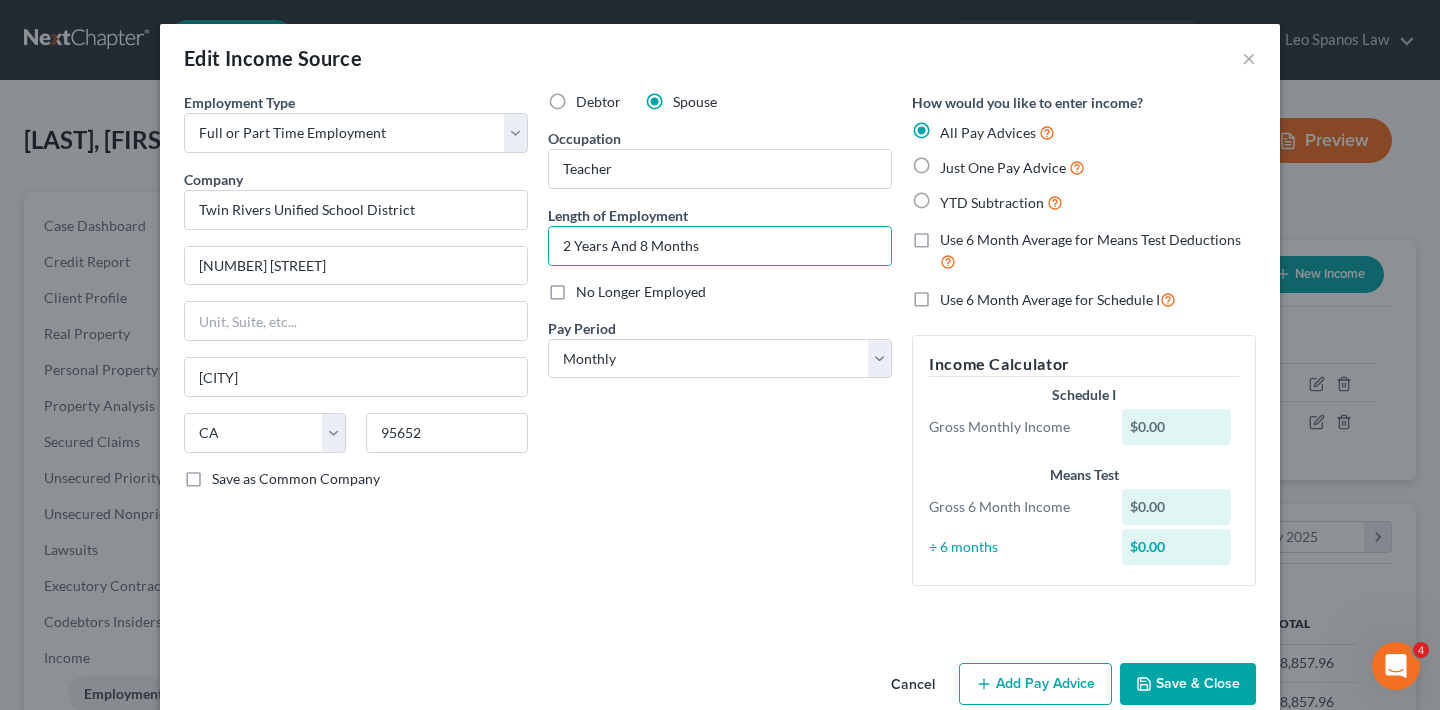 radio on "true" 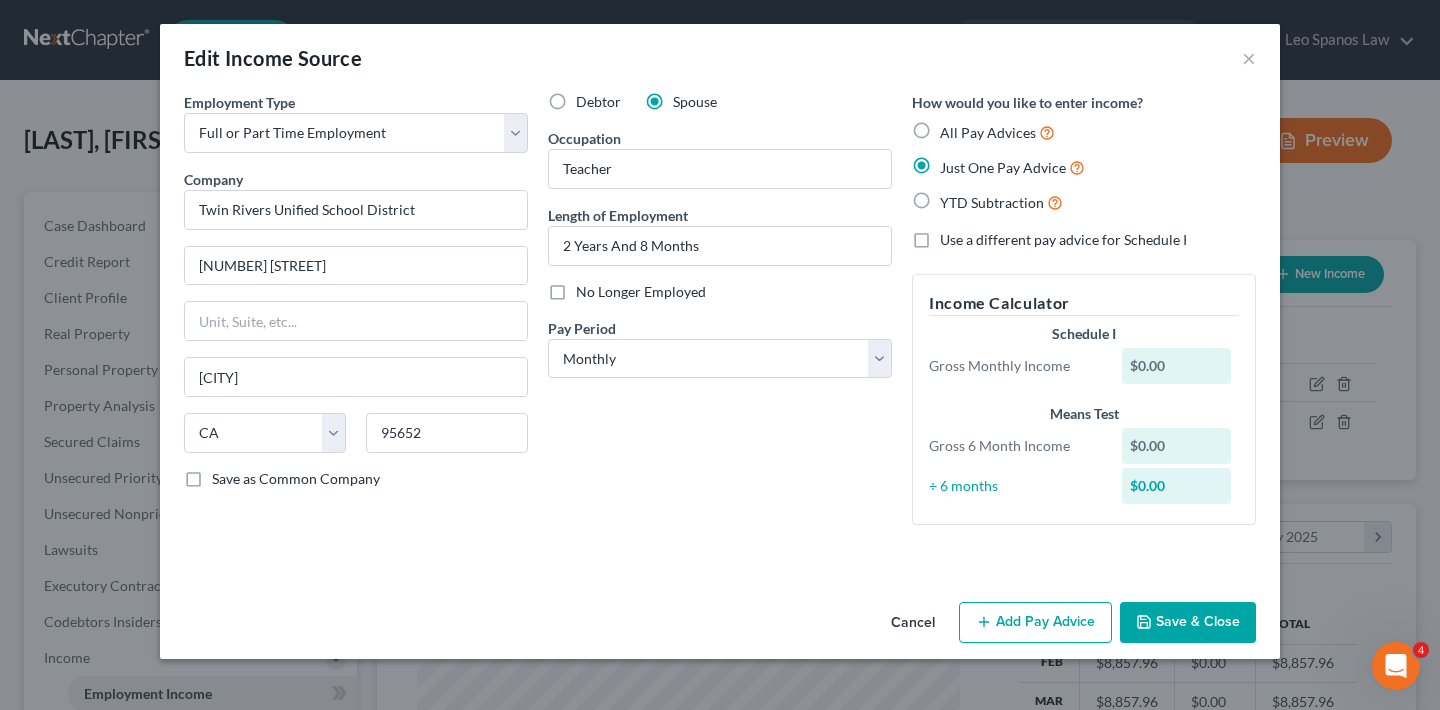 click on "Add Pay Advice" at bounding box center (1035, 623) 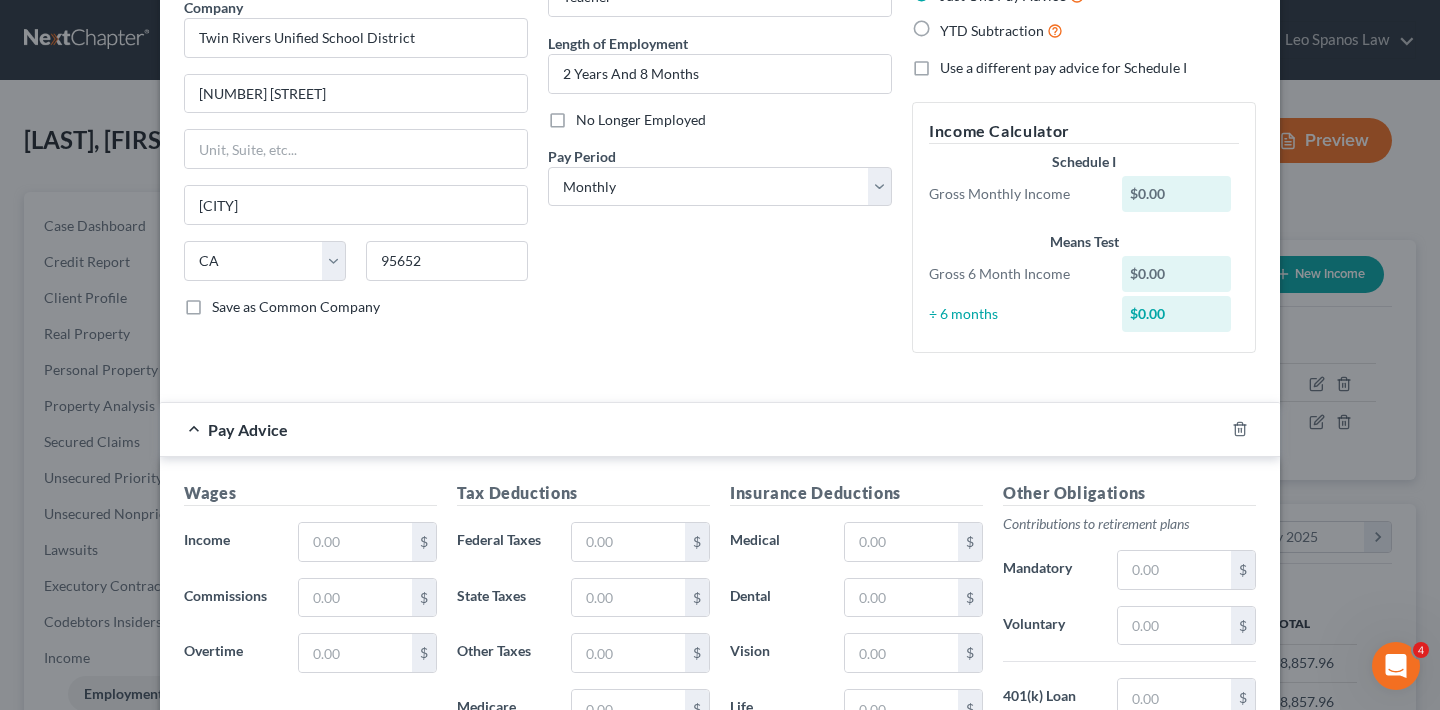 scroll, scrollTop: 341, scrollLeft: 0, axis: vertical 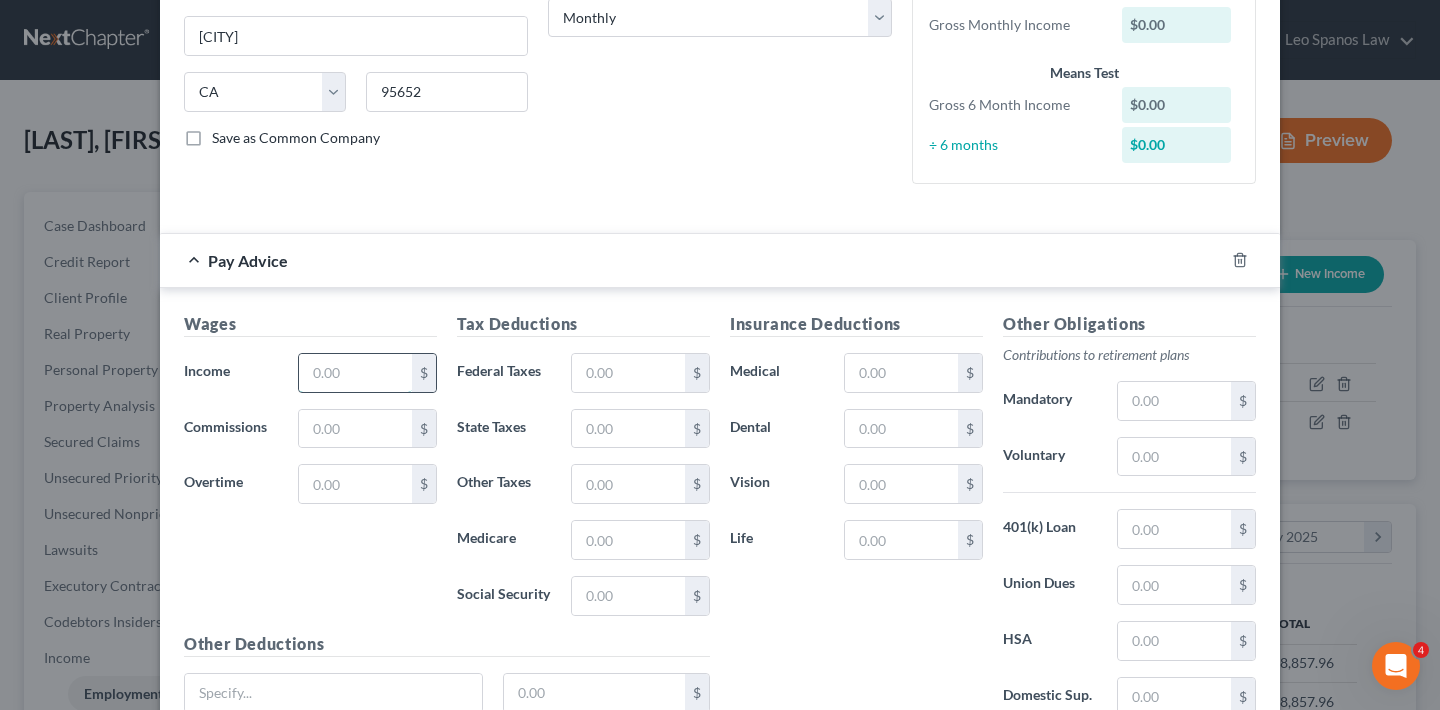 click at bounding box center [355, 373] 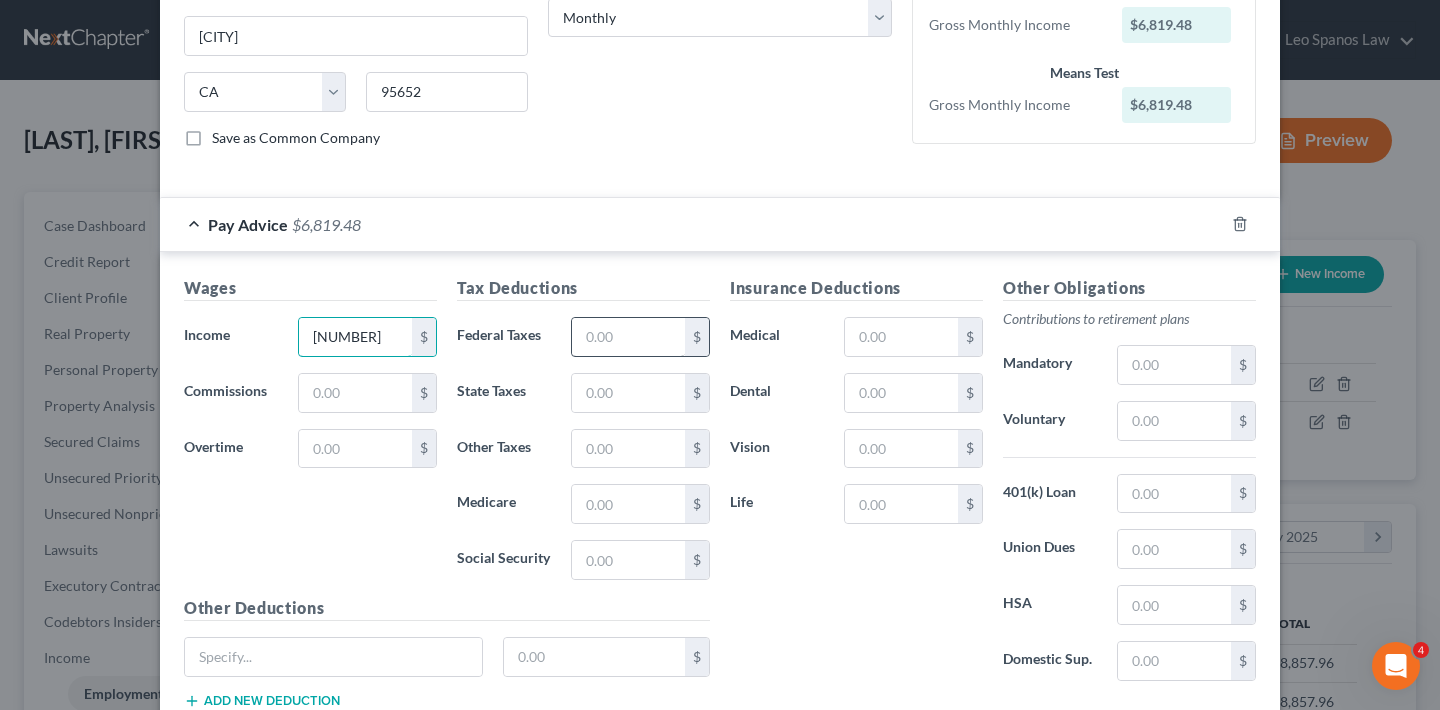 type on "6,819.48" 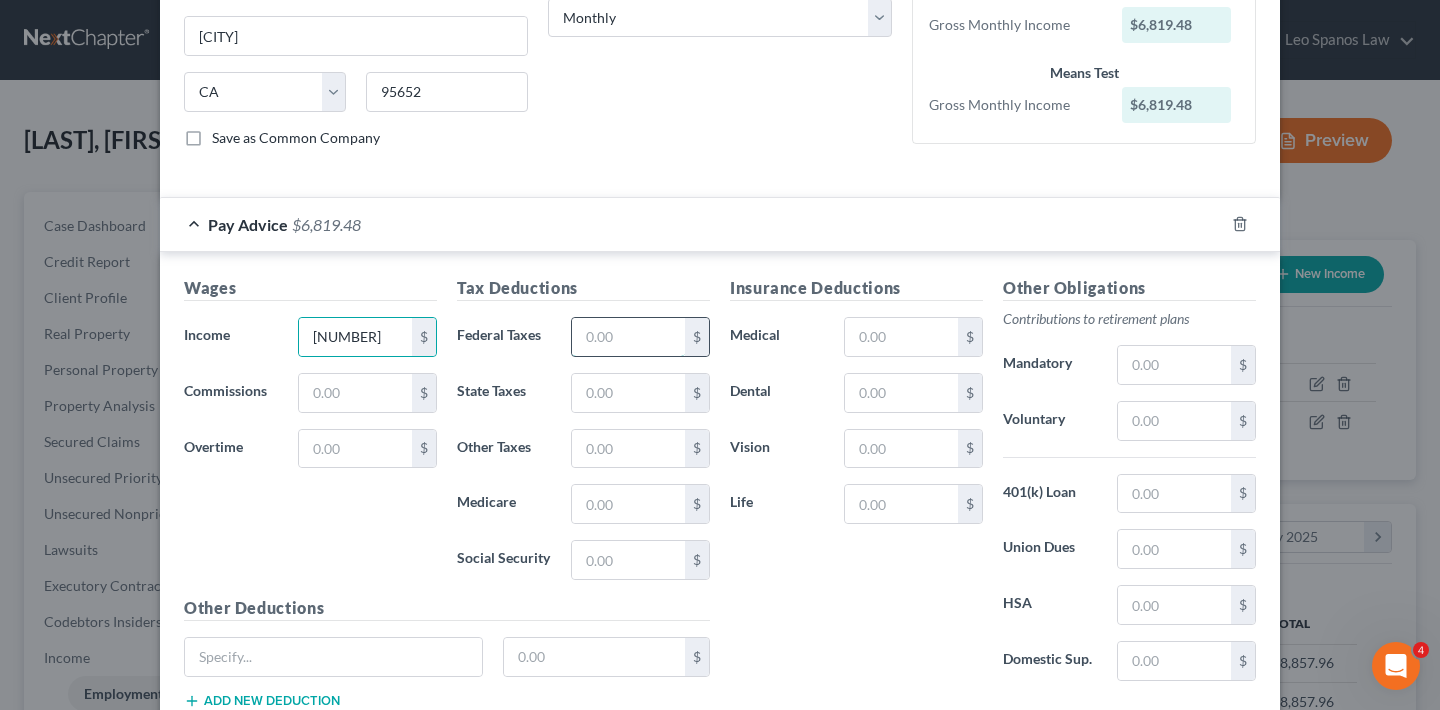 click at bounding box center [628, 337] 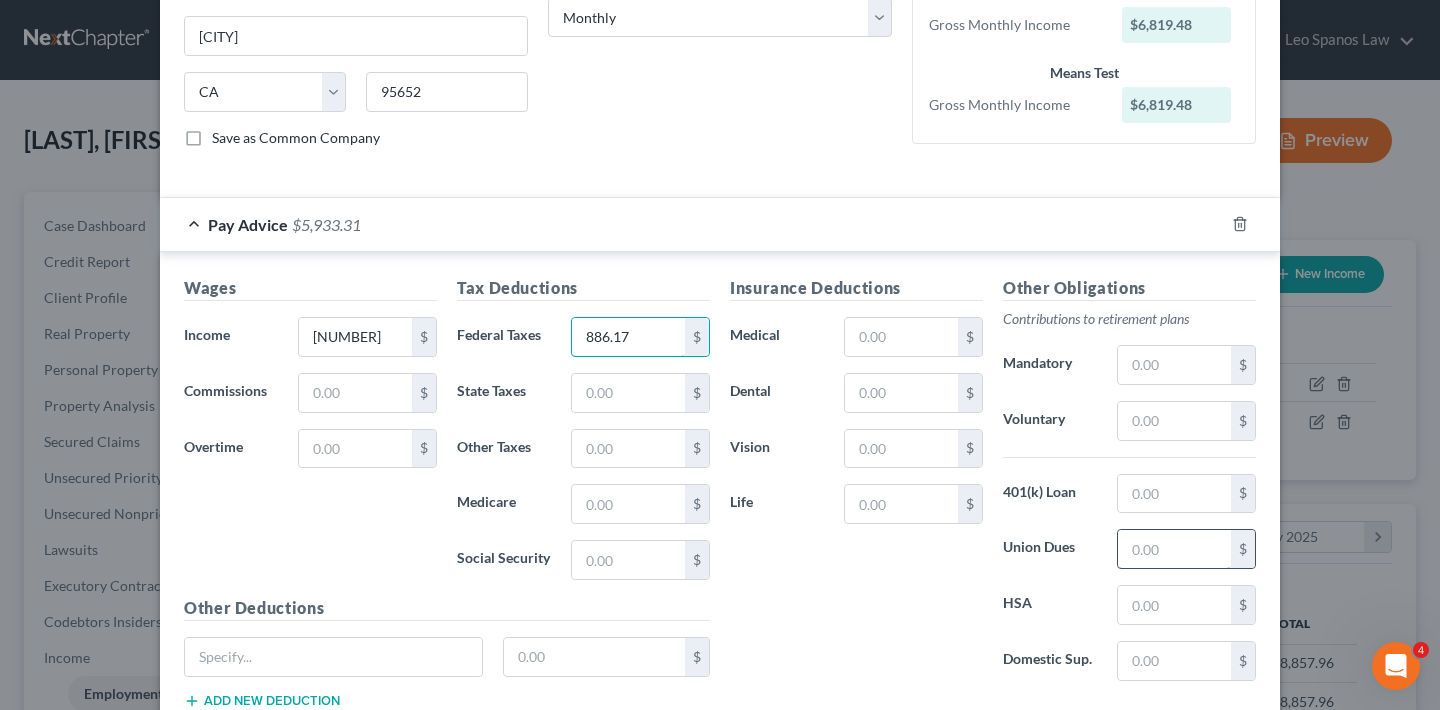 type on "886.17" 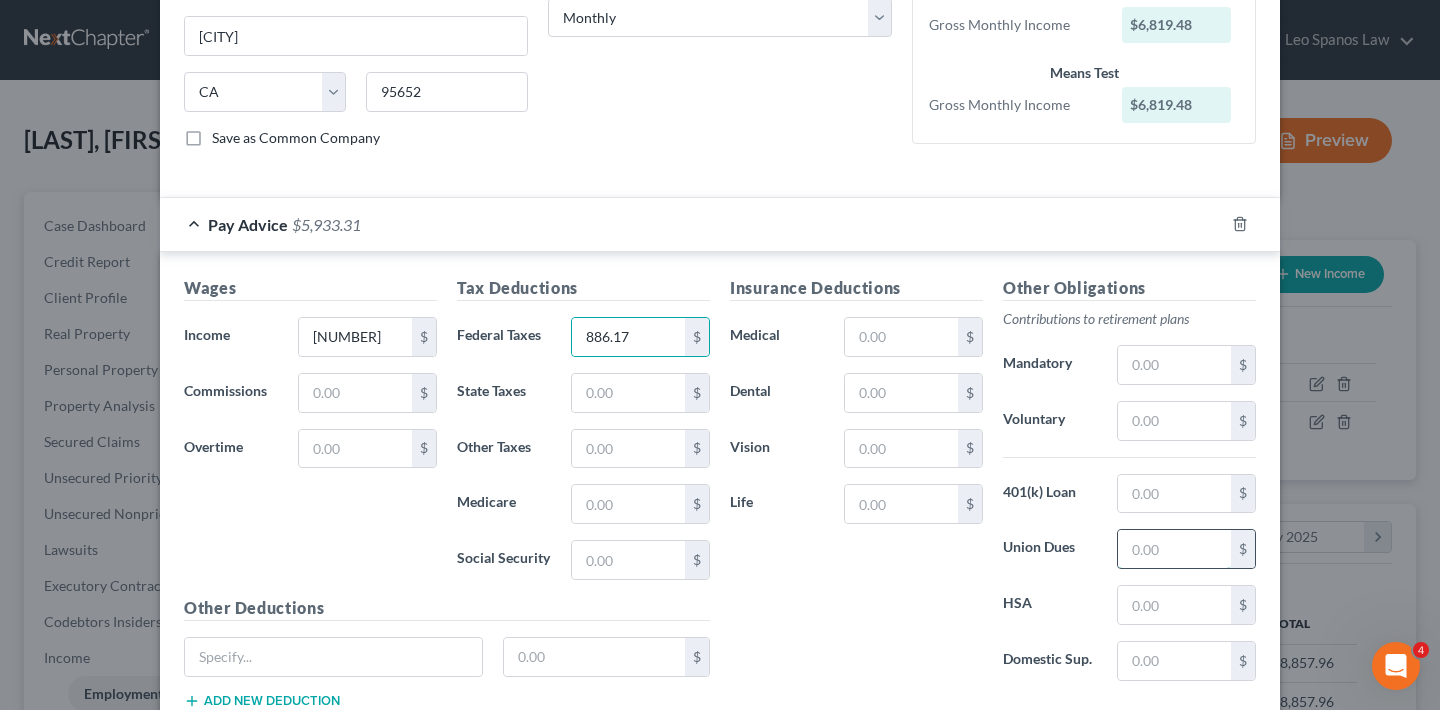 click at bounding box center [1174, 549] 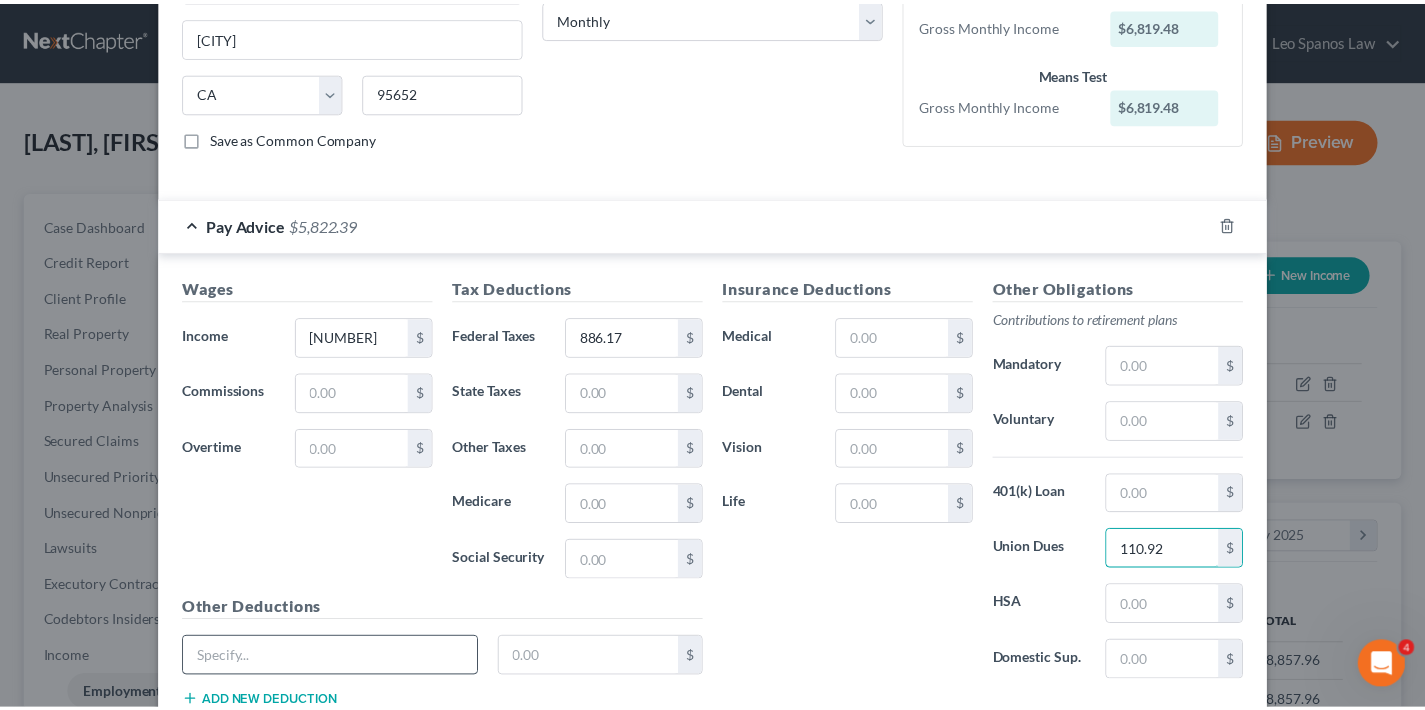 scroll, scrollTop: 481, scrollLeft: 0, axis: vertical 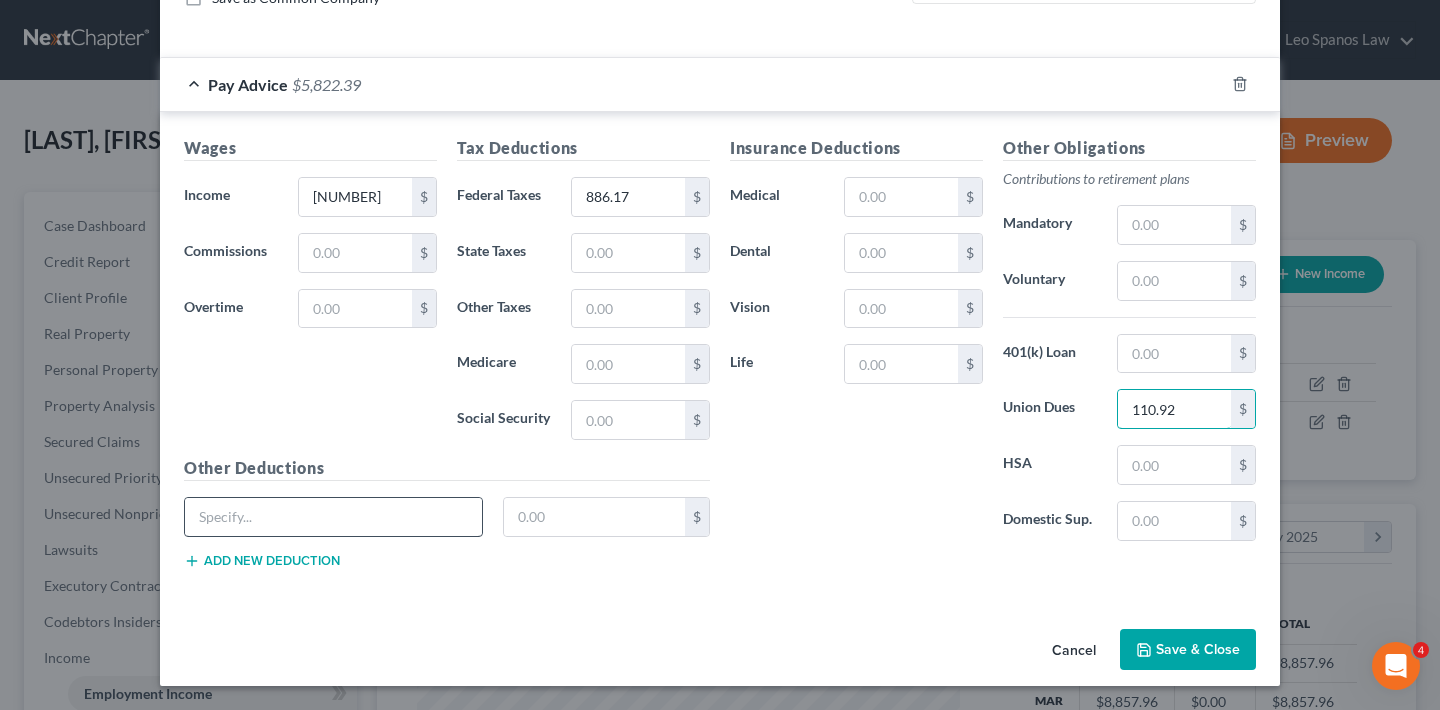 type on "110.92" 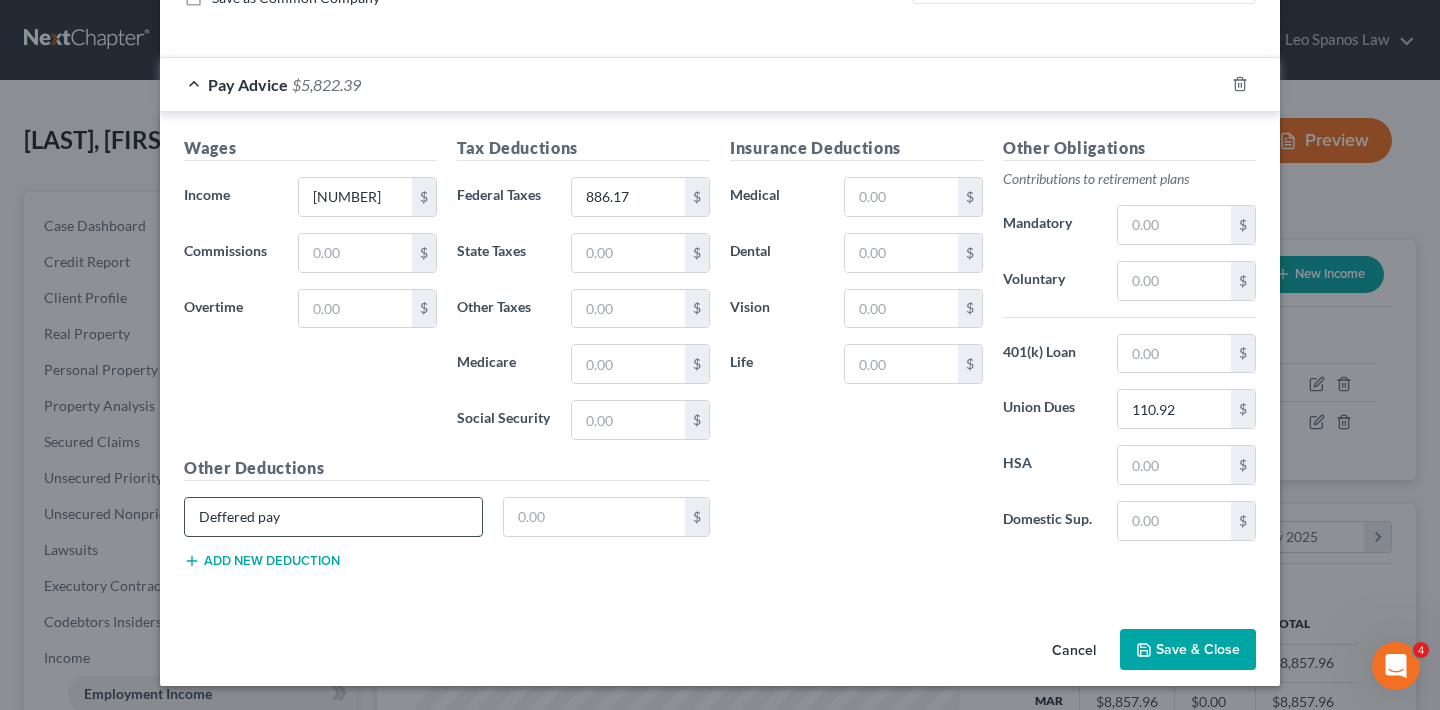 type on "Deffered pay" 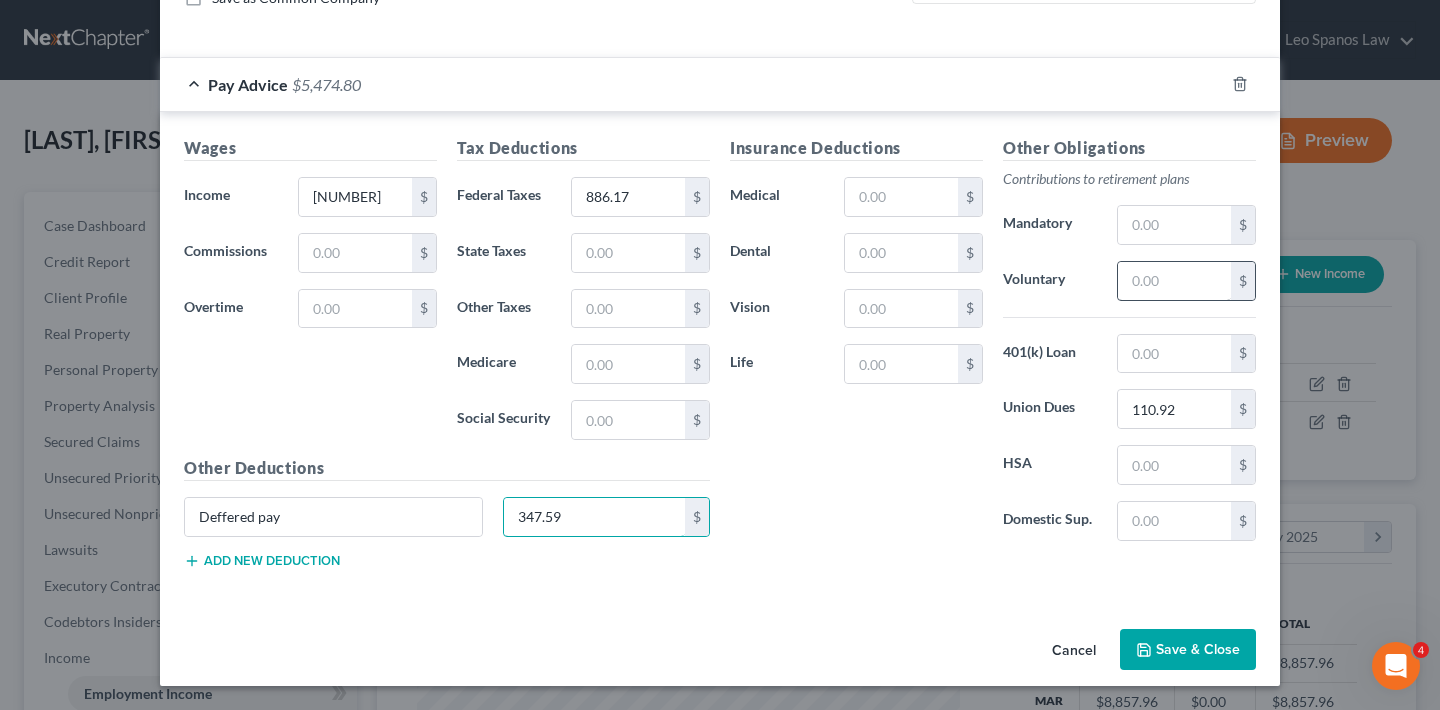 type on "347.59" 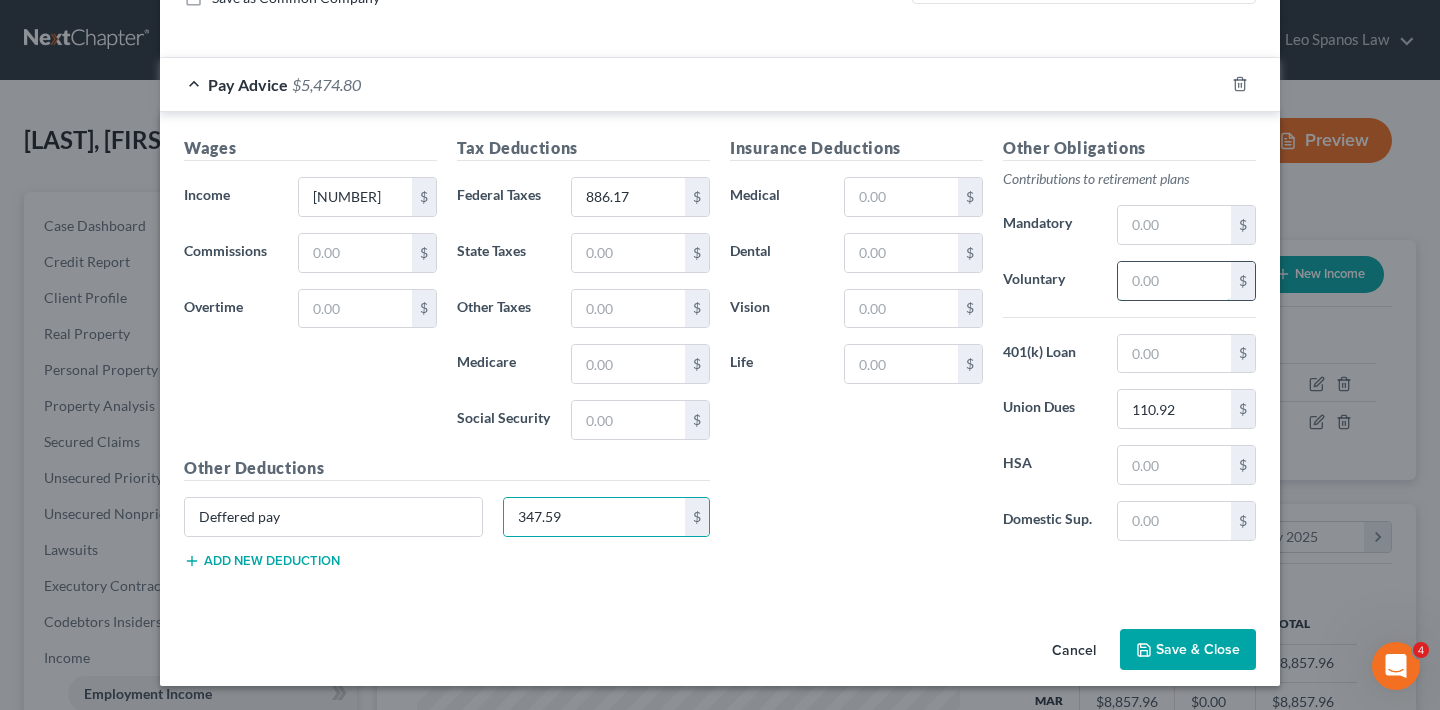 click at bounding box center (1174, 281) 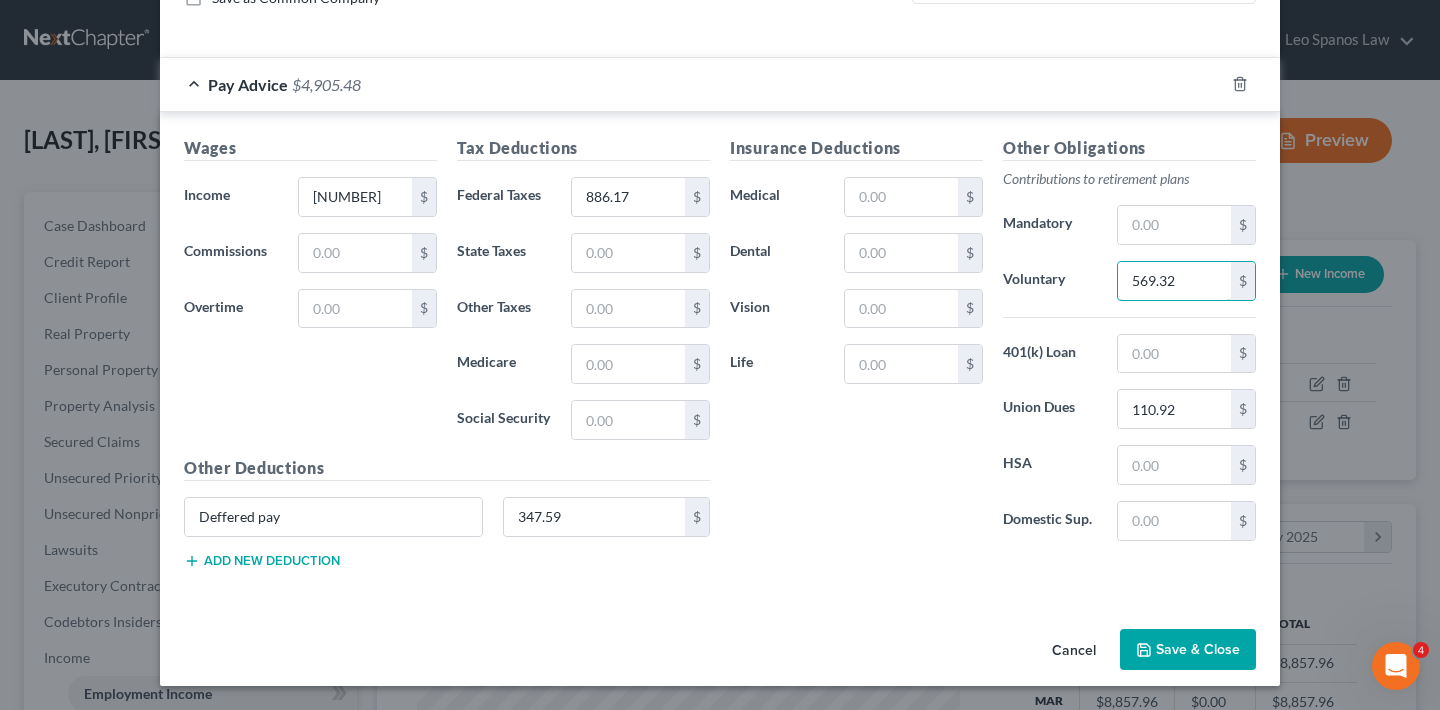 type on "569.32" 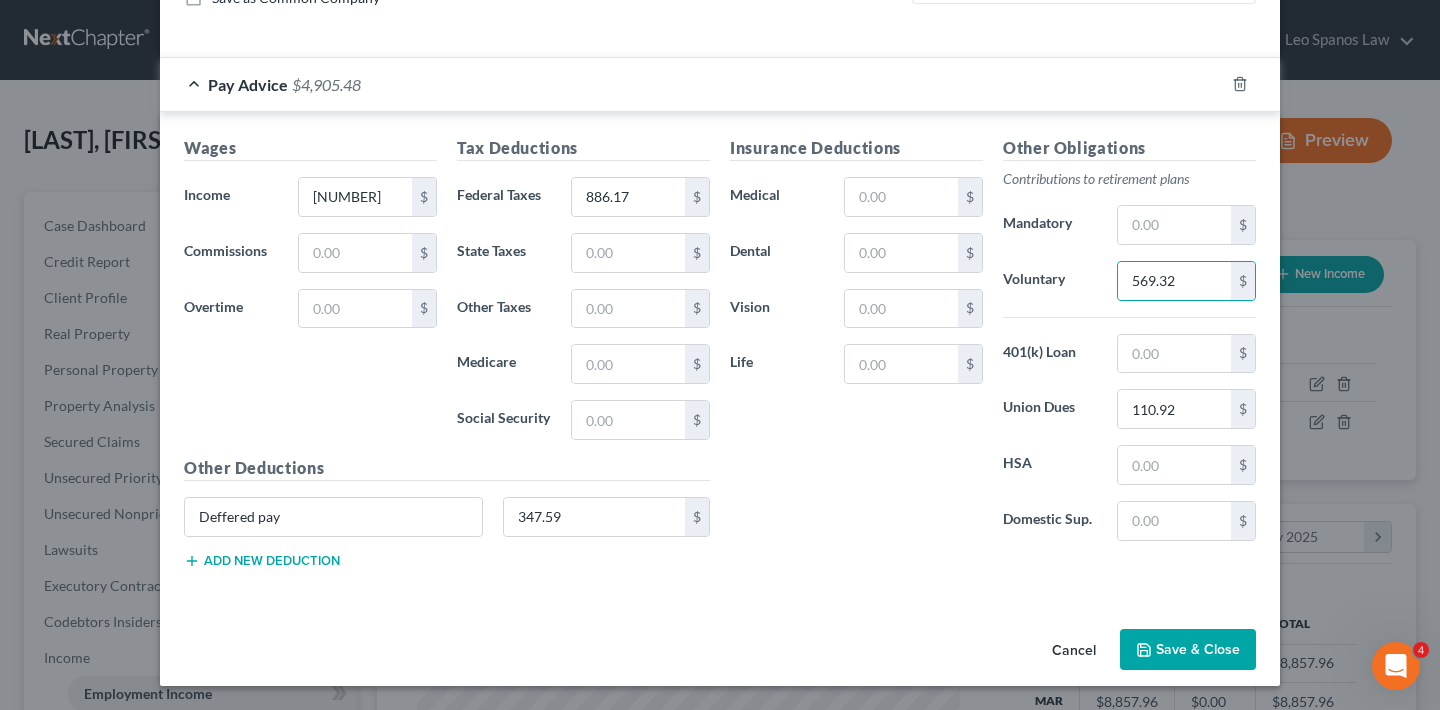 click on "Wages
Income
*
6,819.48 $ Commissions $ Overtime $ Tax Deductions Federal Taxes 886.17 $ State Taxes $ Other Taxes $ Medicare $ Social Security $ Other Deductions Deffered pay 347.59 $ Add new deduction Insurance Deductions Medical $ Dental $ Vision $ Life $ Other Obligations Contributions to retirement plans Mandatory $ Voluntary 569.32 $ 401(k) Loan $ Union Dues 110.92 $ HSA $ Domestic Sup. $" at bounding box center [720, 356] 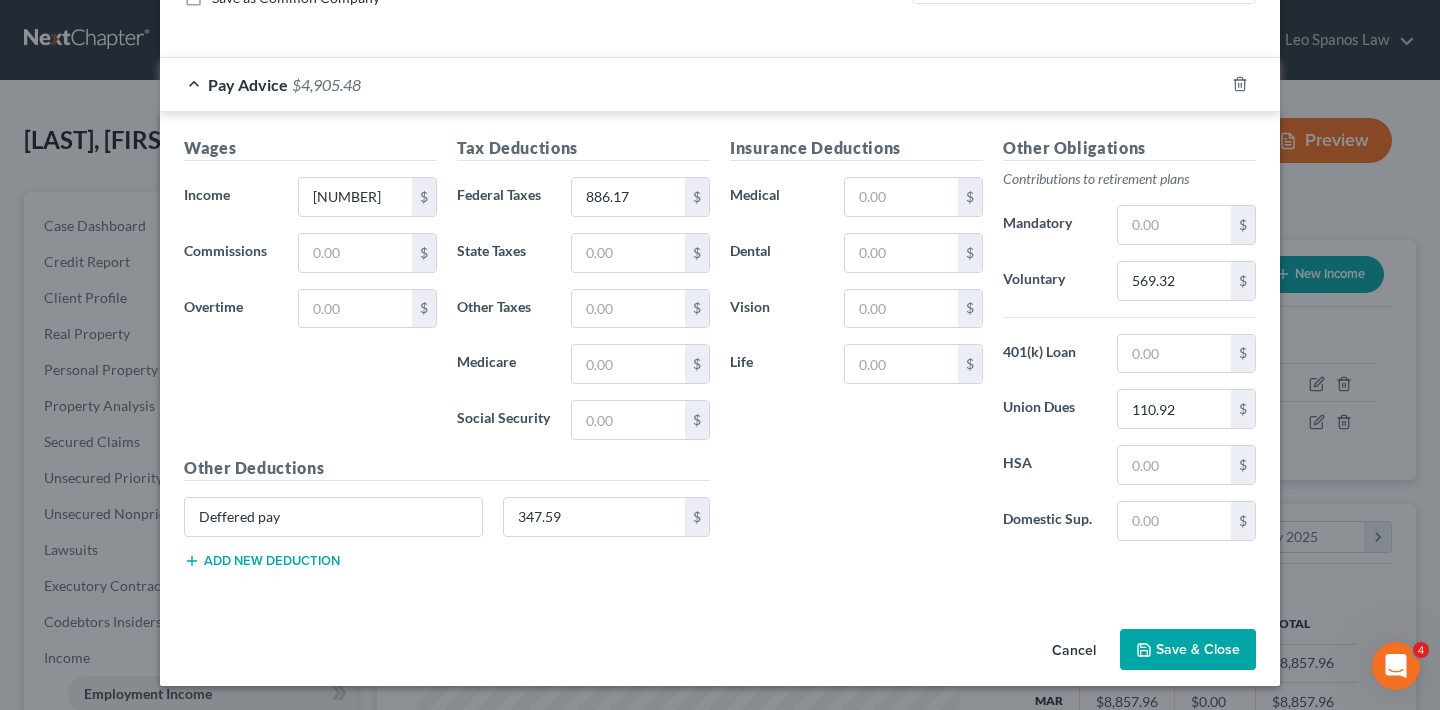 click on "Save & Close" at bounding box center (1188, 650) 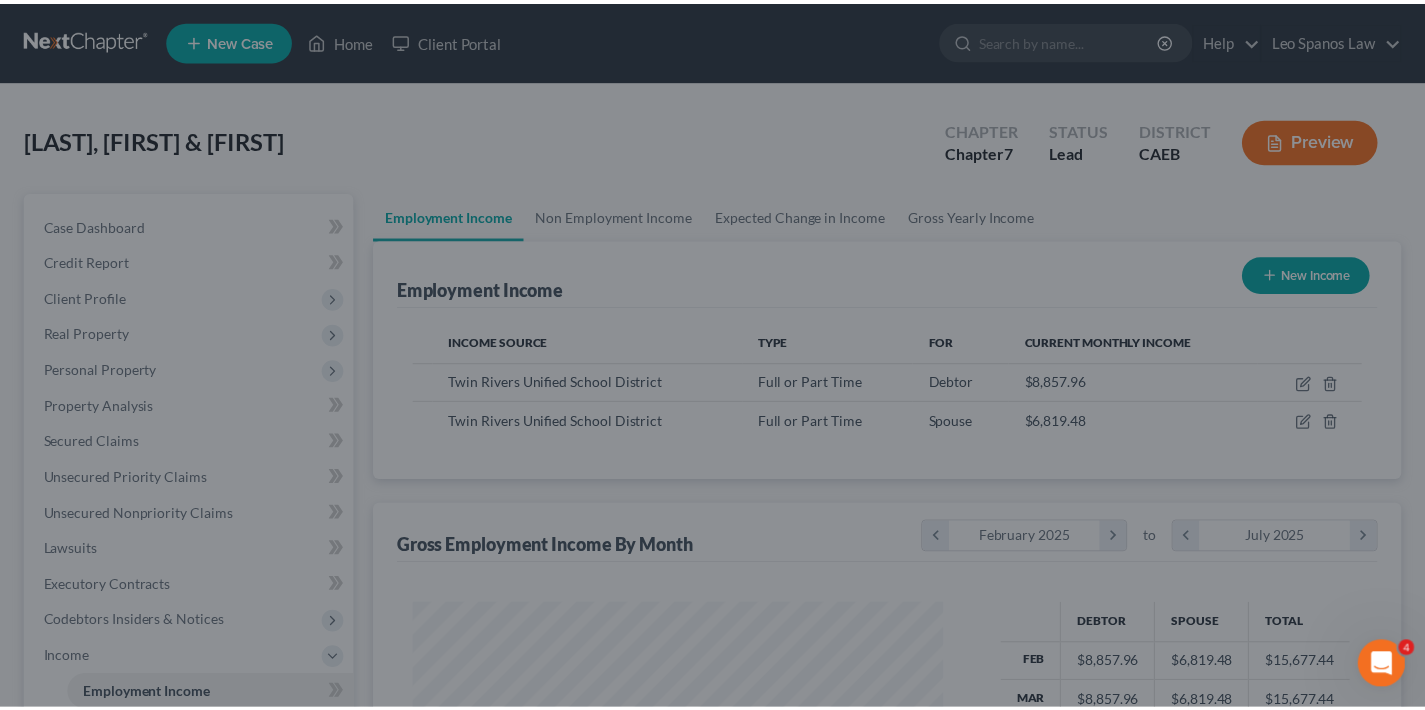 scroll, scrollTop: 358, scrollLeft: 576, axis: both 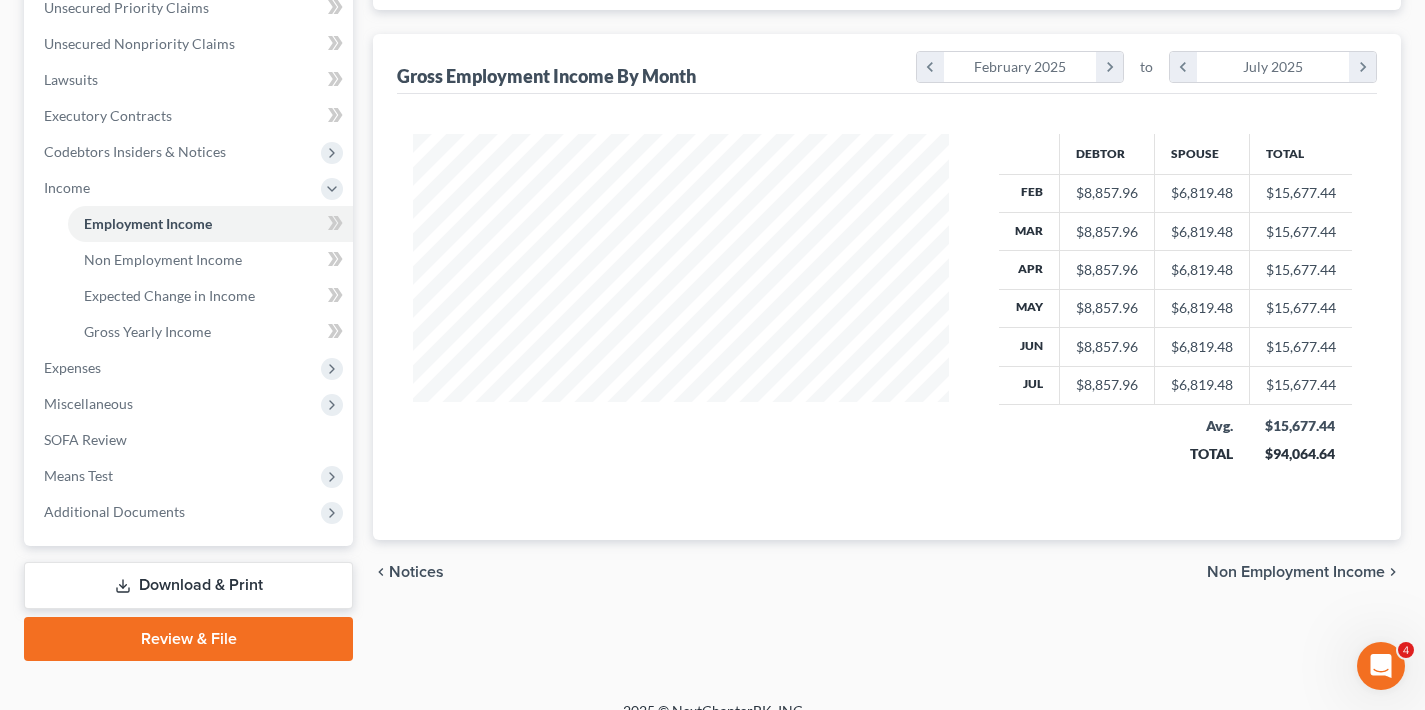 click on "Non Employment Income" at bounding box center (1296, 572) 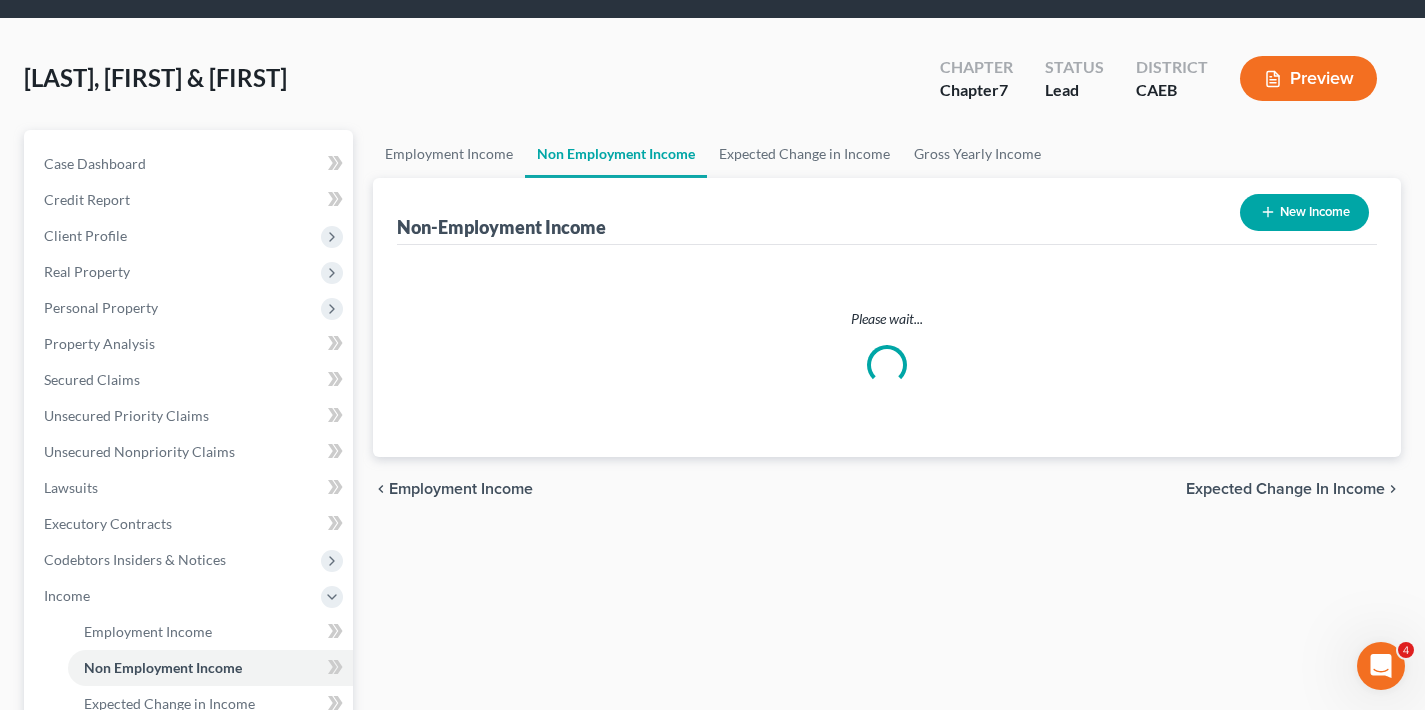 scroll, scrollTop: 0, scrollLeft: 0, axis: both 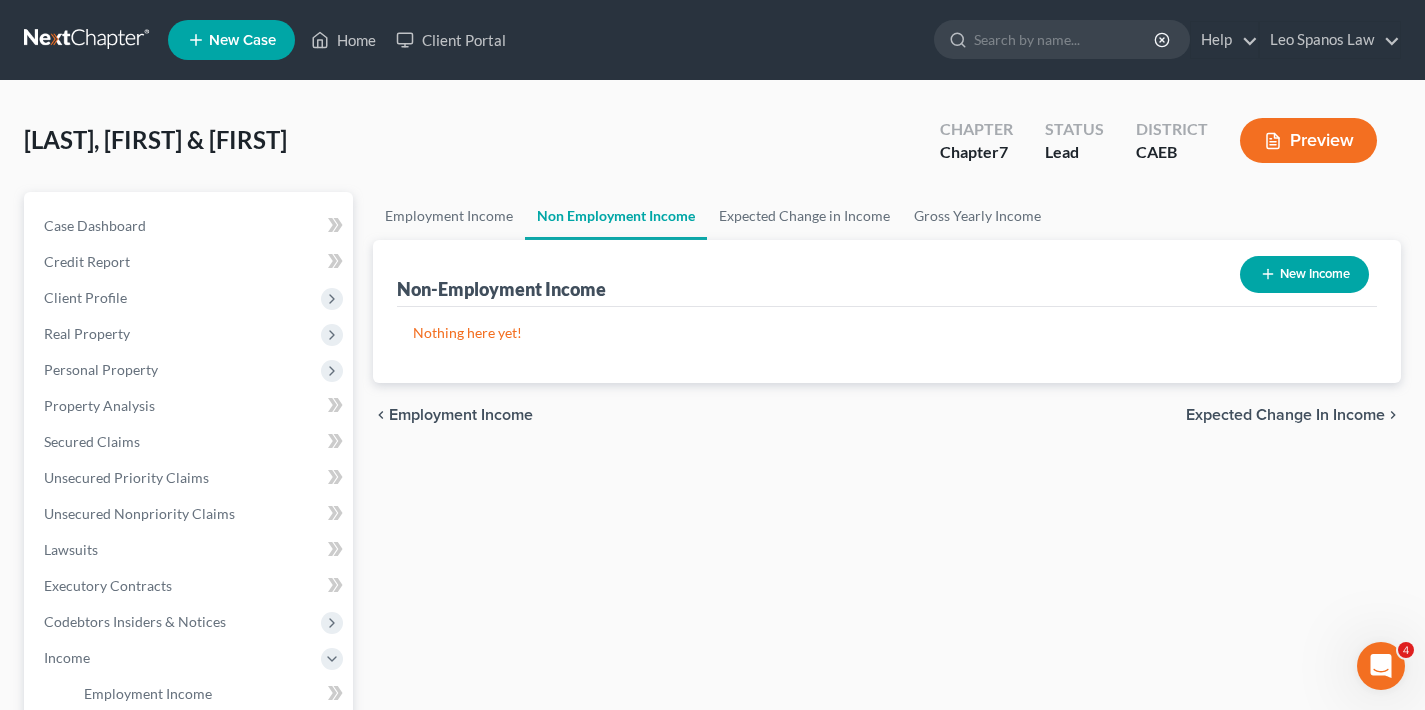 click on "Expected Change in Income" at bounding box center [1285, 415] 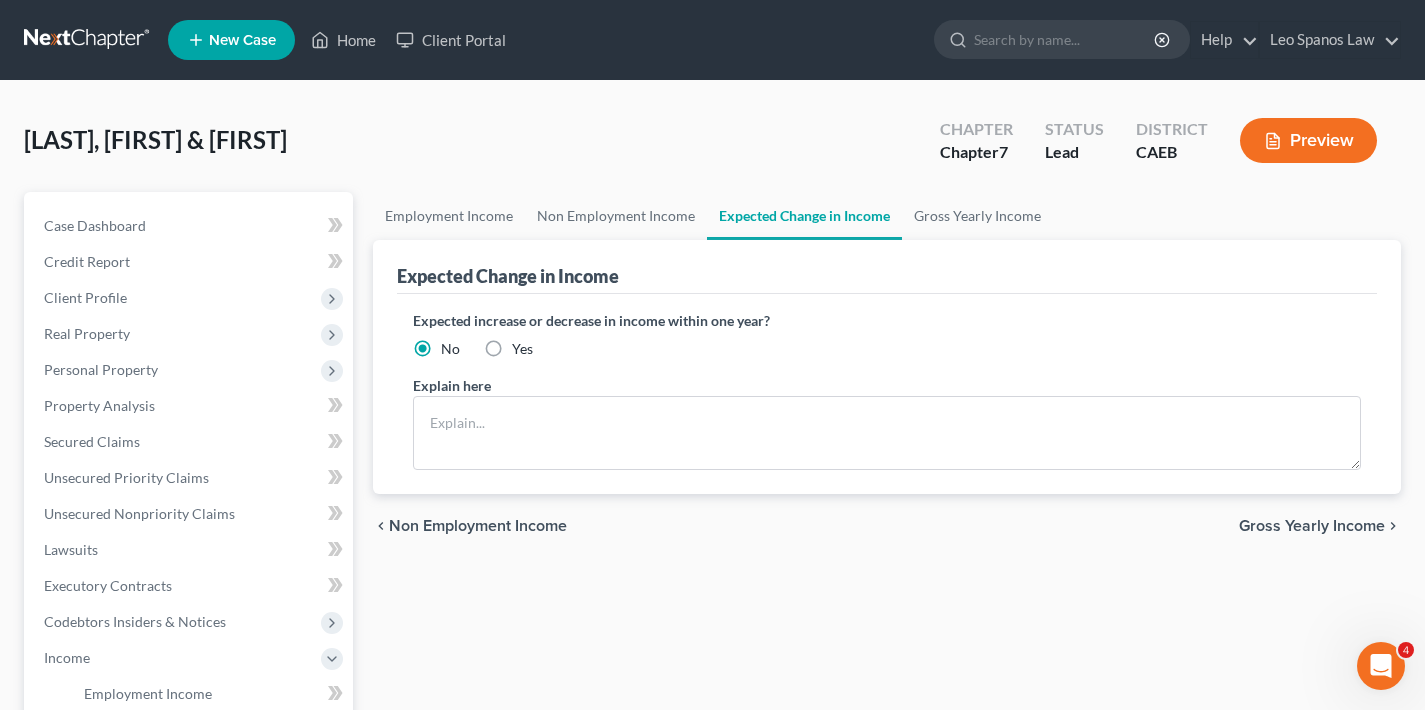 click on "Gross Yearly Income" at bounding box center [1312, 526] 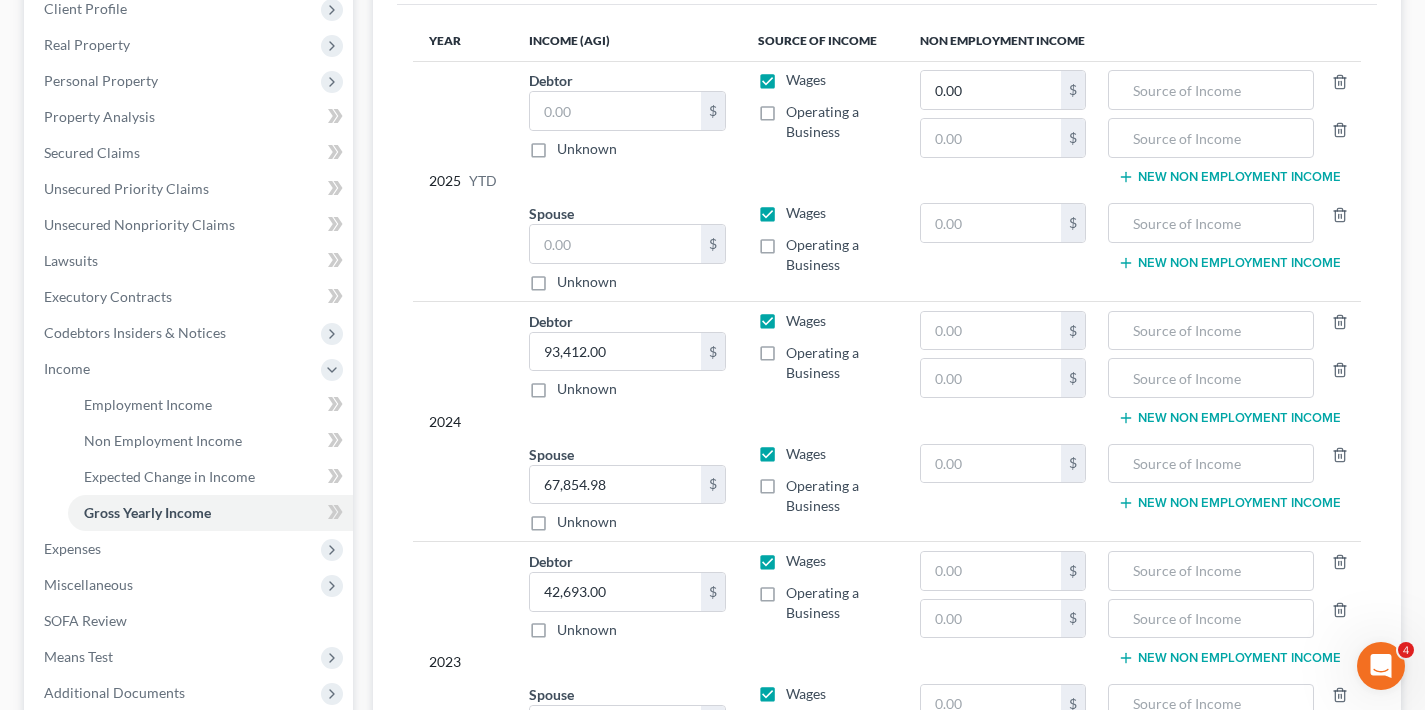 scroll, scrollTop: 111, scrollLeft: 0, axis: vertical 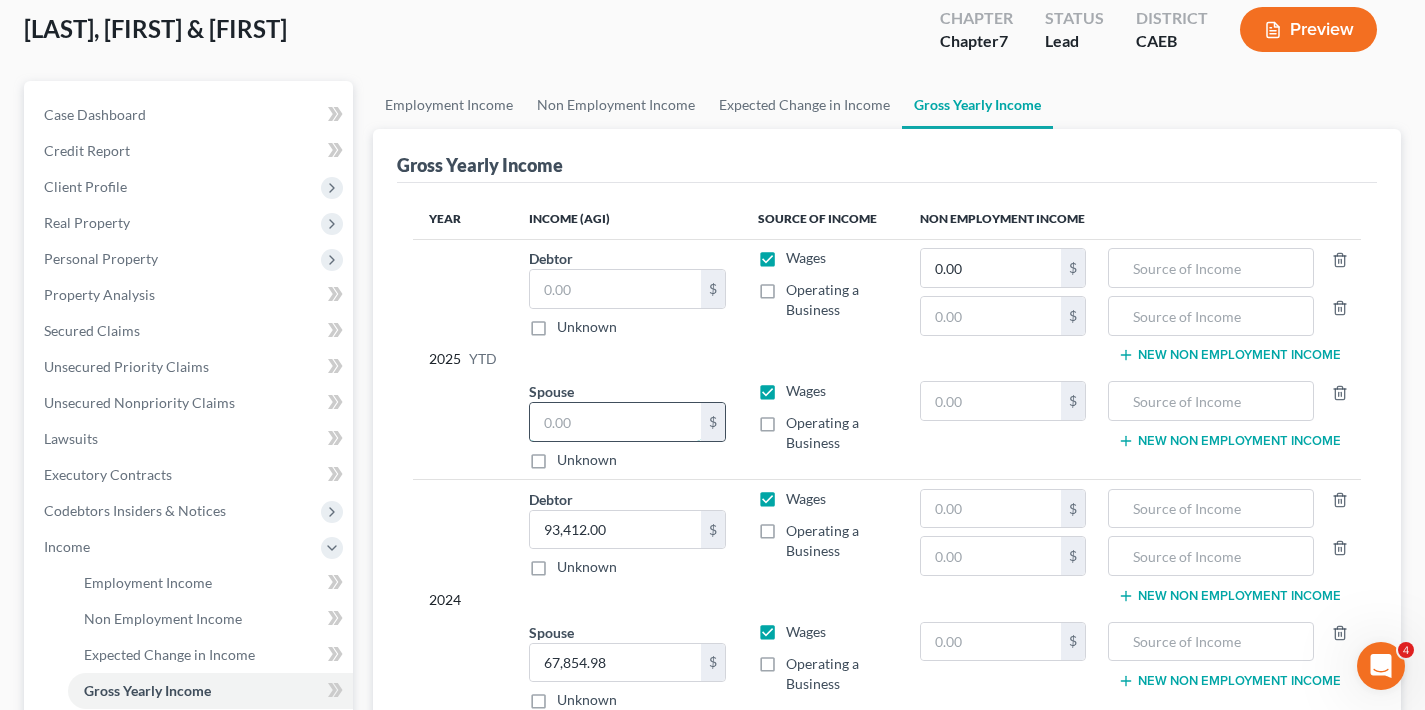 click at bounding box center (615, 422) 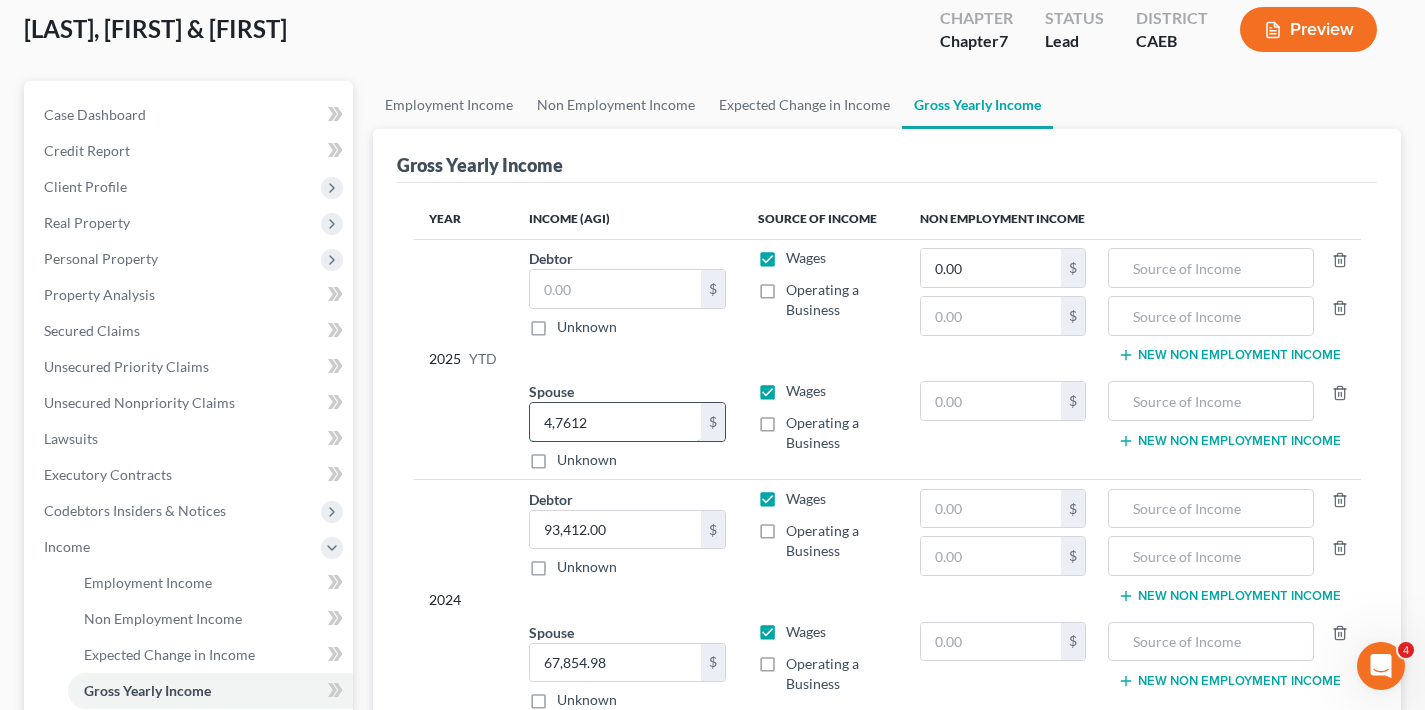 type on "47,612" 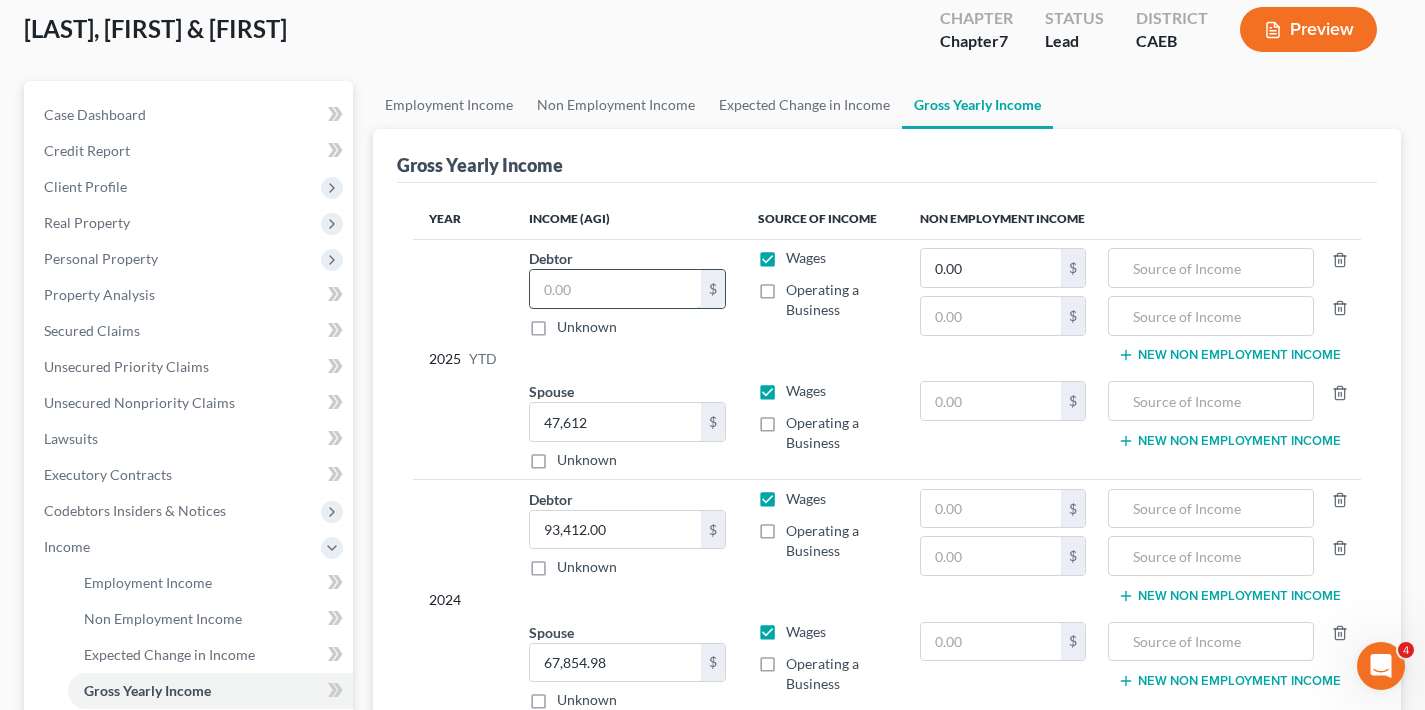 click at bounding box center (615, 289) 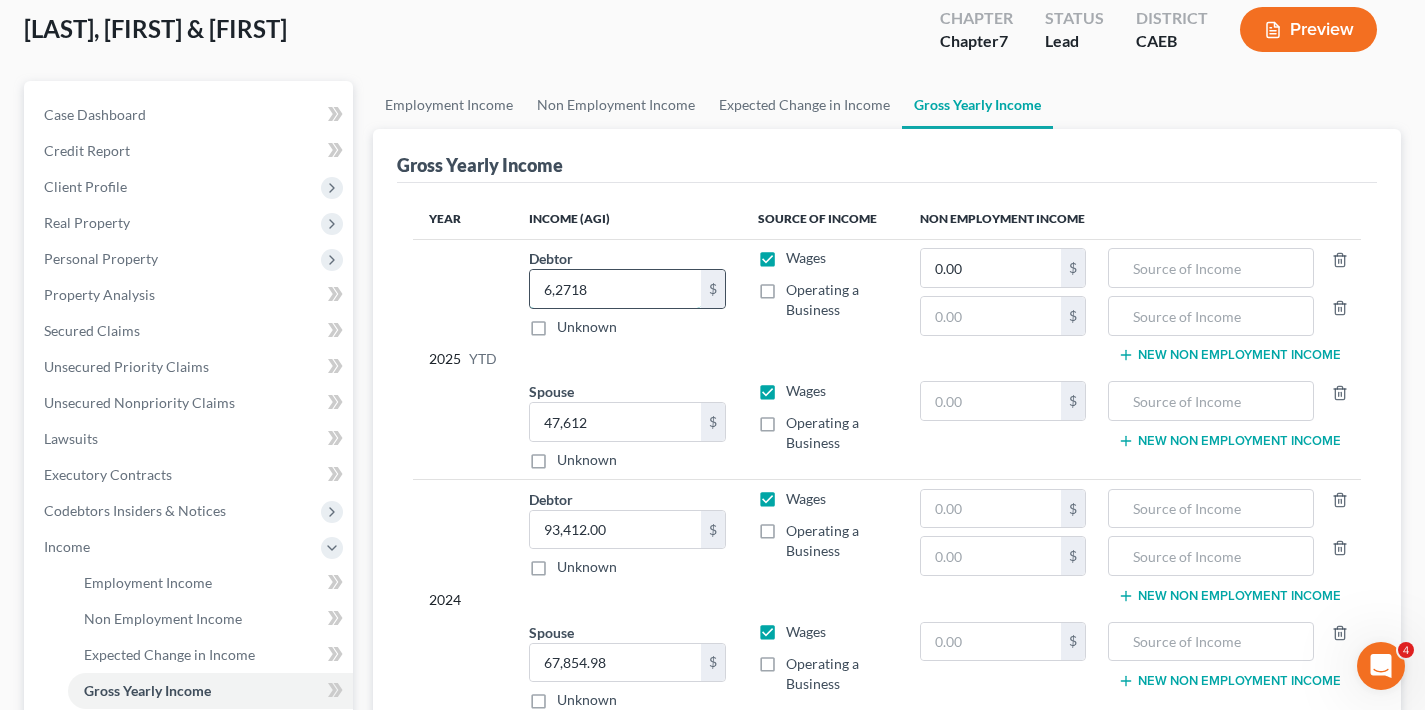 type on "62,718" 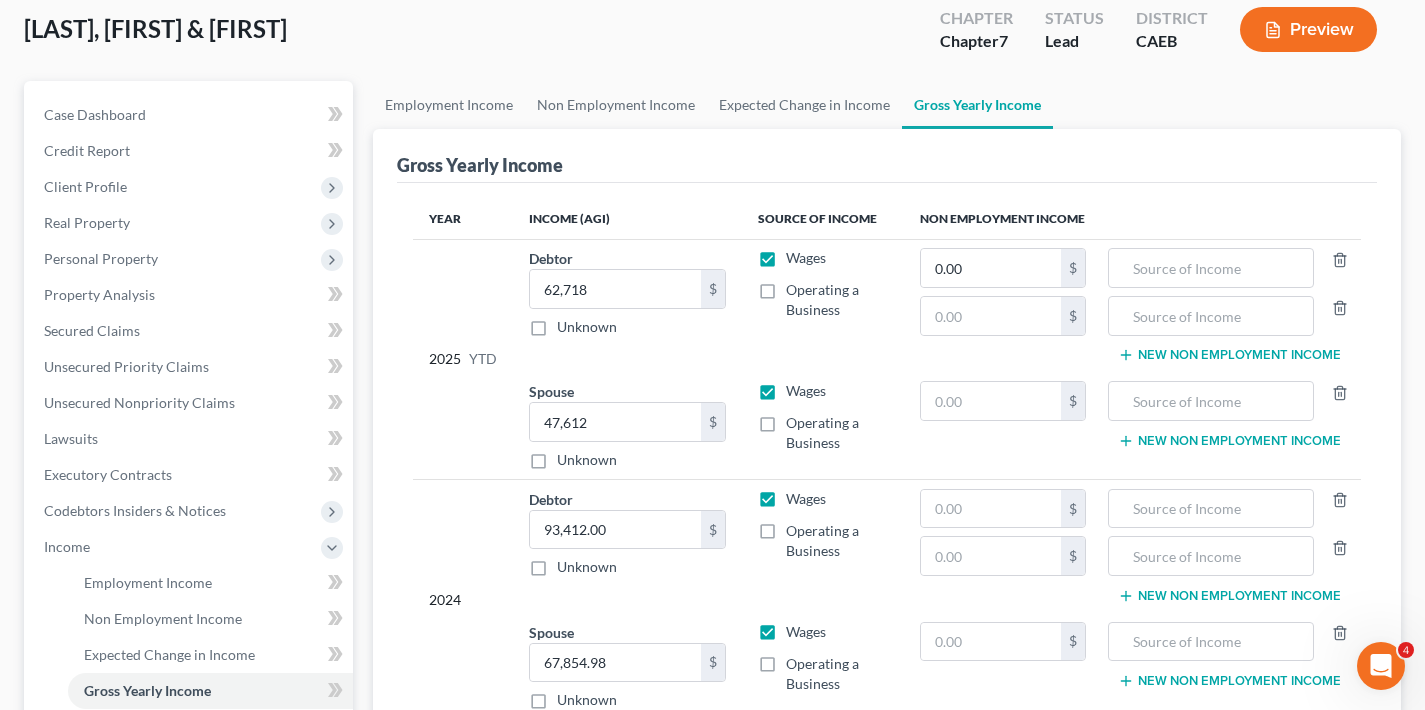 scroll, scrollTop: 540, scrollLeft: 0, axis: vertical 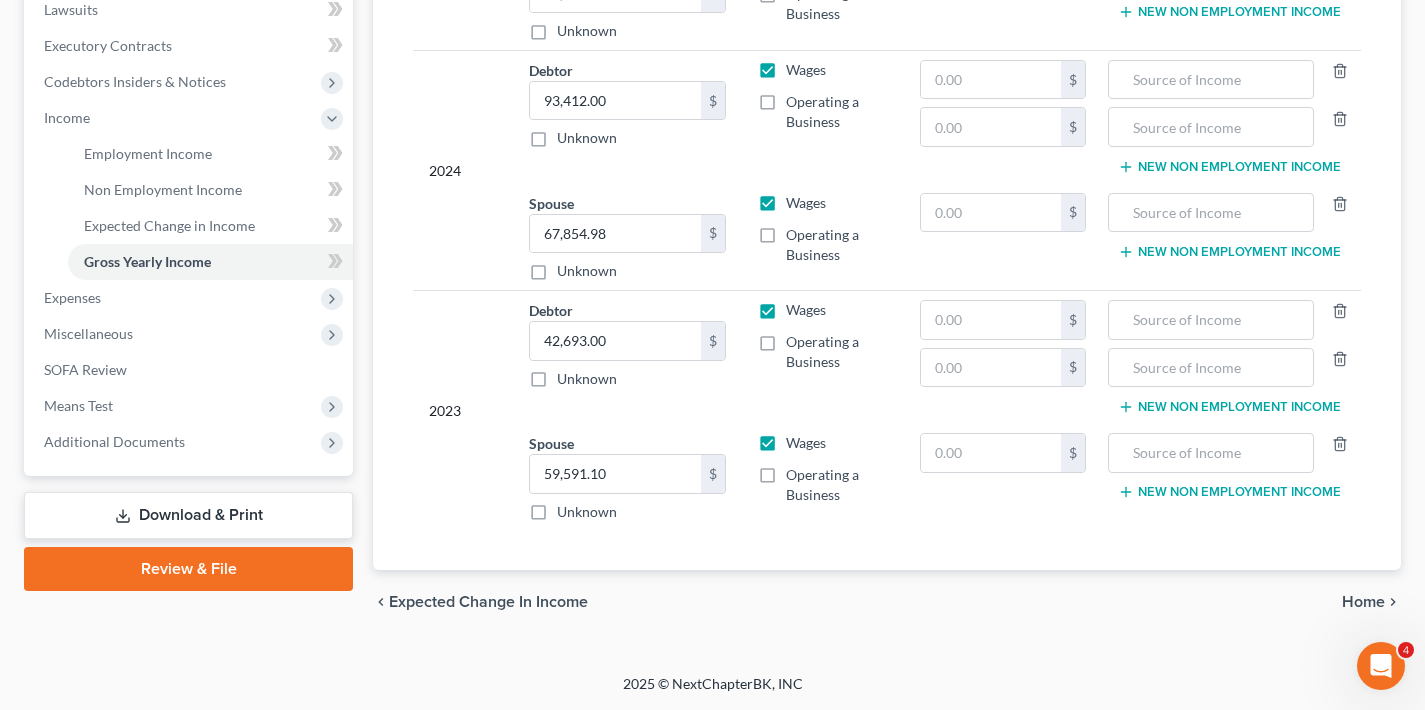 click on "Home" at bounding box center [1363, 602] 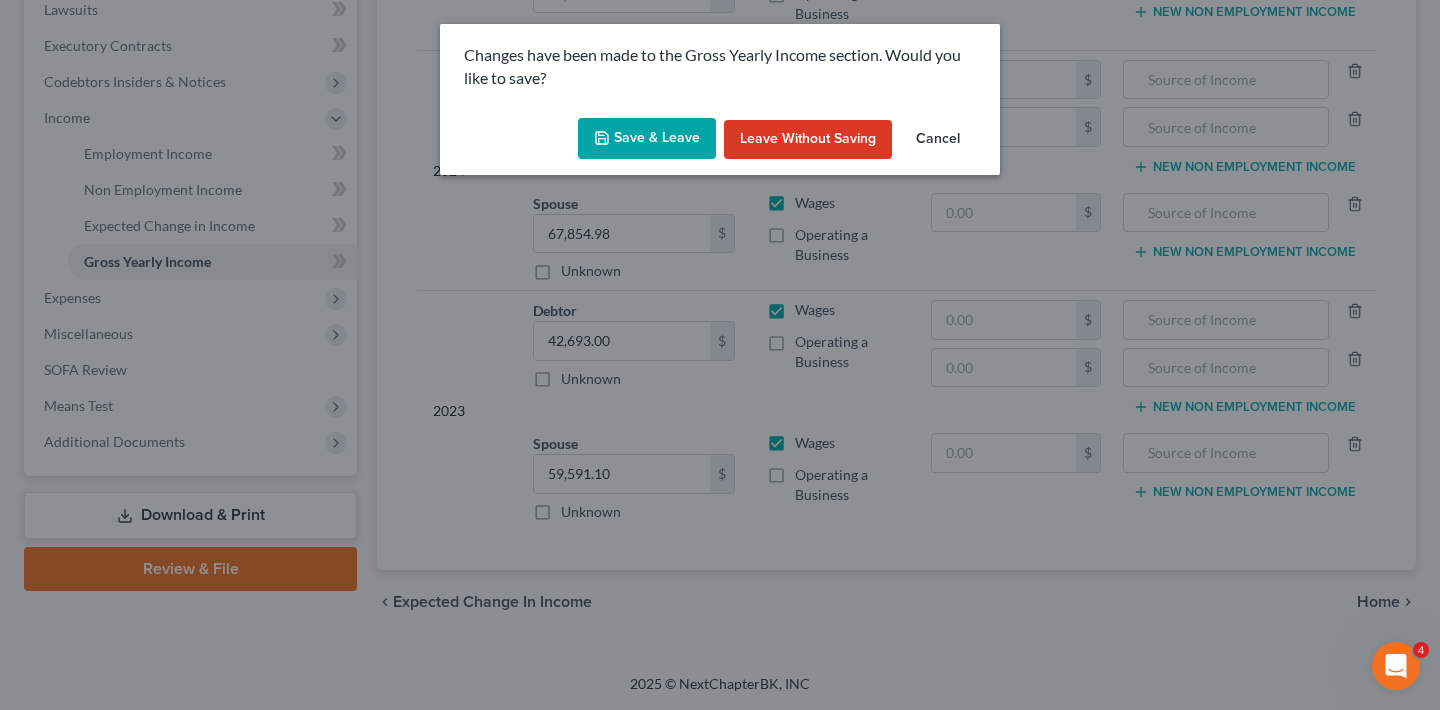 click on "Save & Leave" at bounding box center [647, 139] 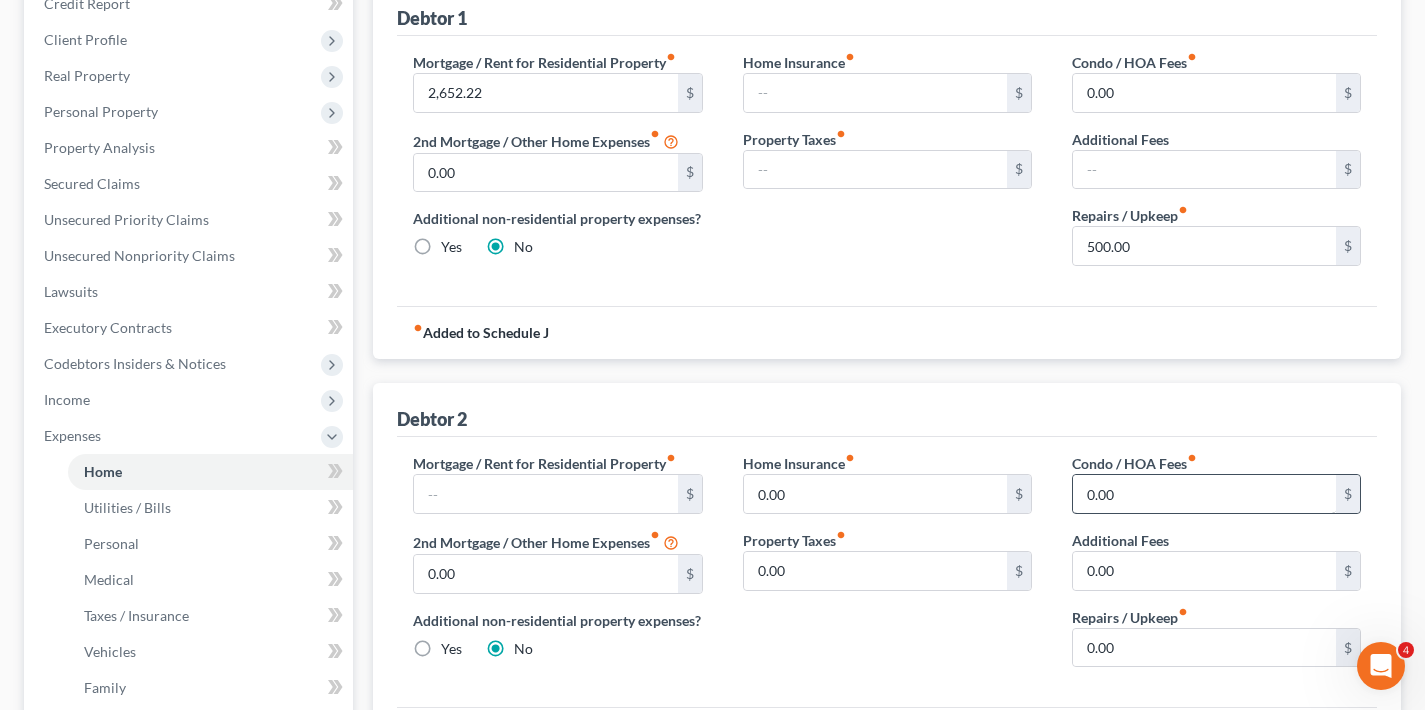 scroll, scrollTop: 488, scrollLeft: 0, axis: vertical 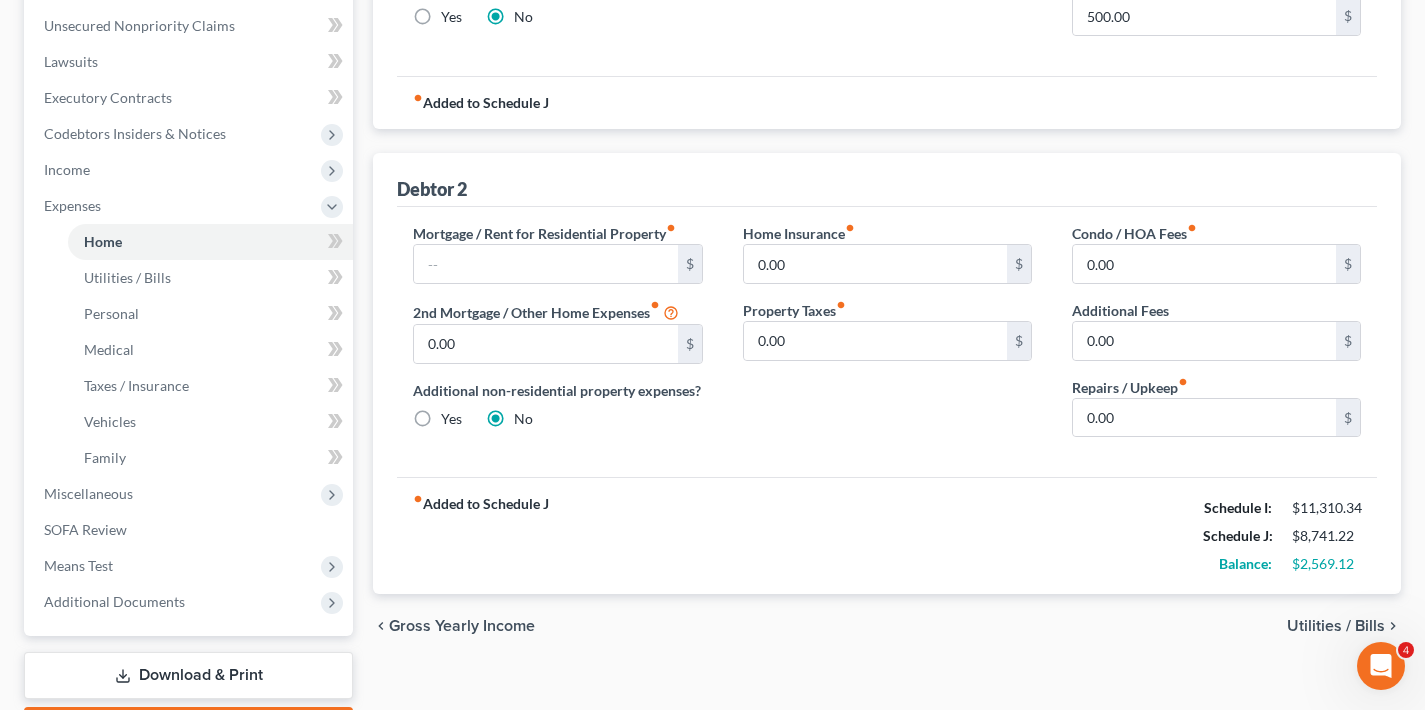click on "Utilities / Bills" at bounding box center [1336, 626] 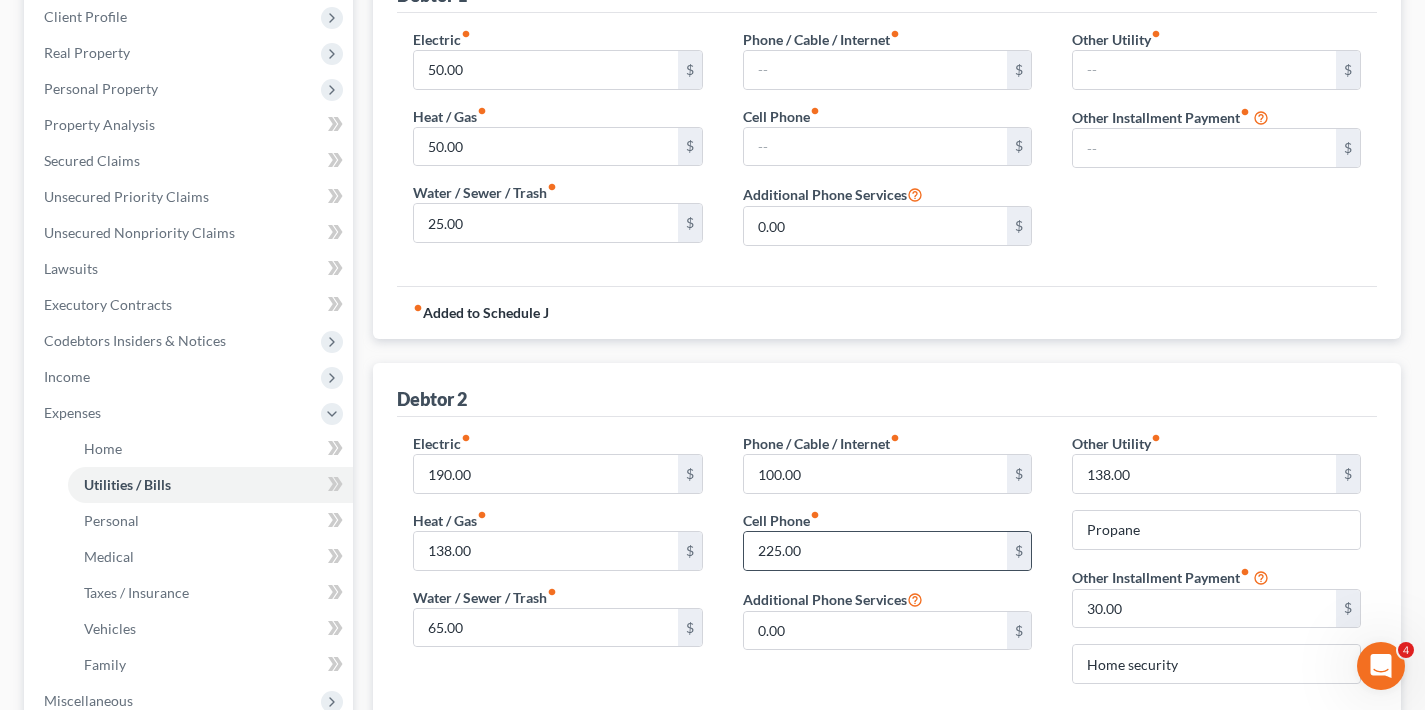 scroll, scrollTop: 3, scrollLeft: 0, axis: vertical 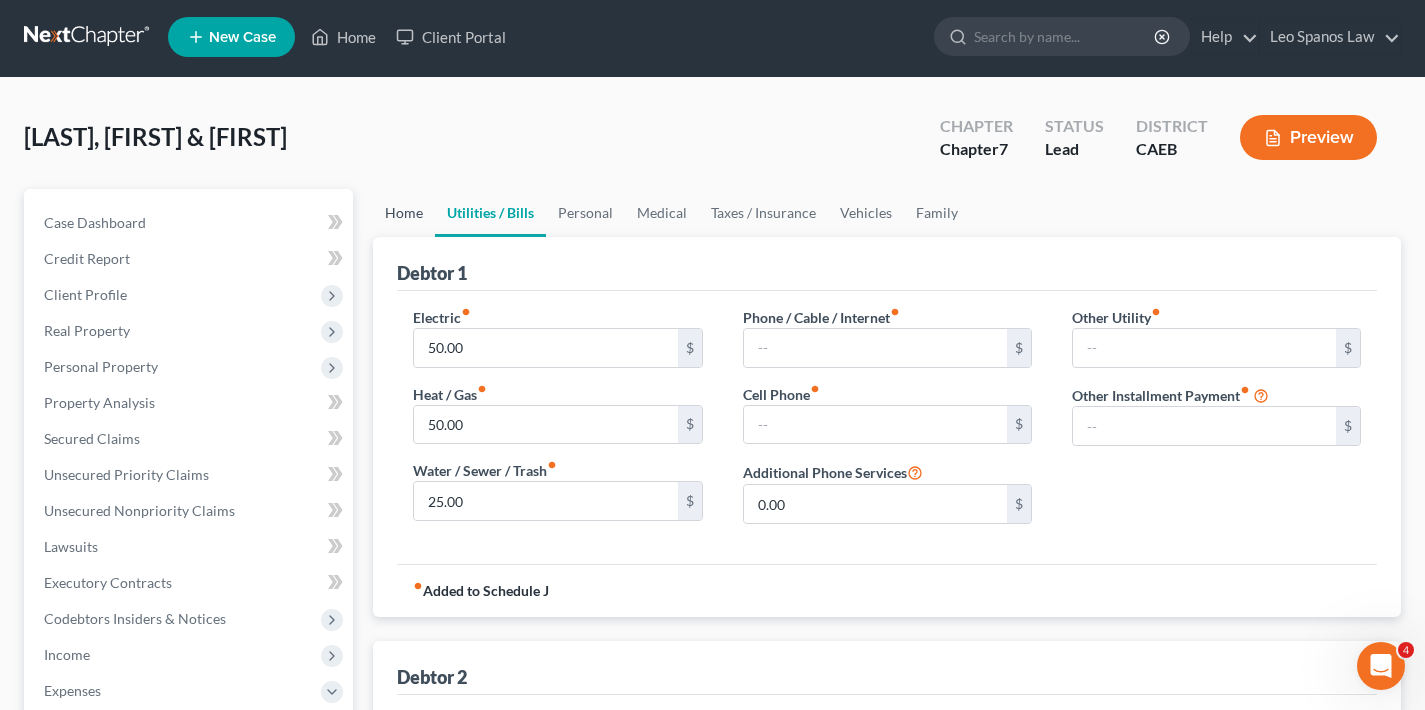 click on "Home" at bounding box center [404, 213] 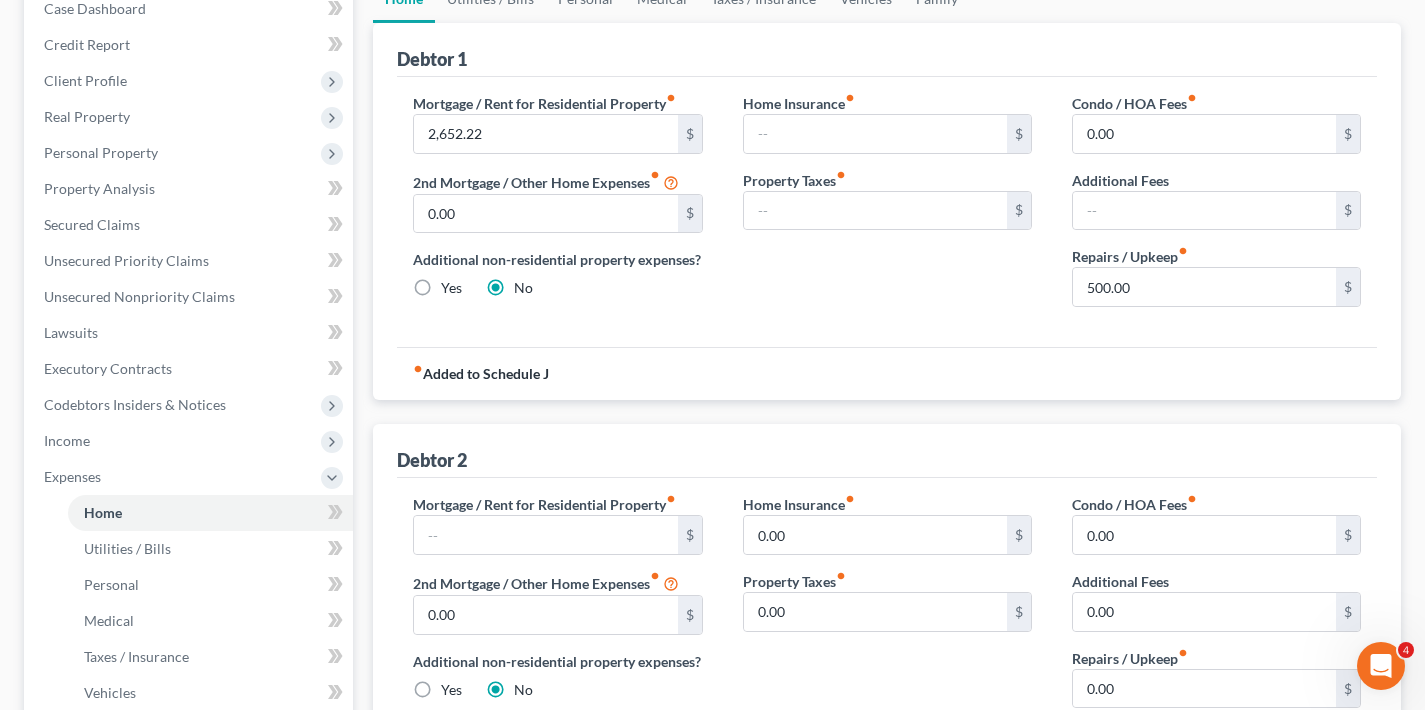 scroll, scrollTop: 221, scrollLeft: 0, axis: vertical 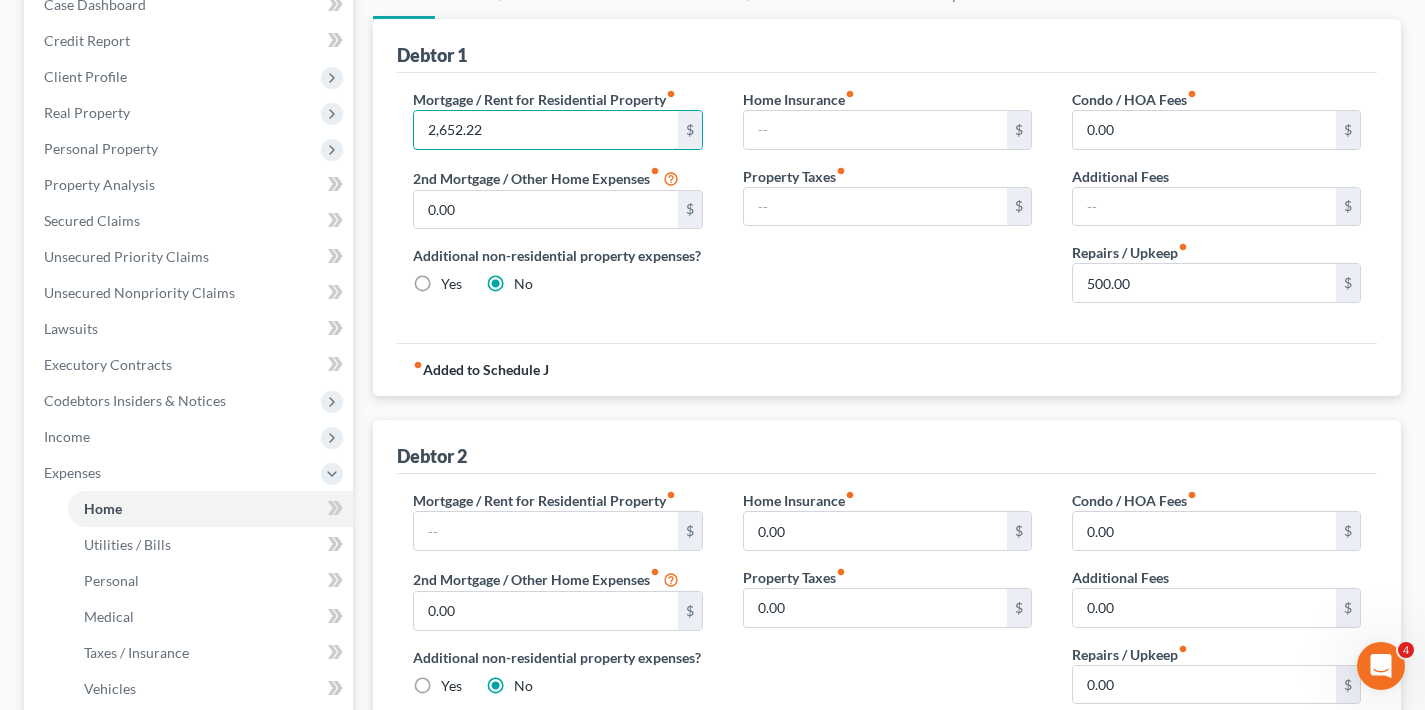 drag, startPoint x: 509, startPoint y: 121, endPoint x: 375, endPoint y: 123, distance: 134.01492 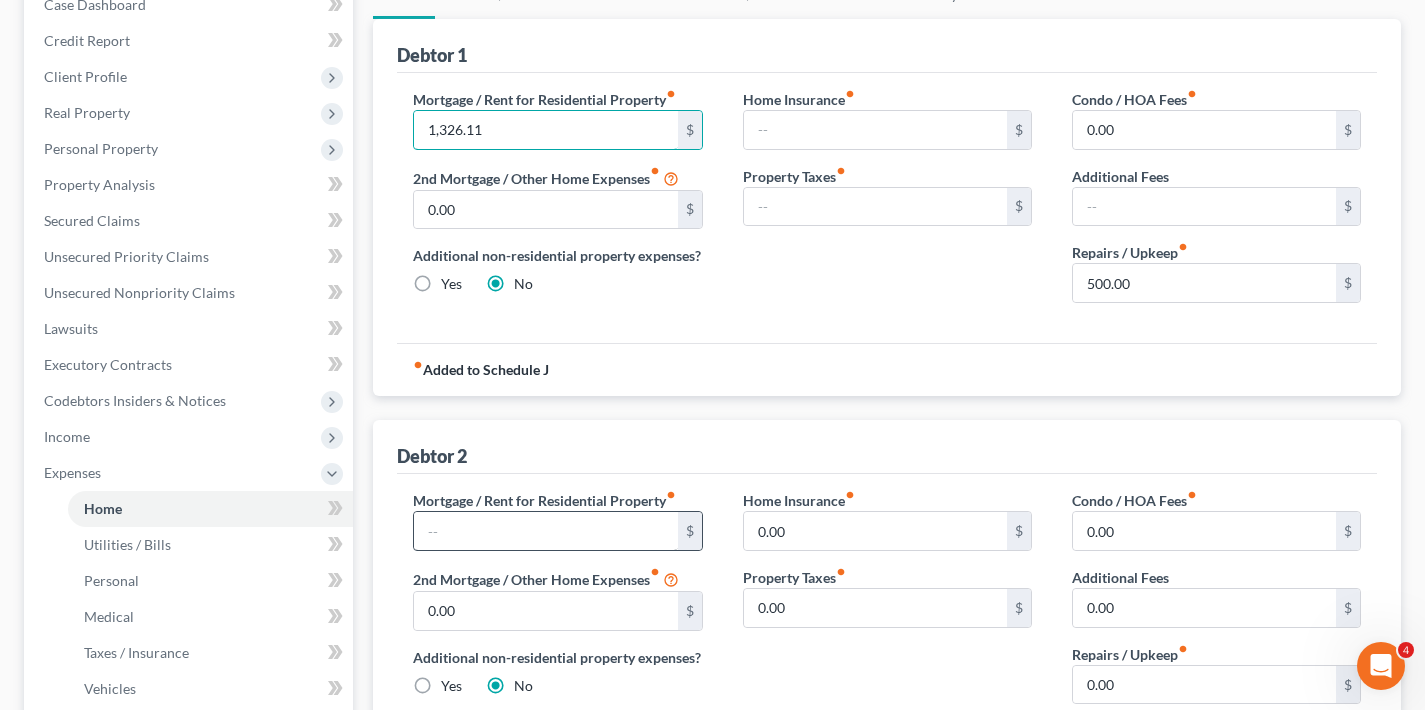 type on "1,326.11" 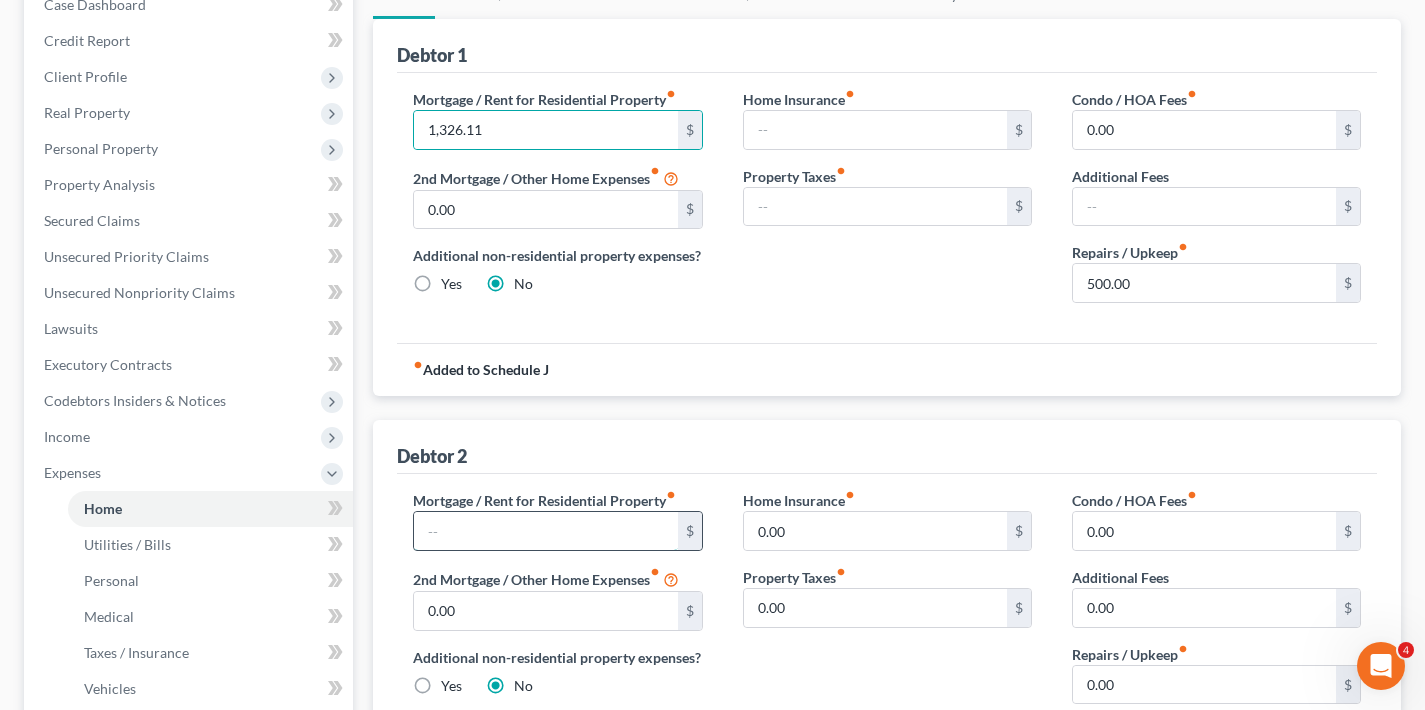 click at bounding box center [545, 531] 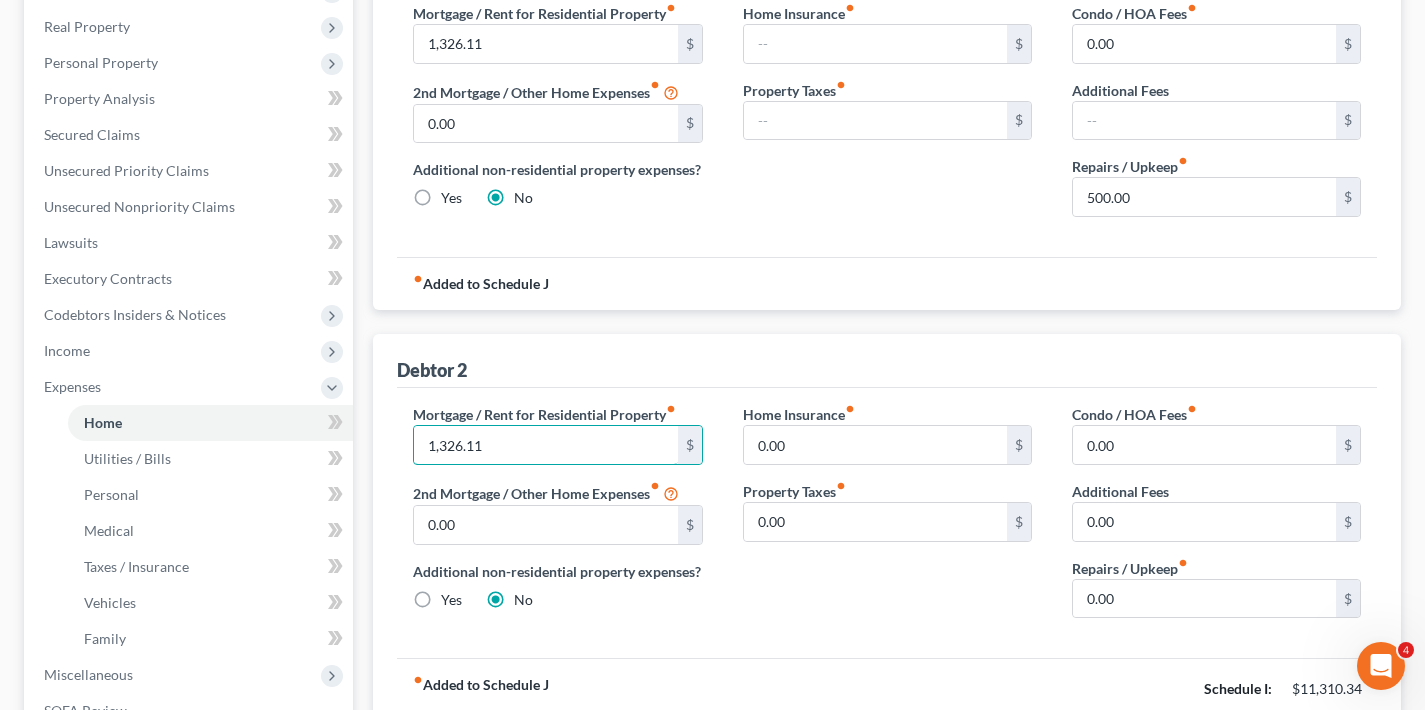scroll, scrollTop: 434, scrollLeft: 0, axis: vertical 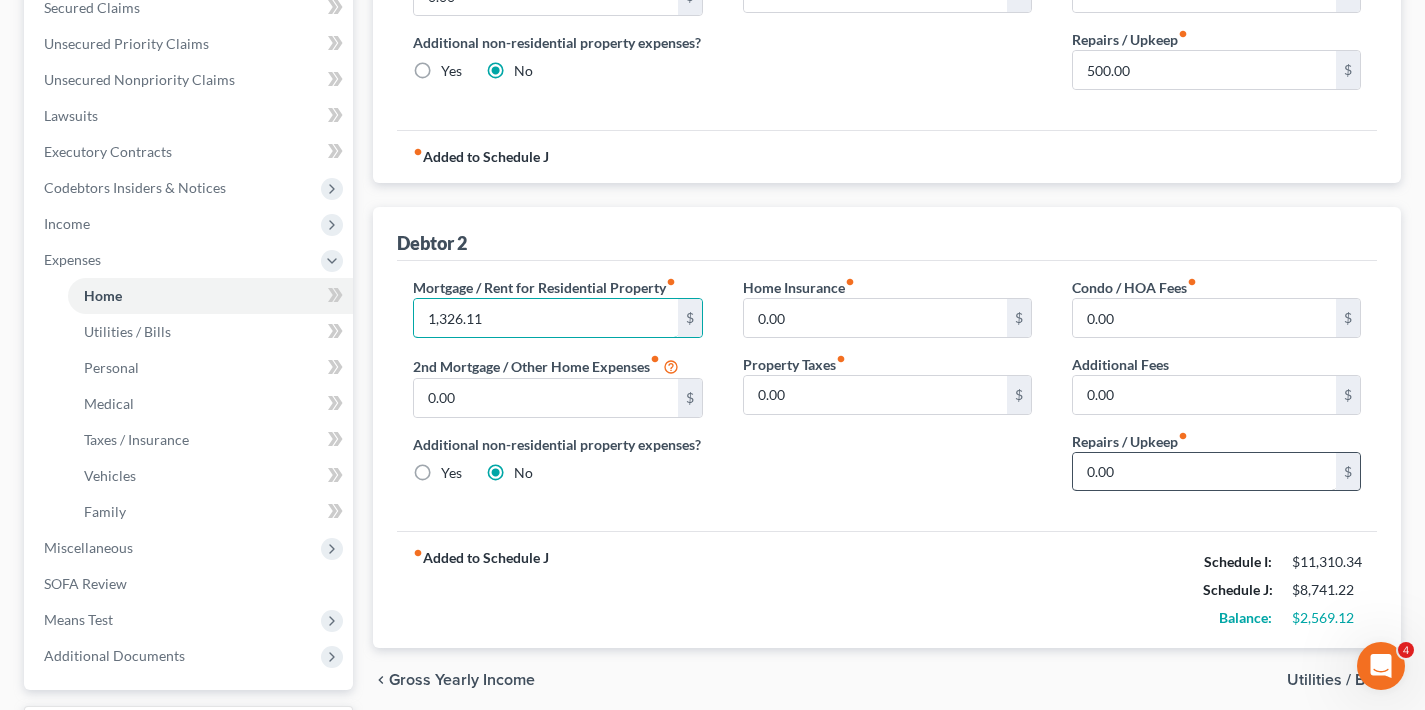 type on "1,326.11" 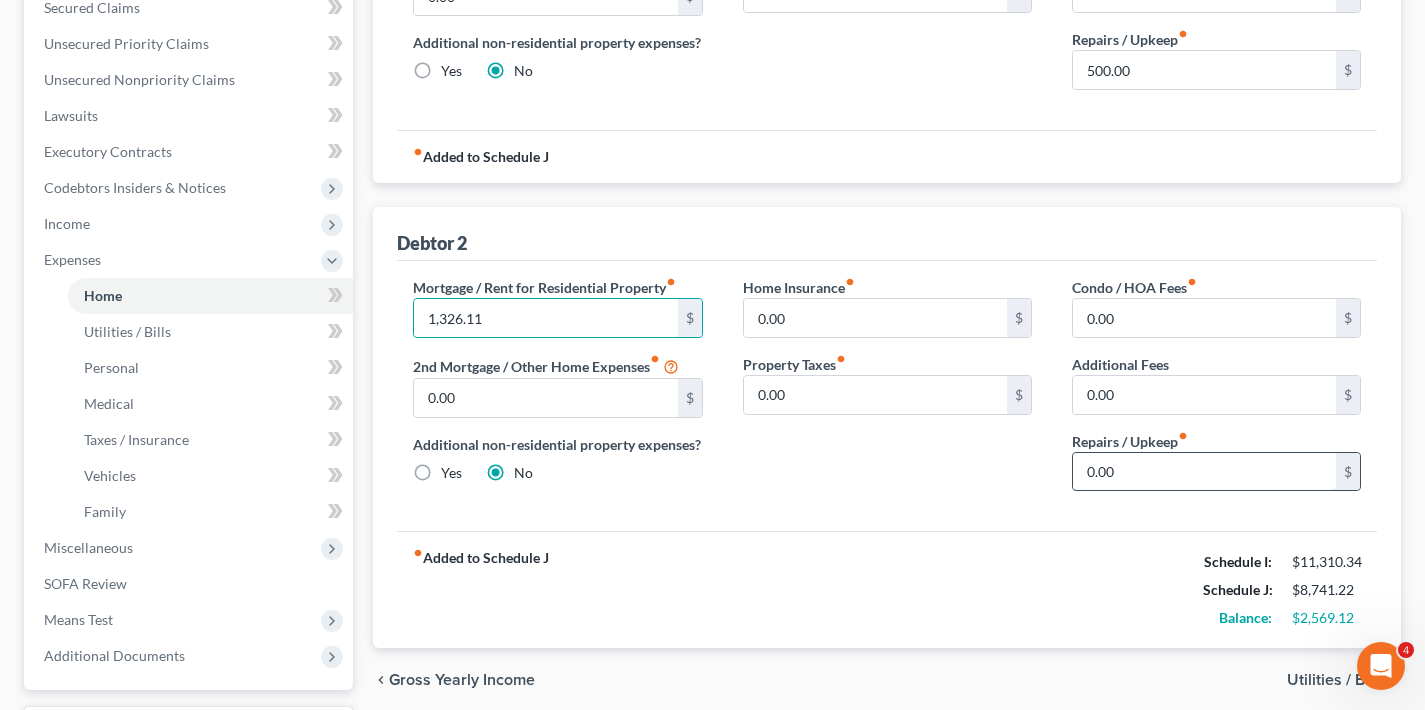 click on "0.00" at bounding box center (1204, 472) 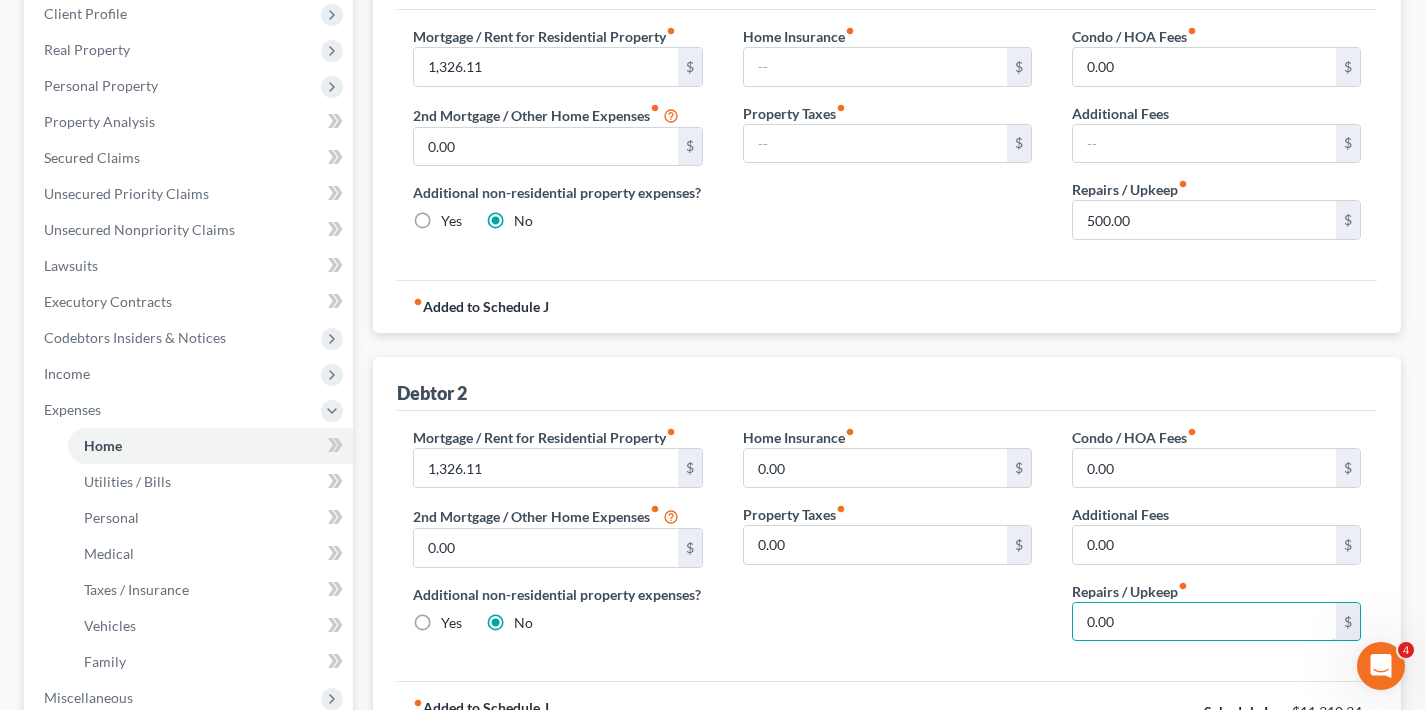 scroll, scrollTop: 140, scrollLeft: 0, axis: vertical 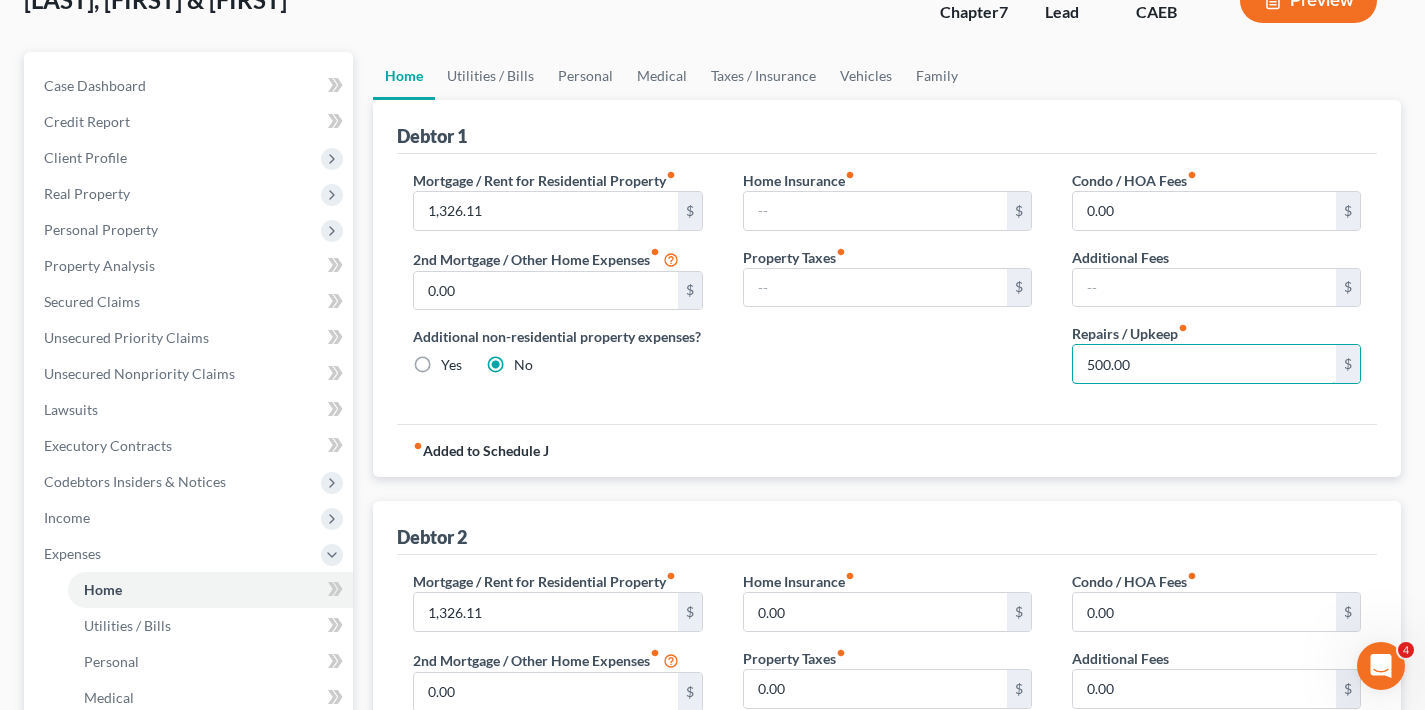 drag, startPoint x: 1141, startPoint y: 368, endPoint x: 1070, endPoint y: 366, distance: 71.02816 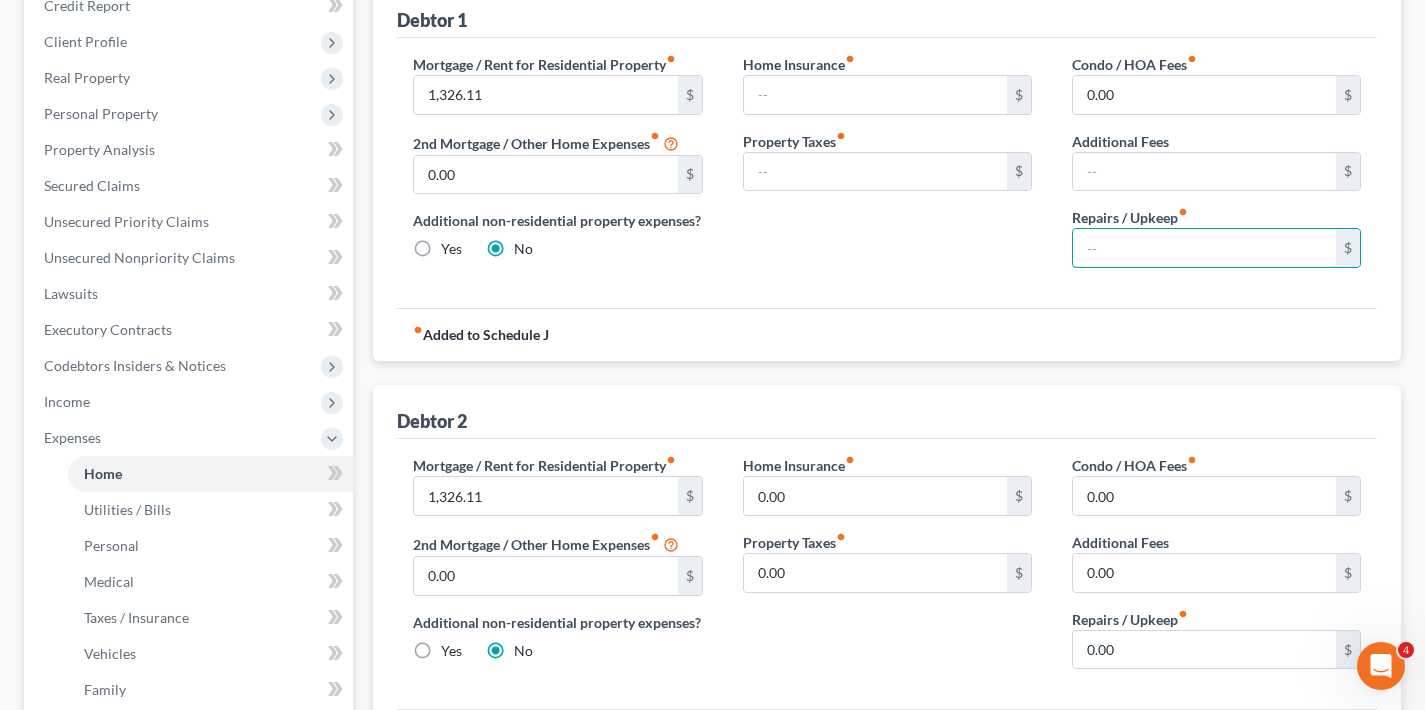 scroll, scrollTop: 425, scrollLeft: 0, axis: vertical 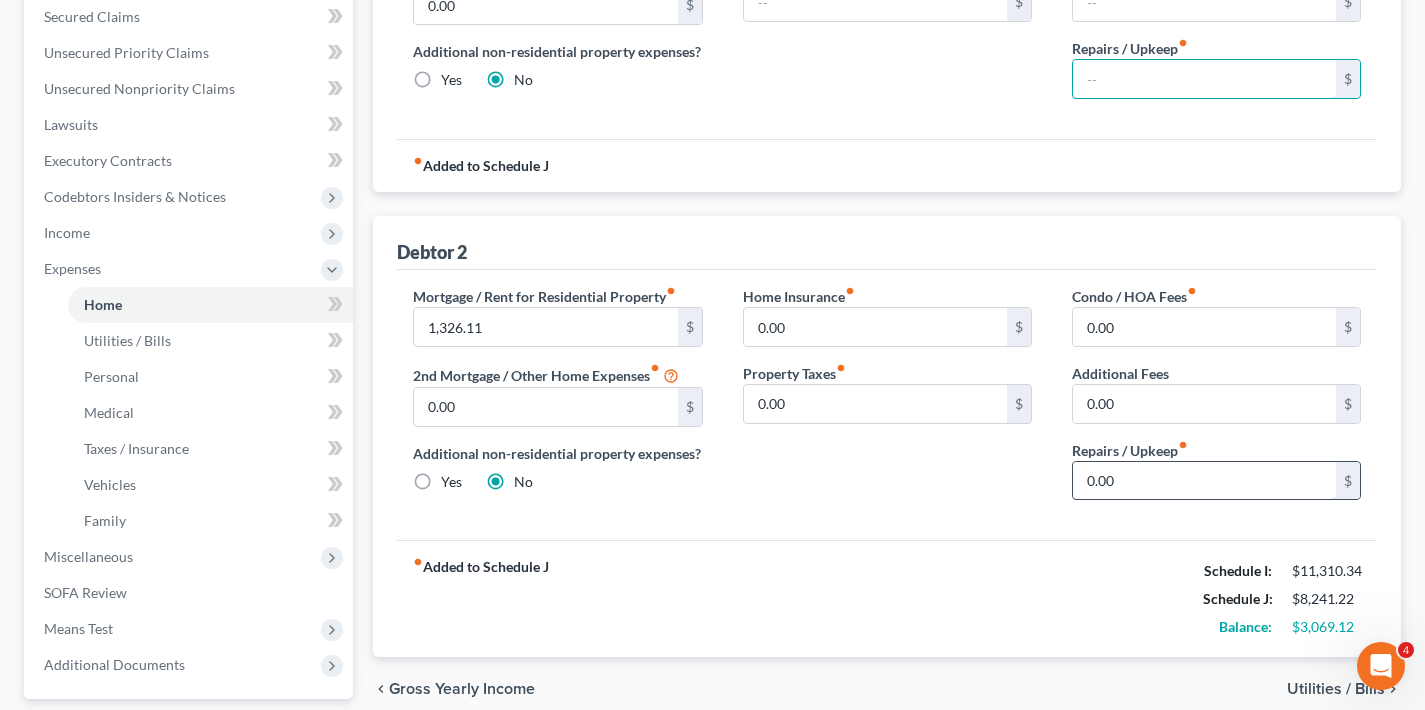 type 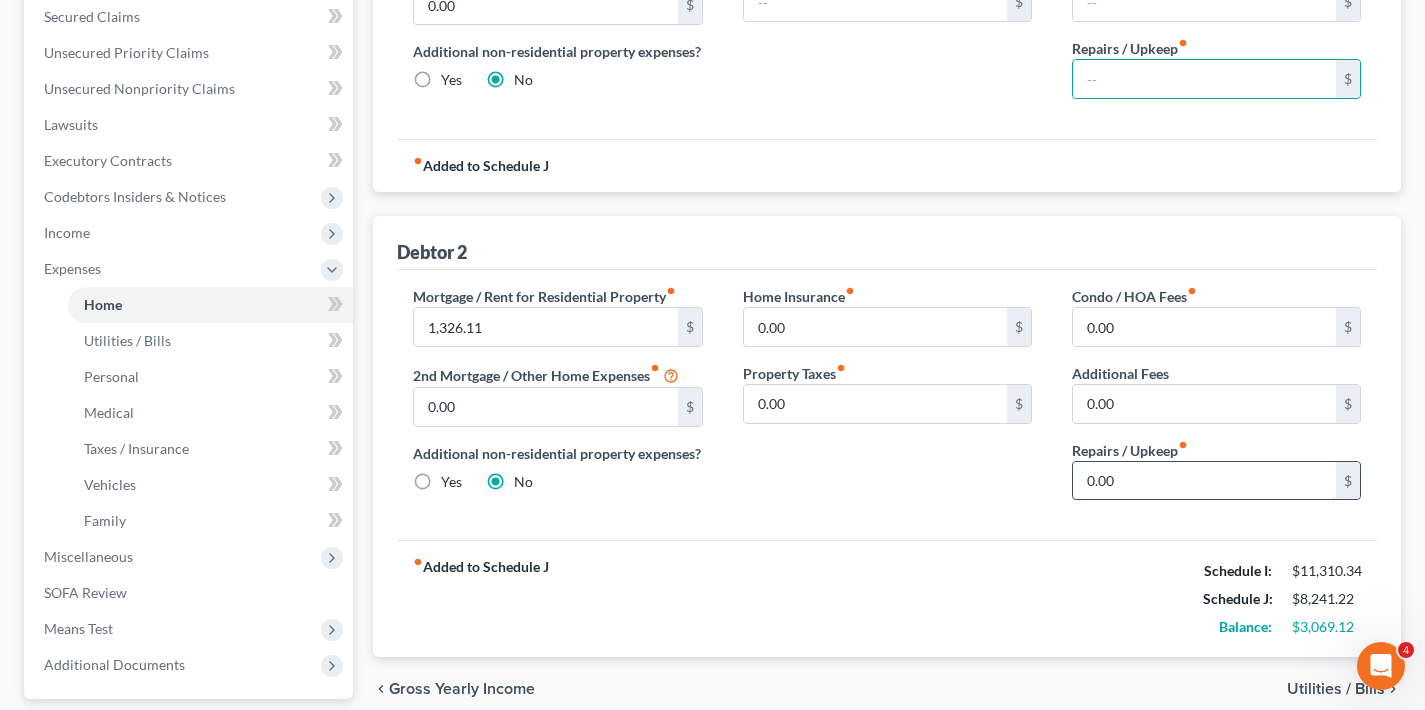 click on "0.00" at bounding box center (1204, 481) 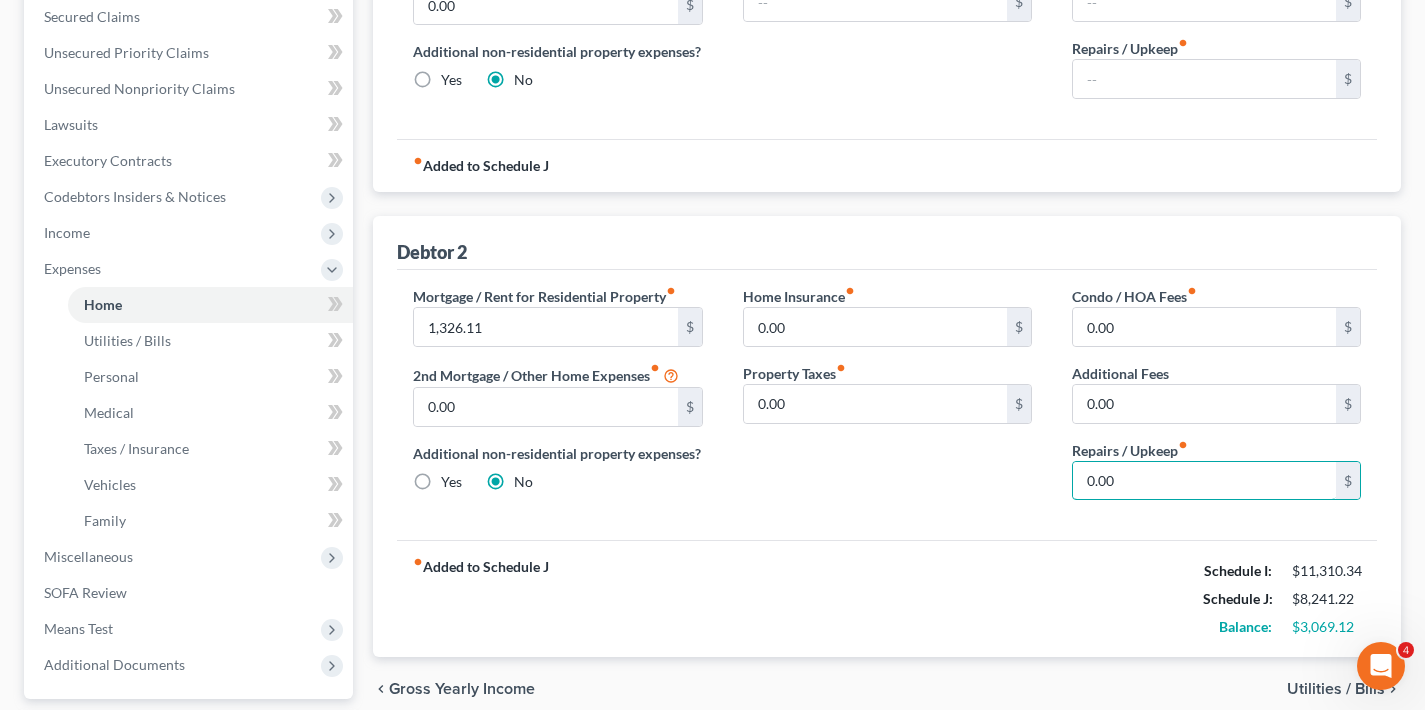 drag, startPoint x: 1131, startPoint y: 480, endPoint x: 1063, endPoint y: 480, distance: 68 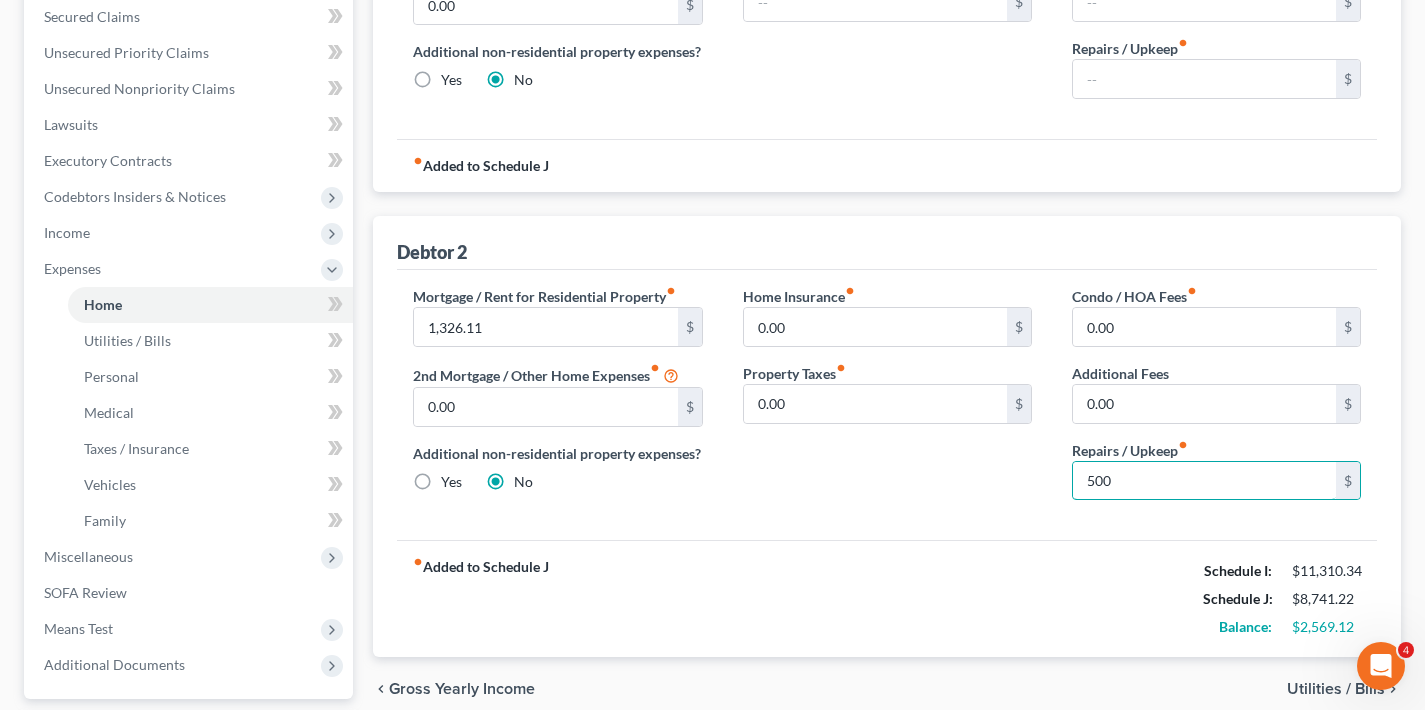 type on "500" 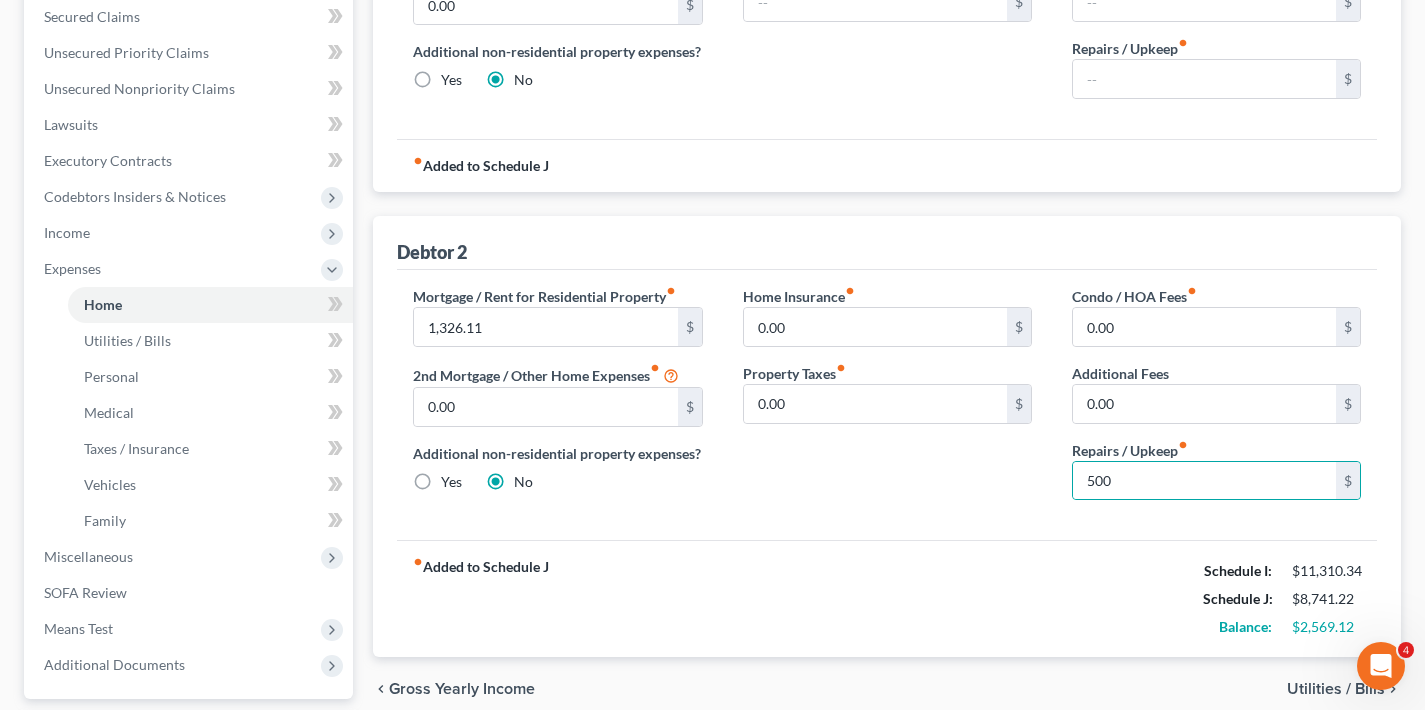 click on "Home Insurance  fiber_manual_record 0.00 $ Property Taxes  fiber_manual_record 0.00 $" at bounding box center [887, 401] 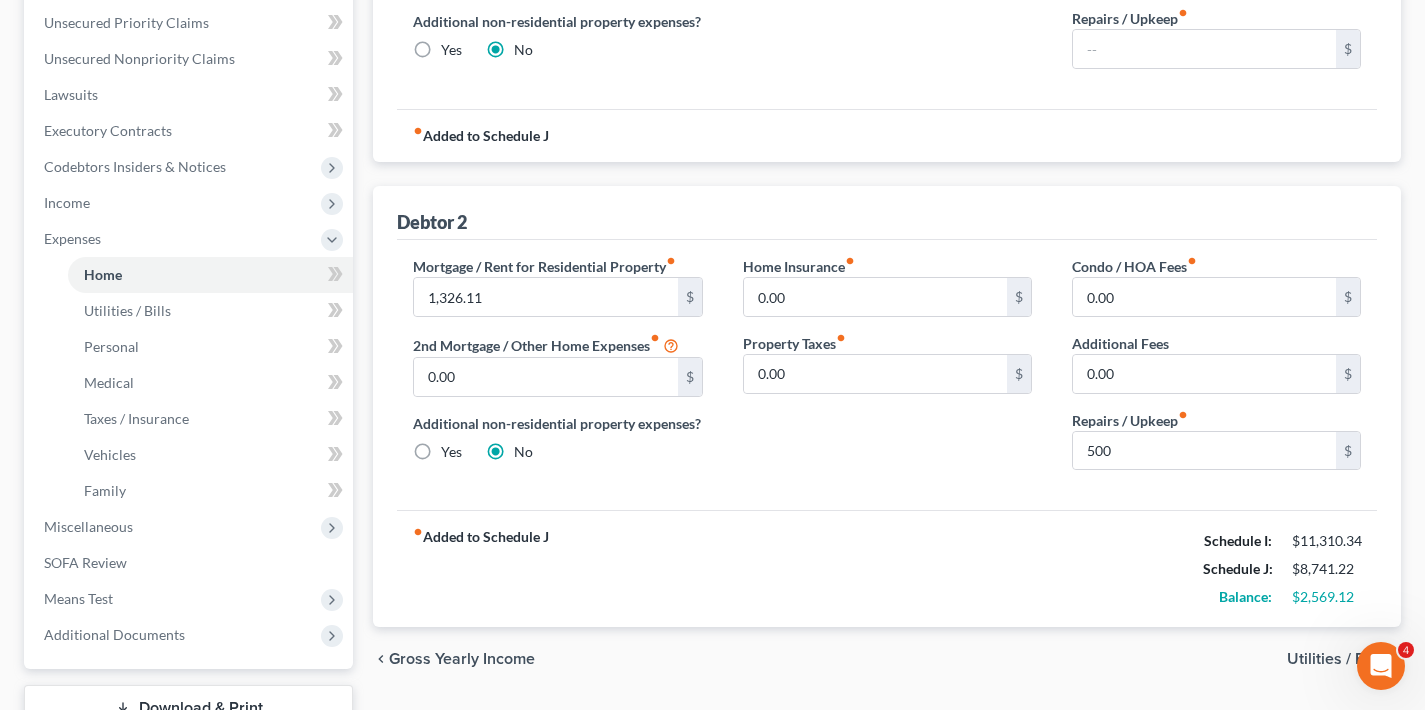 scroll, scrollTop: 505, scrollLeft: 0, axis: vertical 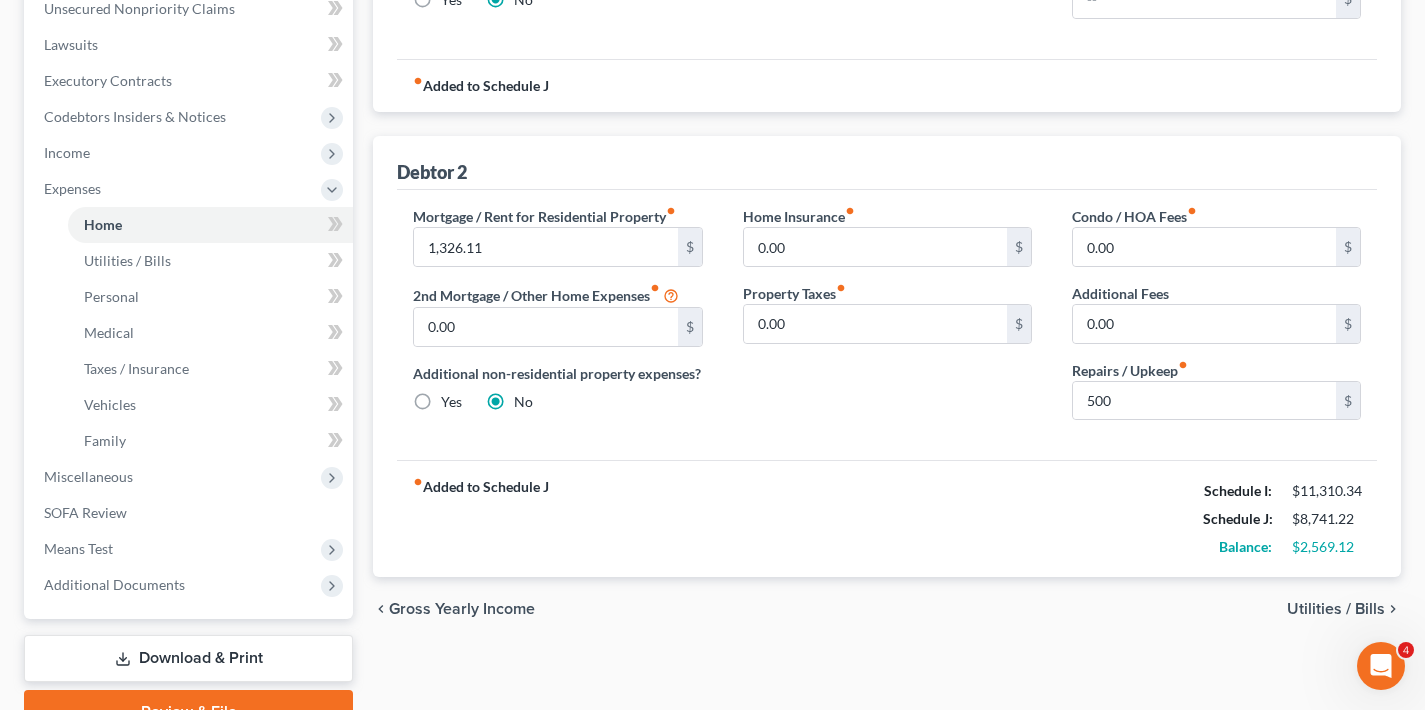click on "Utilities / Bills" at bounding box center (1336, 609) 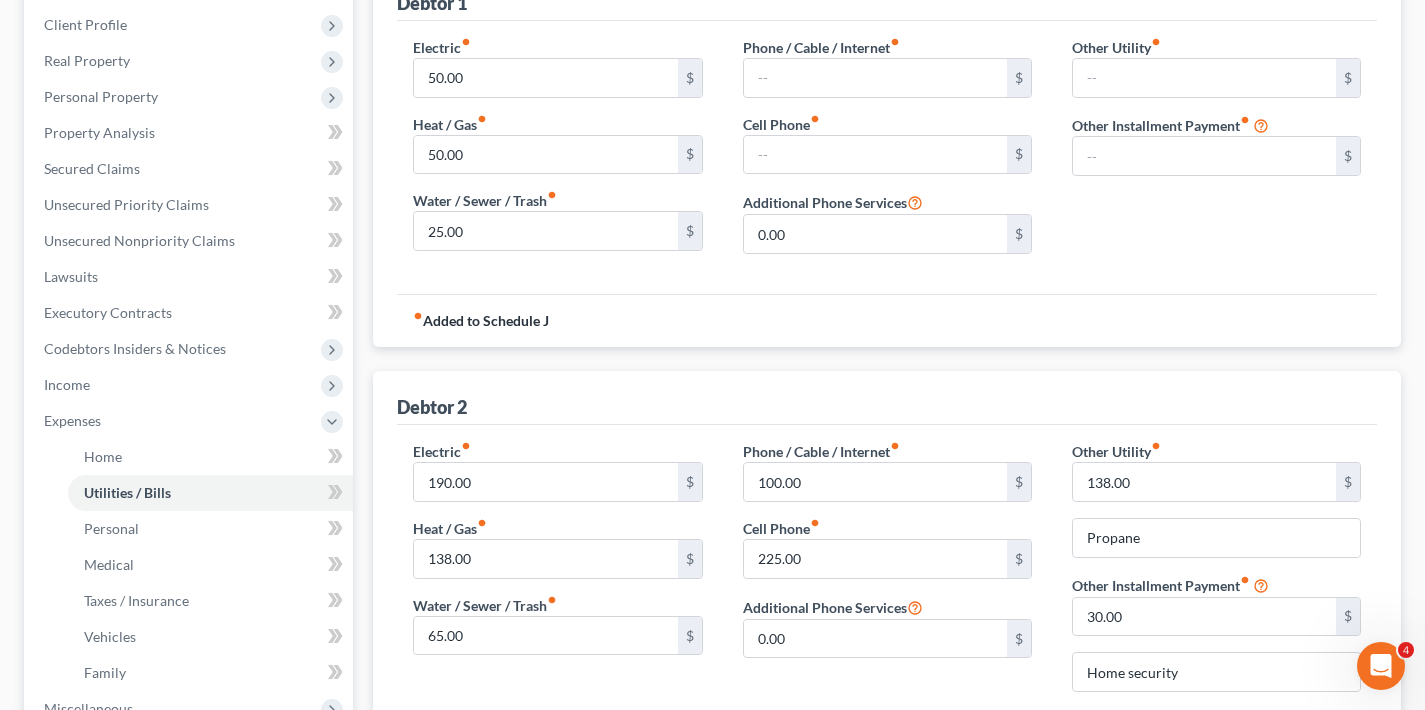 scroll, scrollTop: 209, scrollLeft: 0, axis: vertical 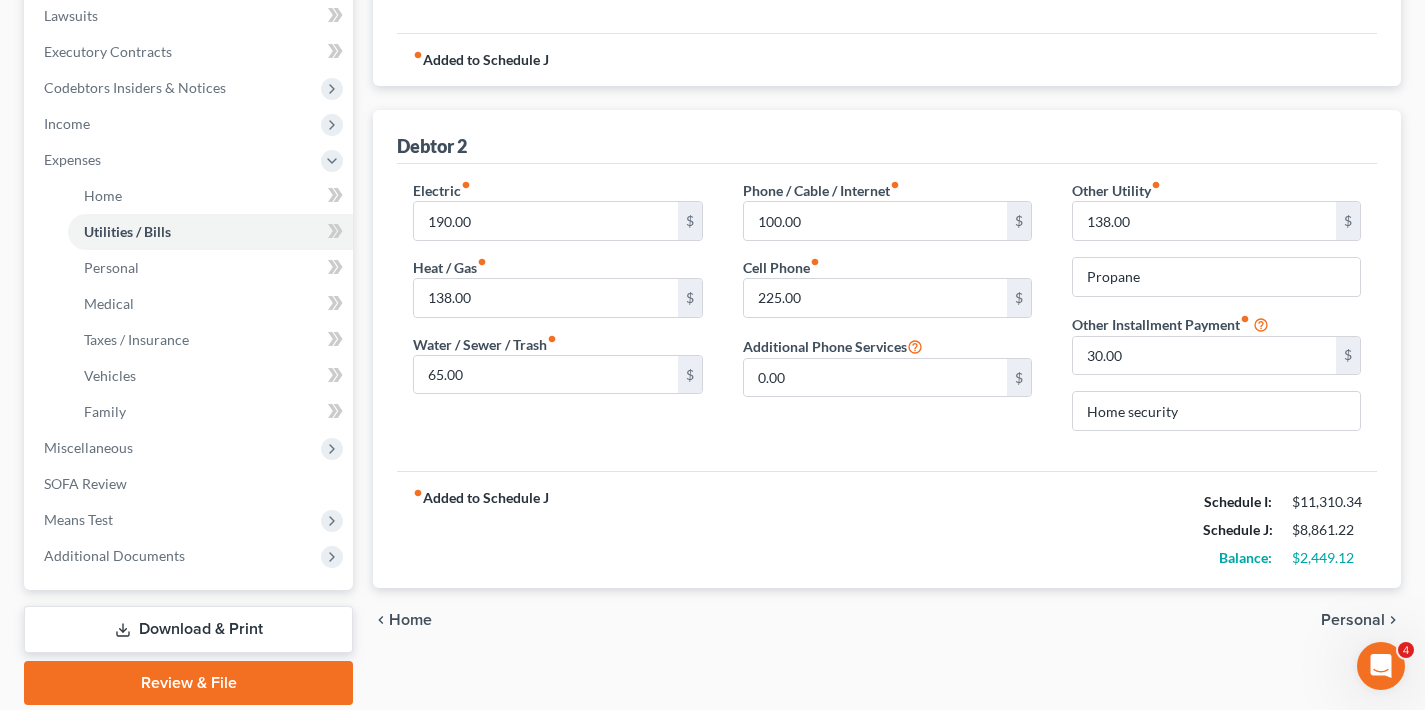 type on "120" 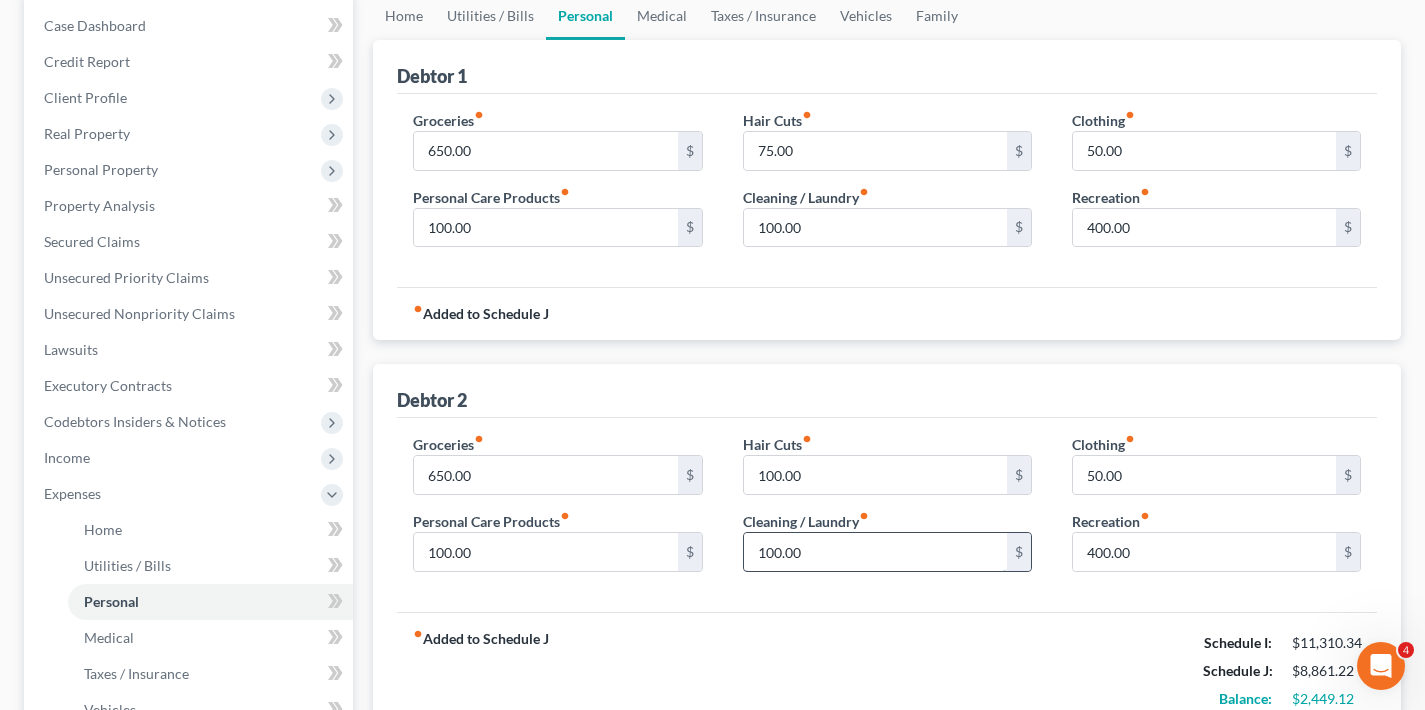 scroll, scrollTop: 251, scrollLeft: 0, axis: vertical 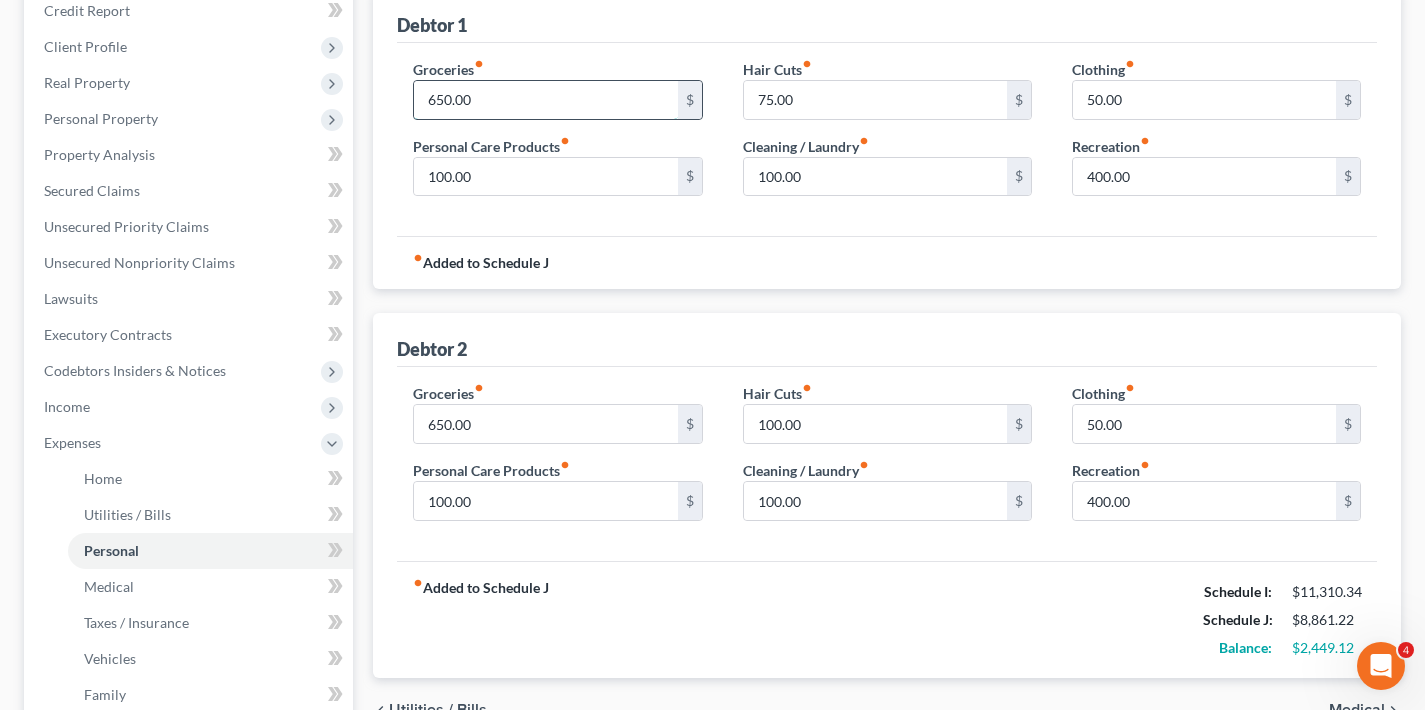 drag, startPoint x: 481, startPoint y: 99, endPoint x: 416, endPoint y: 93, distance: 65.27634 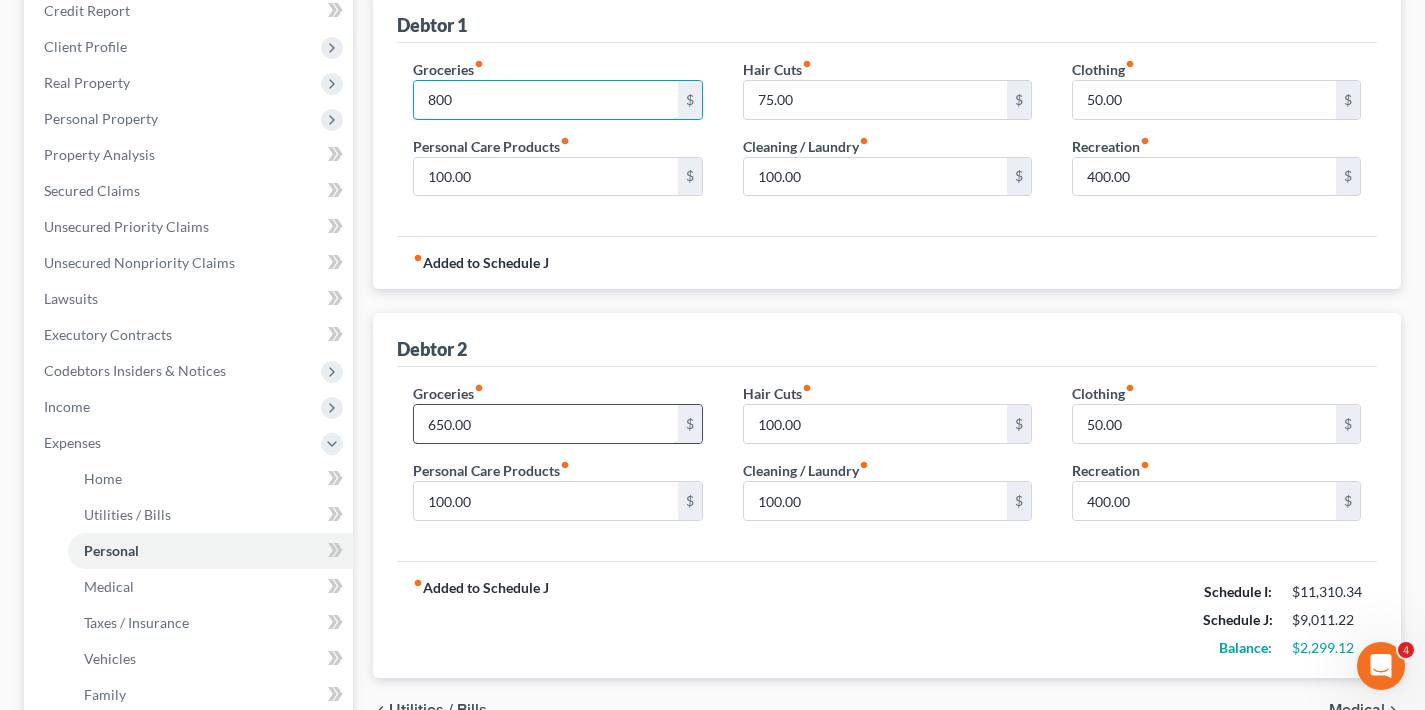 type on "800" 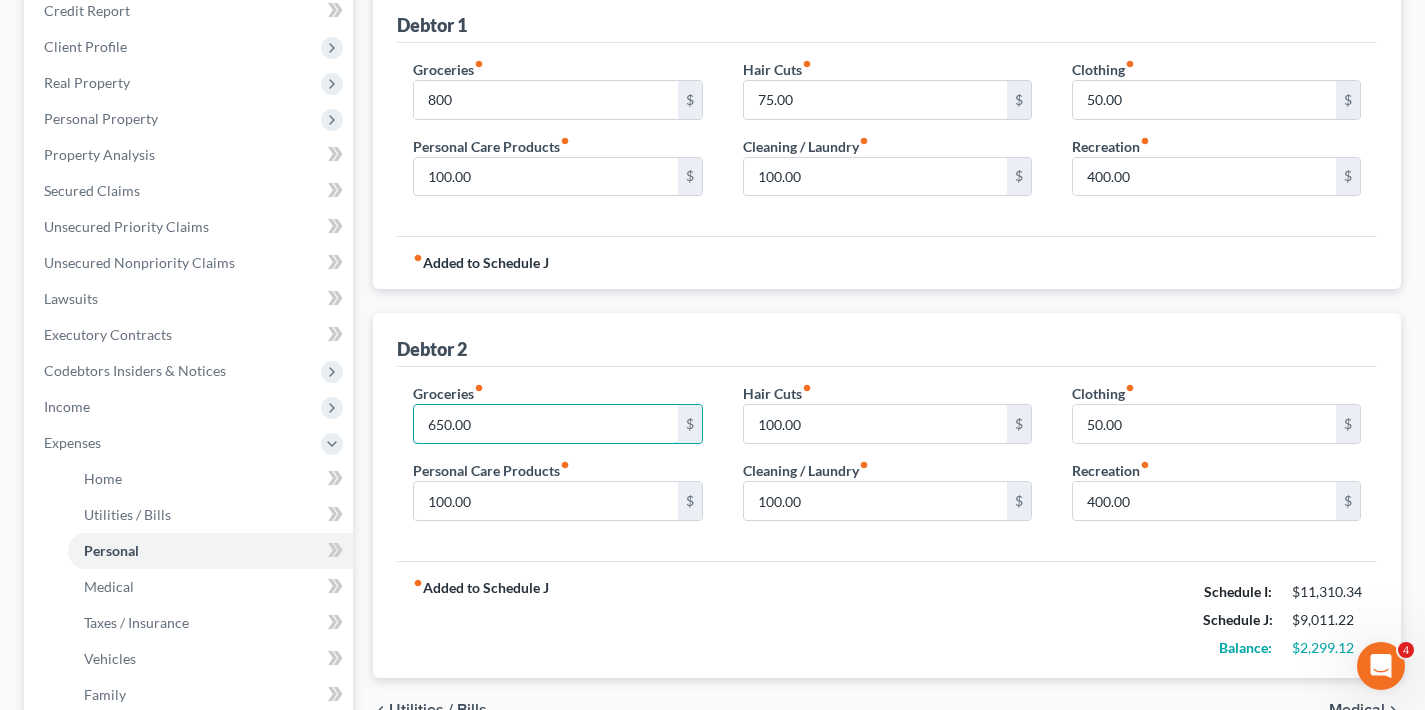 drag, startPoint x: 481, startPoint y: 426, endPoint x: 390, endPoint y: 419, distance: 91.26884 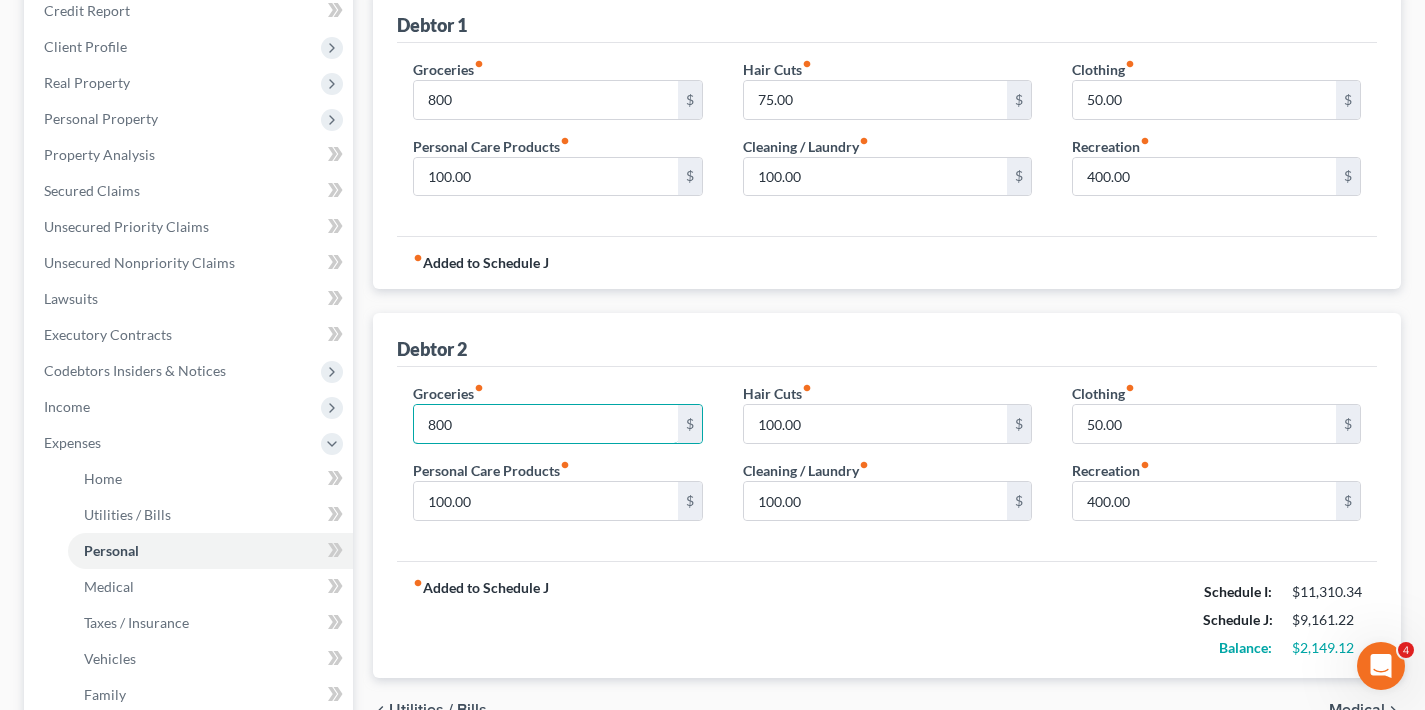 type on "800" 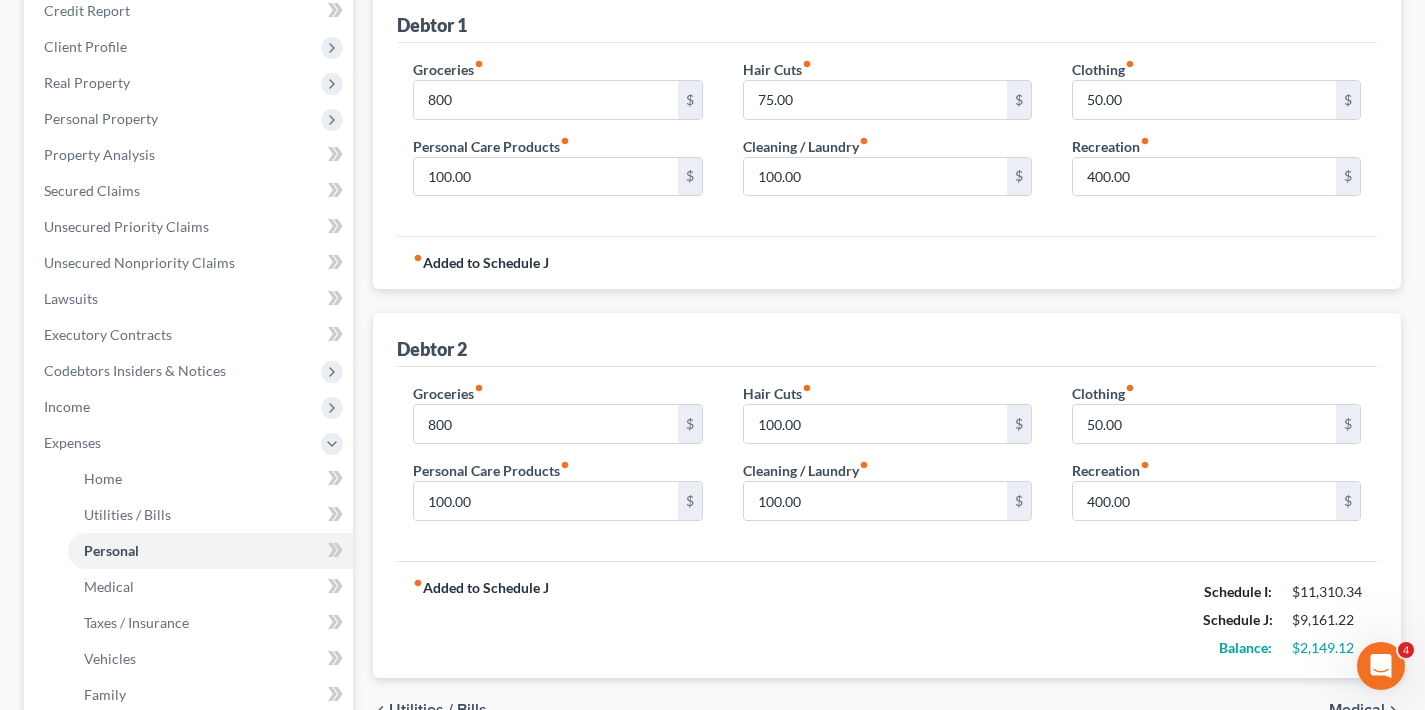 click on "fiber_manual_record  Added to Schedule J Schedule I: $11,310.34 Schedule J: $9,161.22 Balance: $2,149.12" at bounding box center [887, 619] 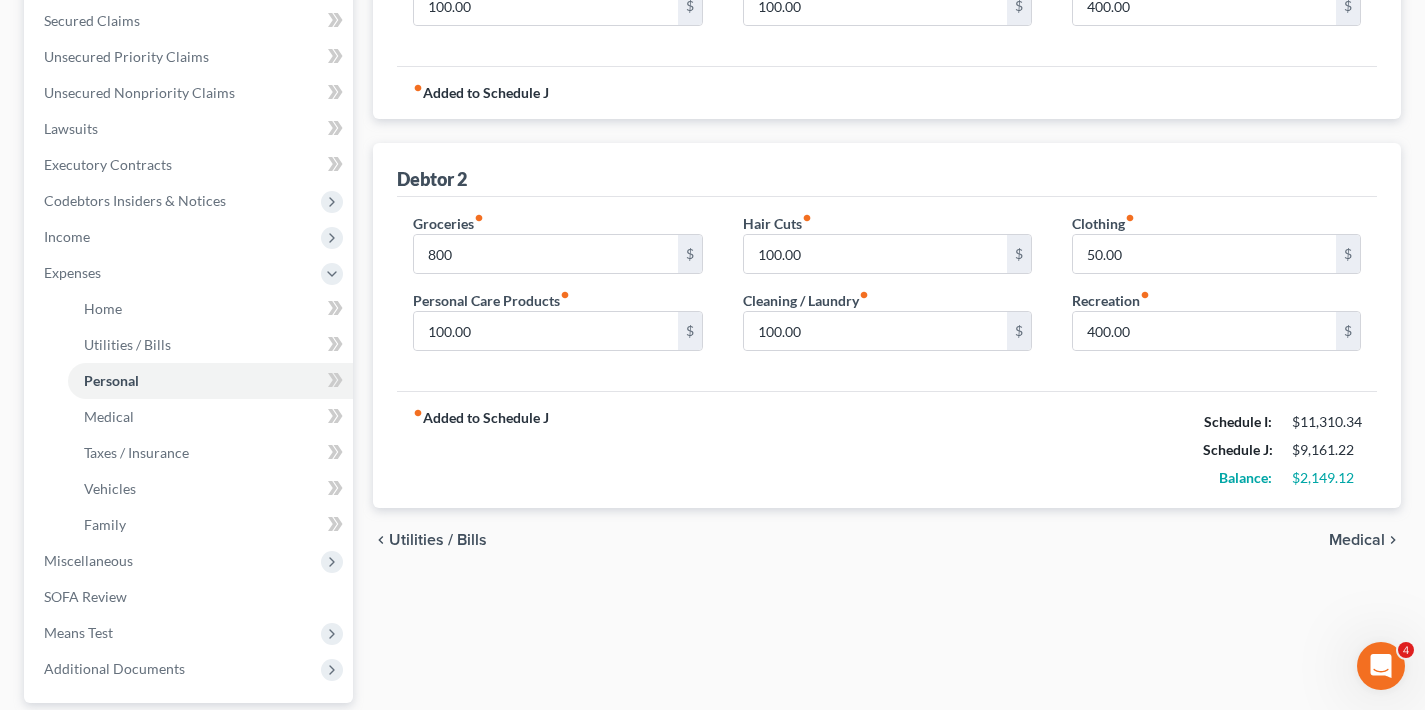 click on "Medical" at bounding box center [1357, 540] 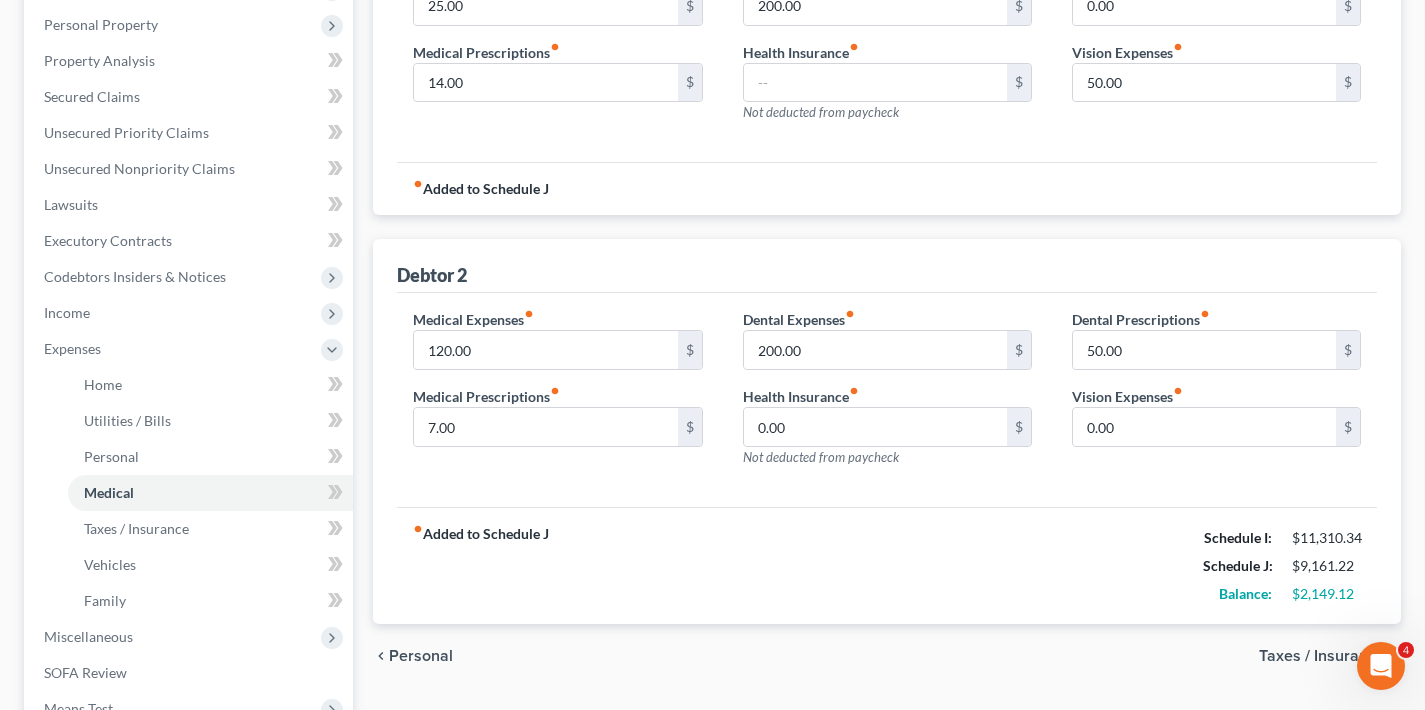scroll, scrollTop: 405, scrollLeft: 0, axis: vertical 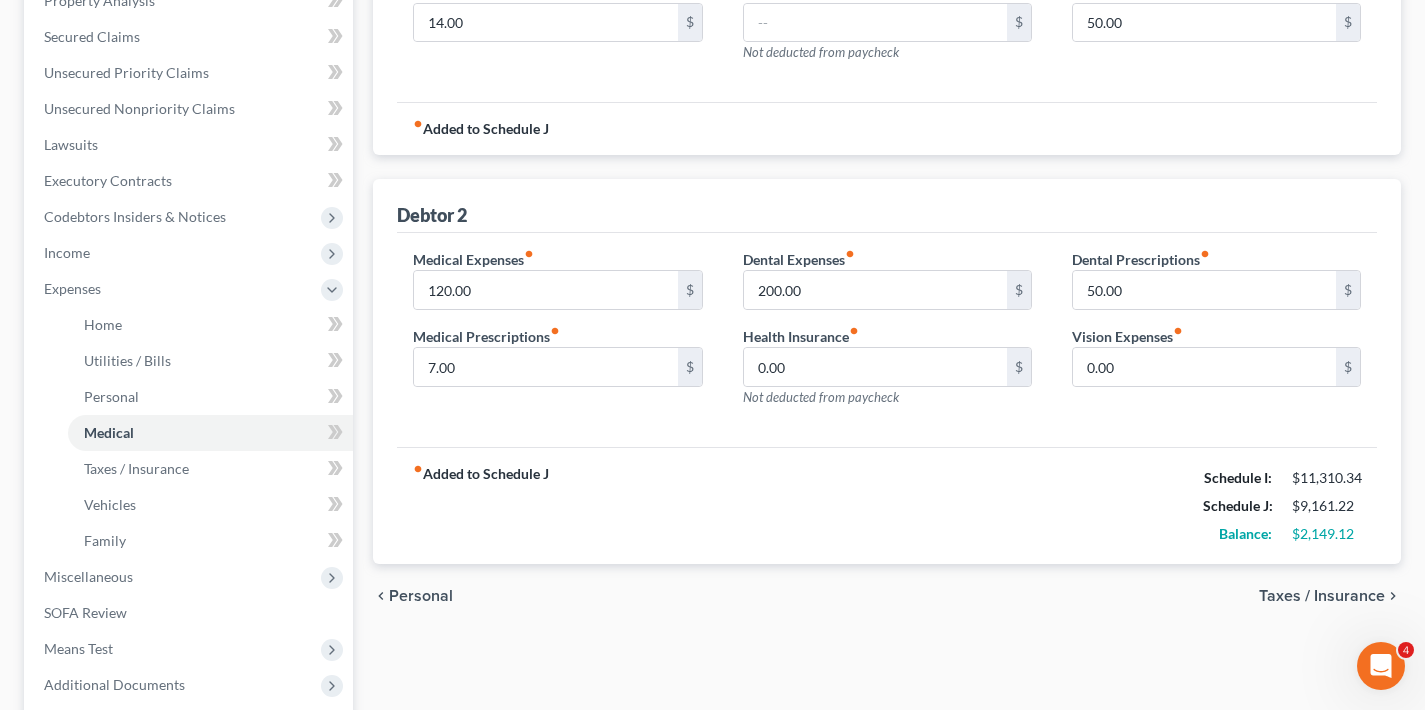 click on "Taxes / Insurance" at bounding box center (1322, 596) 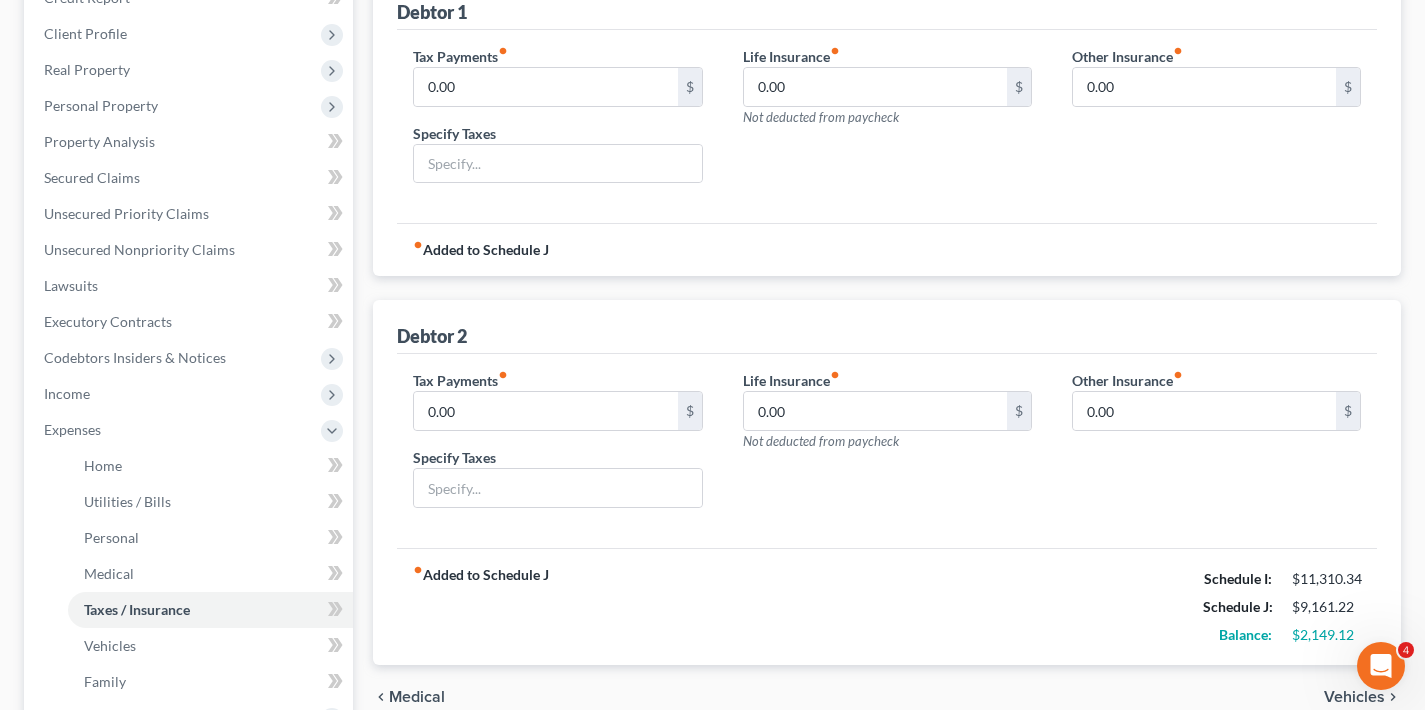 scroll, scrollTop: 498, scrollLeft: 0, axis: vertical 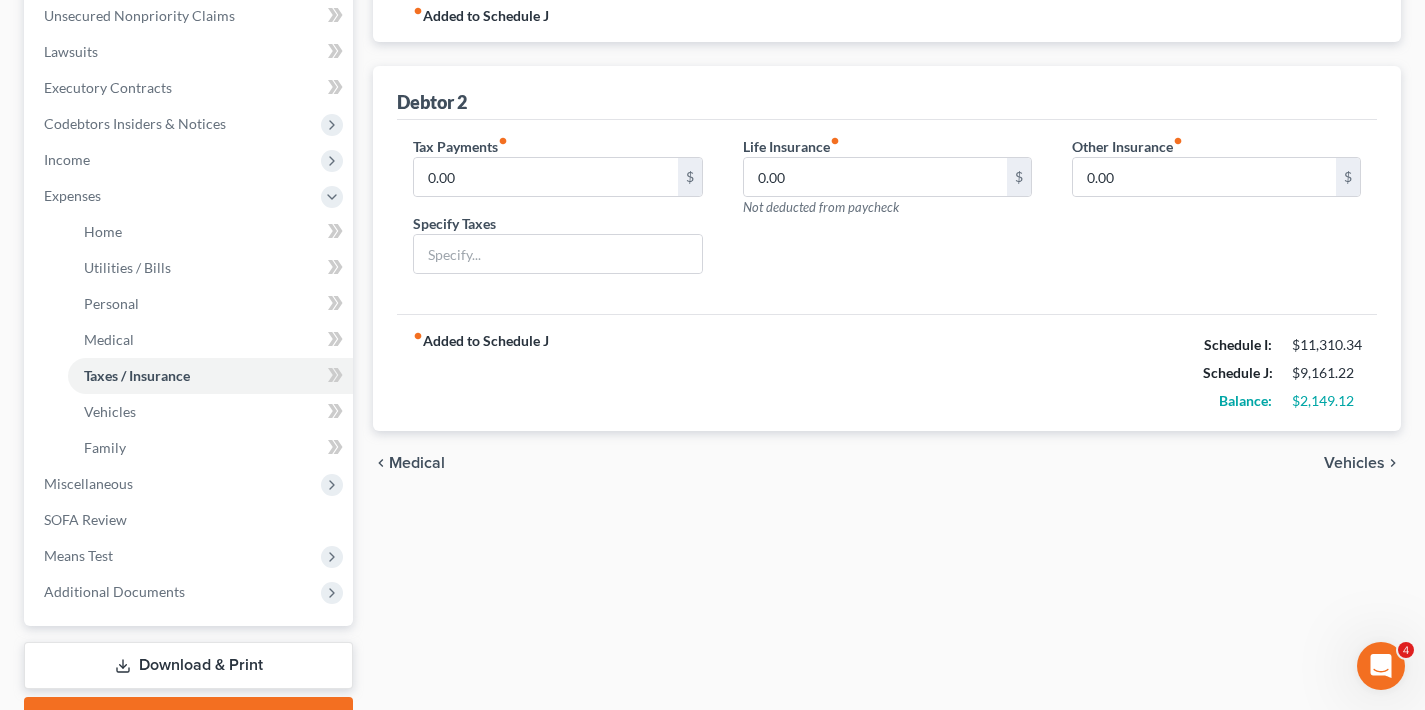 click on "Vehicles" at bounding box center (1354, 463) 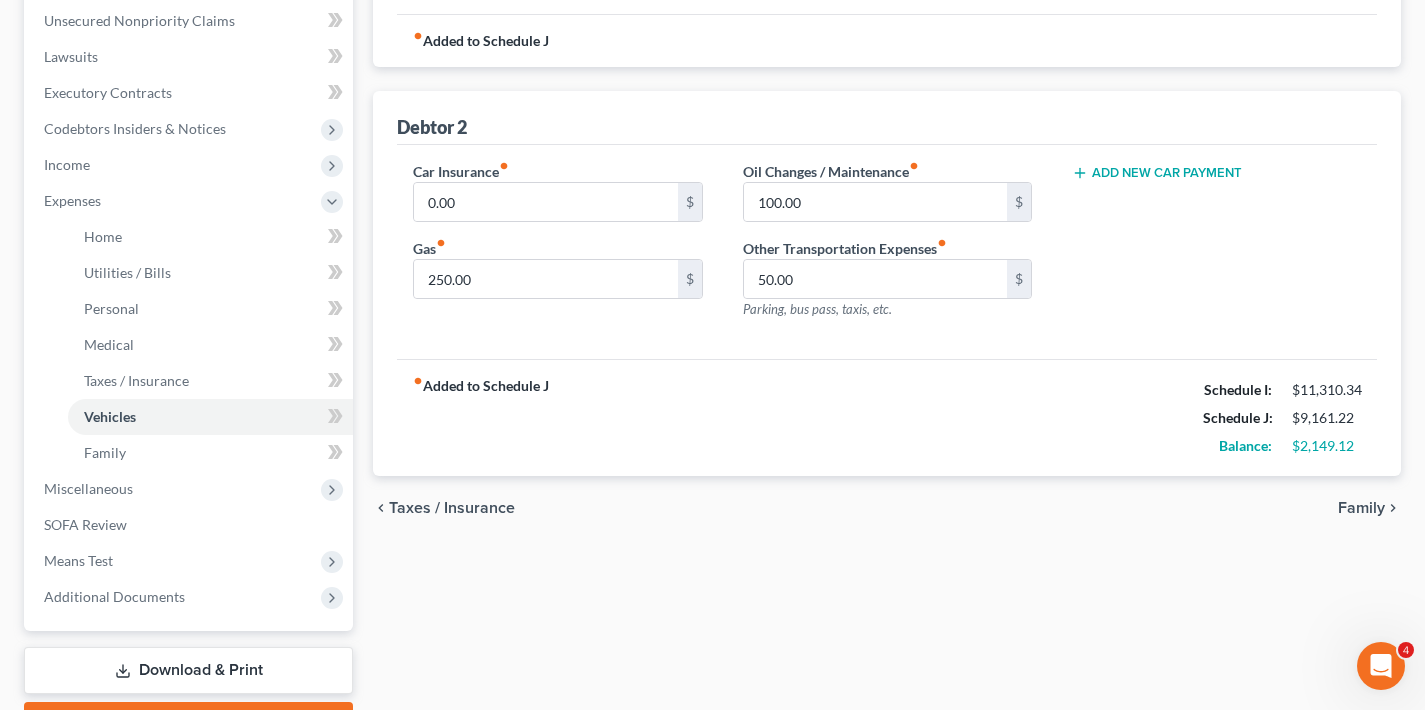 scroll, scrollTop: 605, scrollLeft: 0, axis: vertical 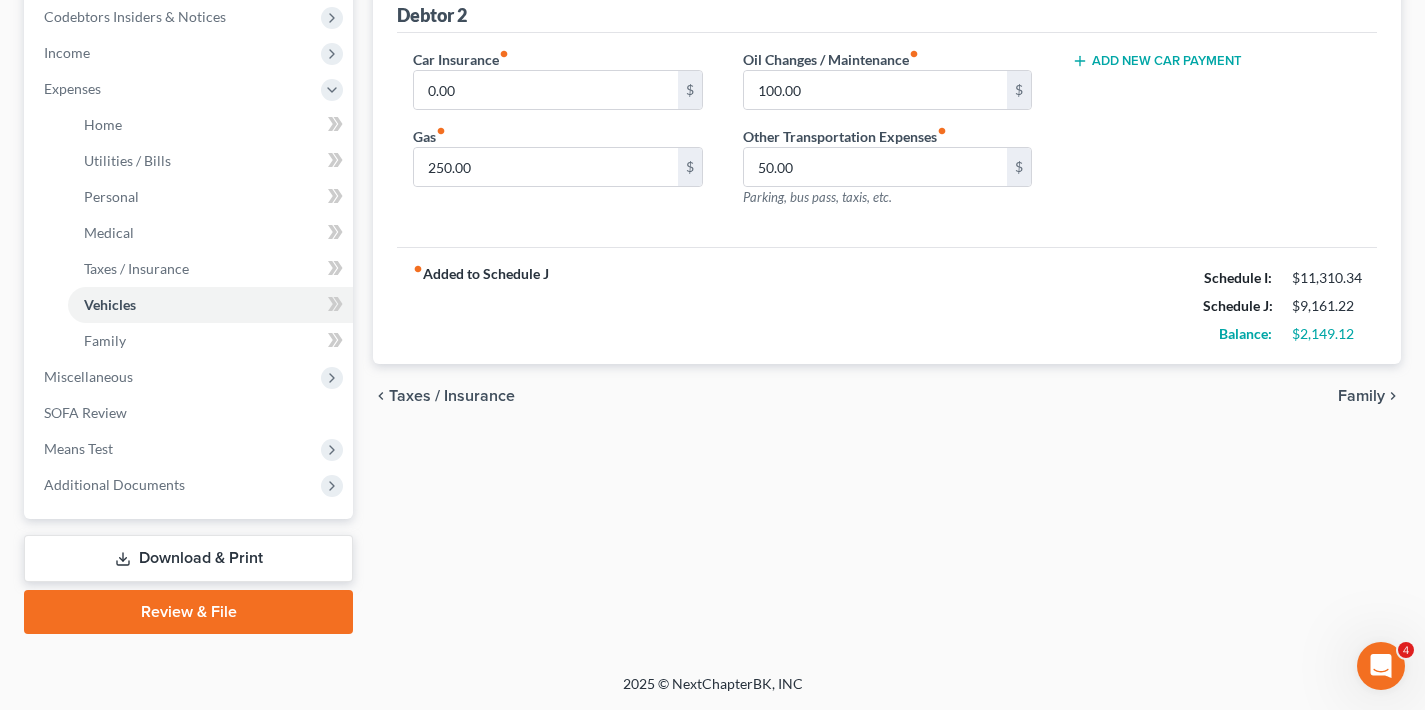 click on "Family" at bounding box center (1361, 396) 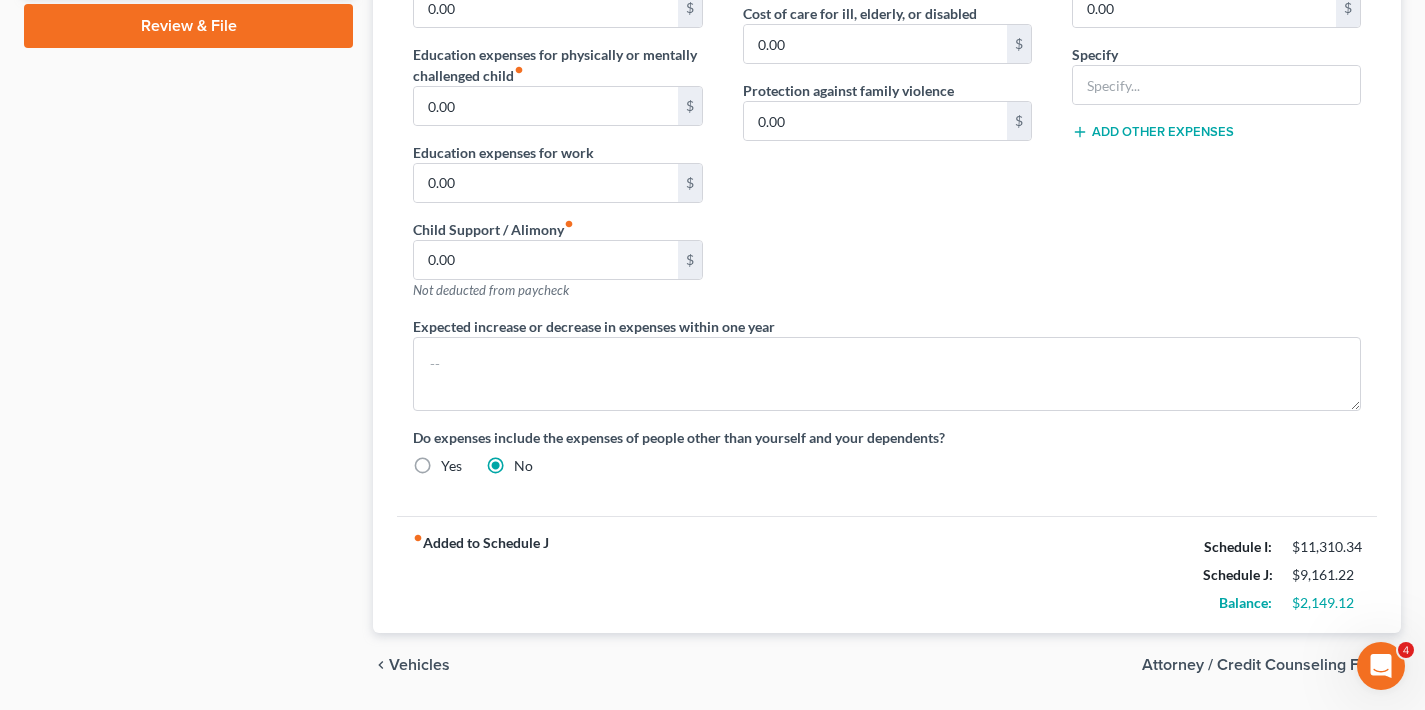 scroll, scrollTop: 1254, scrollLeft: 0, axis: vertical 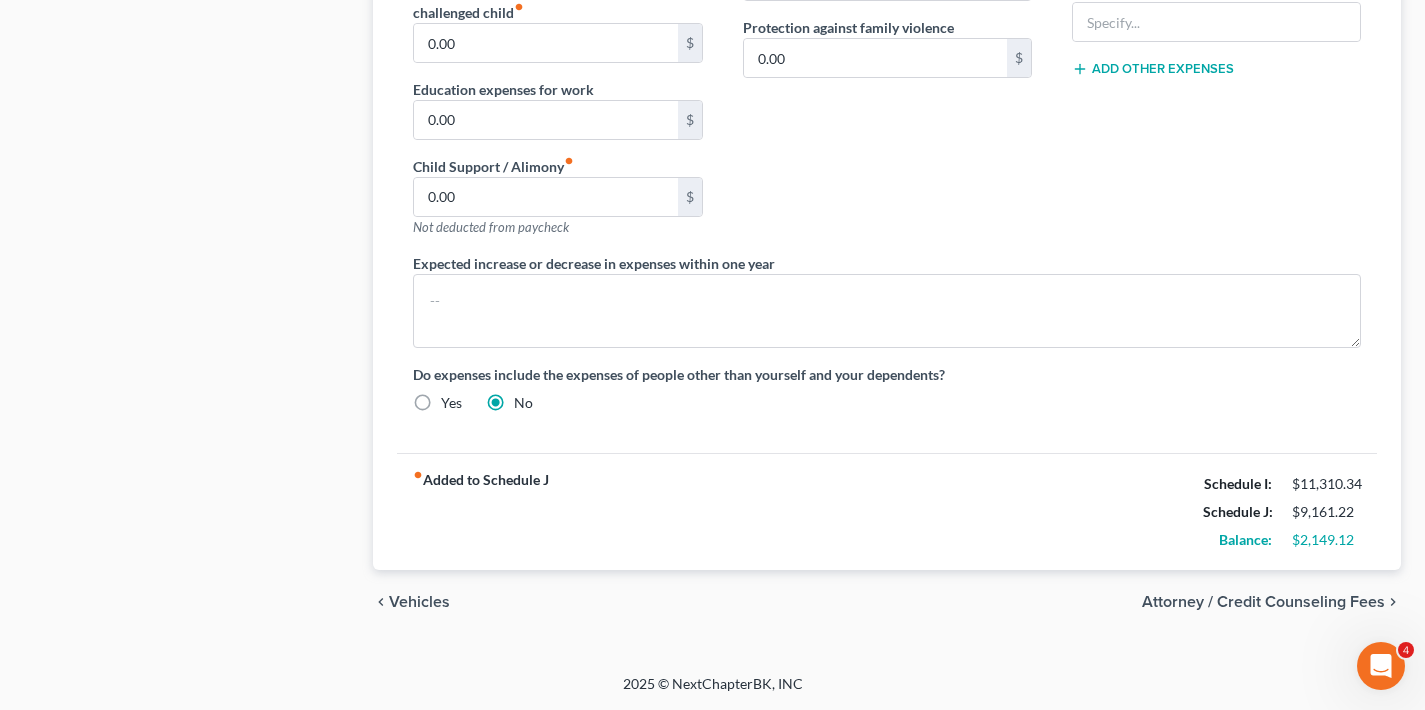 click on "Attorney / Credit Counseling Fees" at bounding box center (1263, 602) 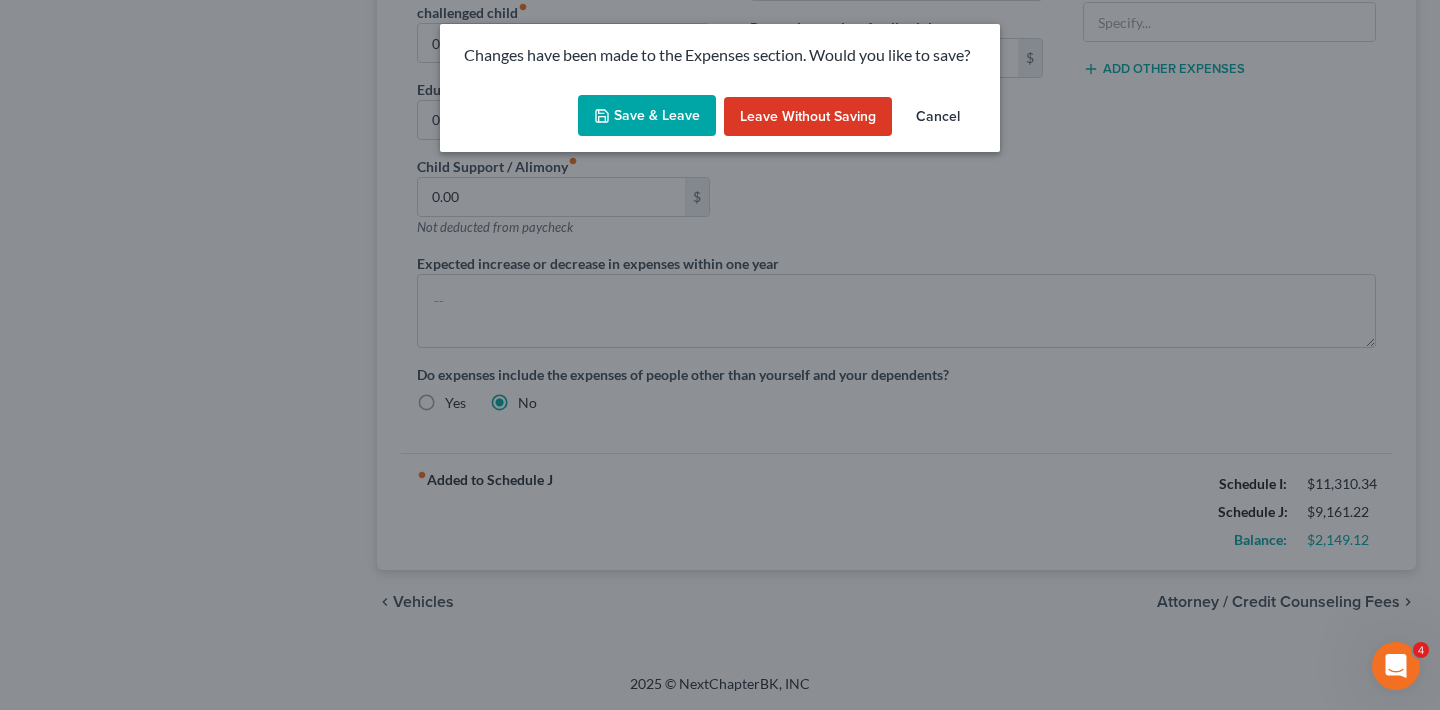 click on "Save & Leave" at bounding box center [647, 116] 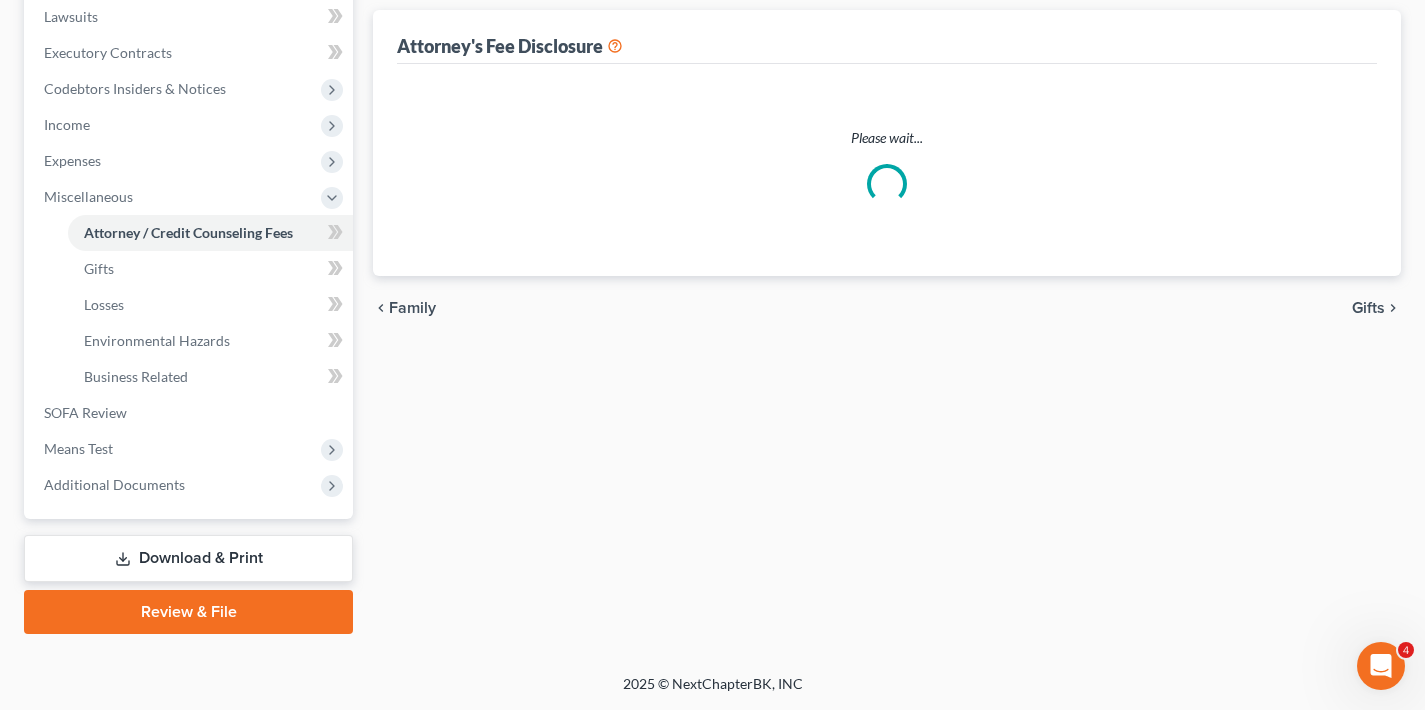 scroll, scrollTop: 0, scrollLeft: 0, axis: both 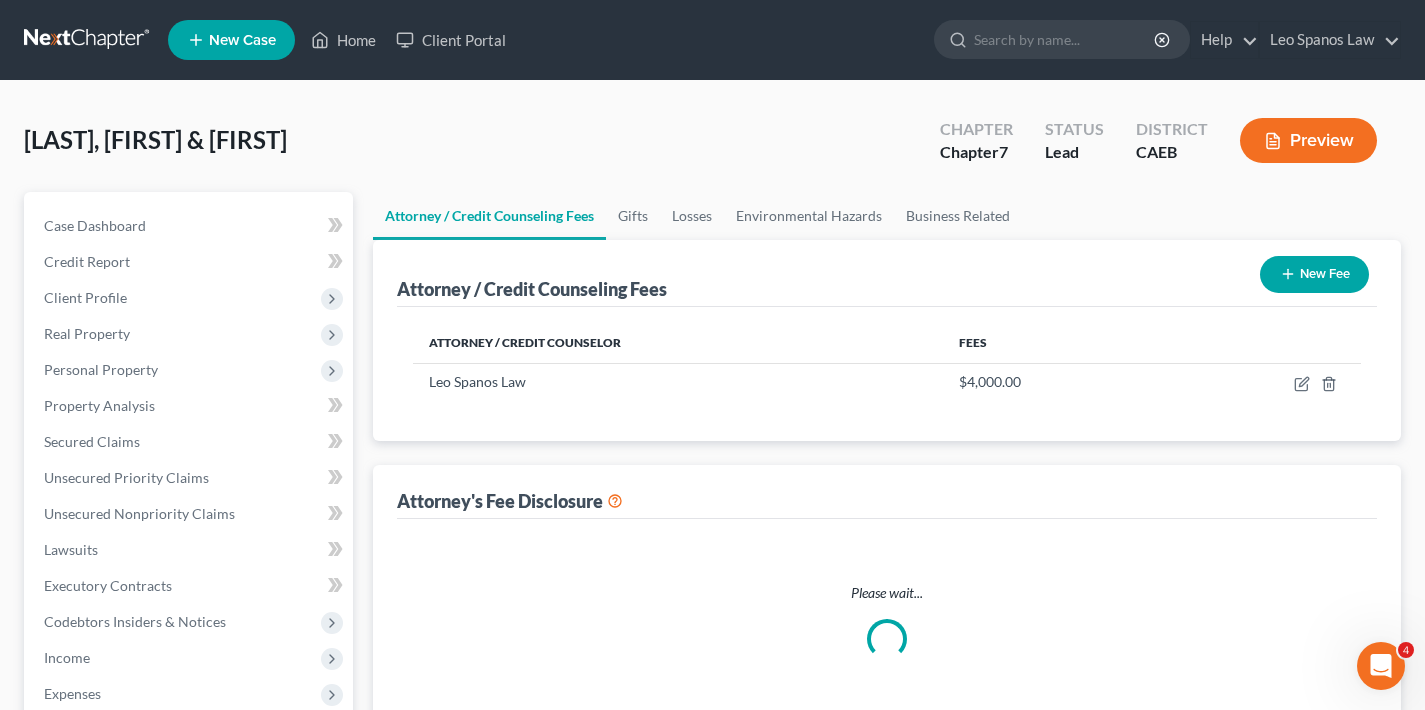 select on "0" 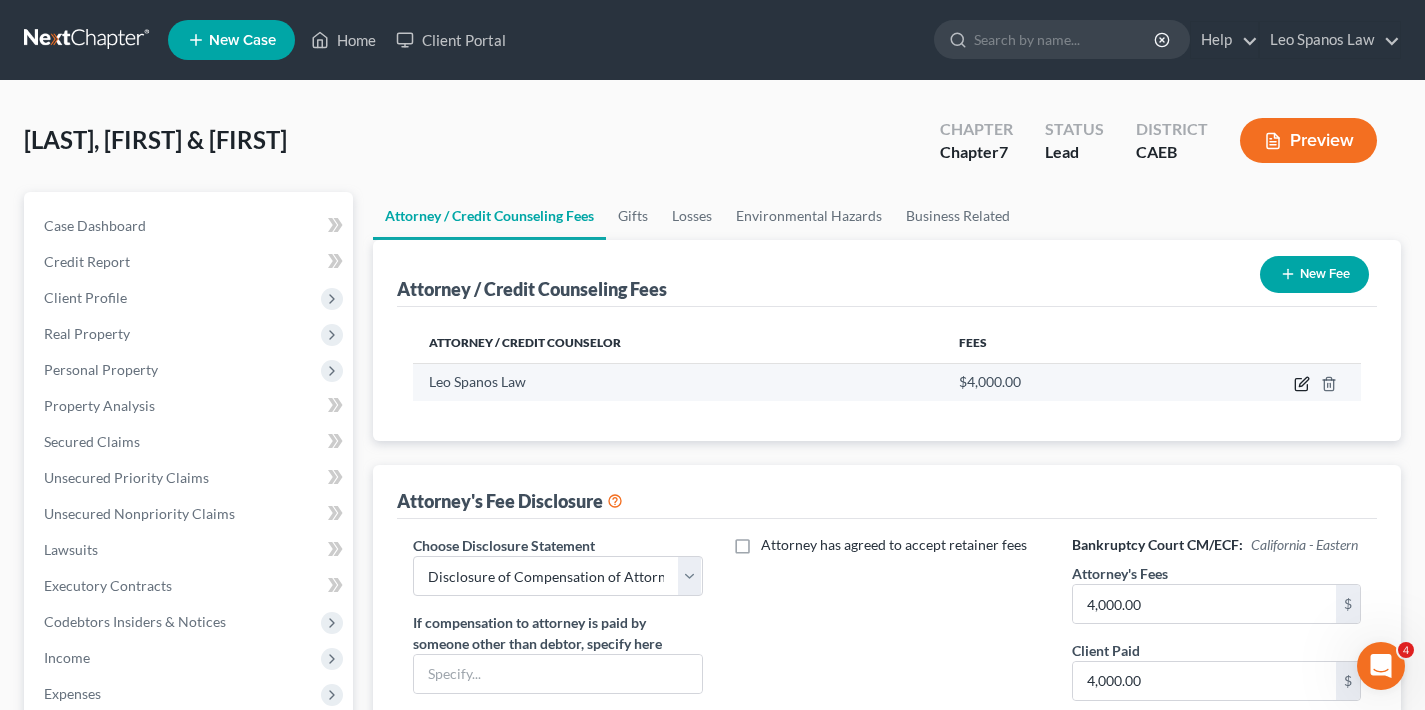 click 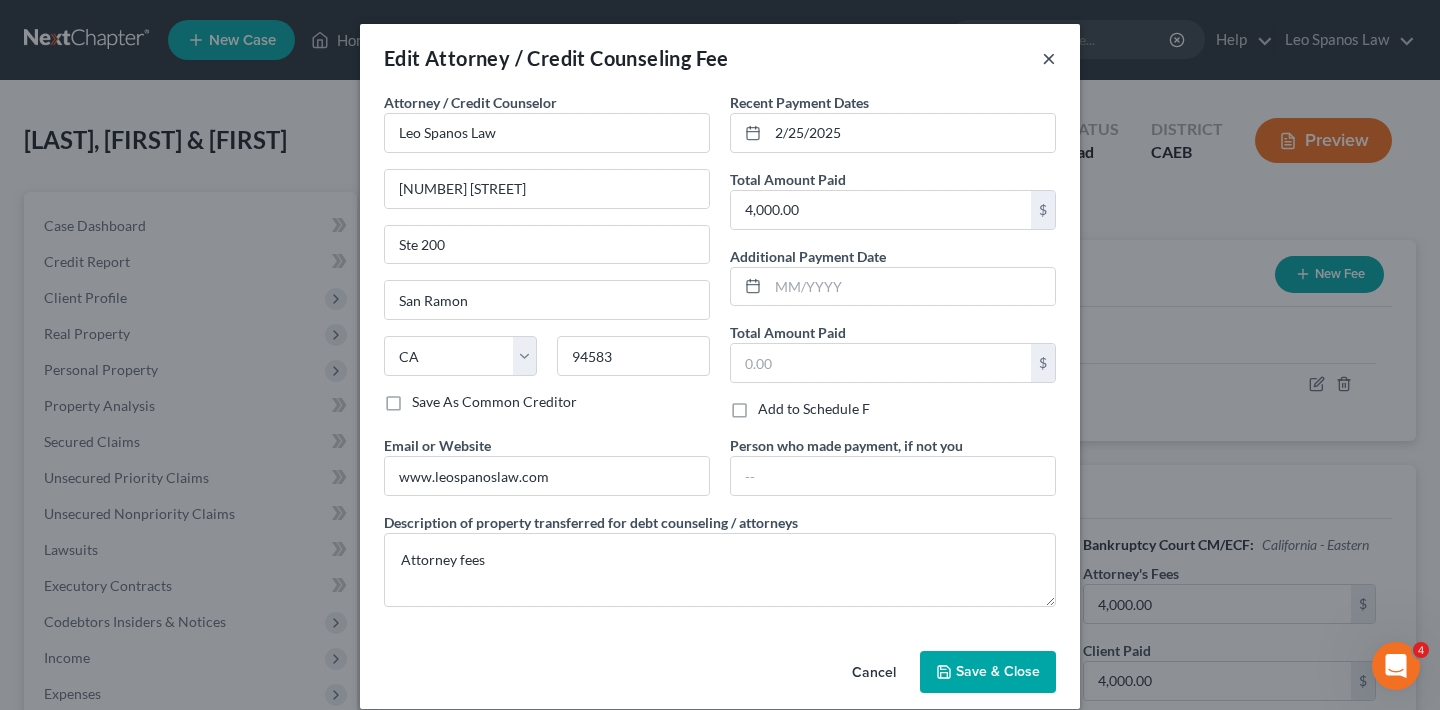 click on "×" at bounding box center [1049, 58] 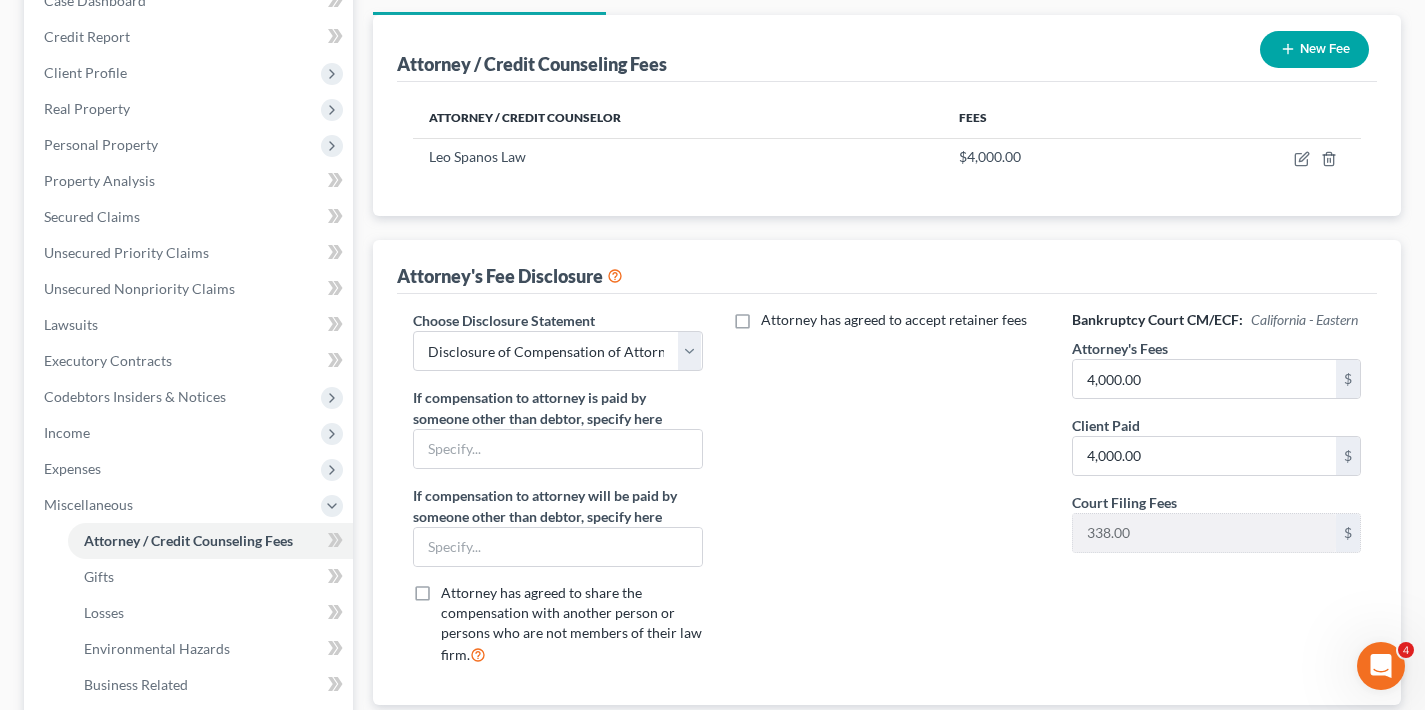 scroll, scrollTop: 431, scrollLeft: 0, axis: vertical 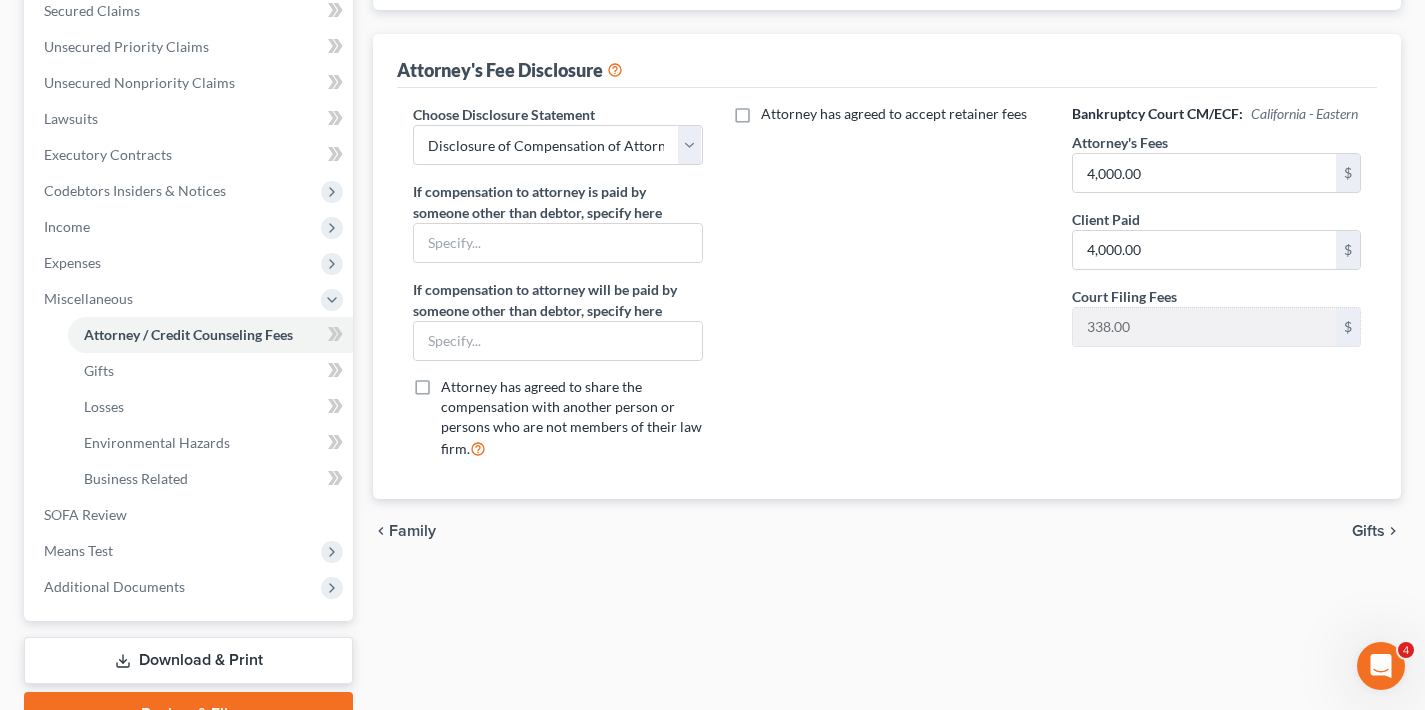 click on "Gifts" at bounding box center [1368, 531] 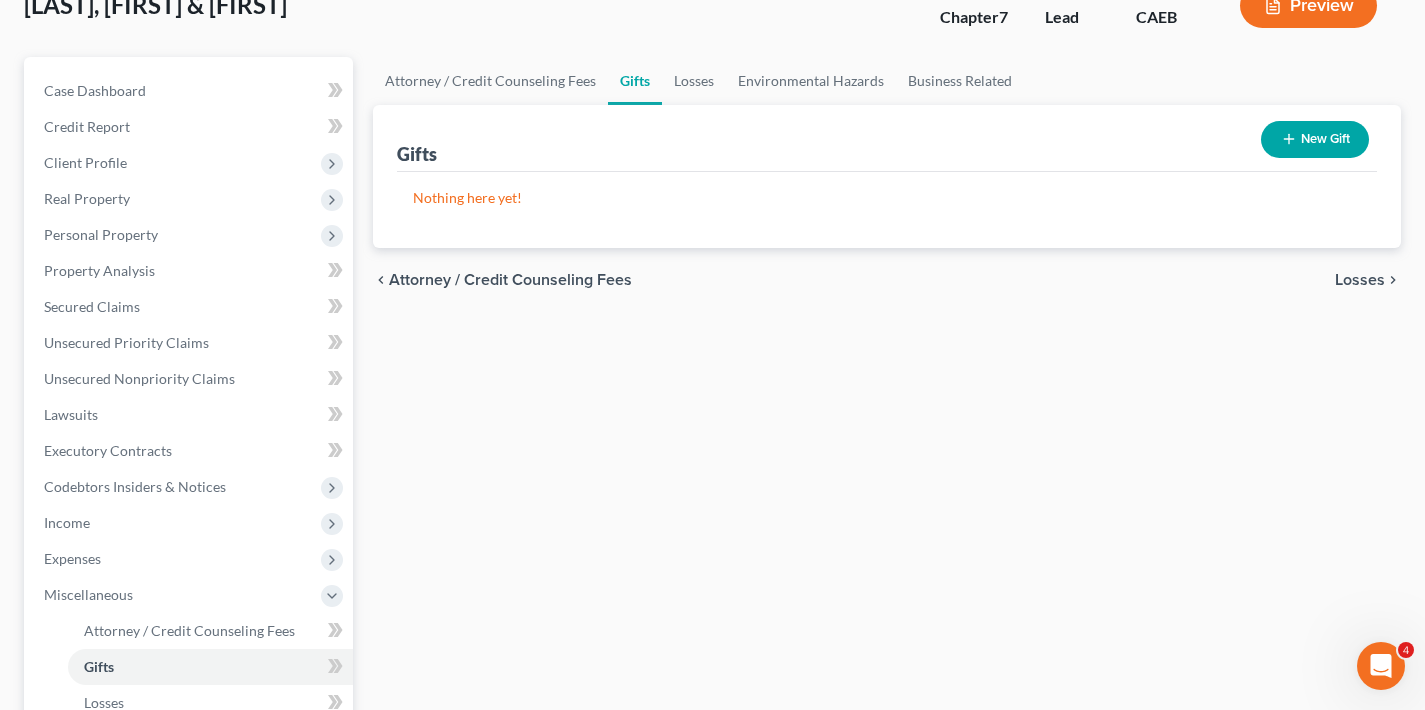 scroll, scrollTop: 278, scrollLeft: 0, axis: vertical 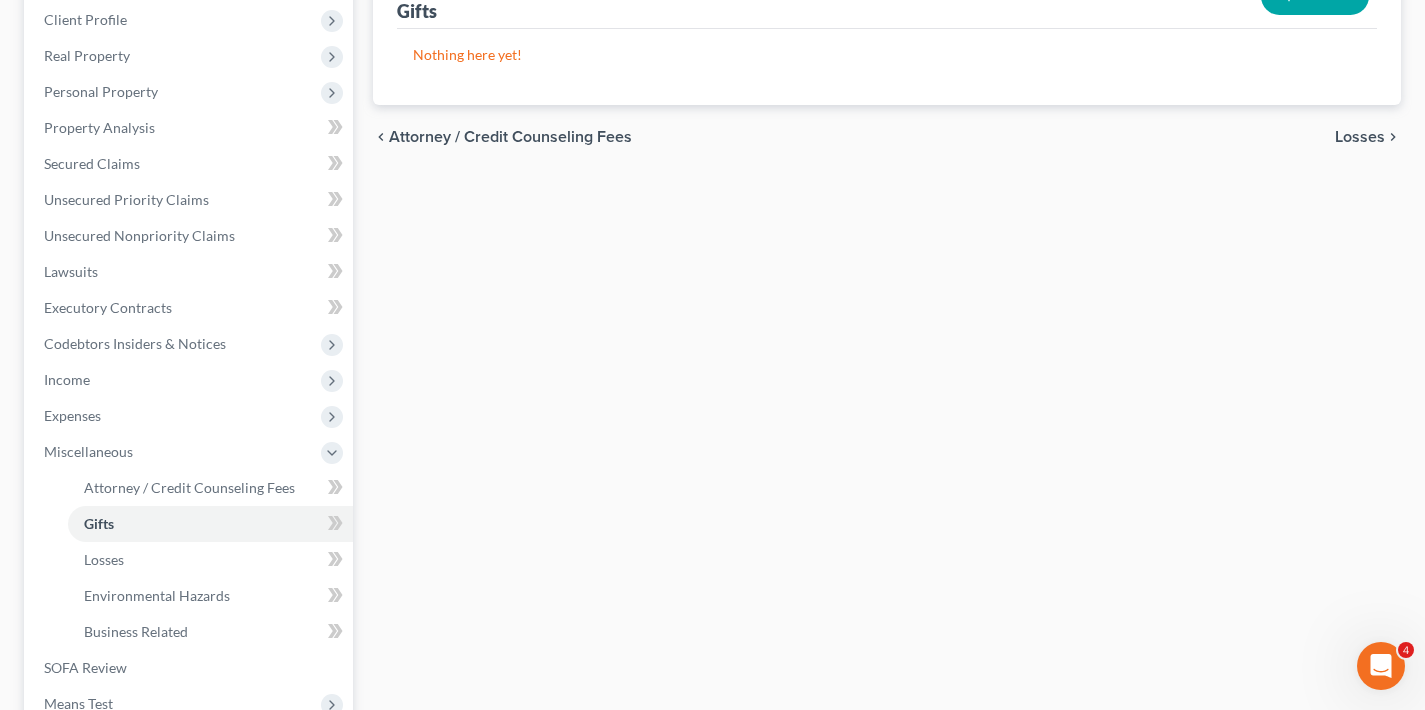 click on "Losses" at bounding box center [1360, 137] 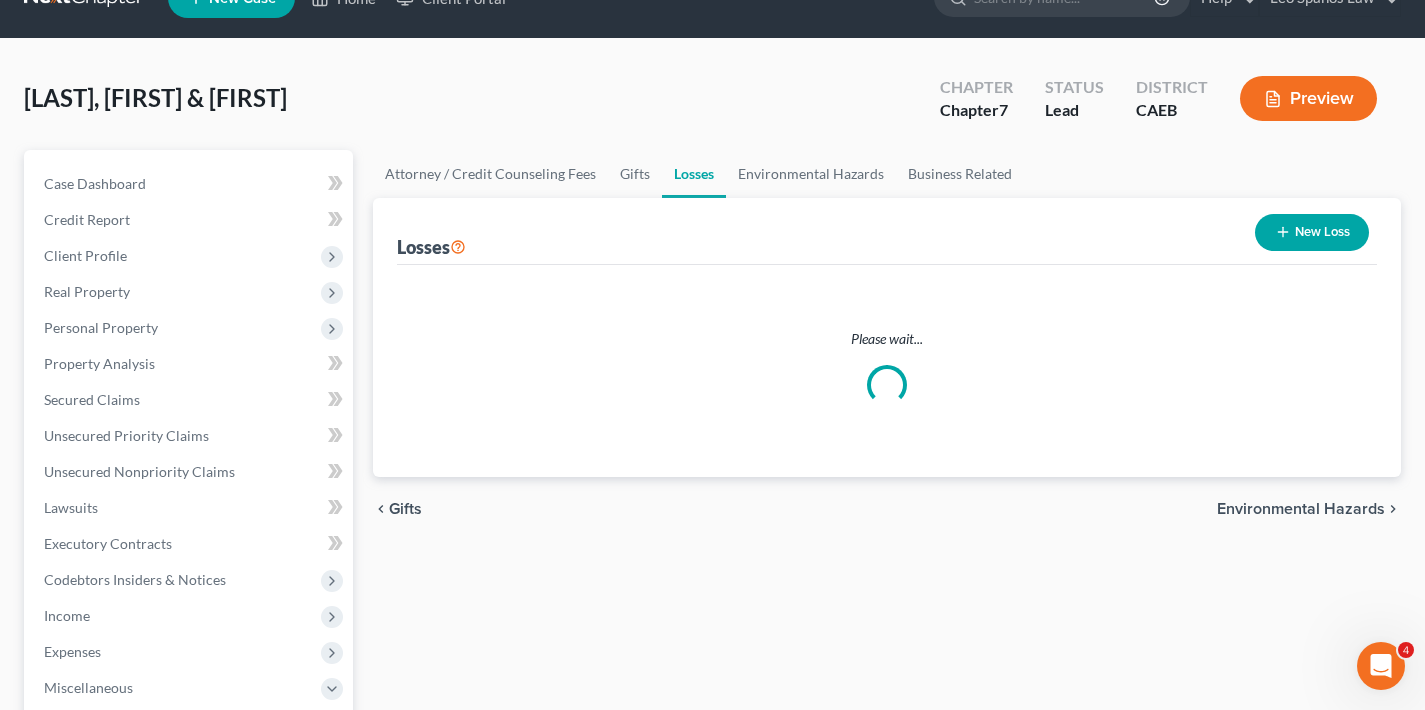 scroll, scrollTop: 0, scrollLeft: 0, axis: both 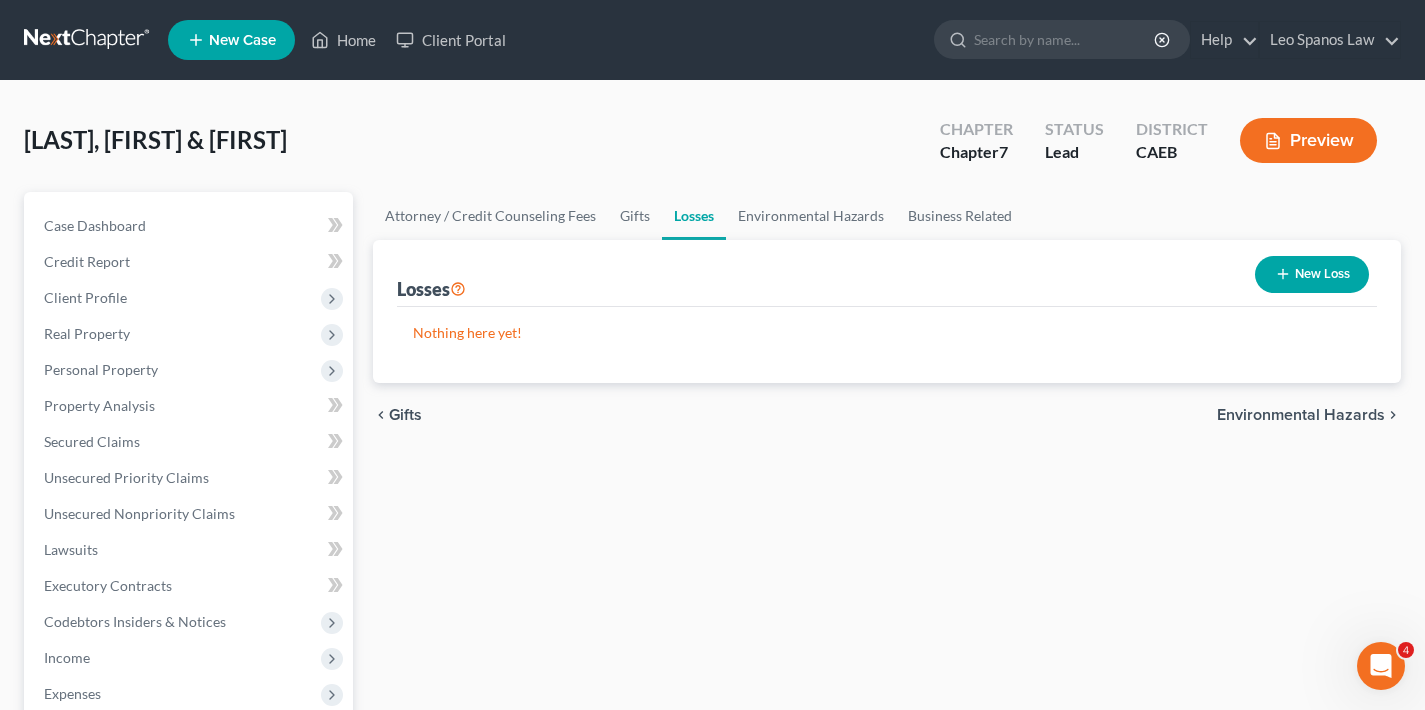 click on "Environmental Hazards" at bounding box center (1301, 415) 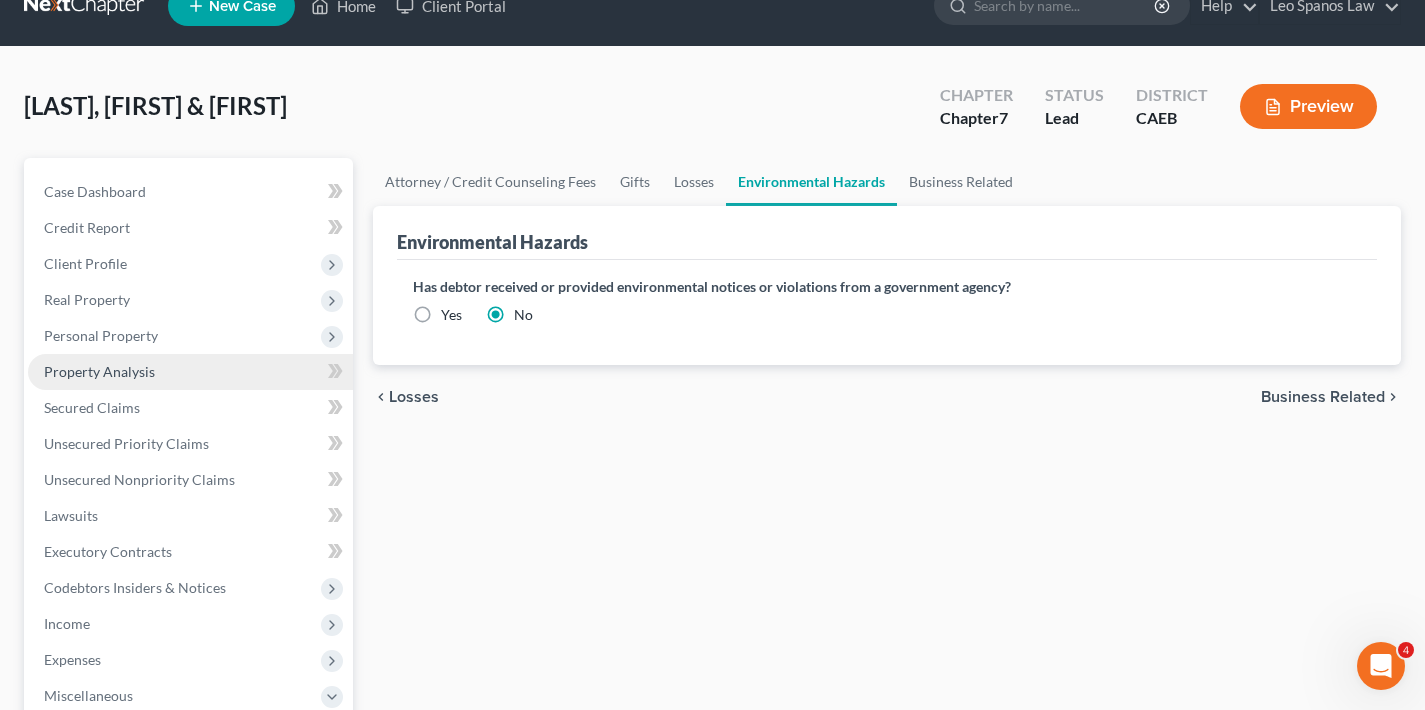 scroll, scrollTop: 0, scrollLeft: 0, axis: both 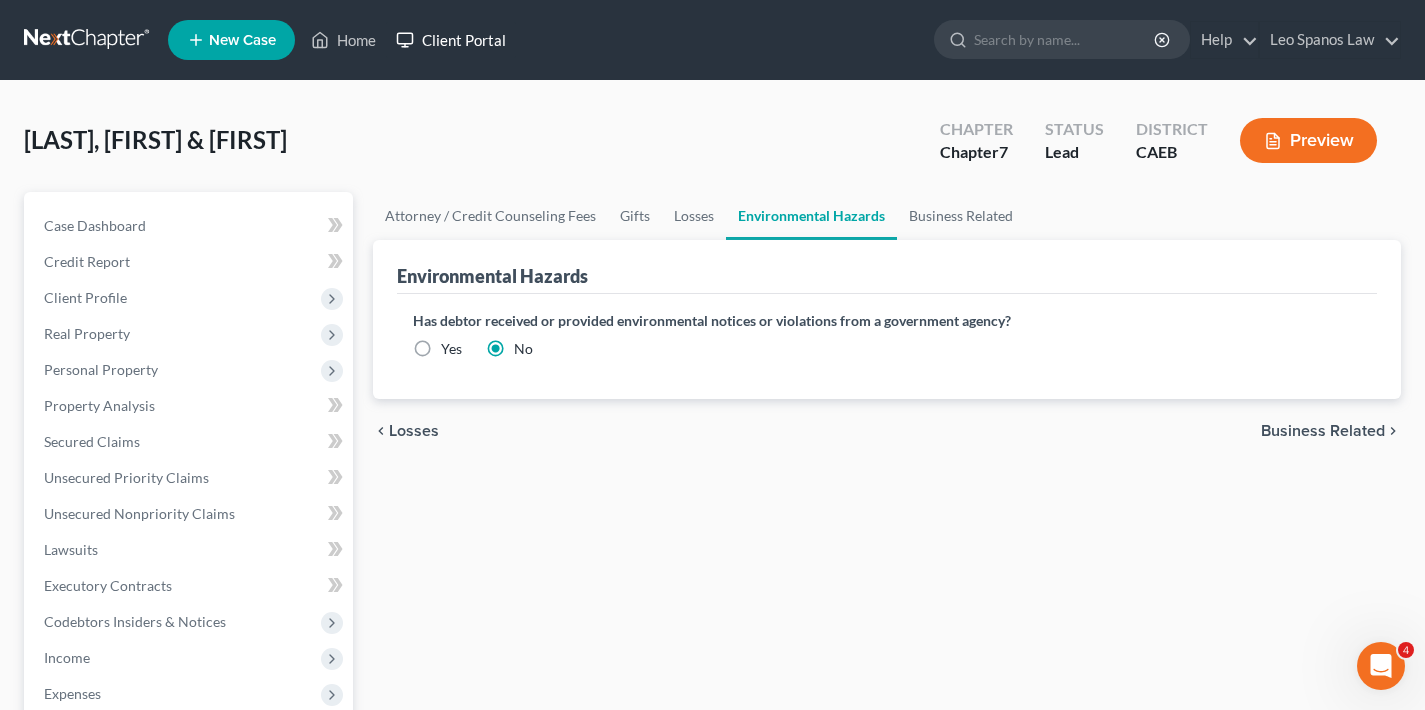 click on "Client Portal" at bounding box center [451, 40] 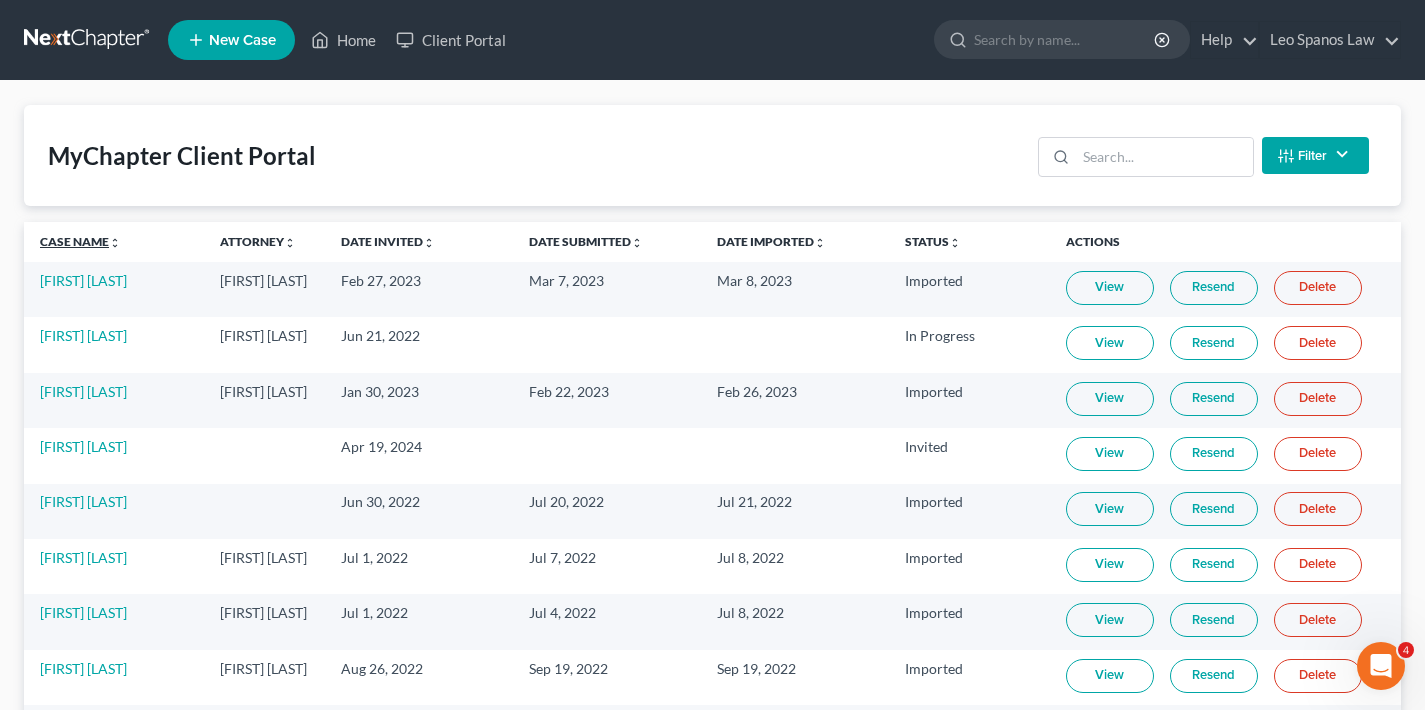 click on "Case Name
unfold_more
expand_more
expand_less" at bounding box center (80, 241) 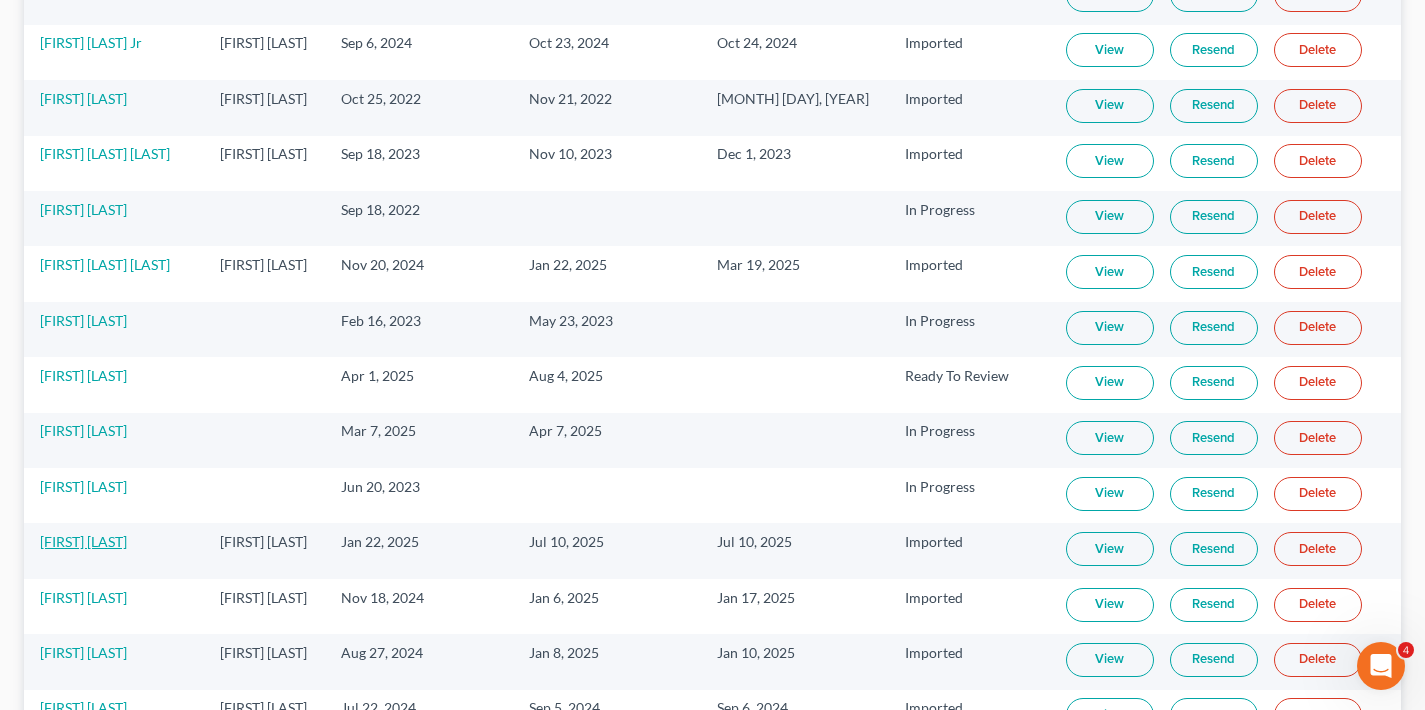 scroll, scrollTop: 4535, scrollLeft: 0, axis: vertical 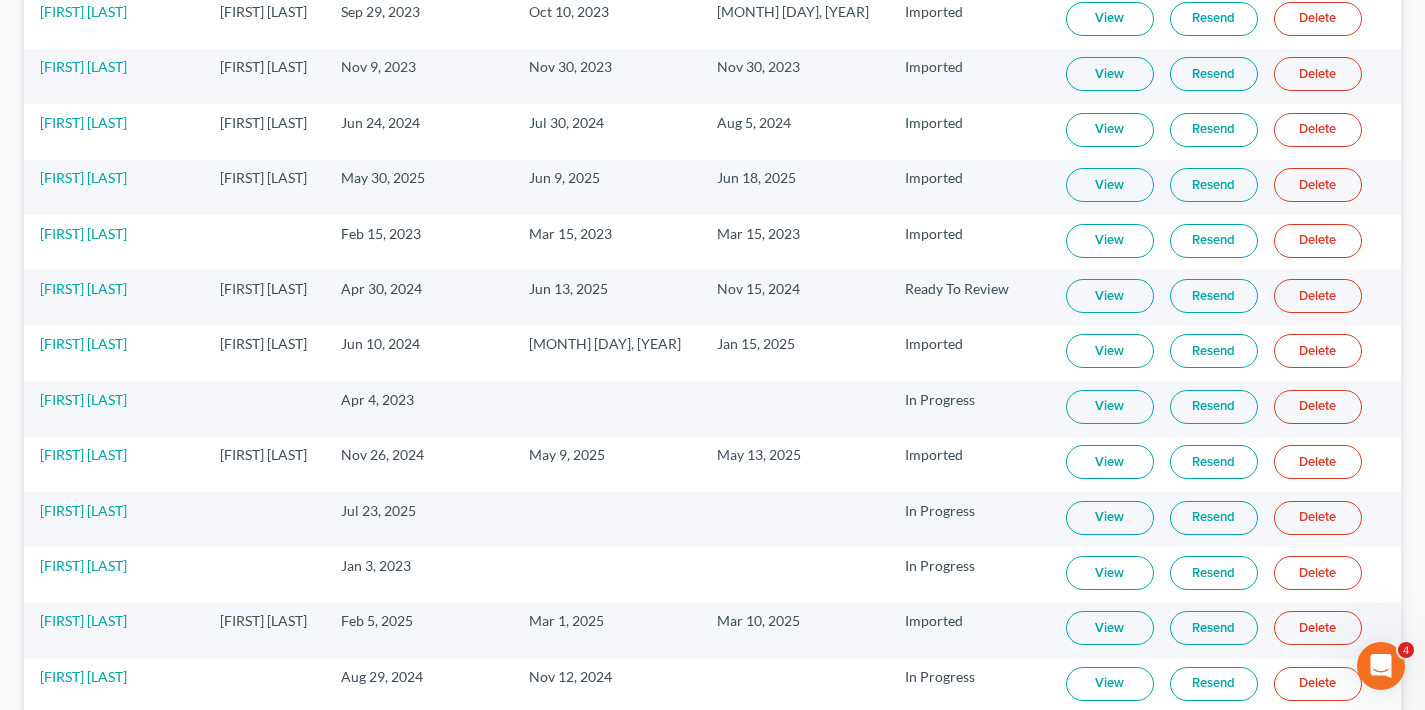 click on "View" at bounding box center (1110, 296) 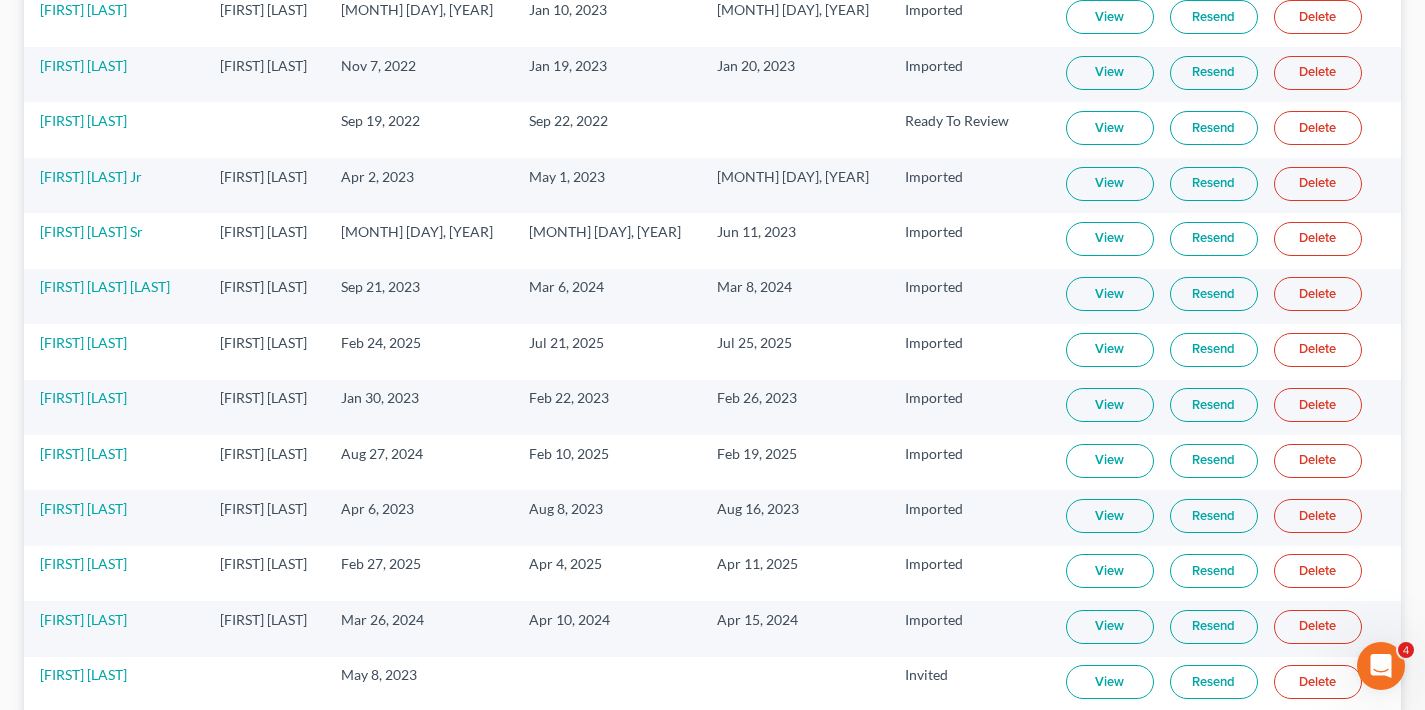 scroll, scrollTop: 6384, scrollLeft: 0, axis: vertical 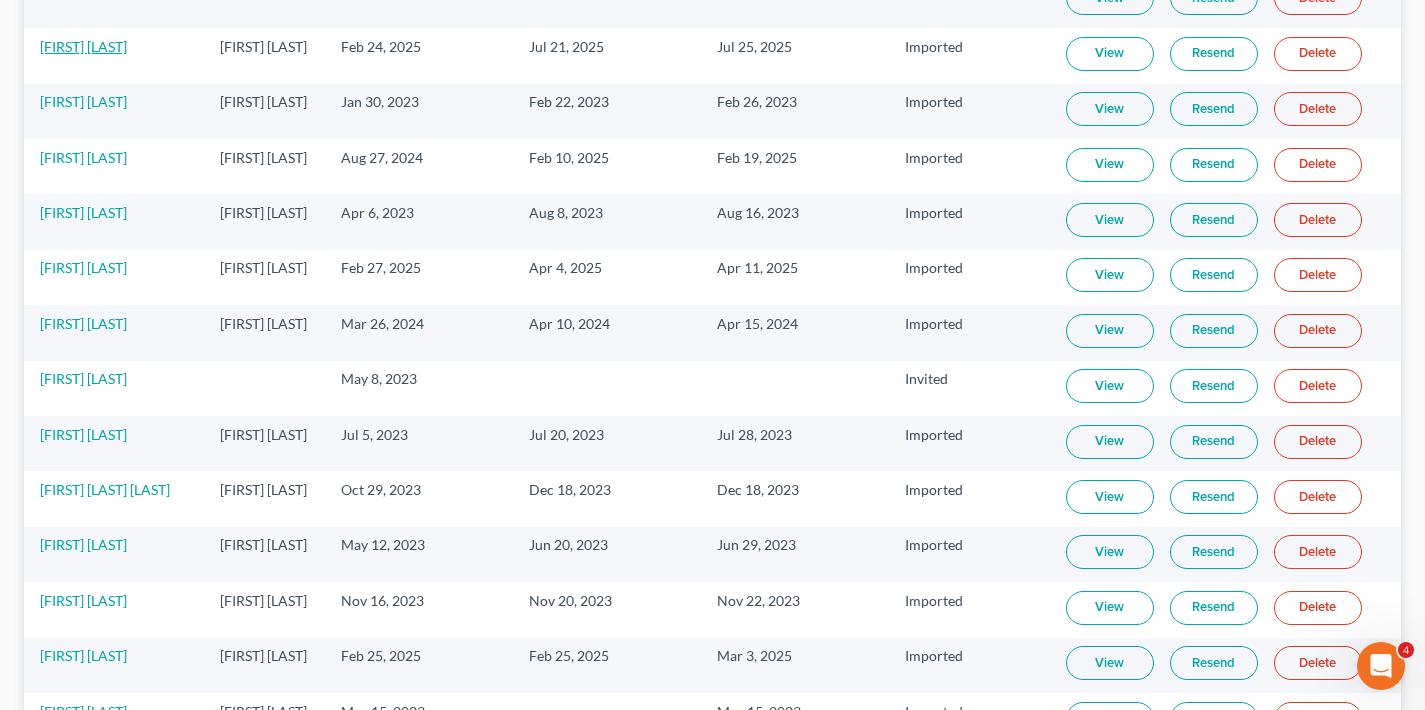 click on "[FIRST] [LAST]" at bounding box center (83, 46) 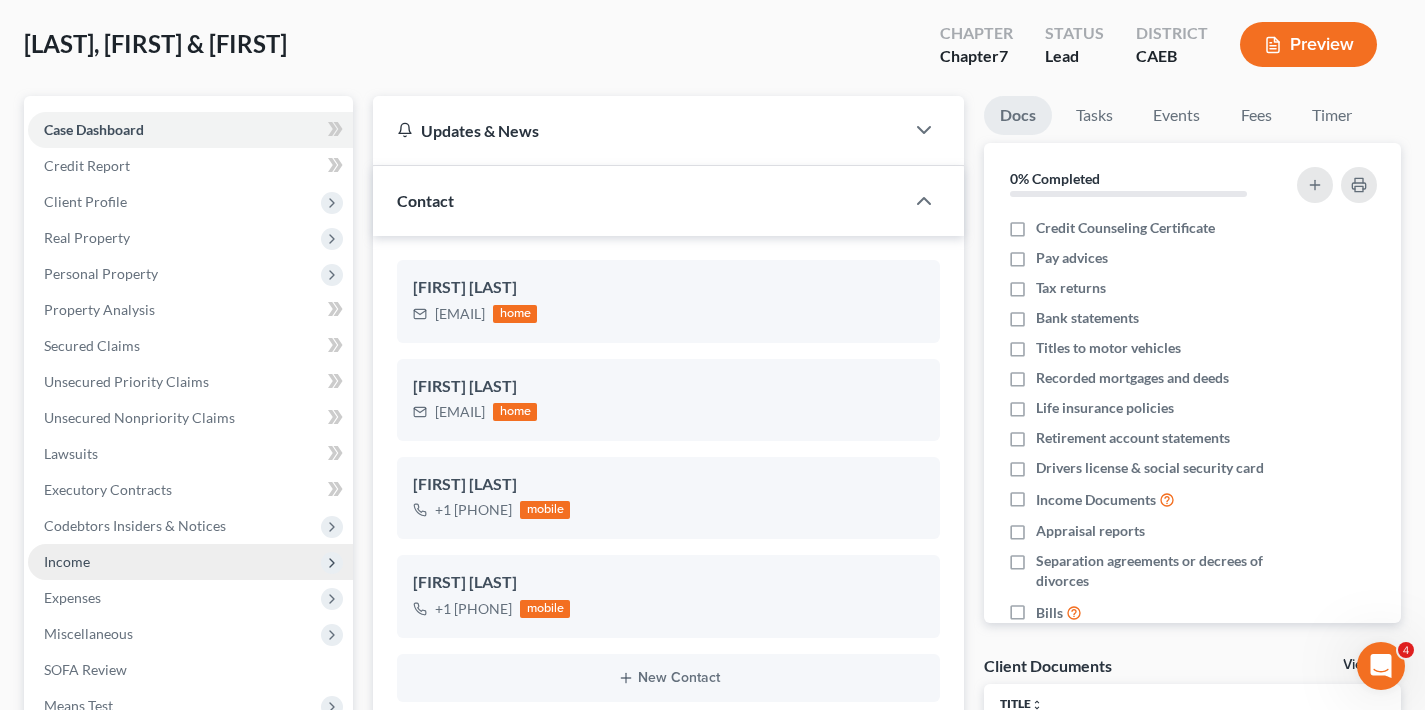 scroll, scrollTop: 233, scrollLeft: 0, axis: vertical 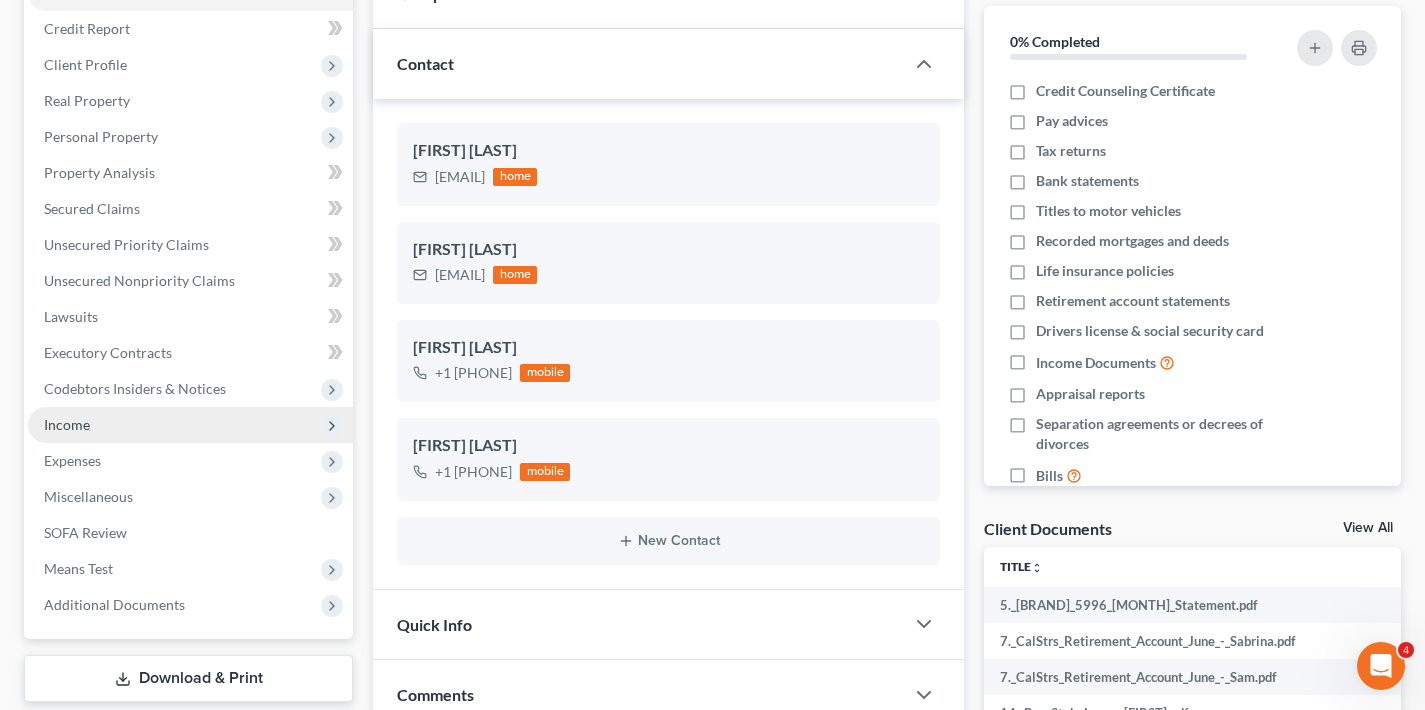 click on "Income" at bounding box center (190, 425) 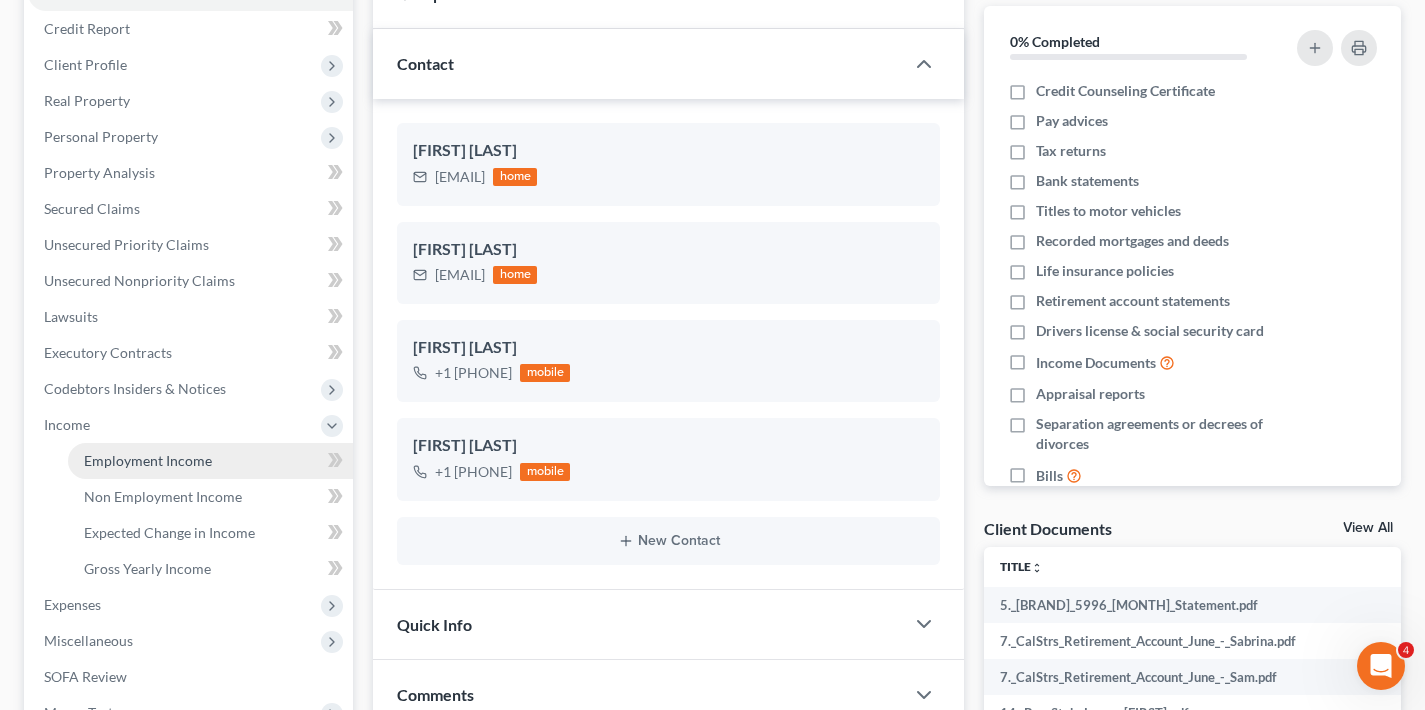 click on "Employment Income" at bounding box center [148, 460] 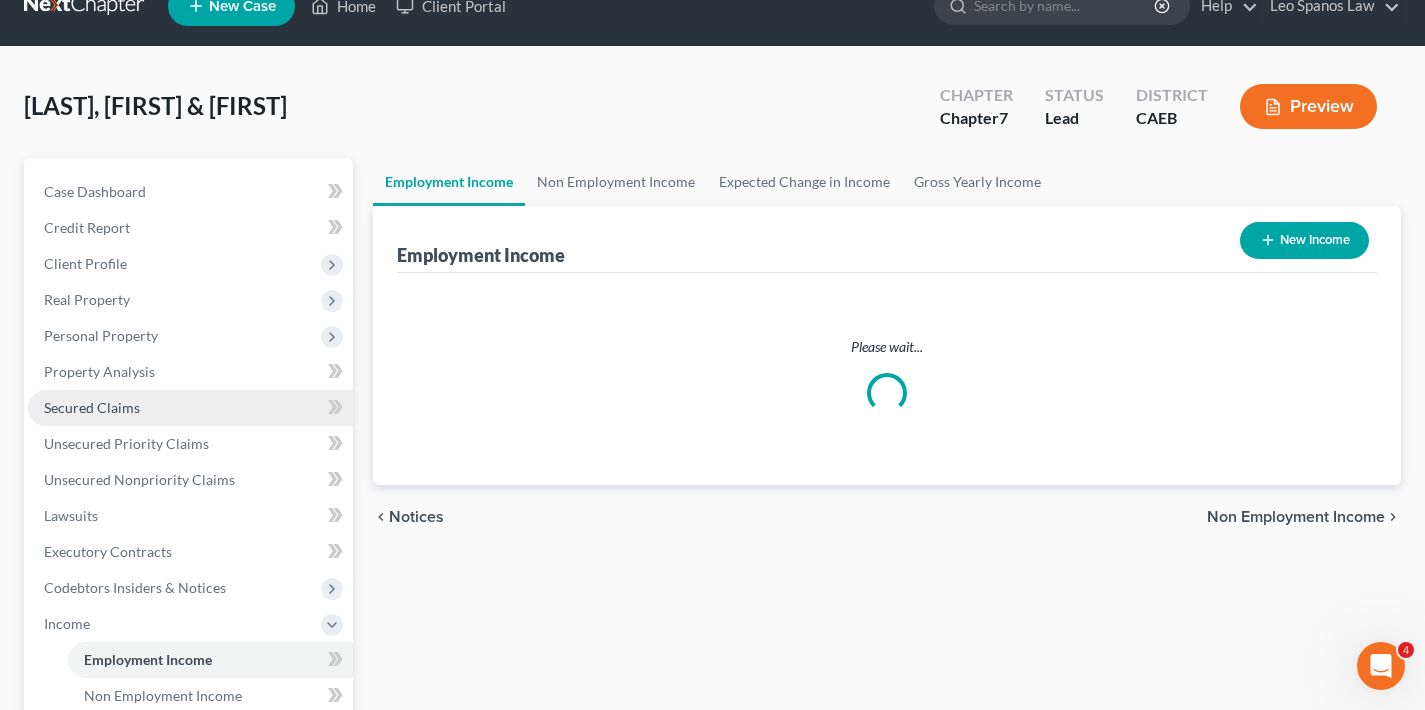 scroll, scrollTop: 0, scrollLeft: 0, axis: both 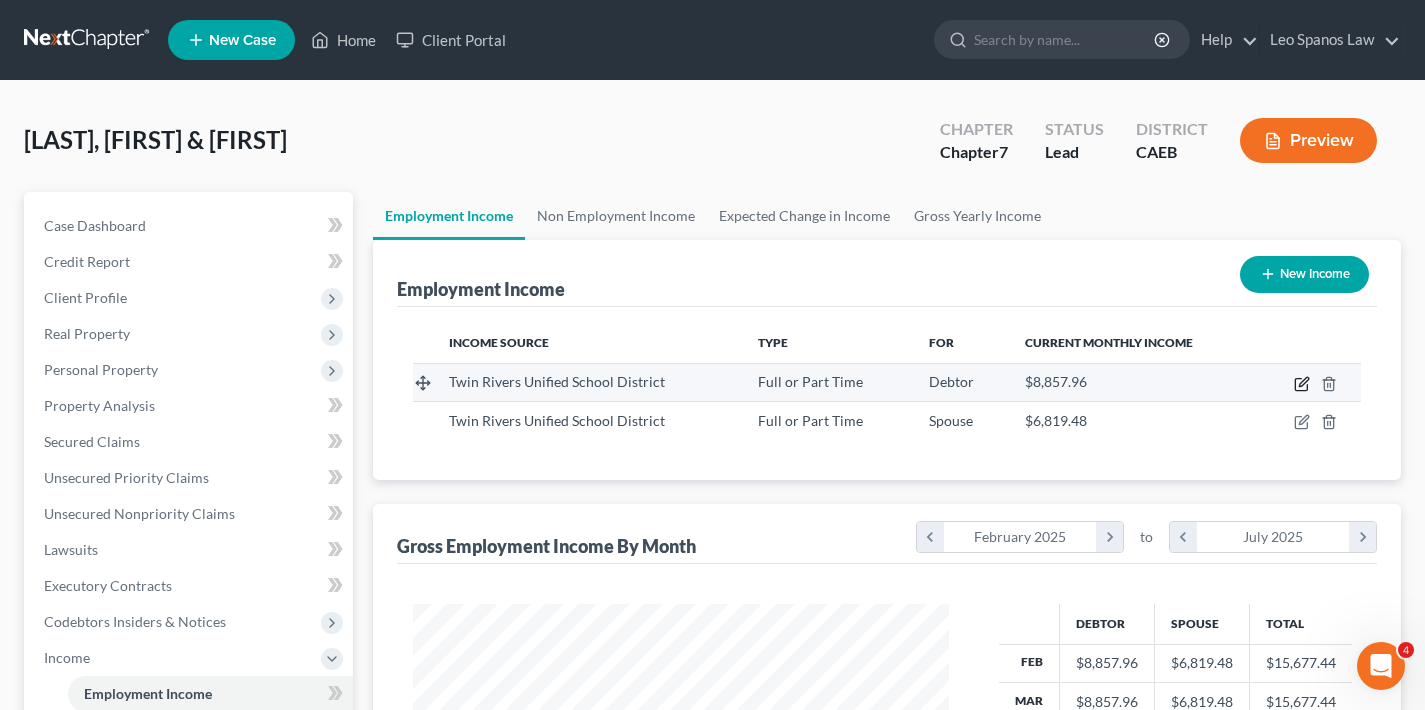 click 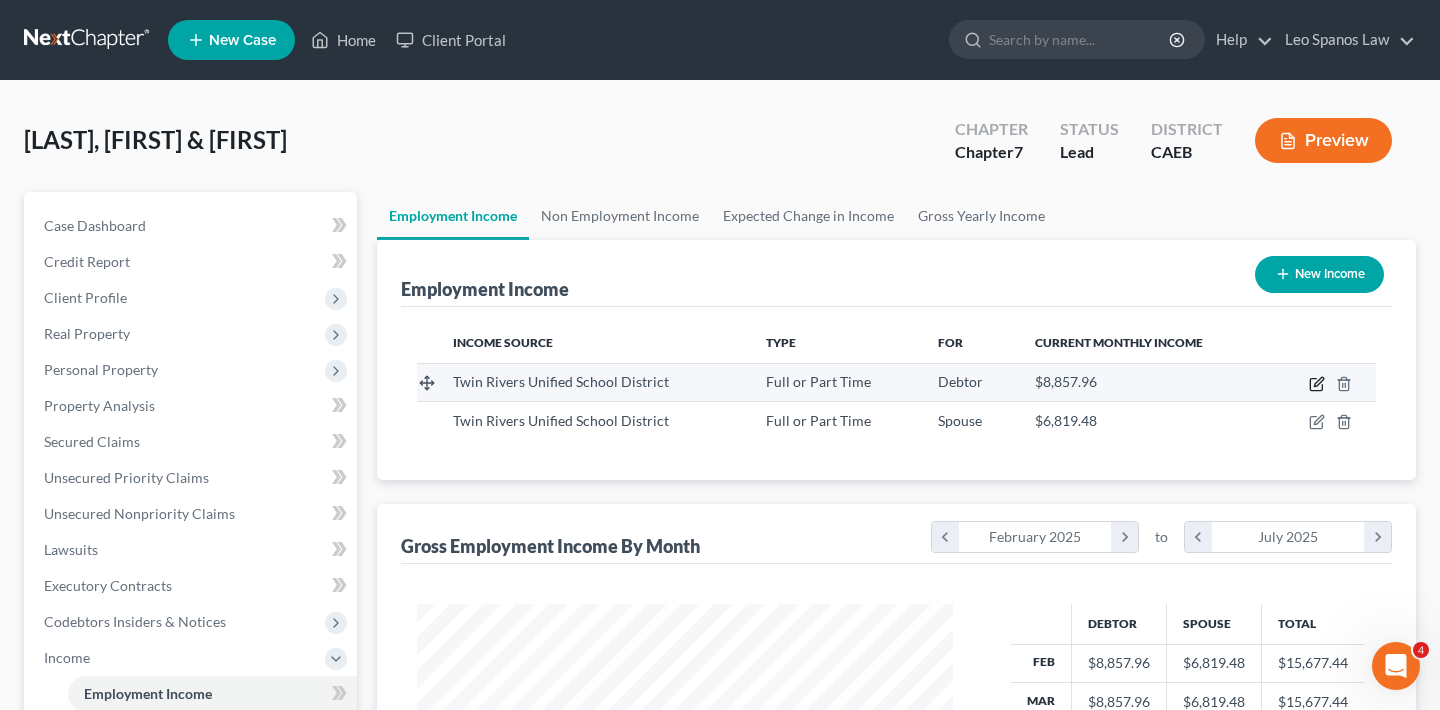 select on "0" 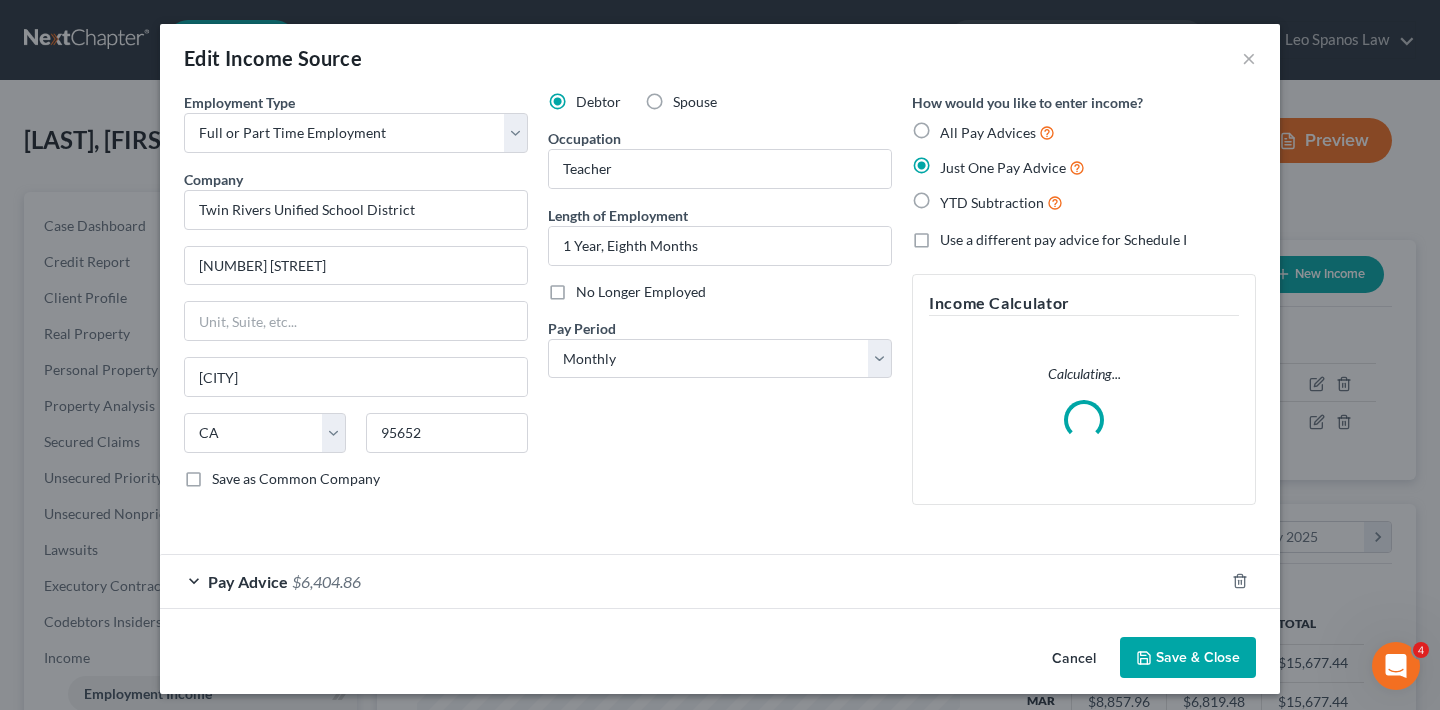 scroll, scrollTop: 999642, scrollLeft: 999417, axis: both 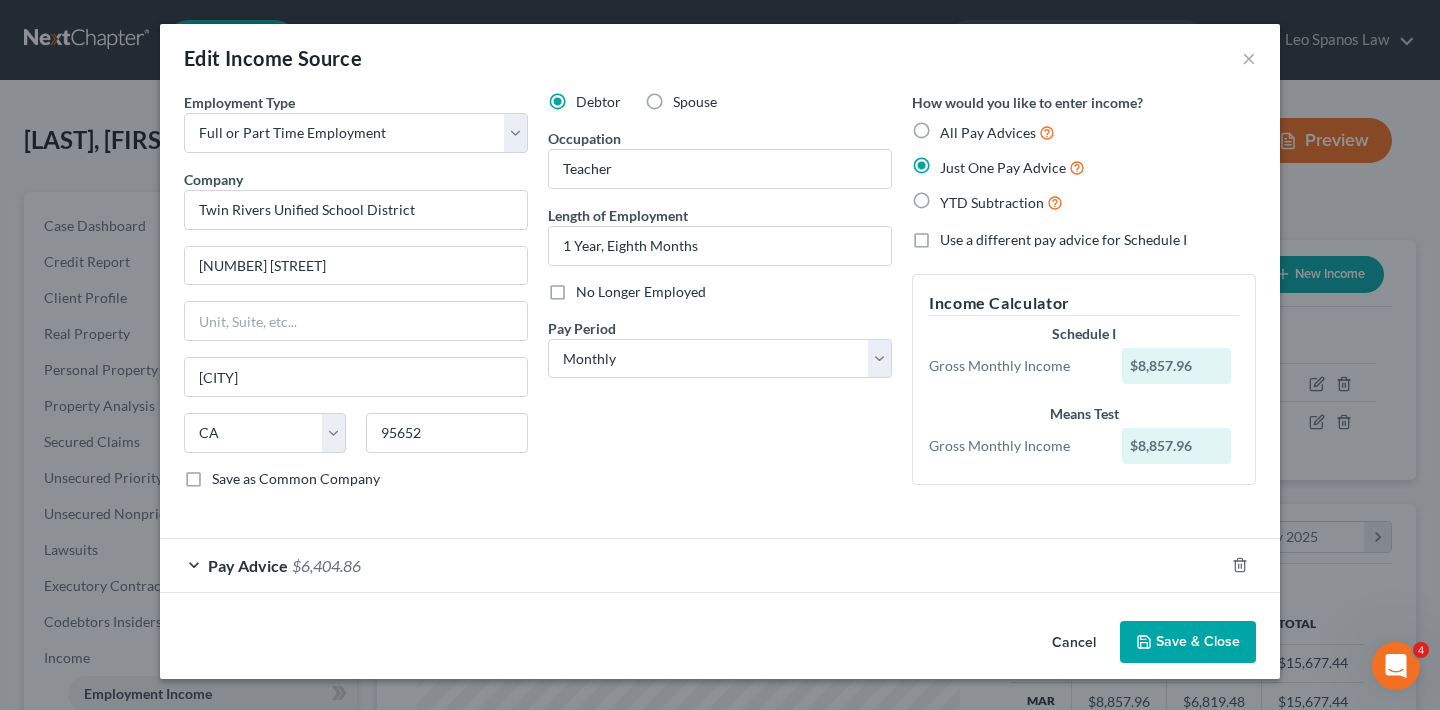 click on "$6,404.86" at bounding box center [326, 565] 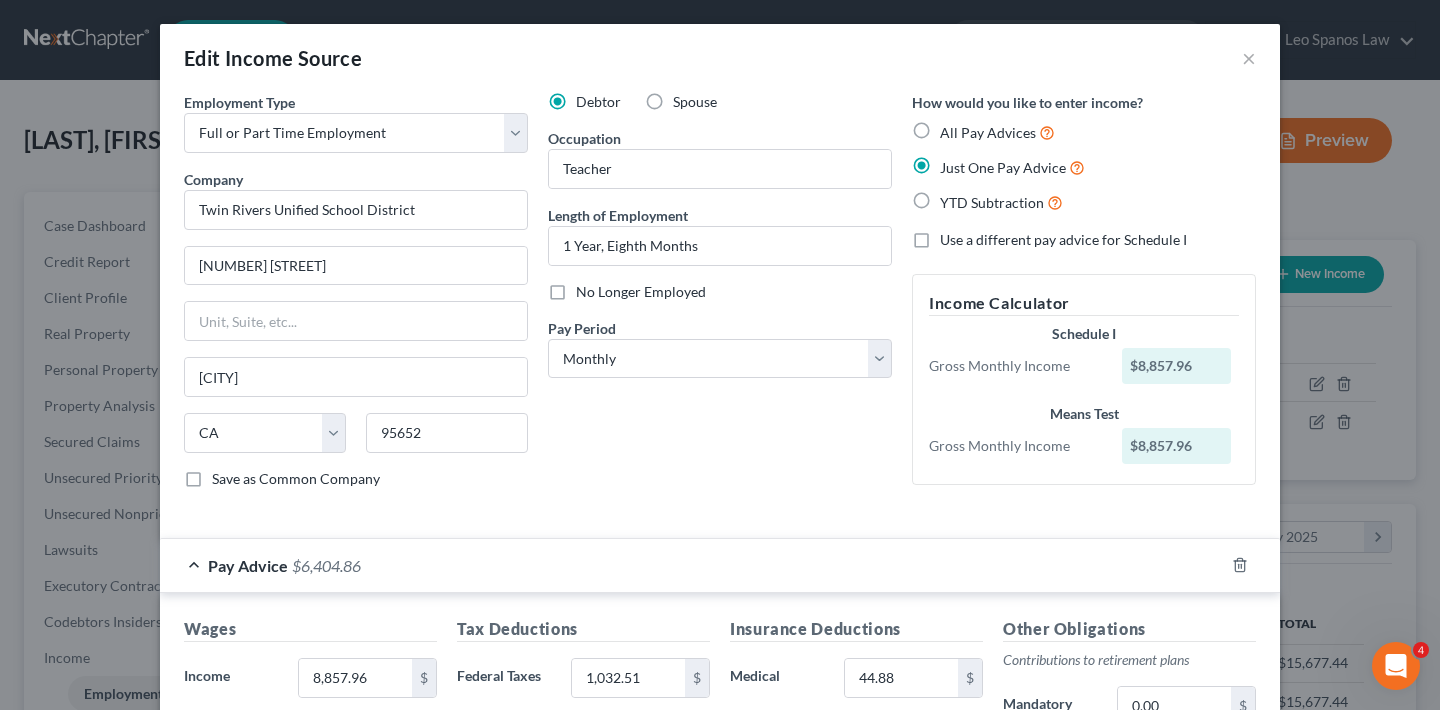 scroll, scrollTop: 365, scrollLeft: 0, axis: vertical 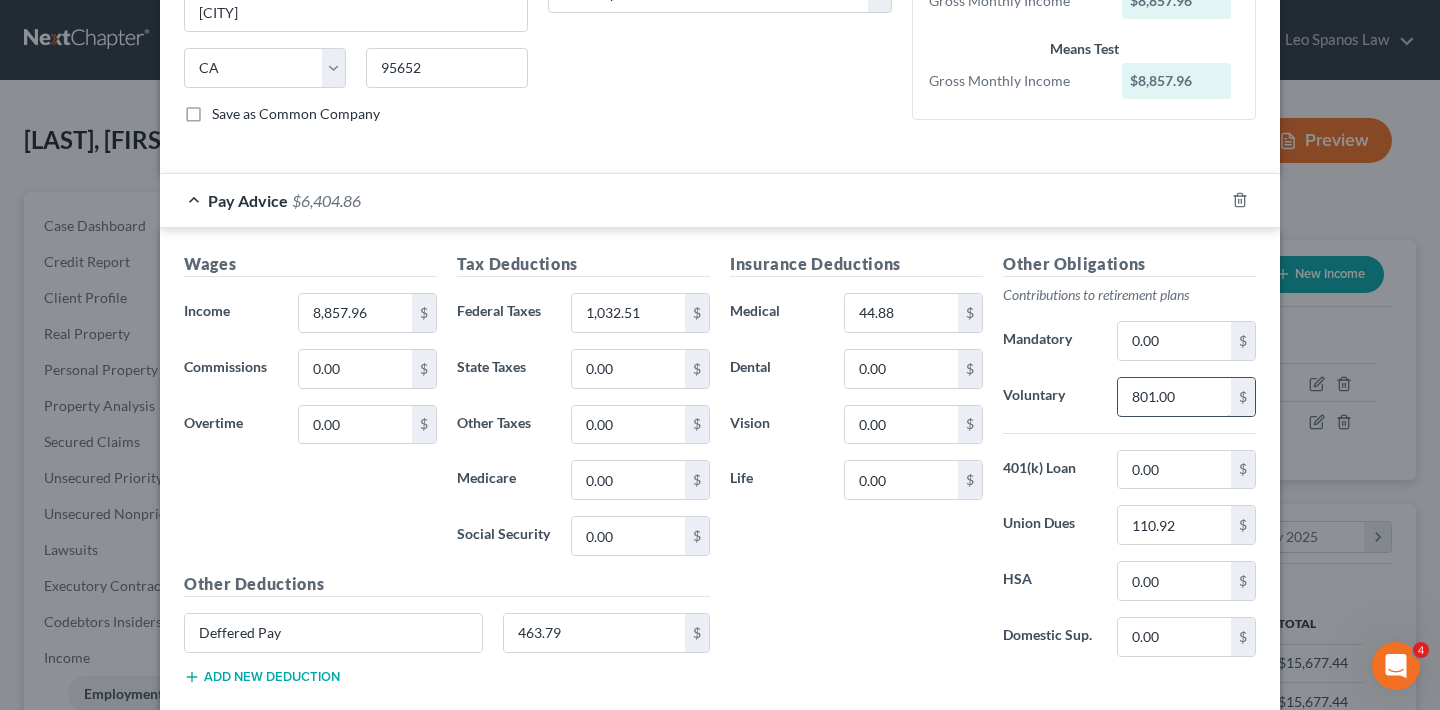 drag, startPoint x: 1174, startPoint y: 399, endPoint x: 1117, endPoint y: 401, distance: 57.035076 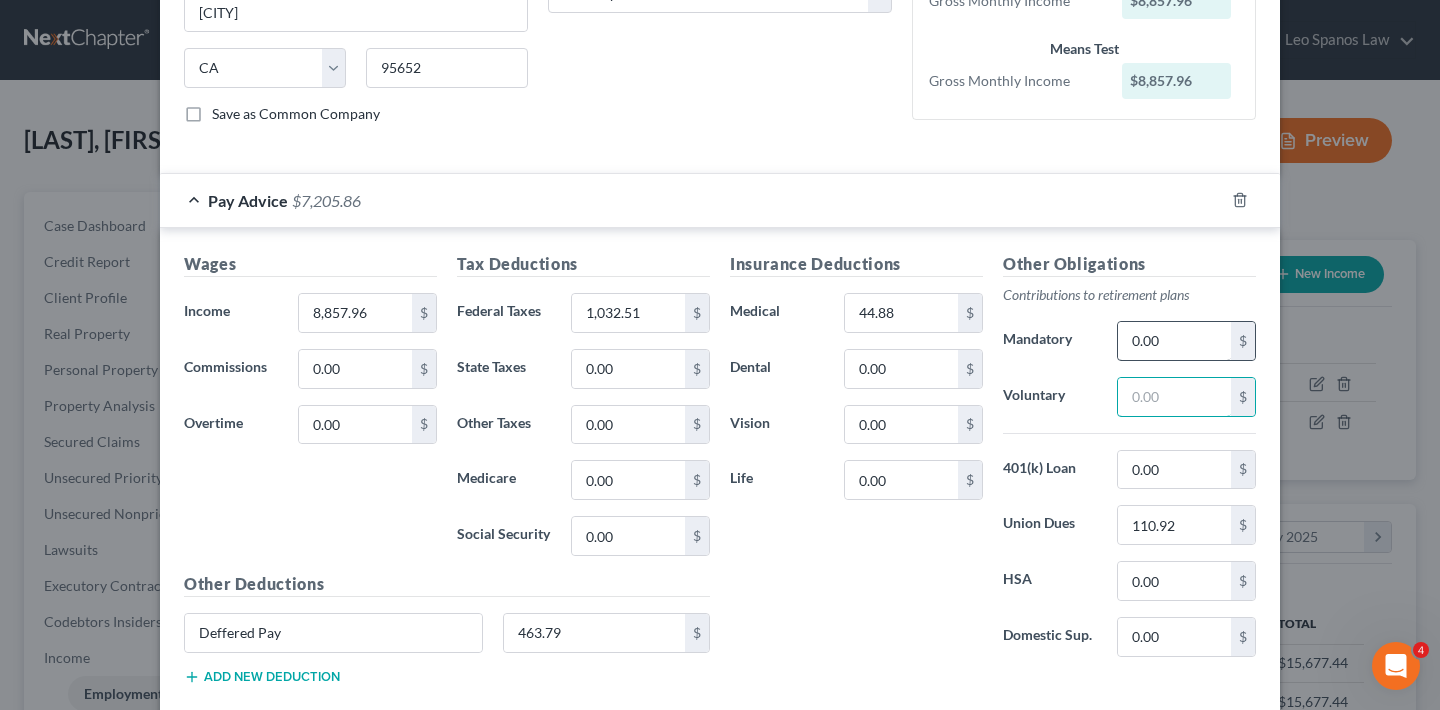 type 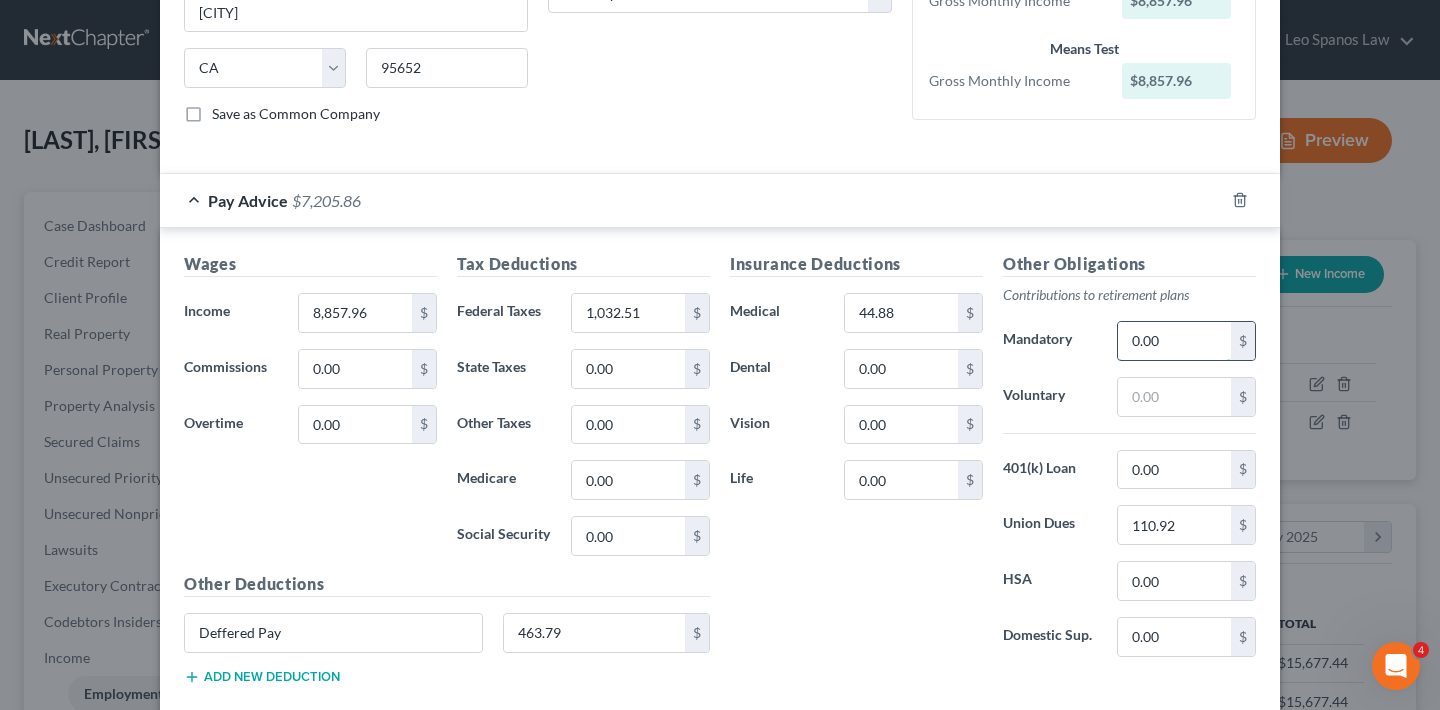 click on "0.00" at bounding box center (1174, 341) 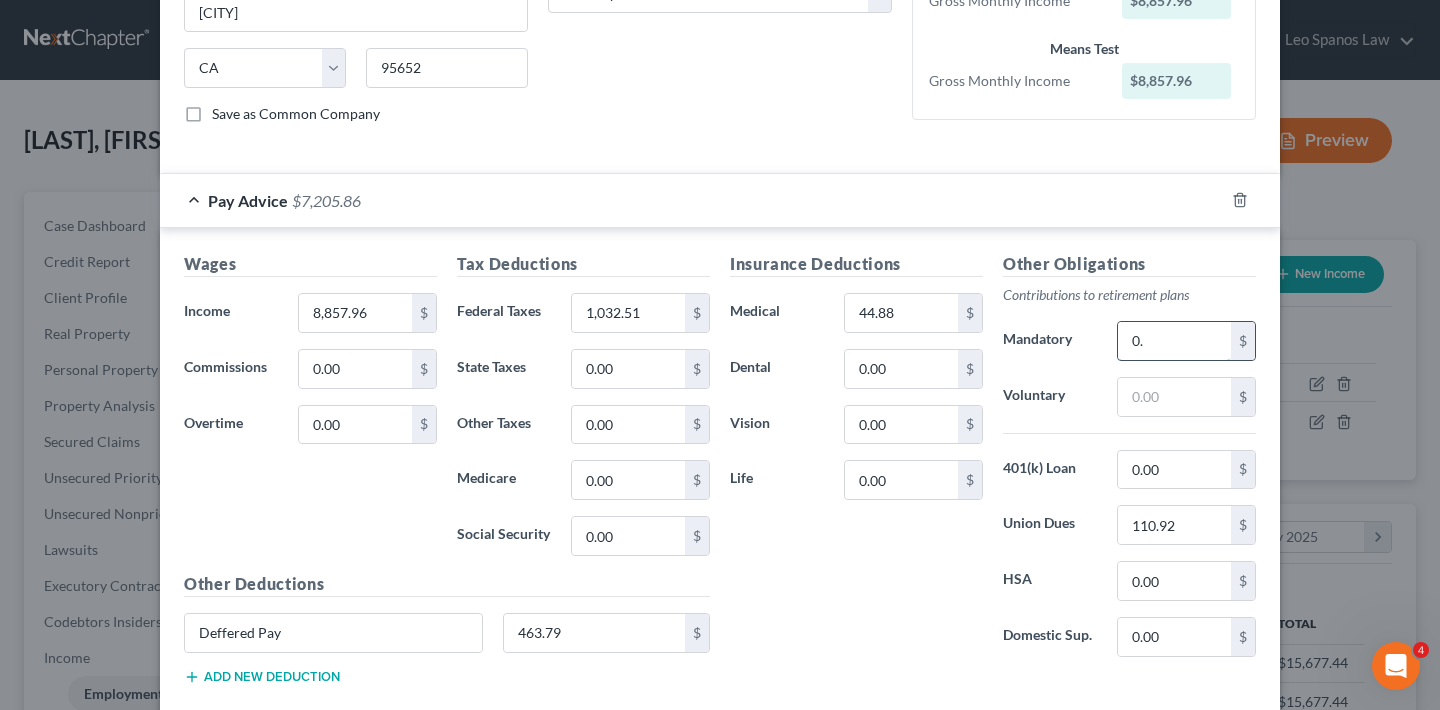 type on "0" 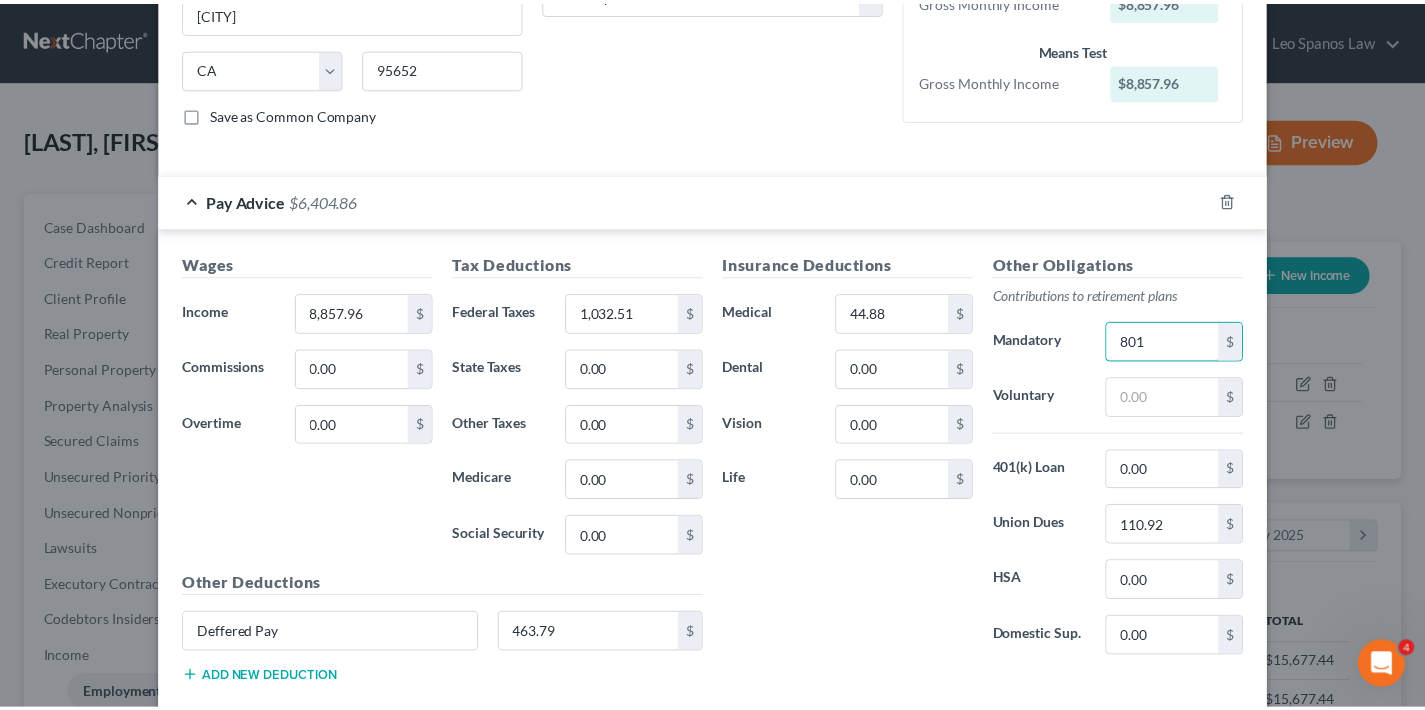 scroll, scrollTop: 481, scrollLeft: 0, axis: vertical 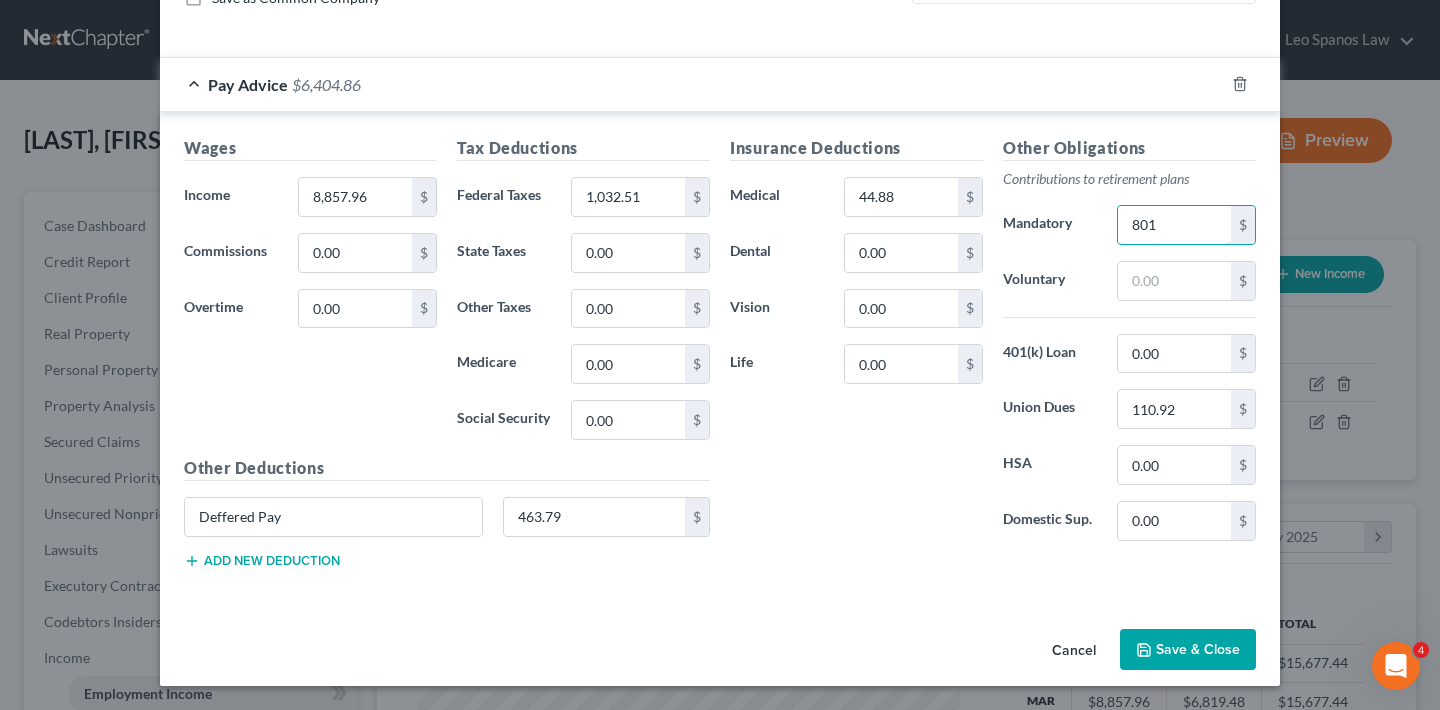type on "801" 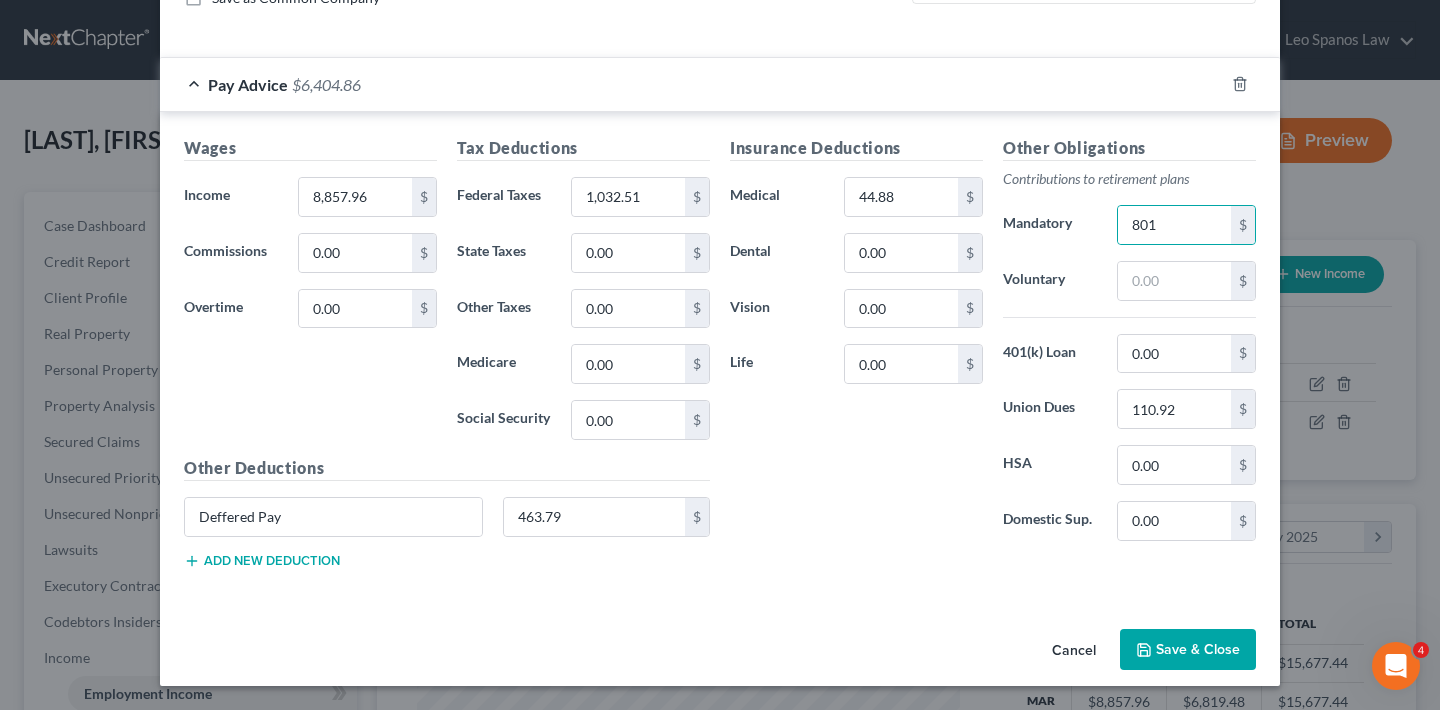 click on "Save & Close" at bounding box center [1188, 650] 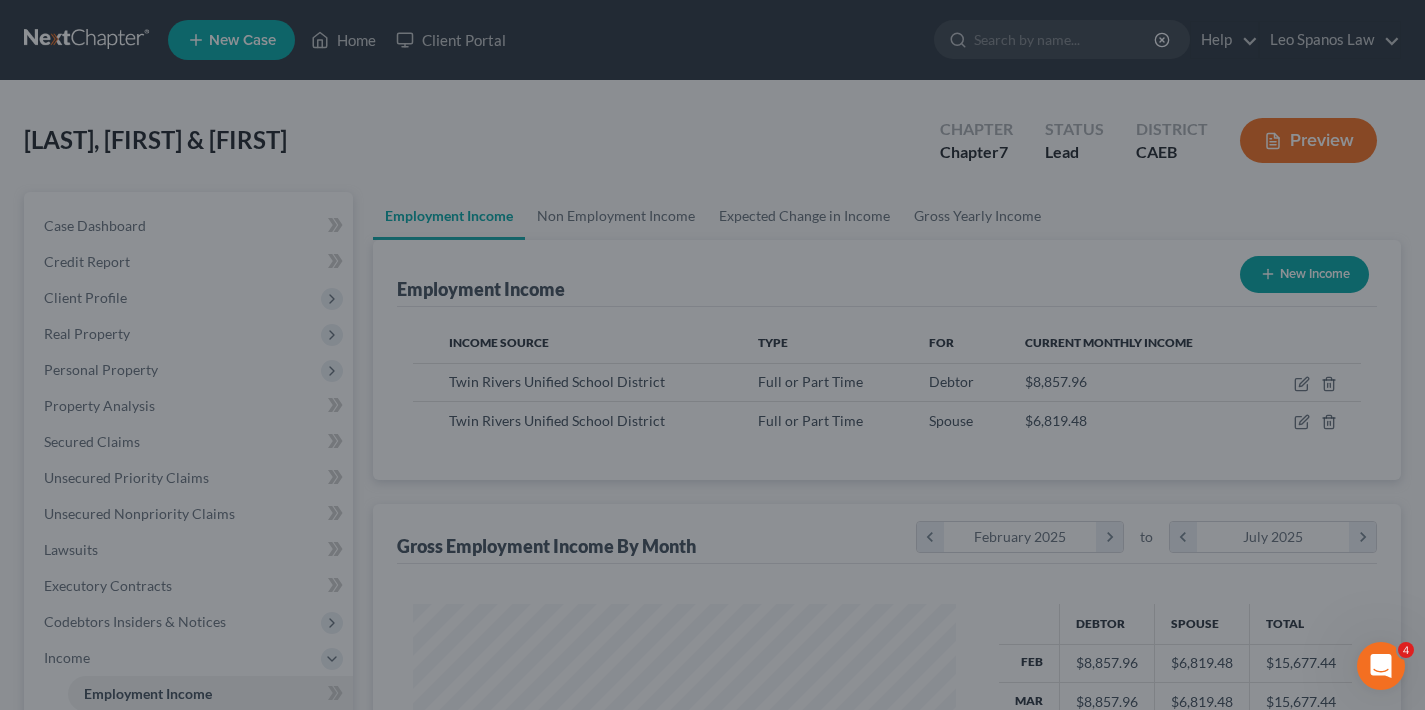 scroll, scrollTop: 358, scrollLeft: 576, axis: both 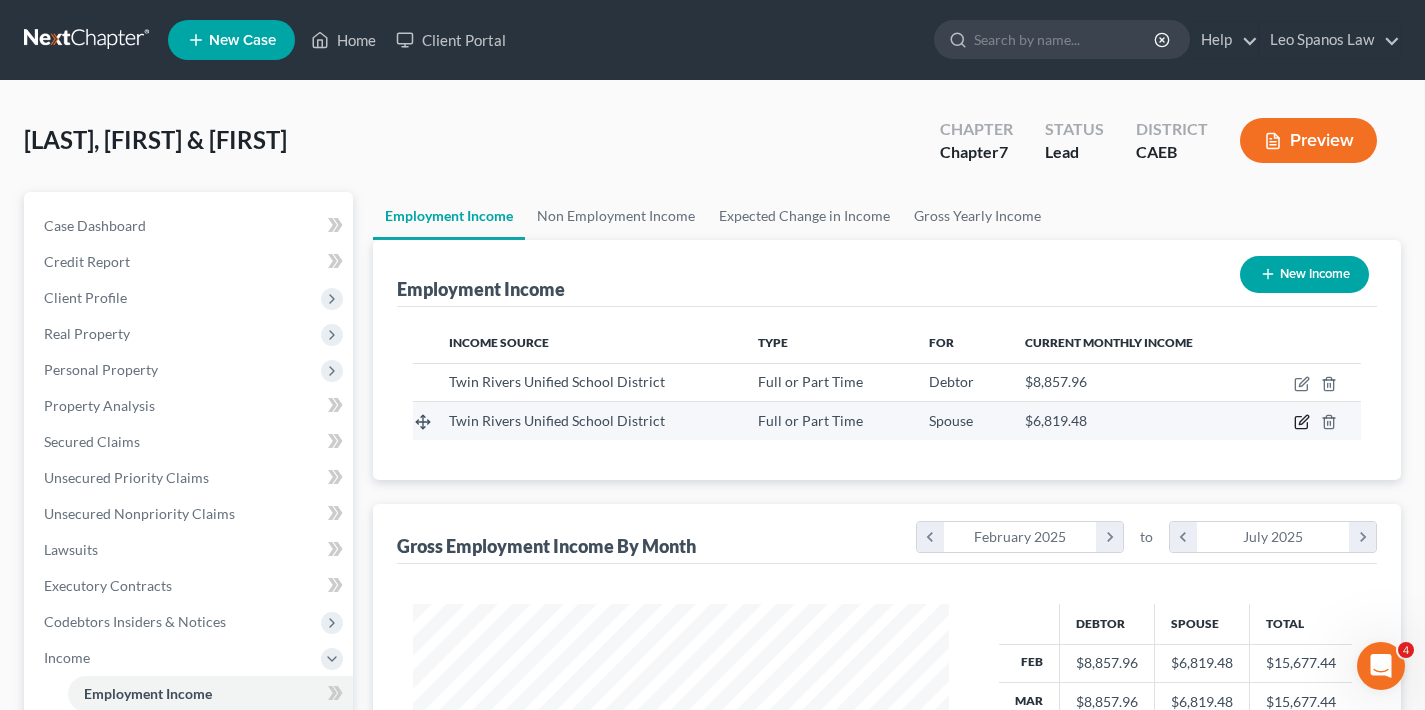 click 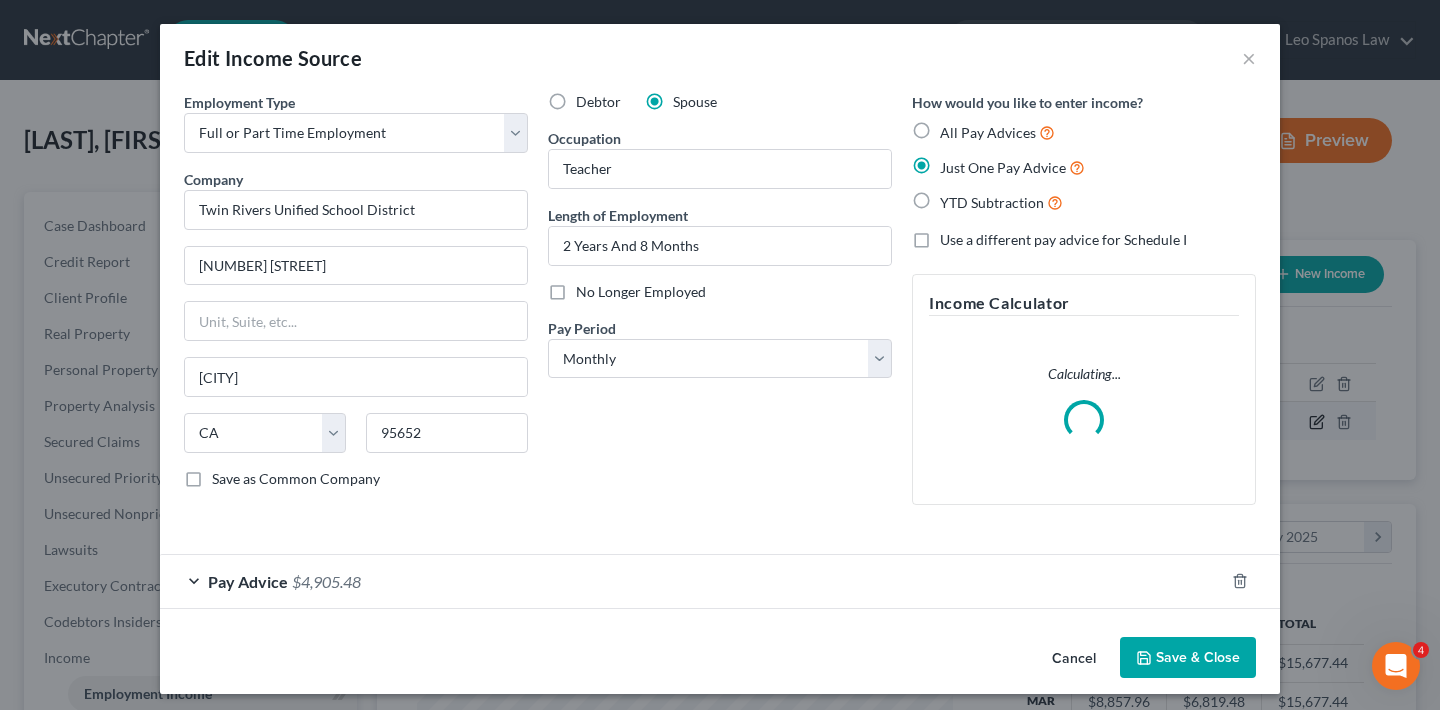 scroll, scrollTop: 999642, scrollLeft: 999417, axis: both 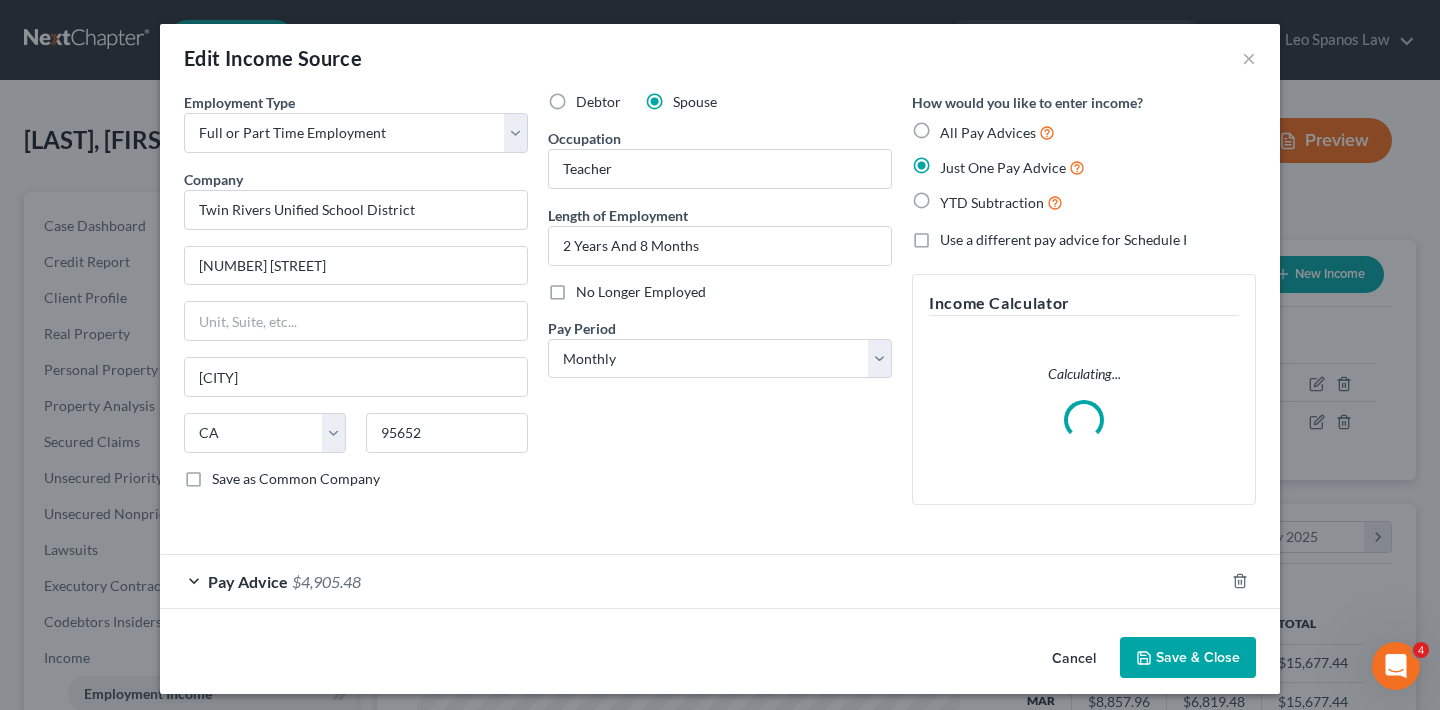 click on "$4,905.48" at bounding box center [326, 581] 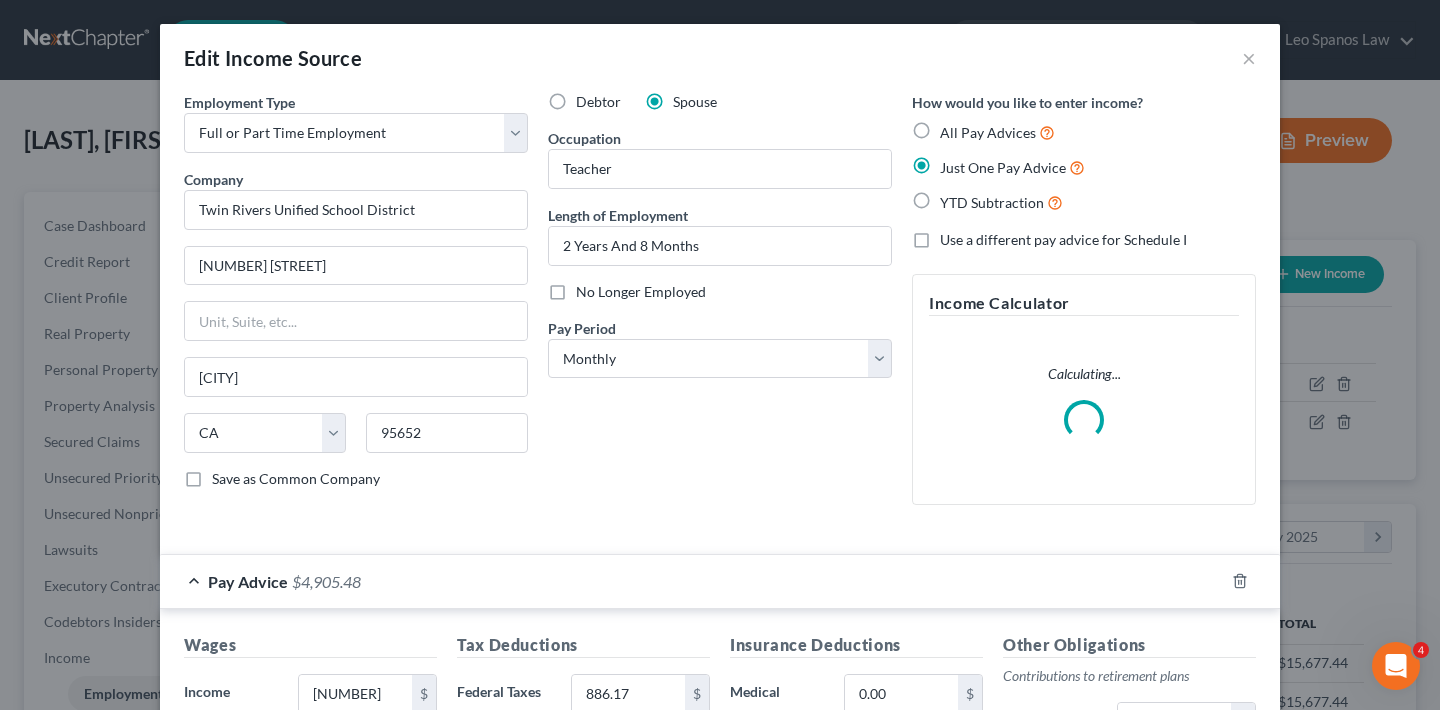 scroll, scrollTop: 494, scrollLeft: 0, axis: vertical 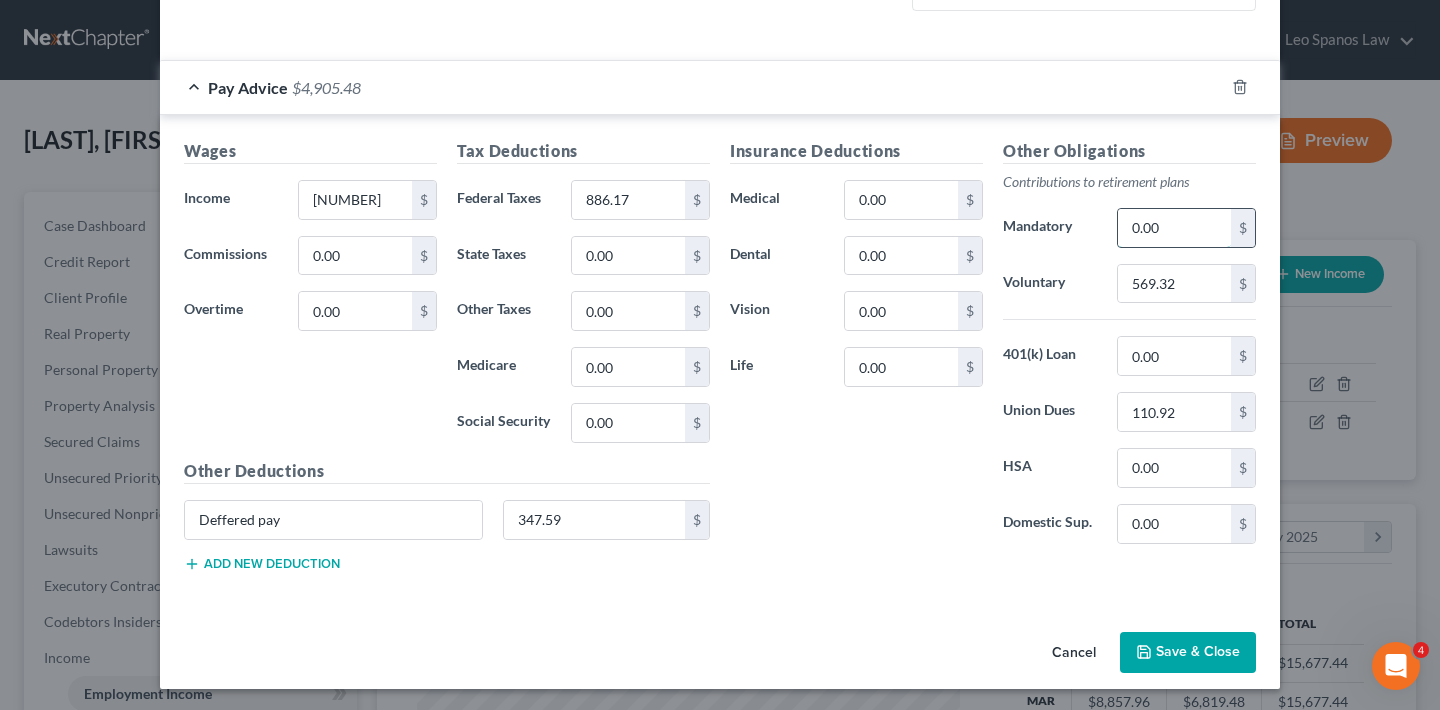 click on "0.00" at bounding box center (1174, 228) 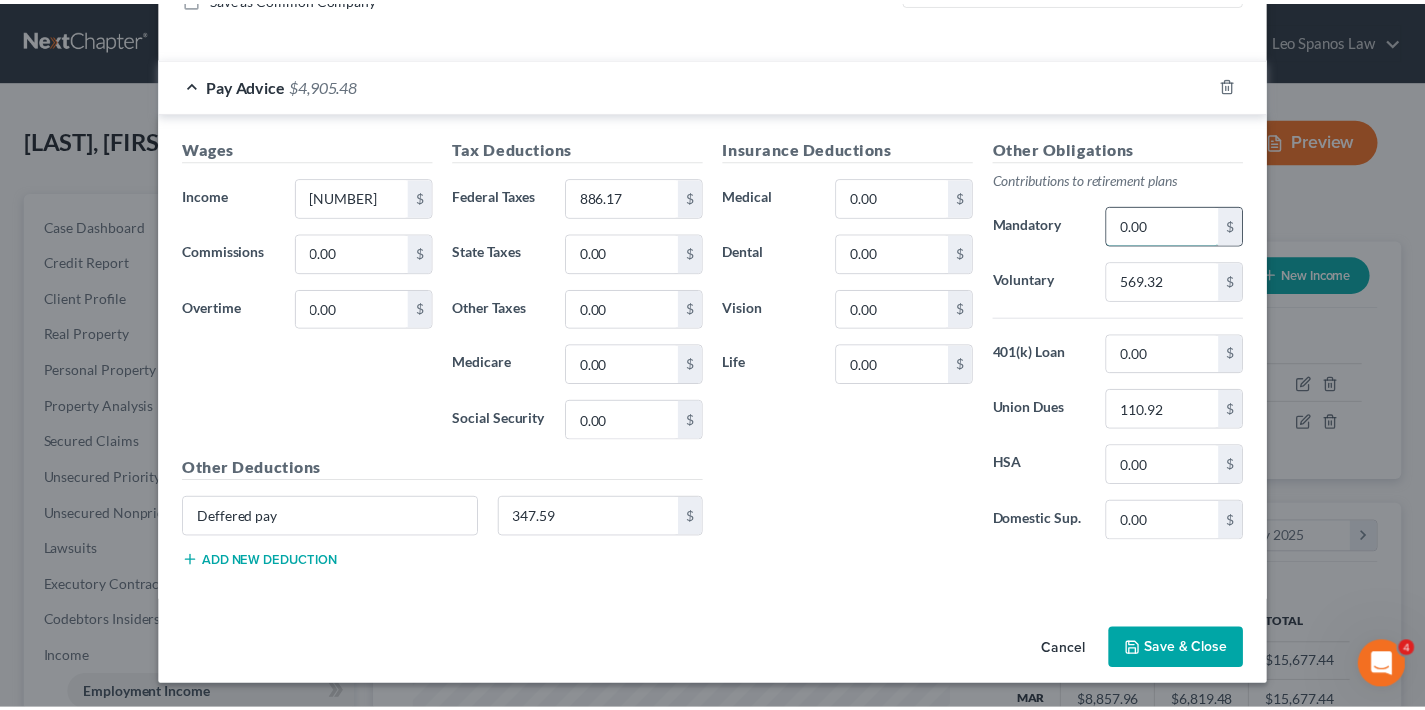 scroll, scrollTop: 481, scrollLeft: 0, axis: vertical 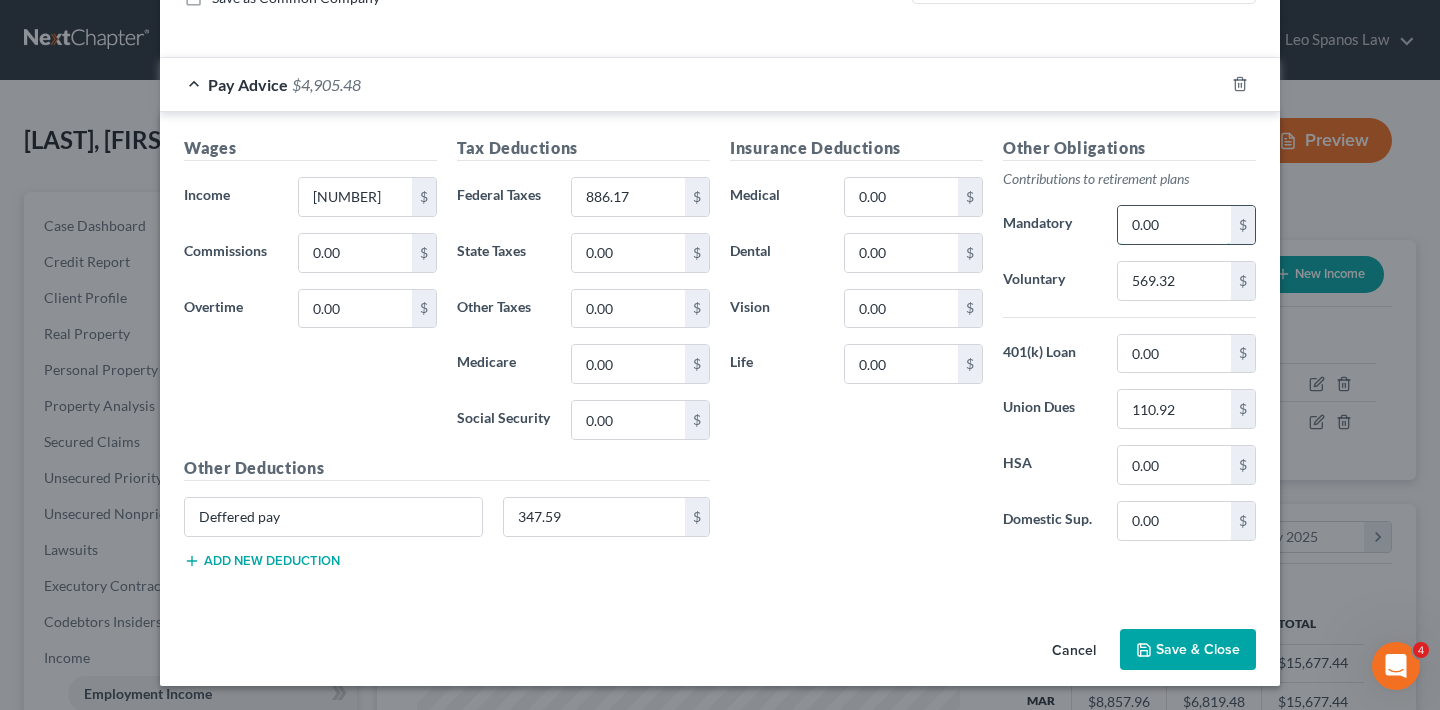 click on "0.00" at bounding box center [1174, 225] 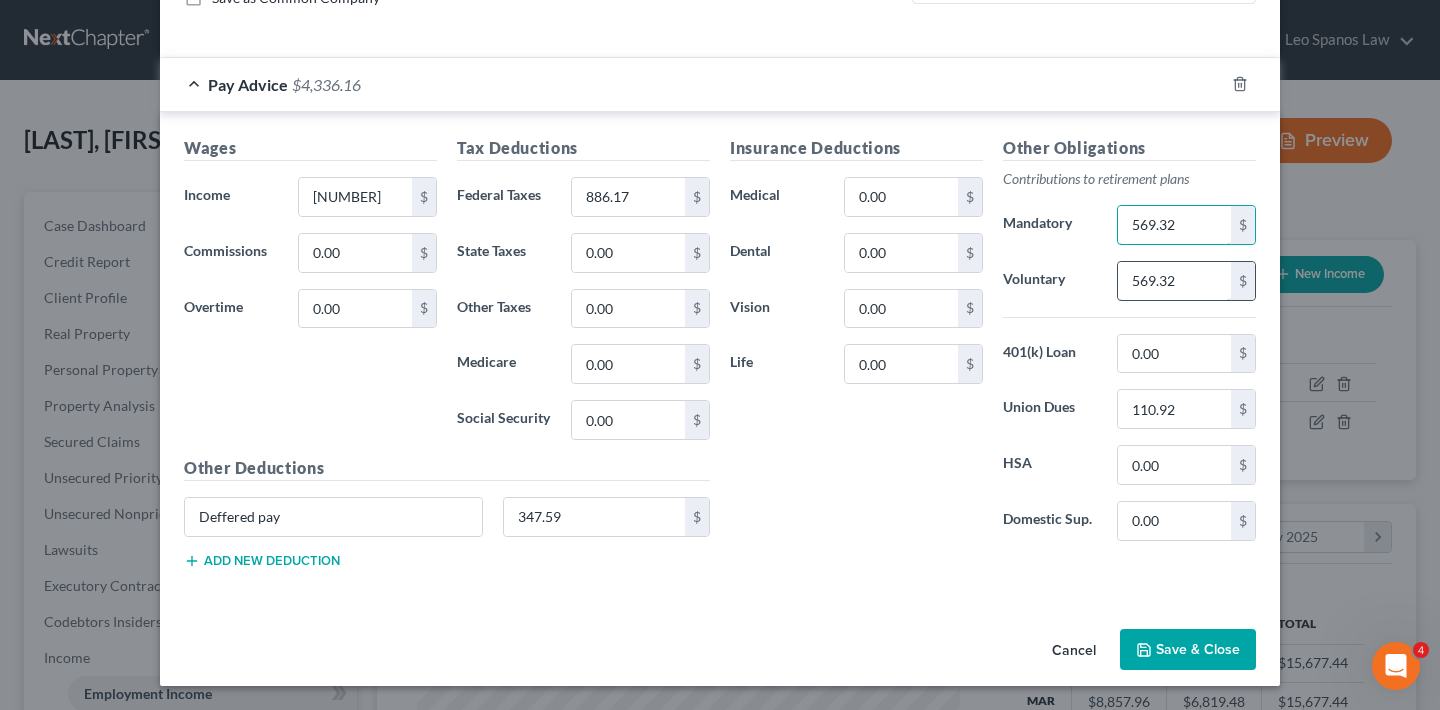 type on "569.32" 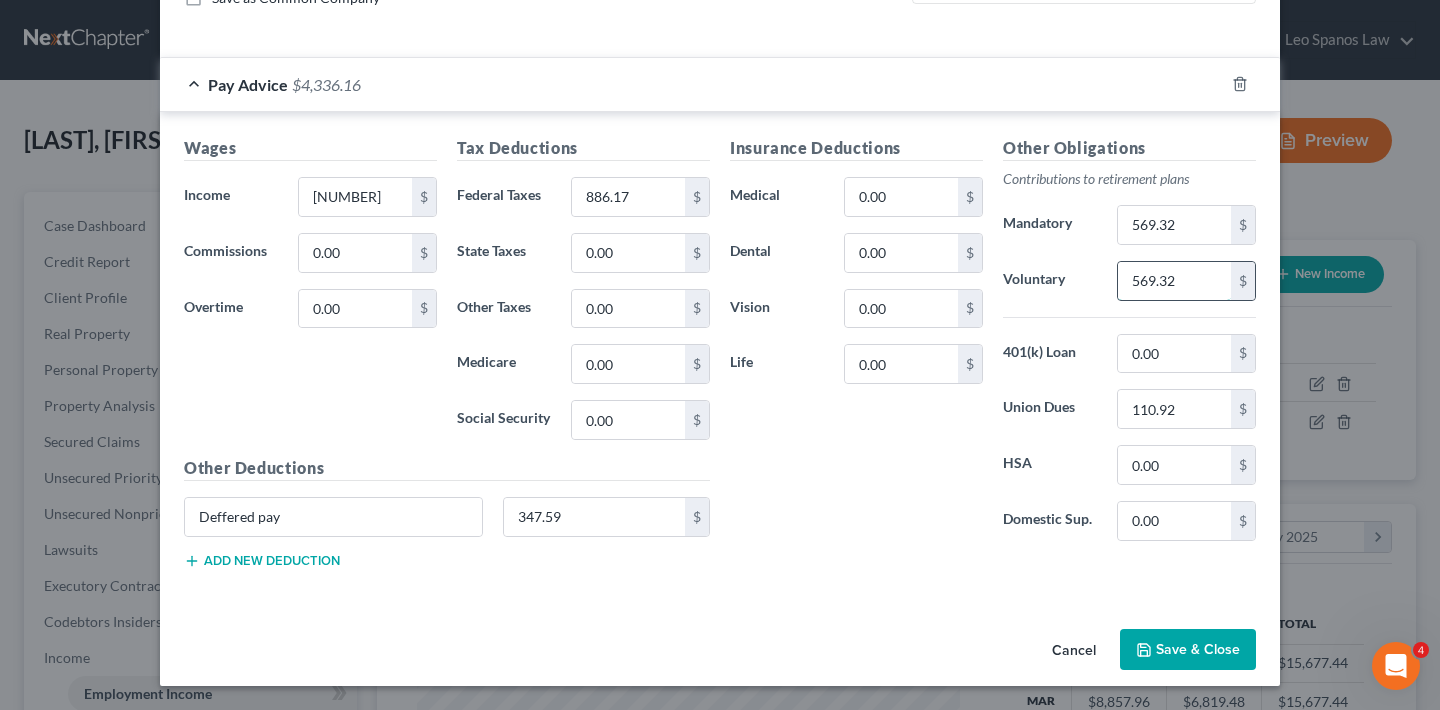 drag, startPoint x: 1192, startPoint y: 284, endPoint x: 1115, endPoint y: 285, distance: 77.00649 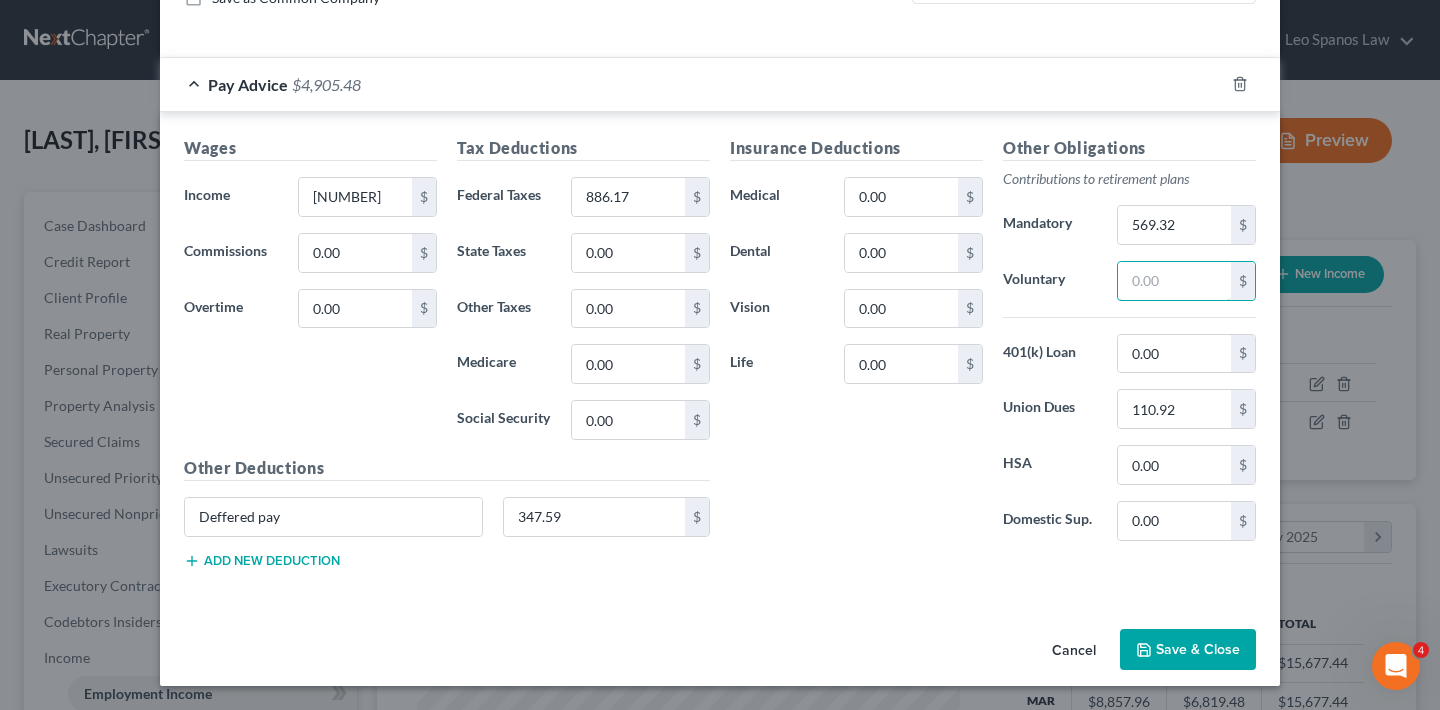 type 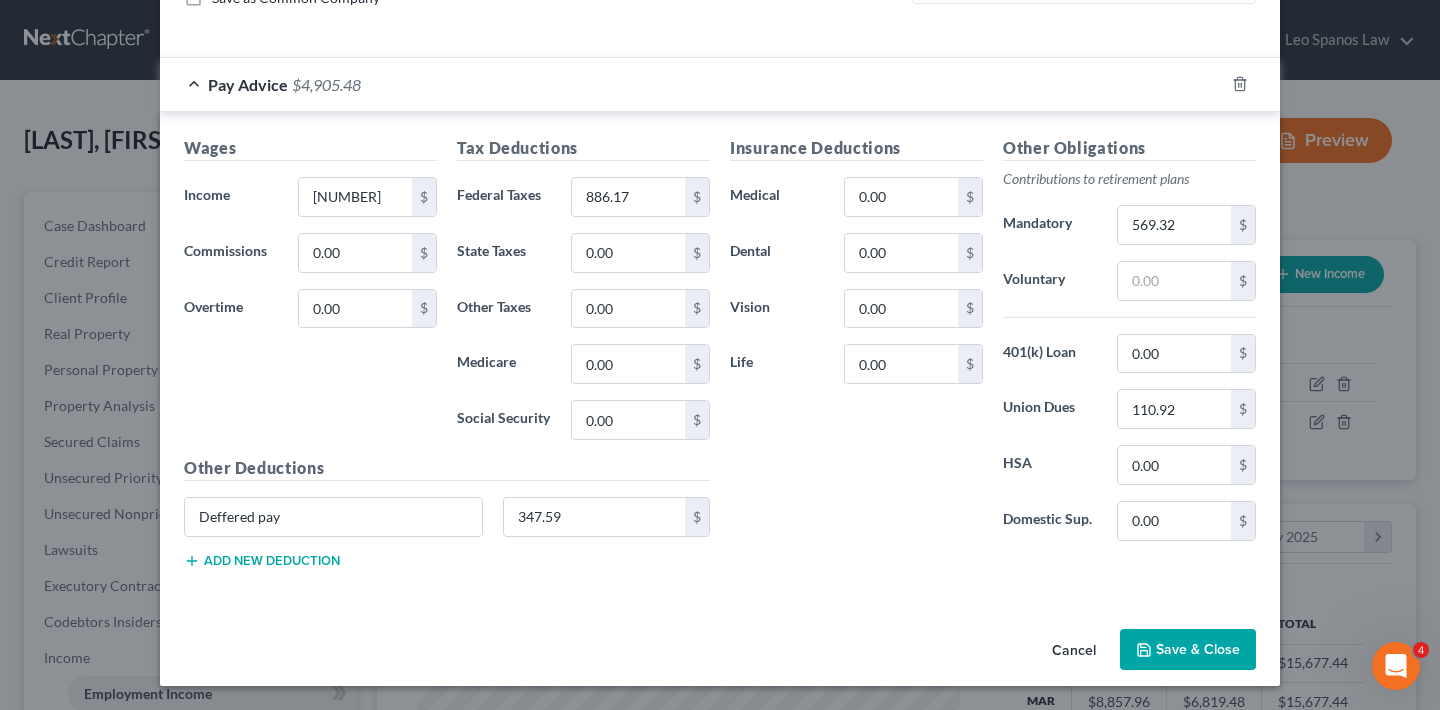 click on "Save & Close" at bounding box center [1188, 650] 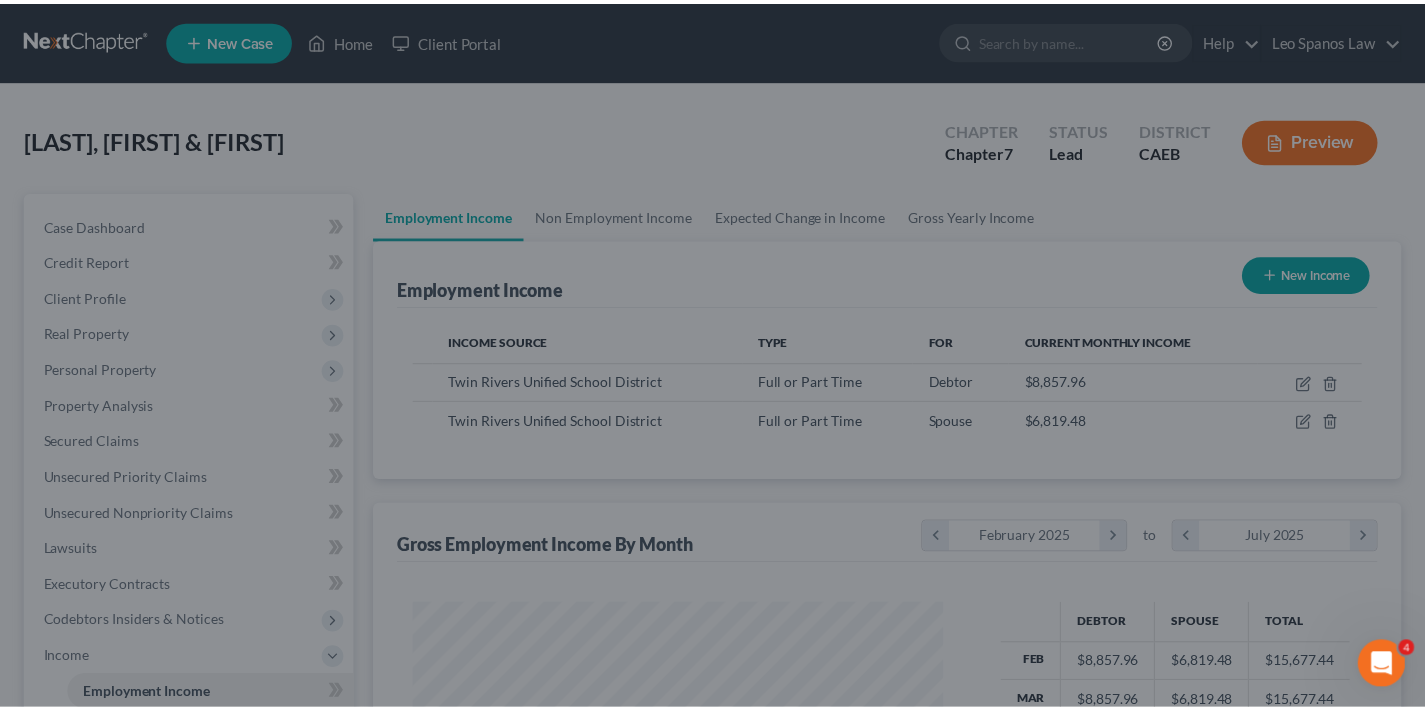 scroll, scrollTop: 358, scrollLeft: 576, axis: both 